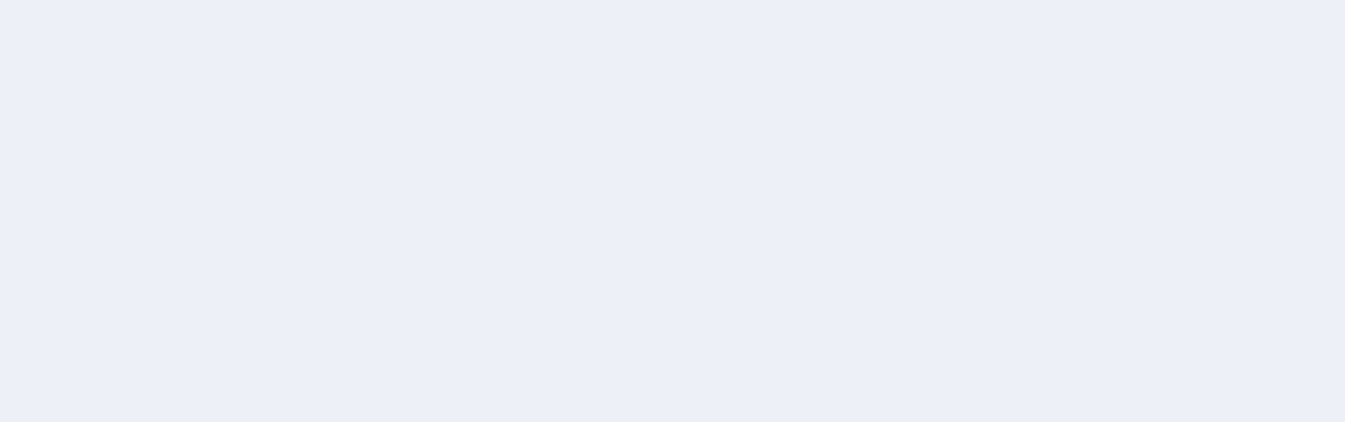 scroll, scrollTop: 0, scrollLeft: 0, axis: both 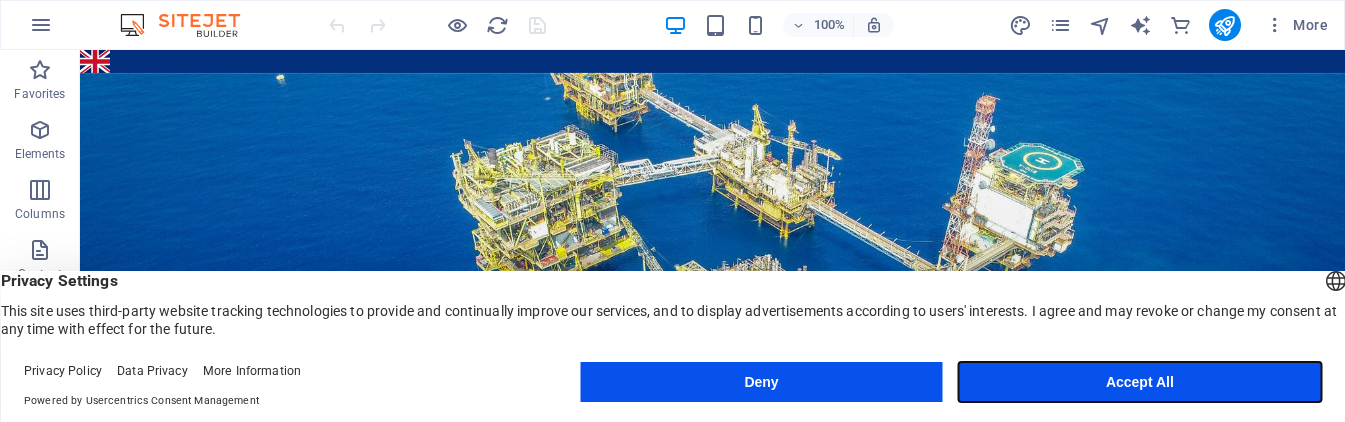 click on "Accept All" at bounding box center [1140, 382] 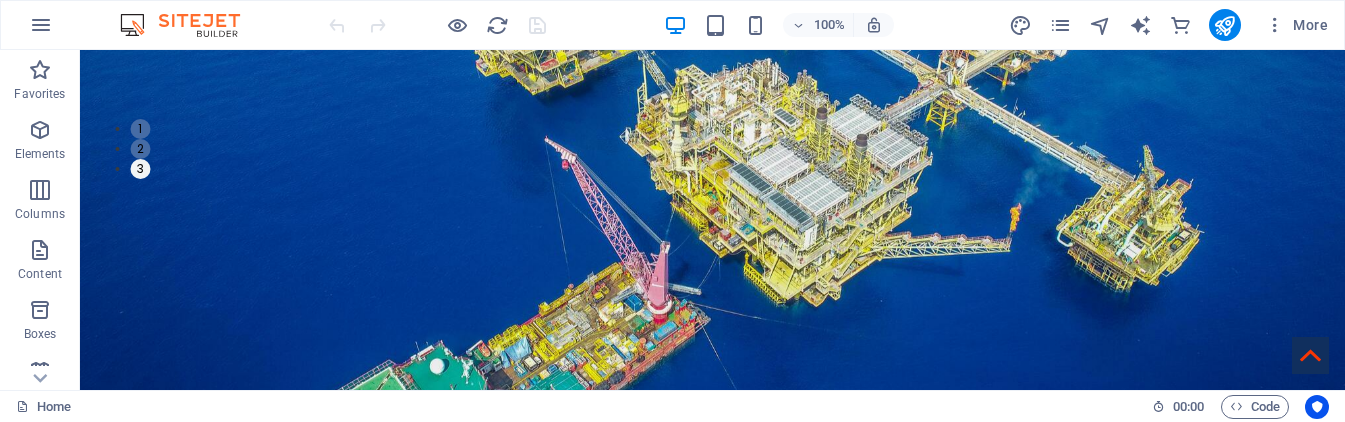 scroll, scrollTop: 0, scrollLeft: 0, axis: both 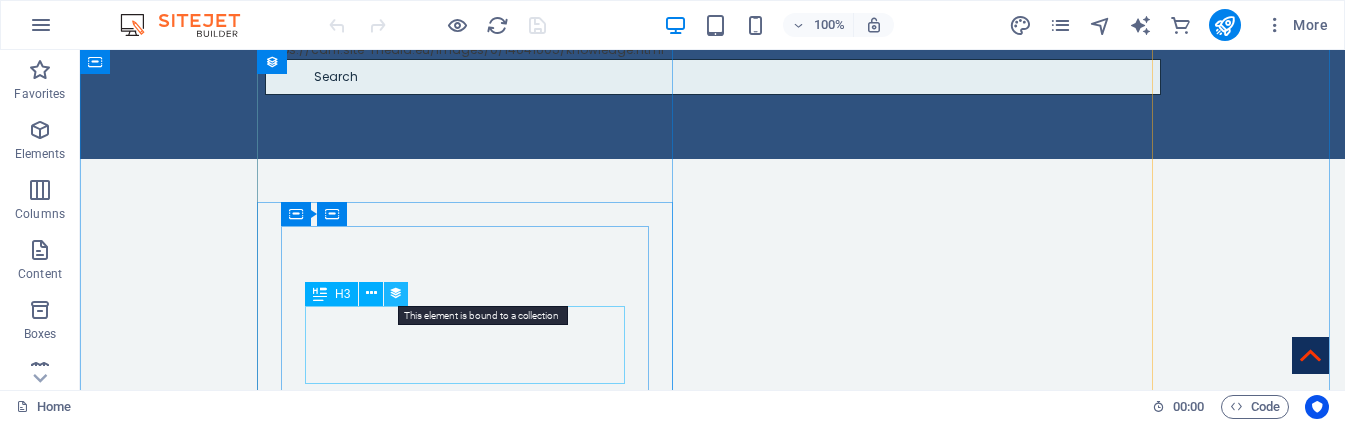 click at bounding box center [396, 293] 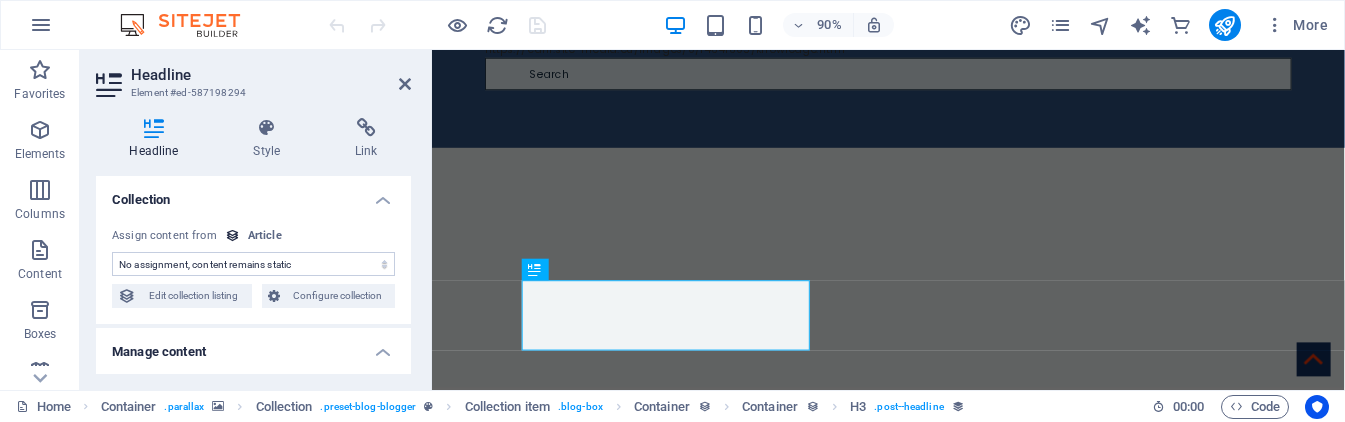 select on "name" 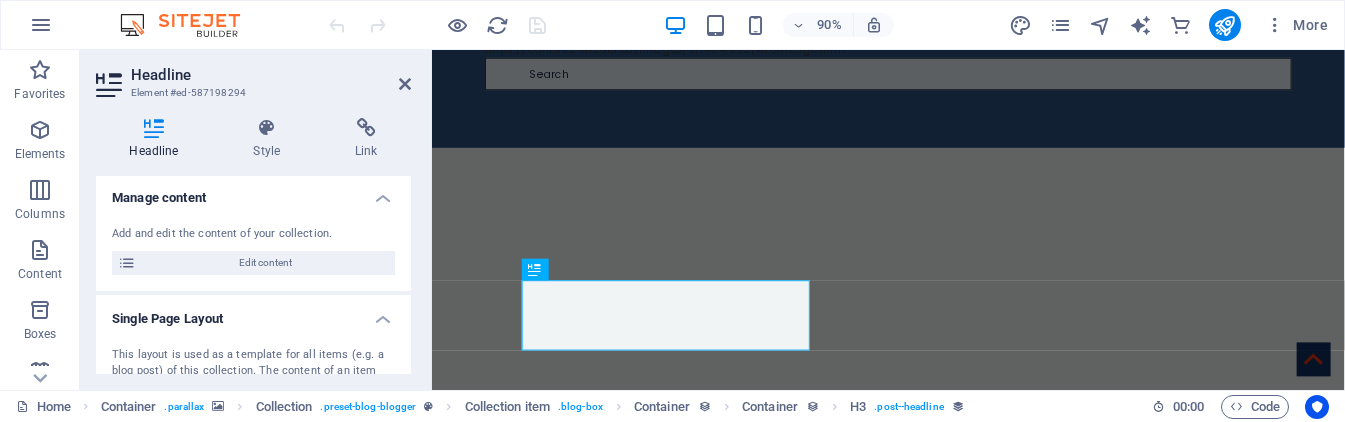 scroll, scrollTop: 168, scrollLeft: 0, axis: vertical 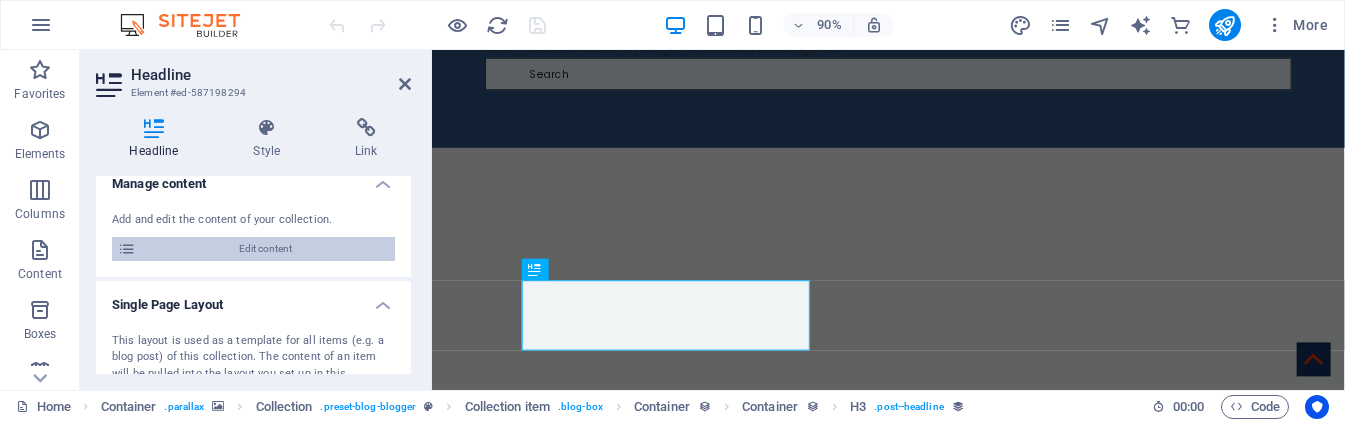 click on "Edit content" at bounding box center [265, 249] 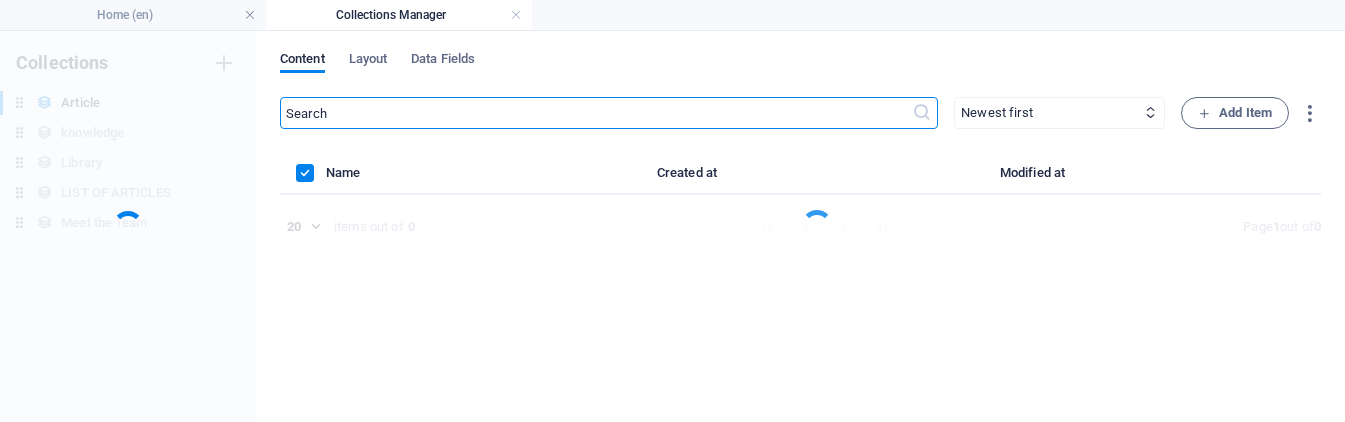 scroll, scrollTop: 0, scrollLeft: 0, axis: both 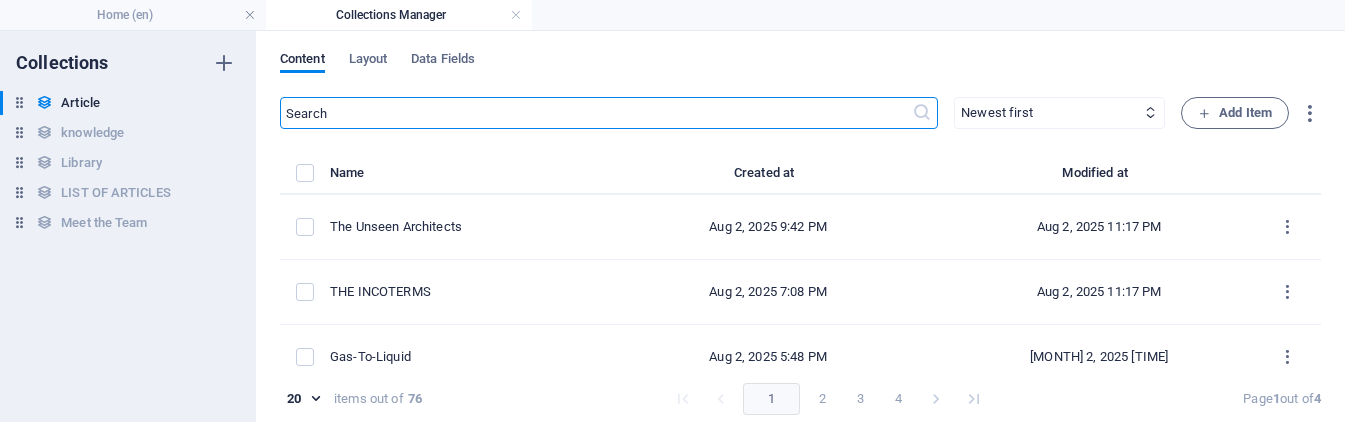 select on "Business" 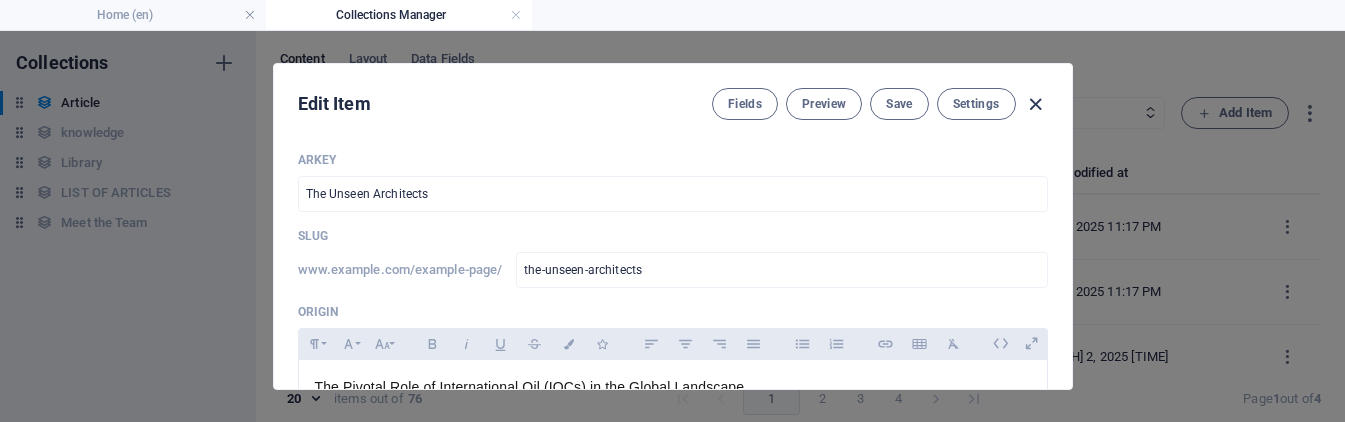 click at bounding box center [1035, 104] 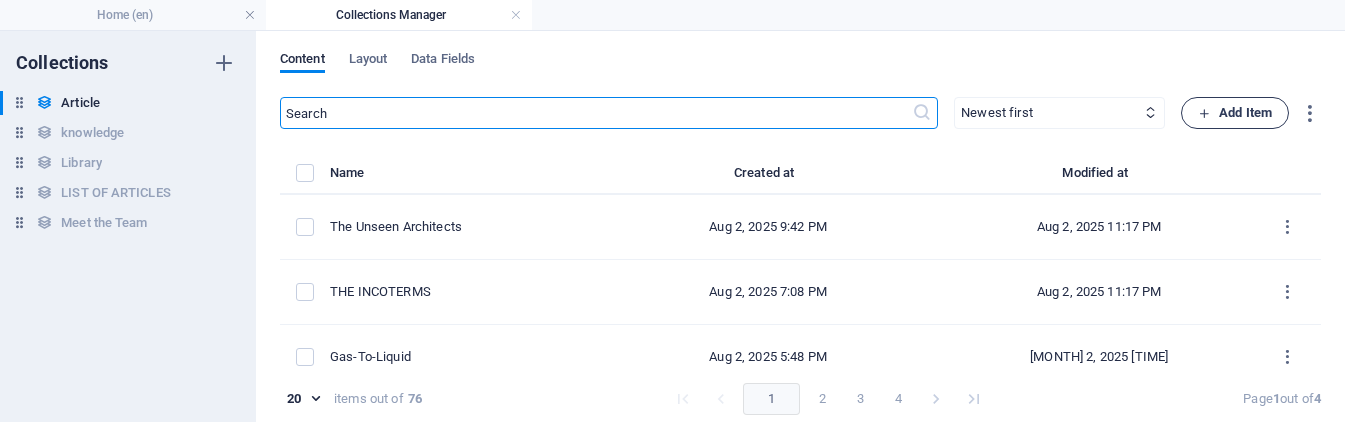 click on "Add Item" at bounding box center [1235, 113] 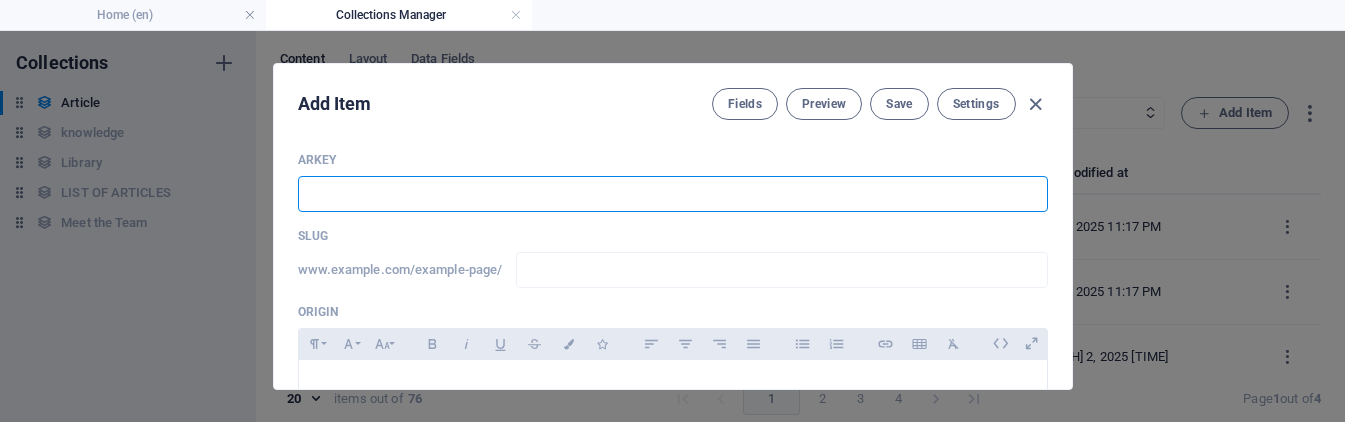 click at bounding box center (673, 194) 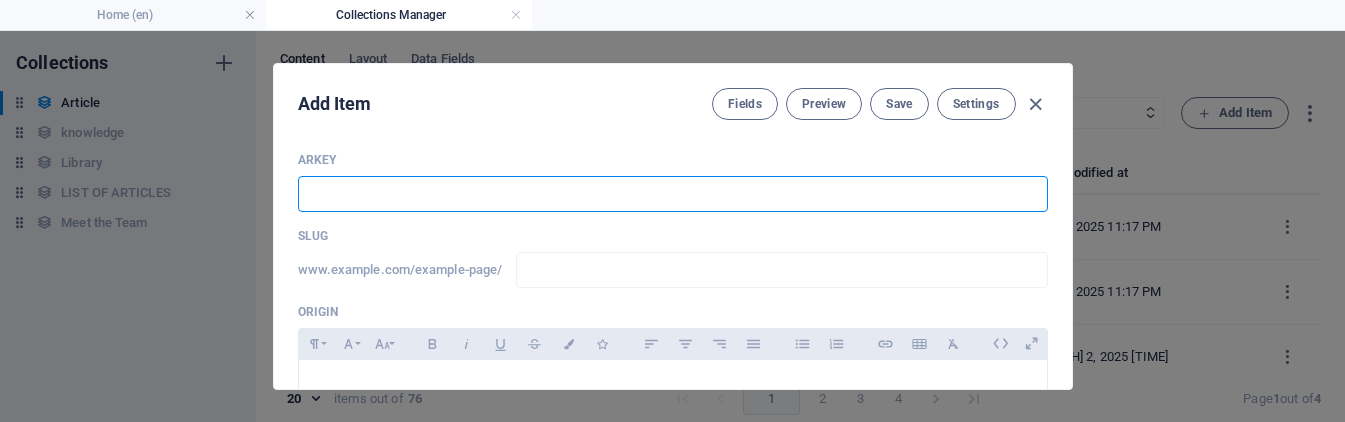 type on "T" 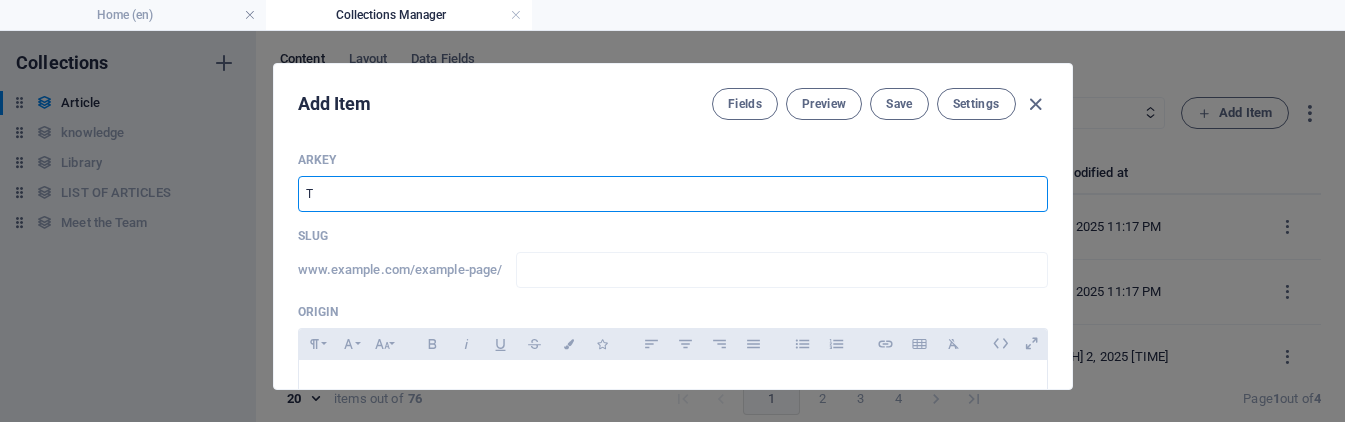 type on "t" 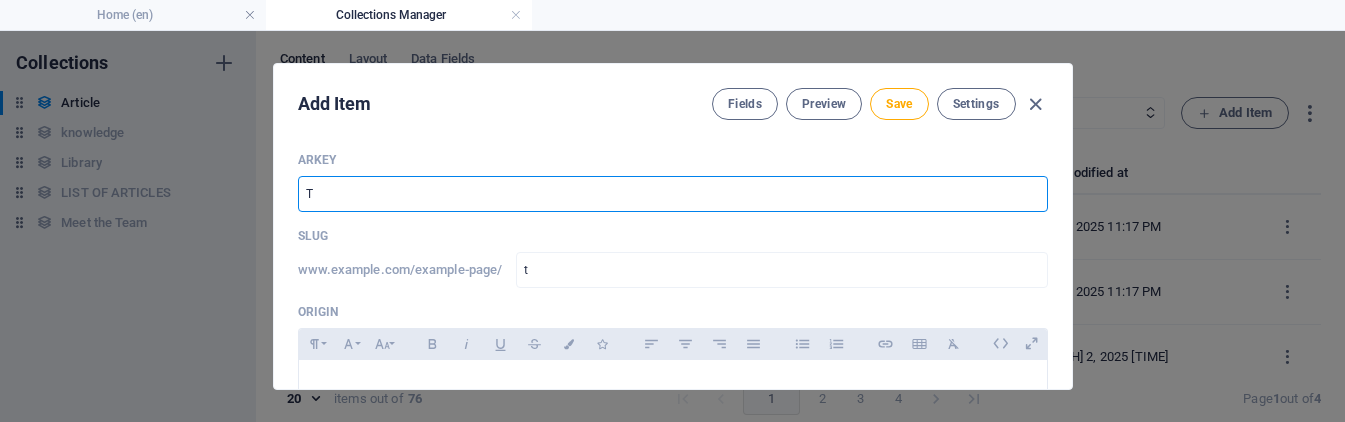 type on "Th" 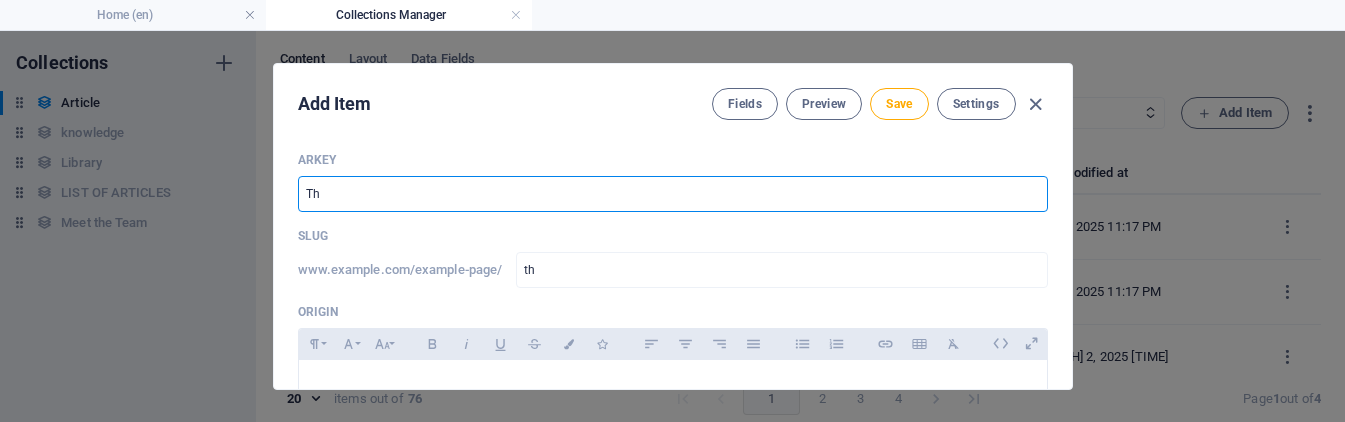 type on "The" 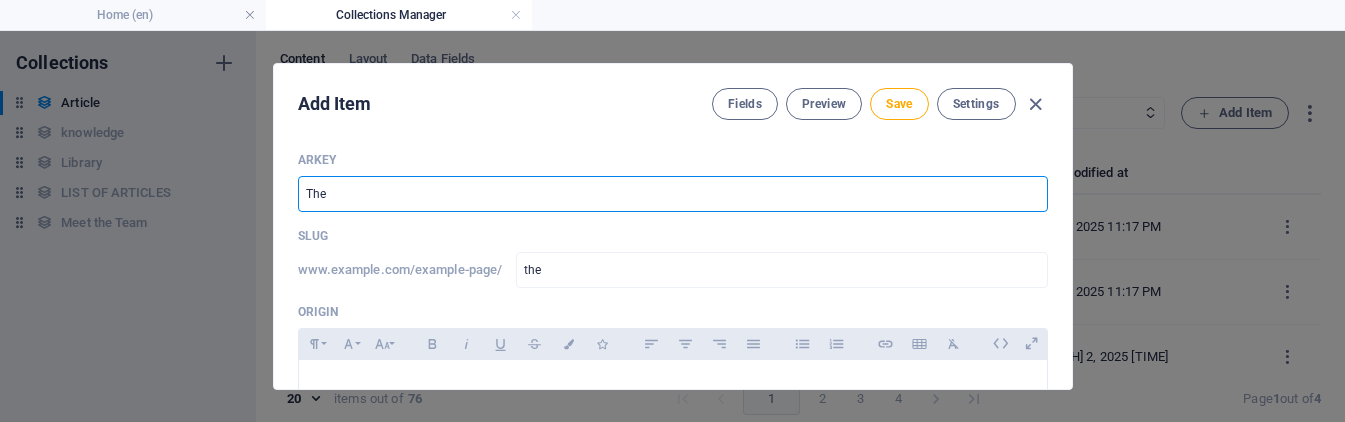 type on "The I" 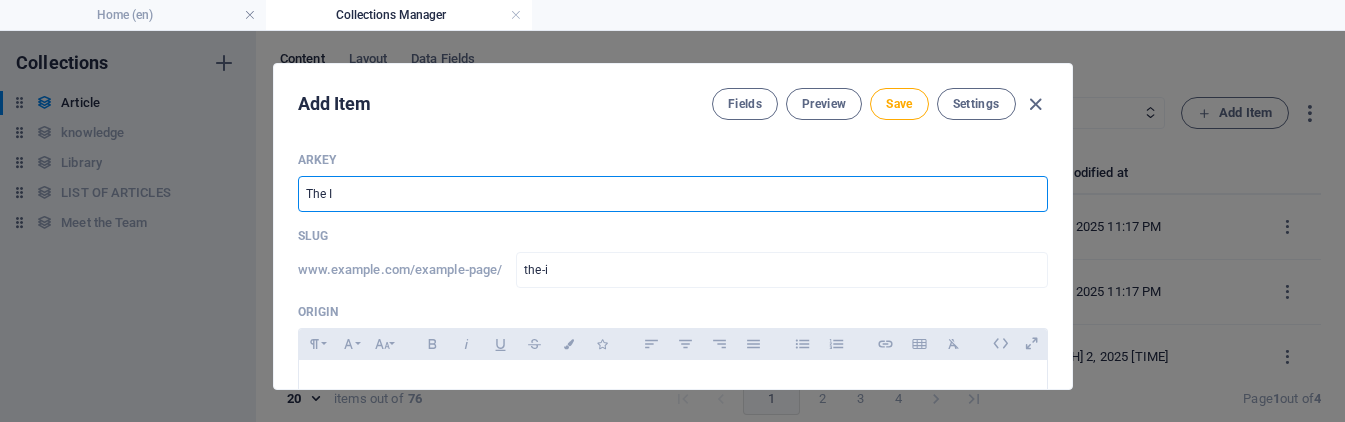type on "The In" 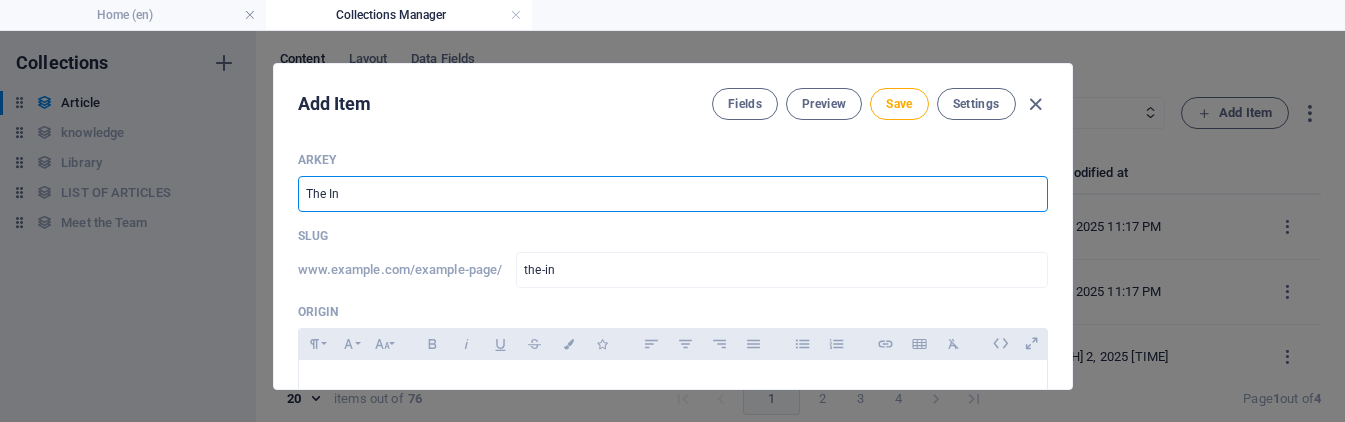 type on "The Inv" 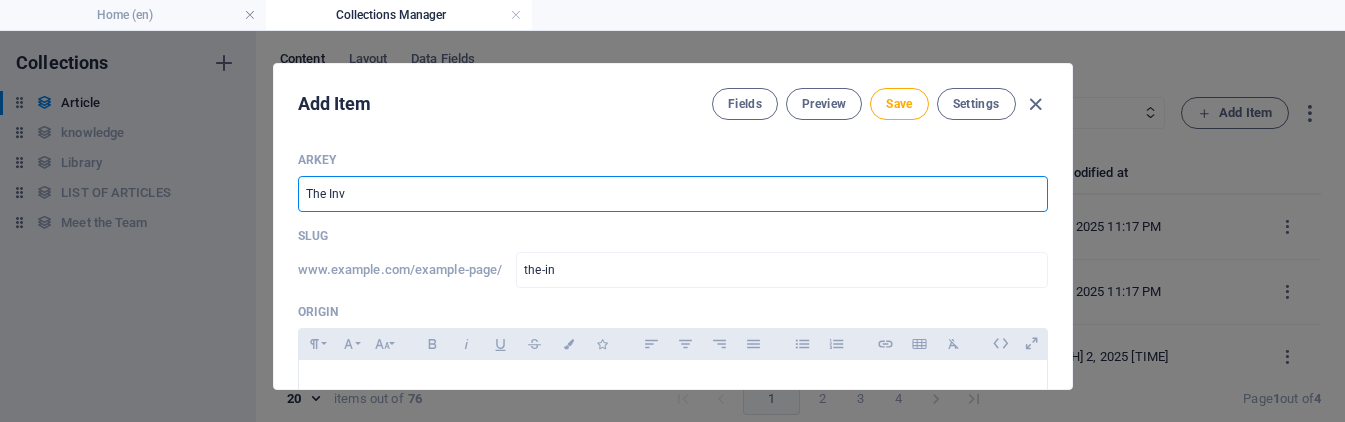 type on "the-inv" 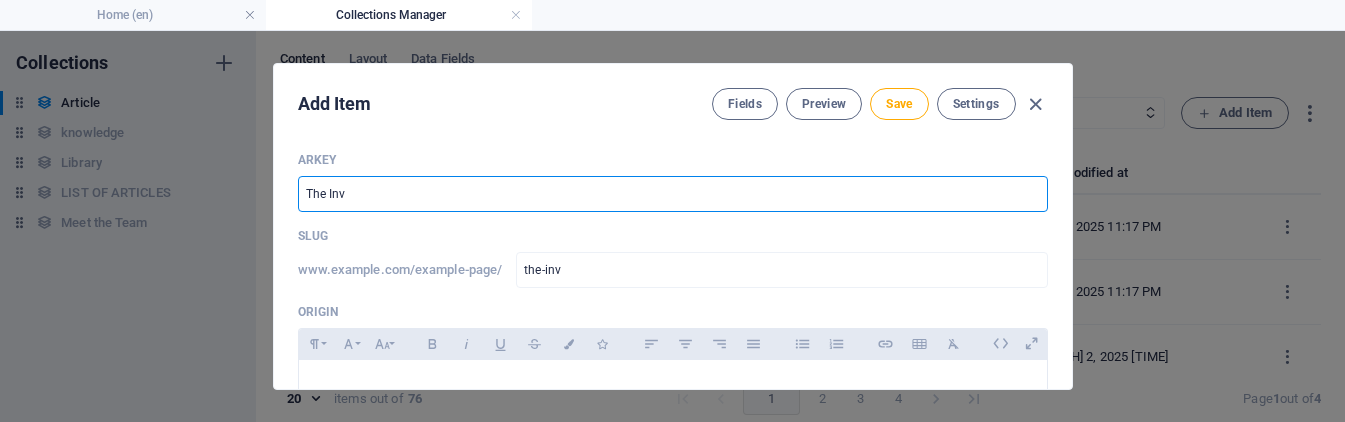 type on "The Invi" 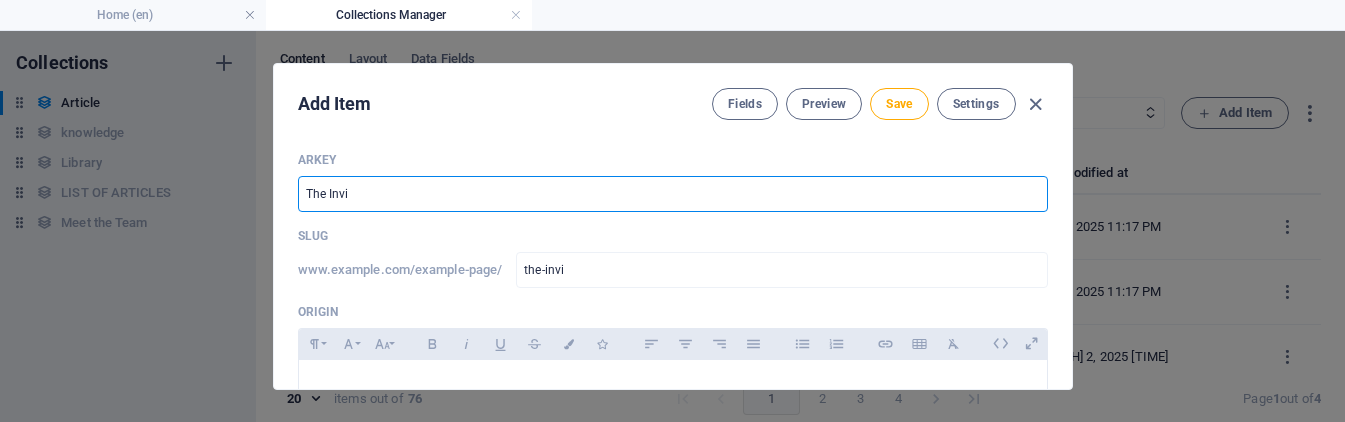 type on "The Invis" 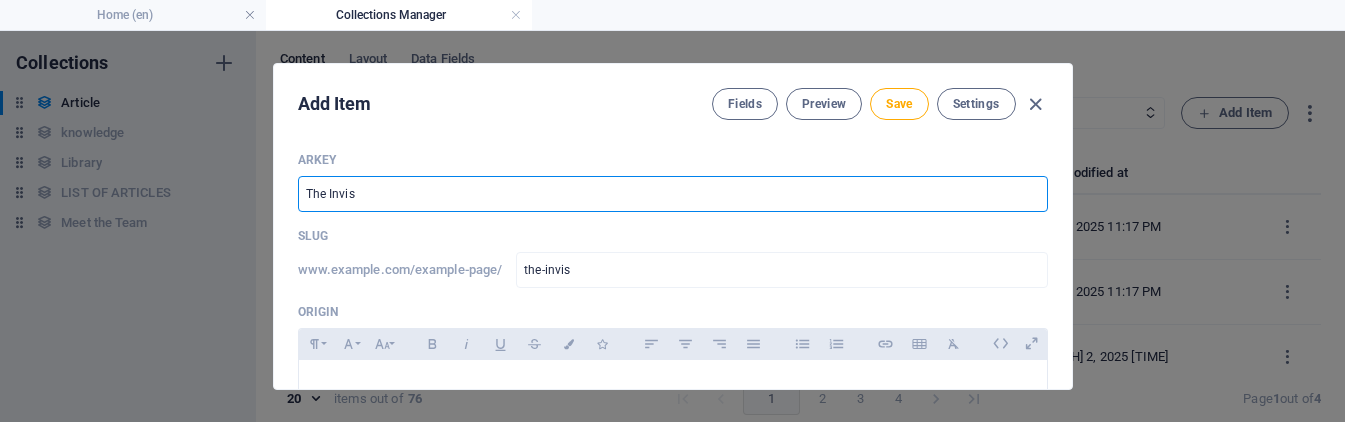 type on "The Invisi" 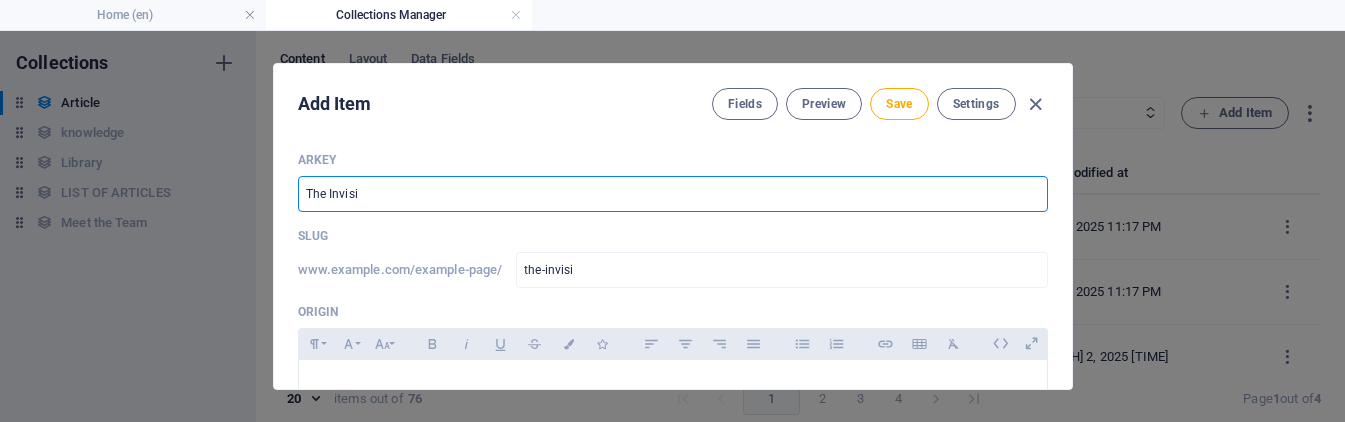 type on "The Invisib" 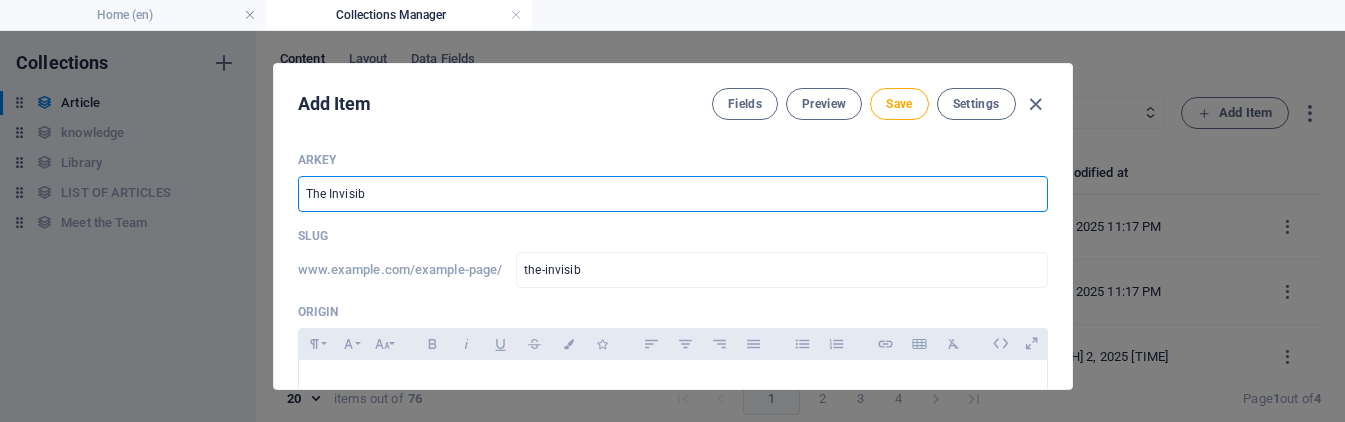type on "The Invisibl" 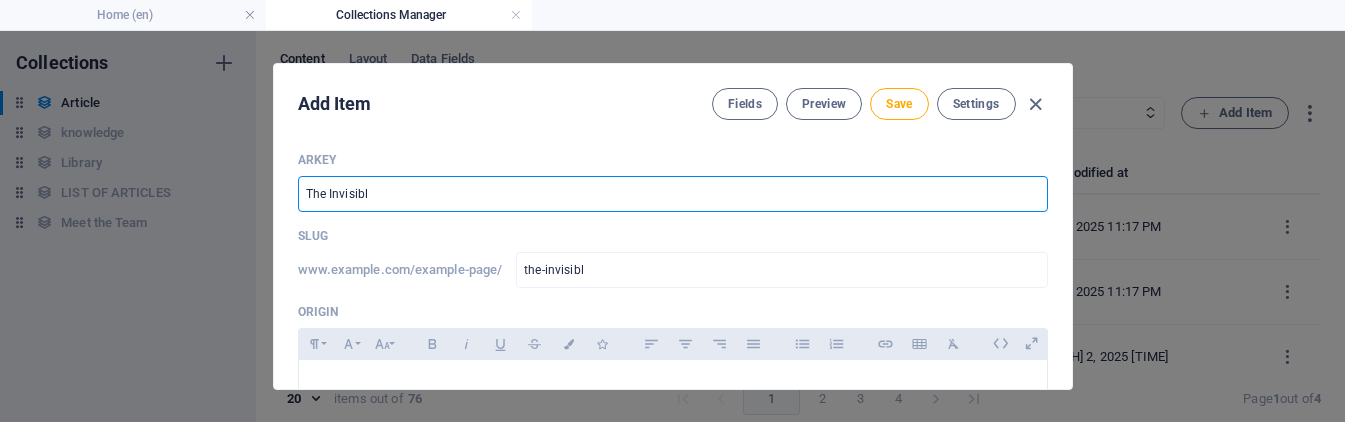 type on "The Invisible" 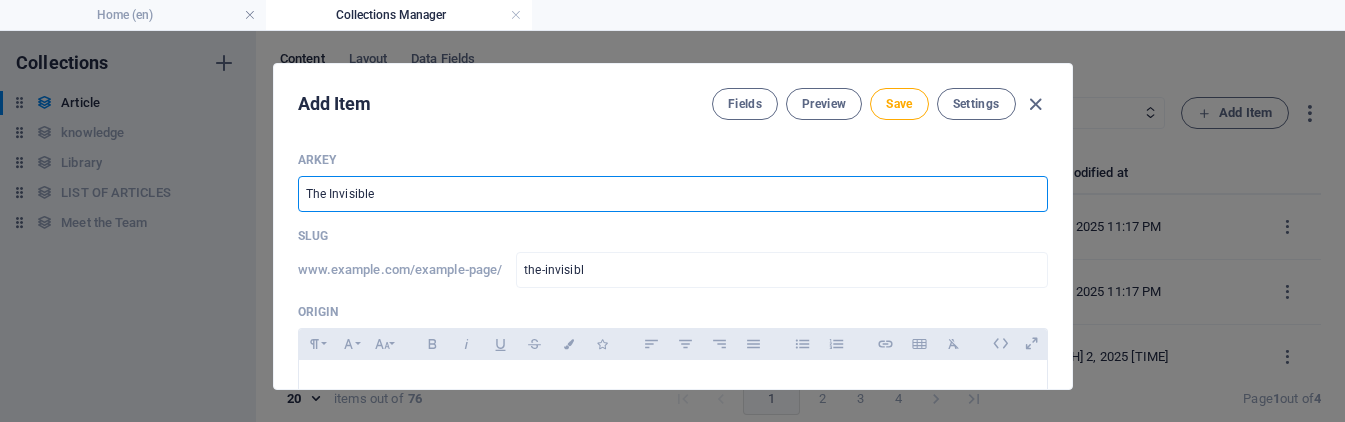 type on "the-invisible" 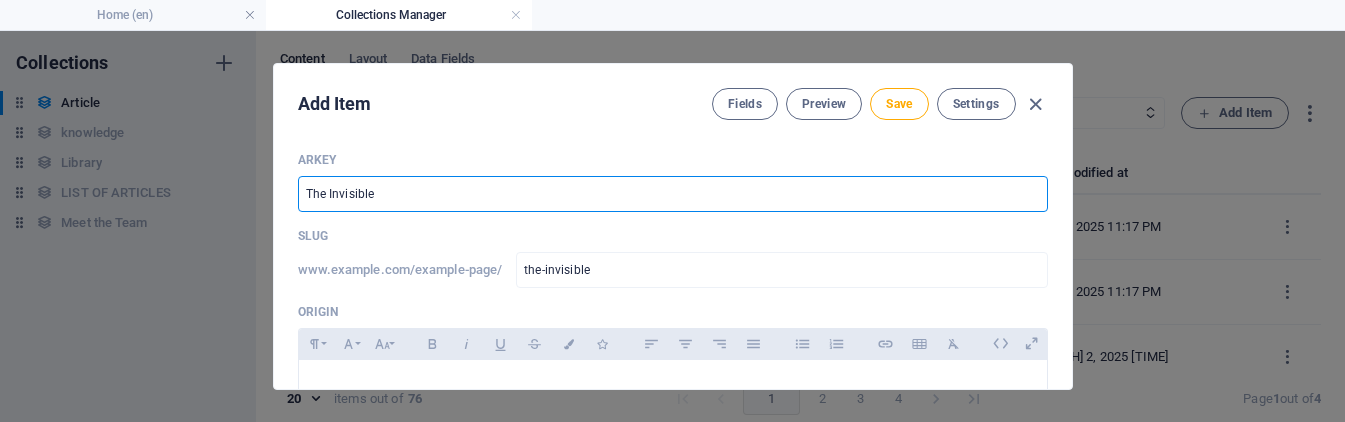 type on "The Invisible H" 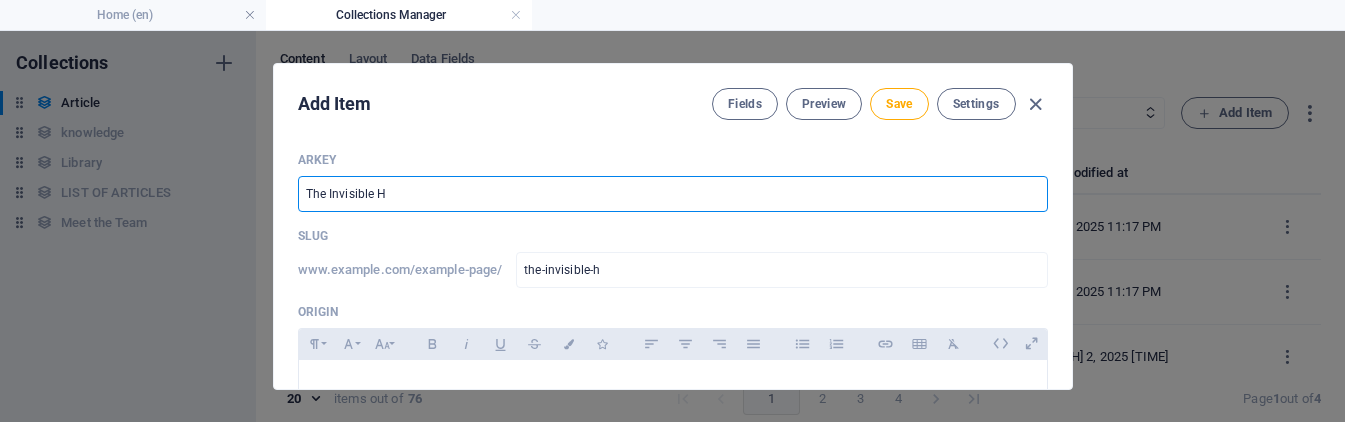 type on "The Invisible Ha" 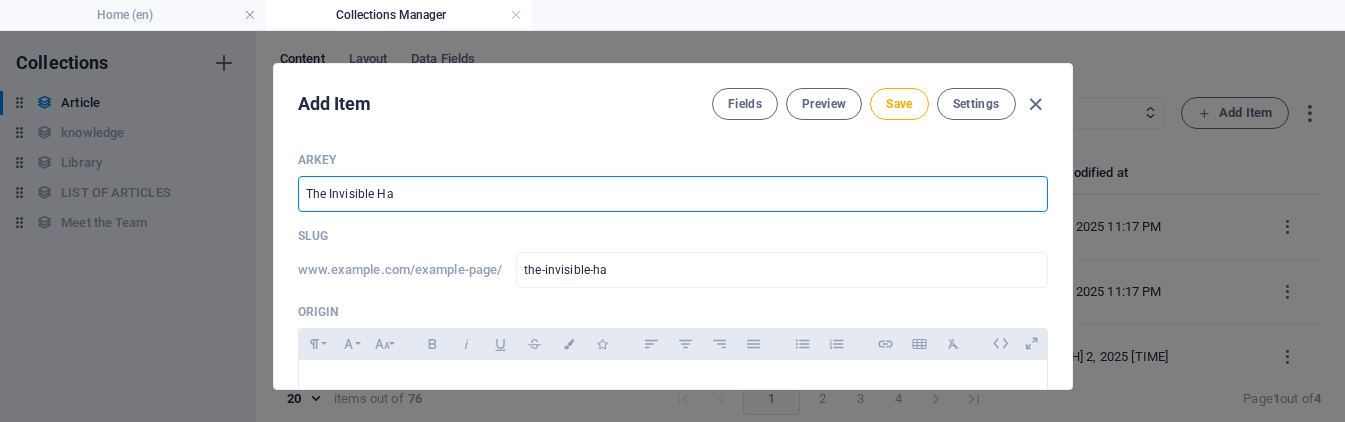 type on "The Invisible Han" 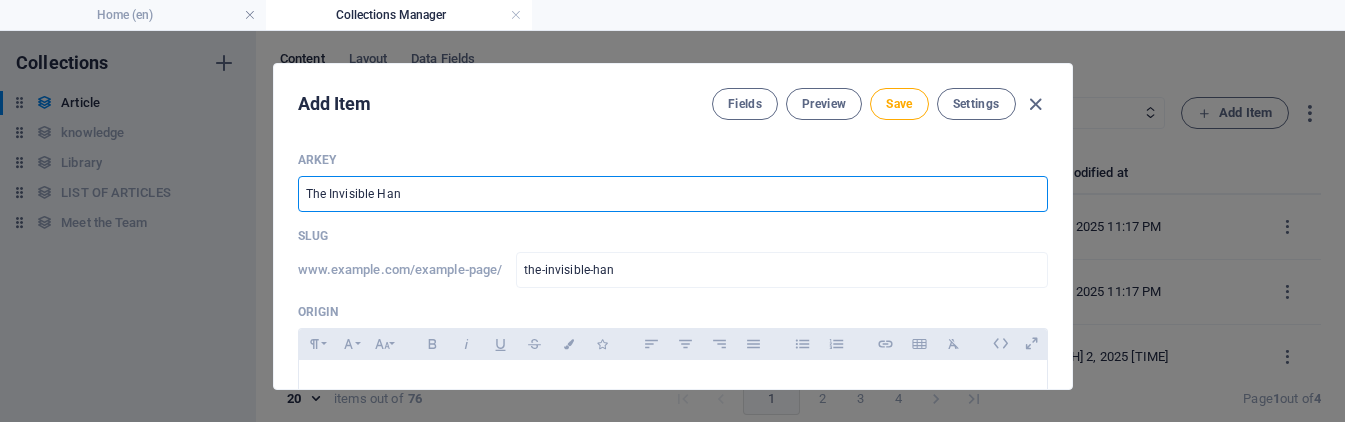 type on "The Invisible Hand" 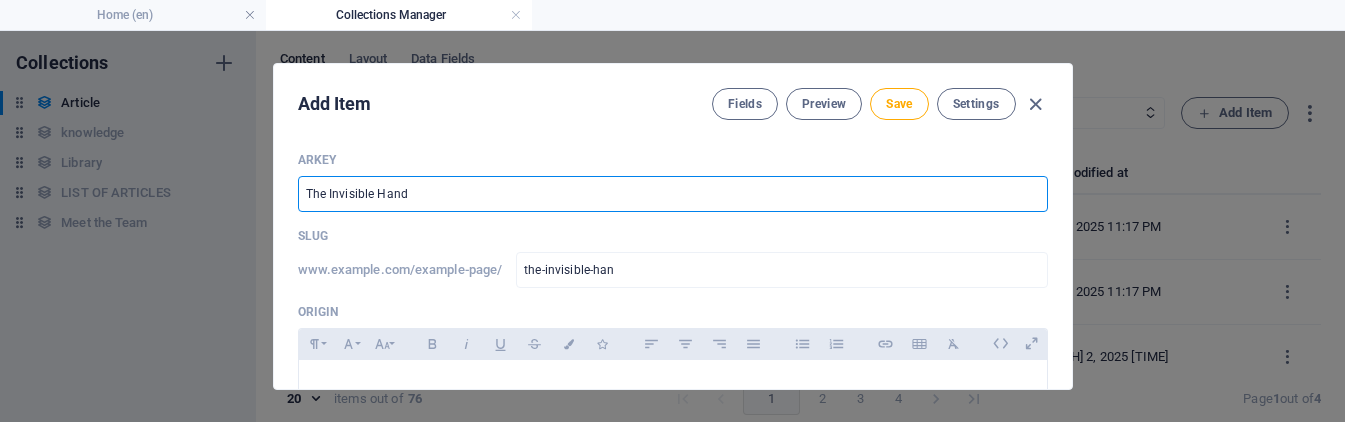 type on "the-invisible-hand" 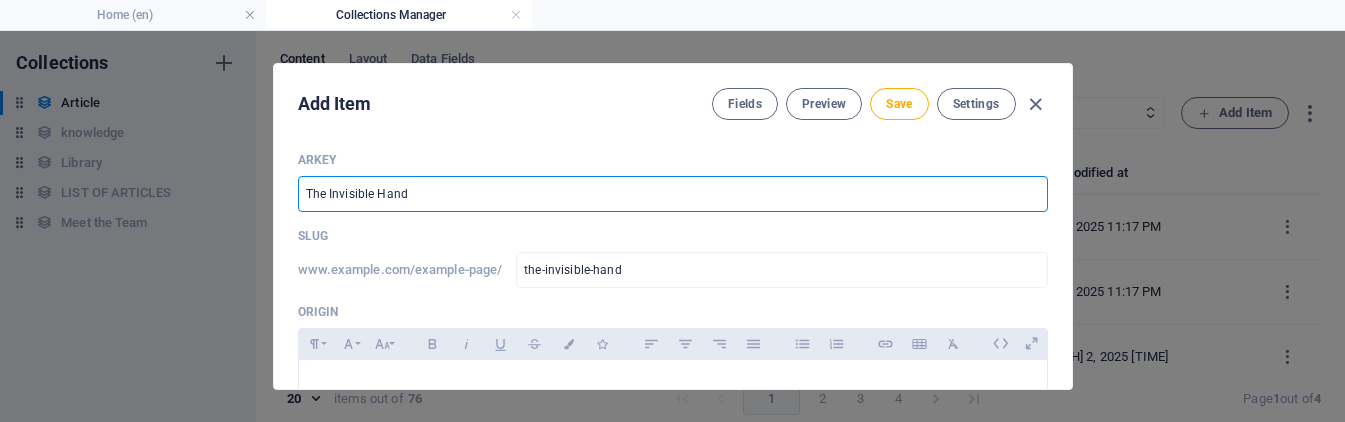 type on "The Invisible Hand o" 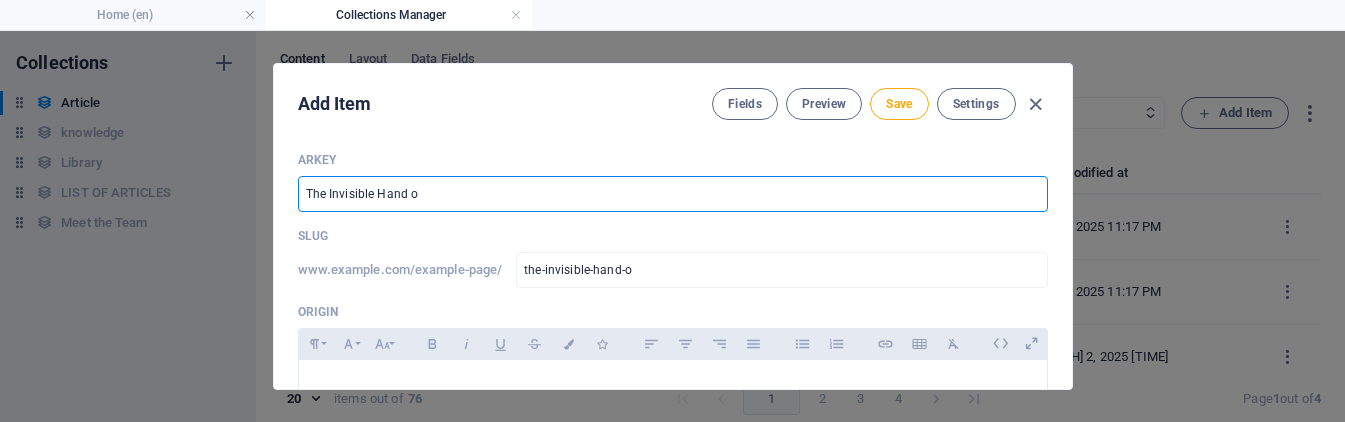 type on "The Invisible Hand of" 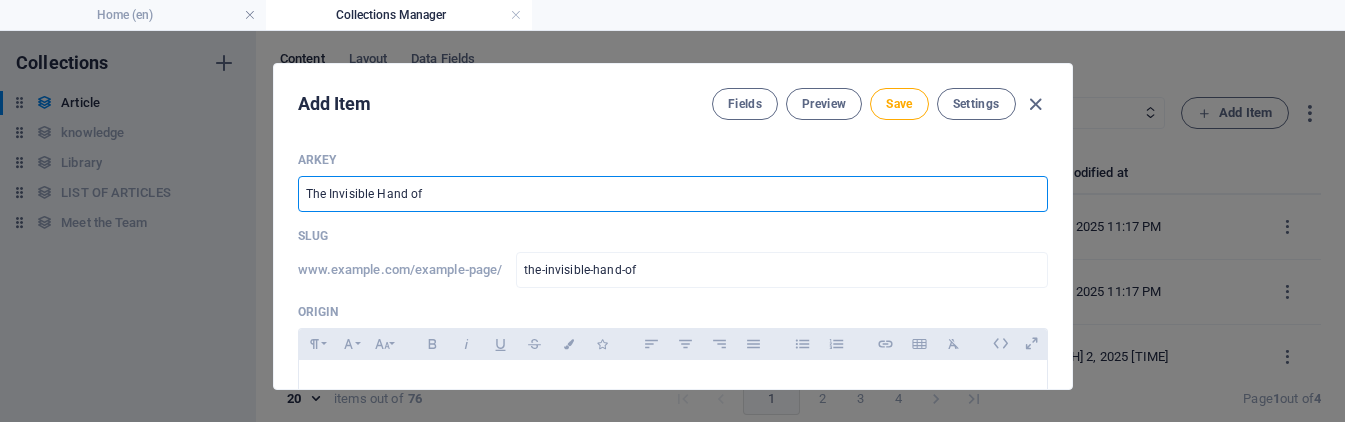 type on "The Invisible Hand of O" 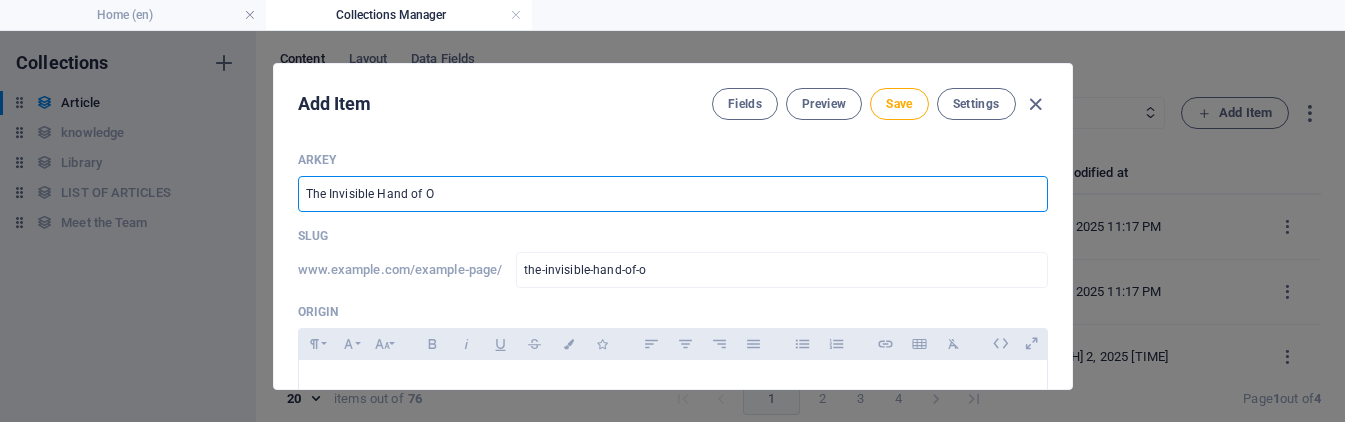 type on "The Invisible Hand of Oi" 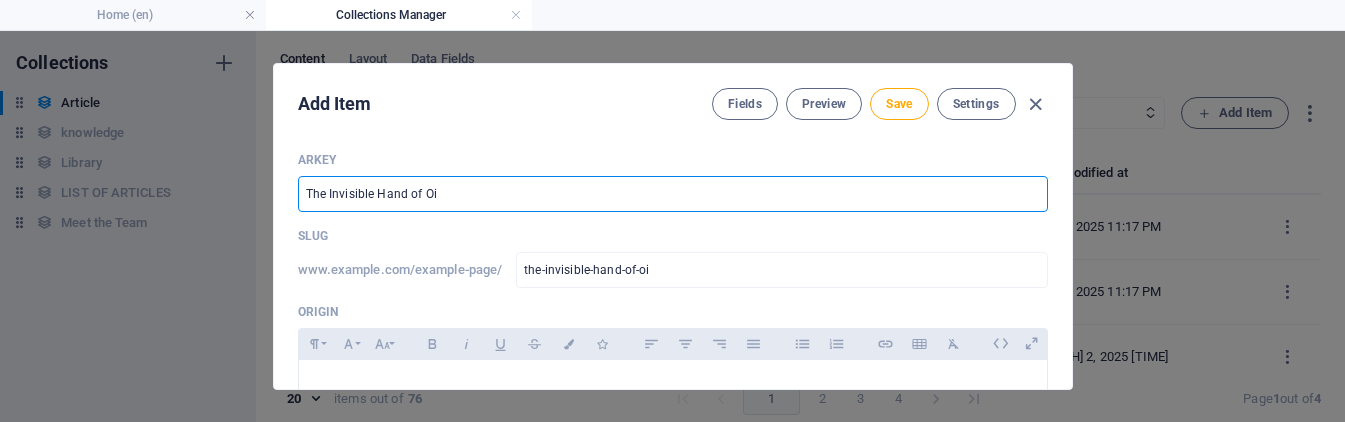 type on "The Invisible Hand of Oil" 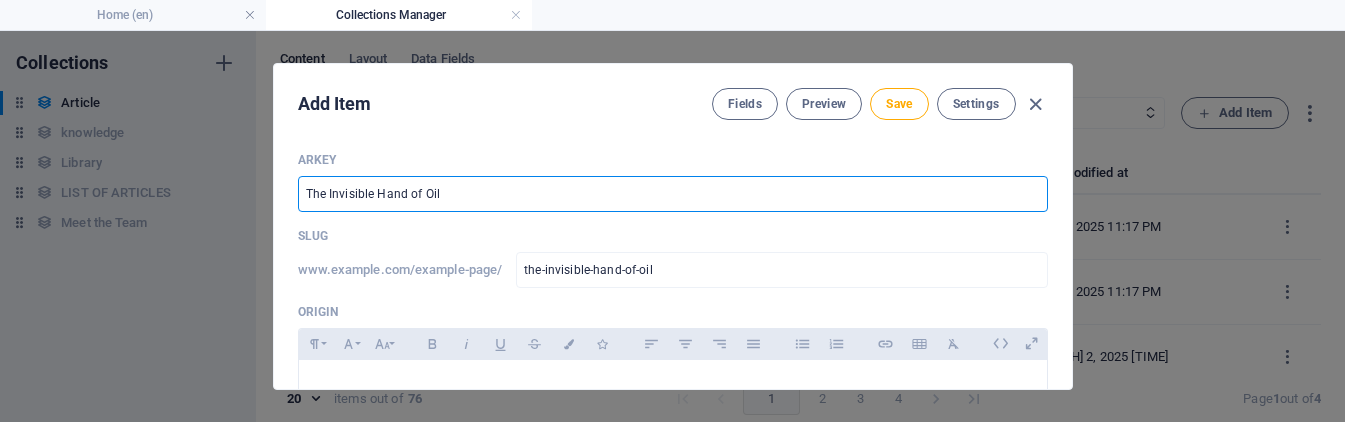 type on "The Invisible Hand of Oil" 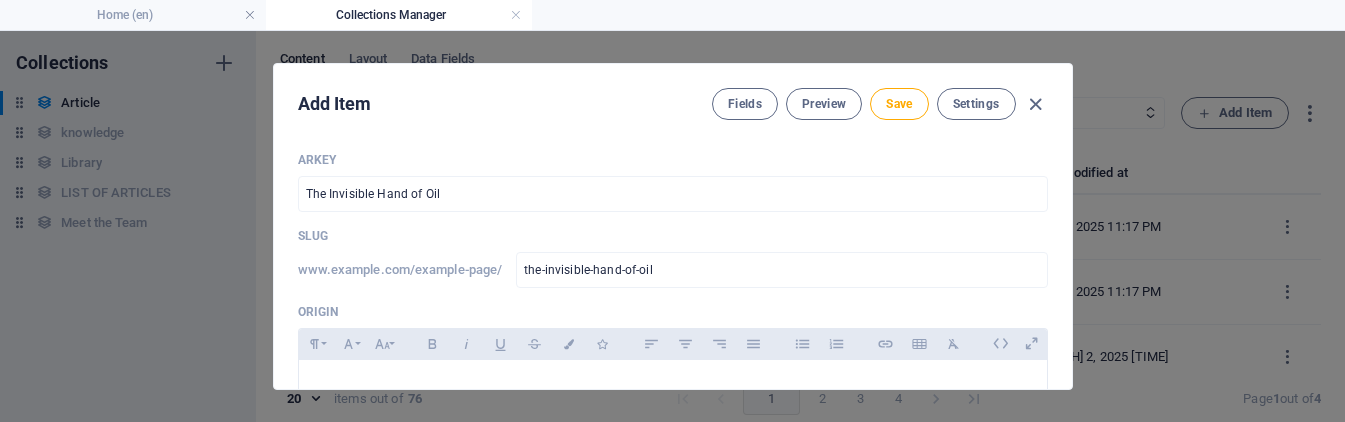 drag, startPoint x: 1070, startPoint y: 152, endPoint x: 1067, endPoint y: 141, distance: 11.401754 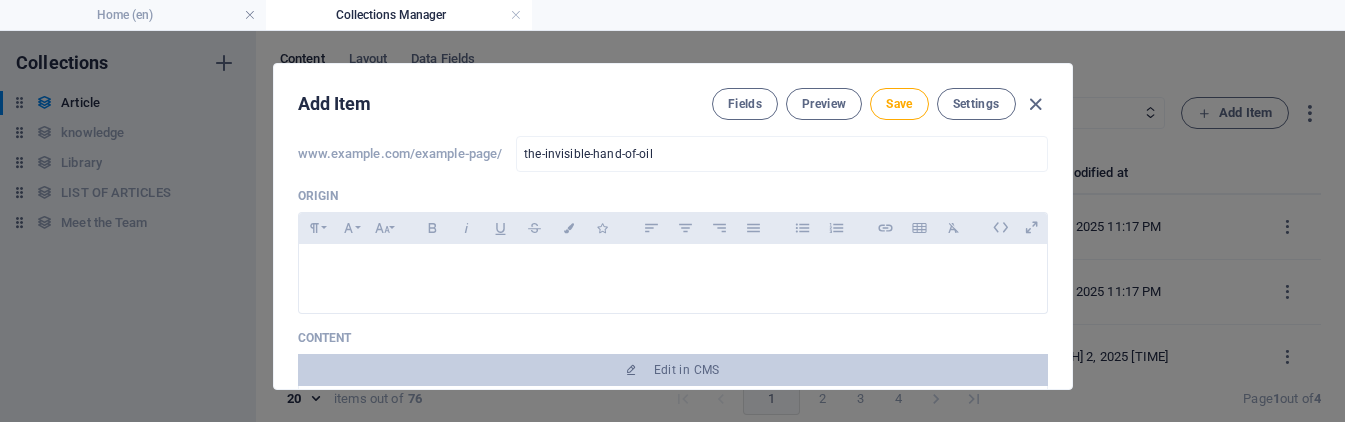 scroll, scrollTop: 124, scrollLeft: 0, axis: vertical 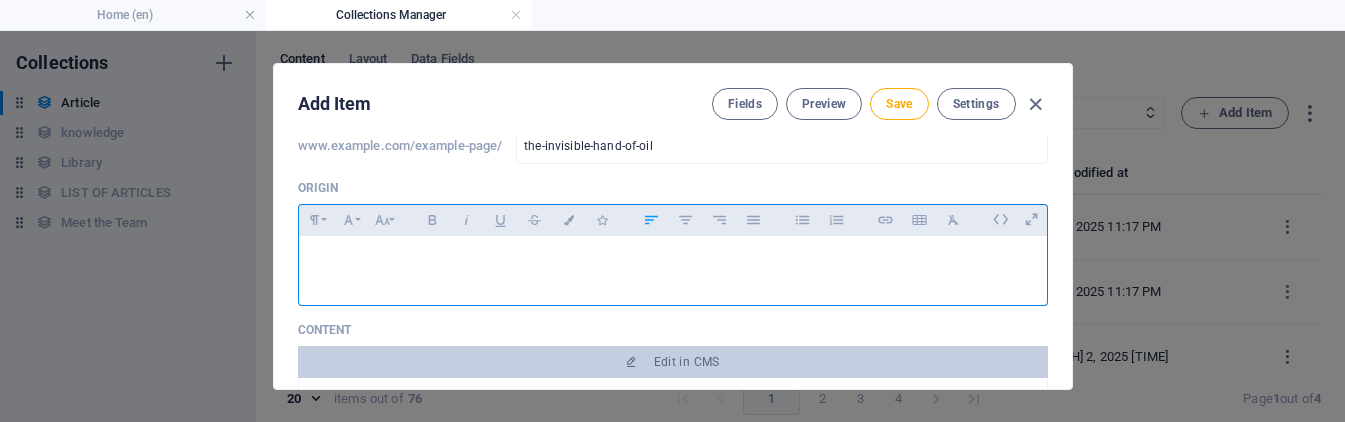 click at bounding box center [673, 266] 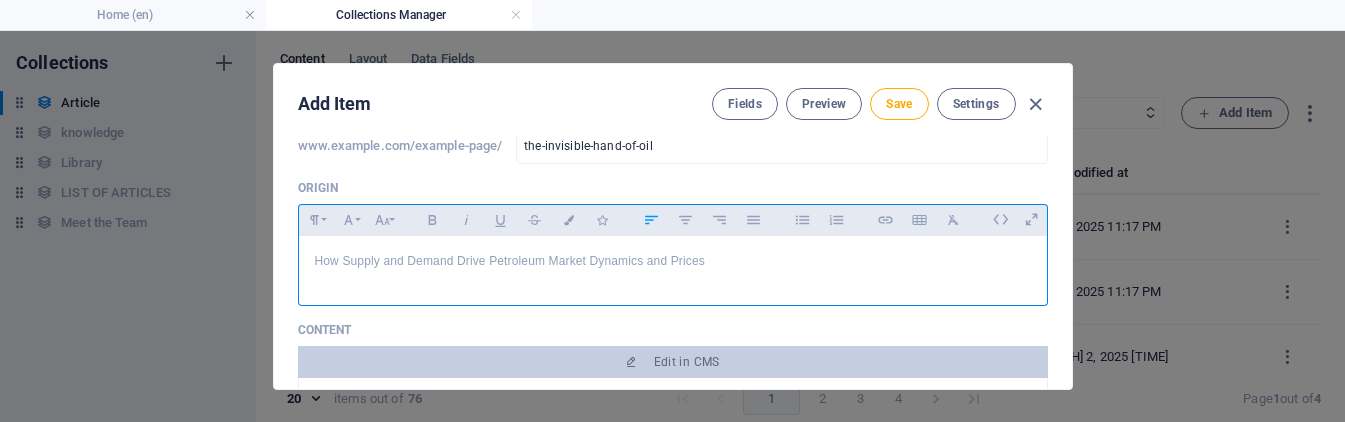 drag, startPoint x: 731, startPoint y: 264, endPoint x: 293, endPoint y: 273, distance: 438.09247 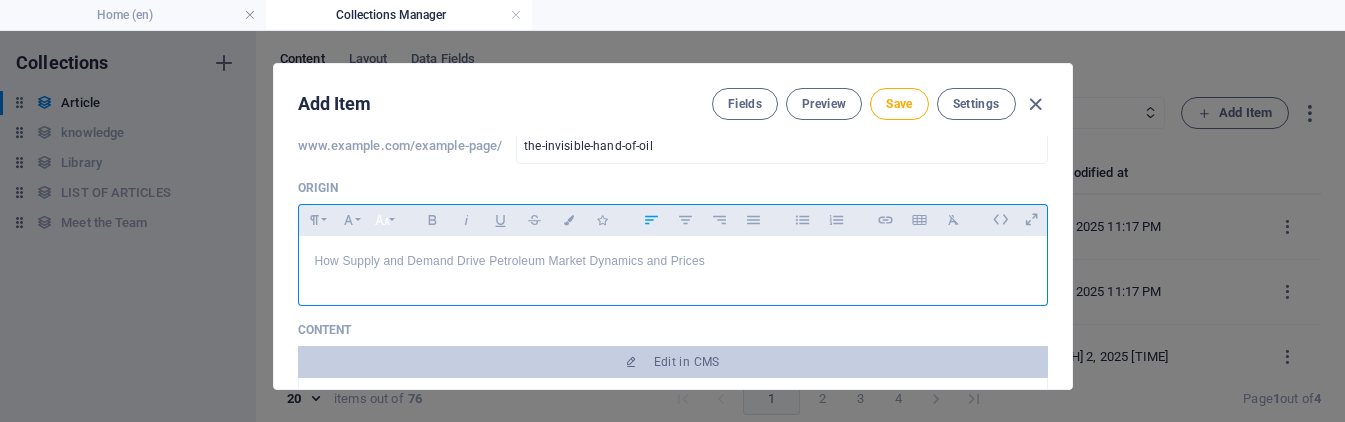 click 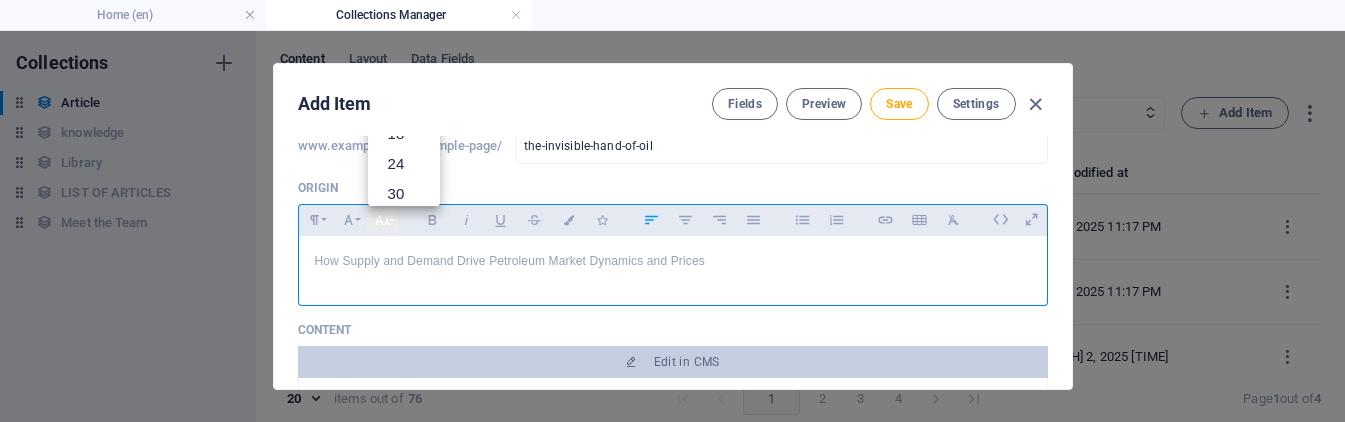 scroll, scrollTop: 143, scrollLeft: 0, axis: vertical 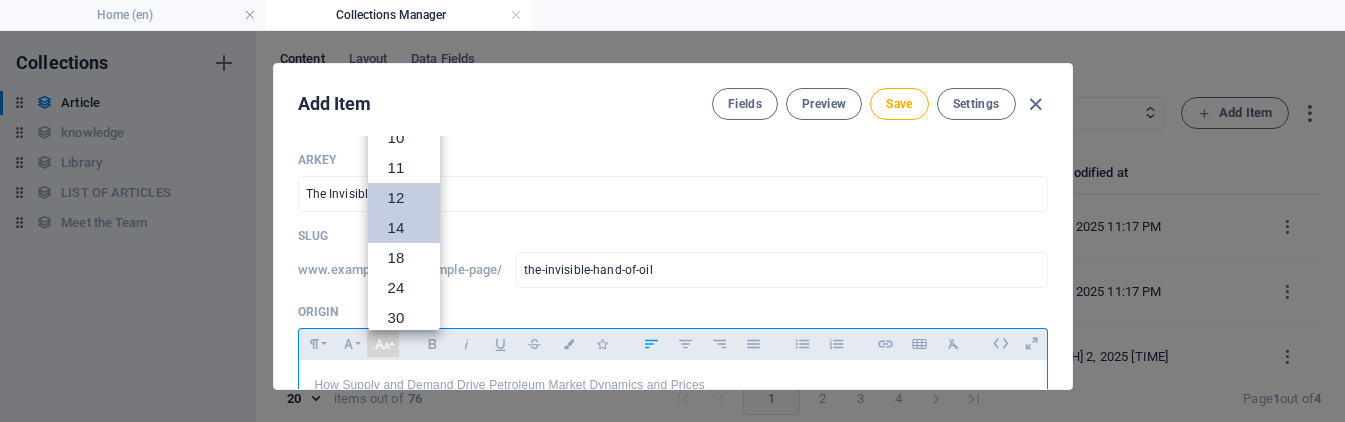 click on "14" at bounding box center (404, 228) 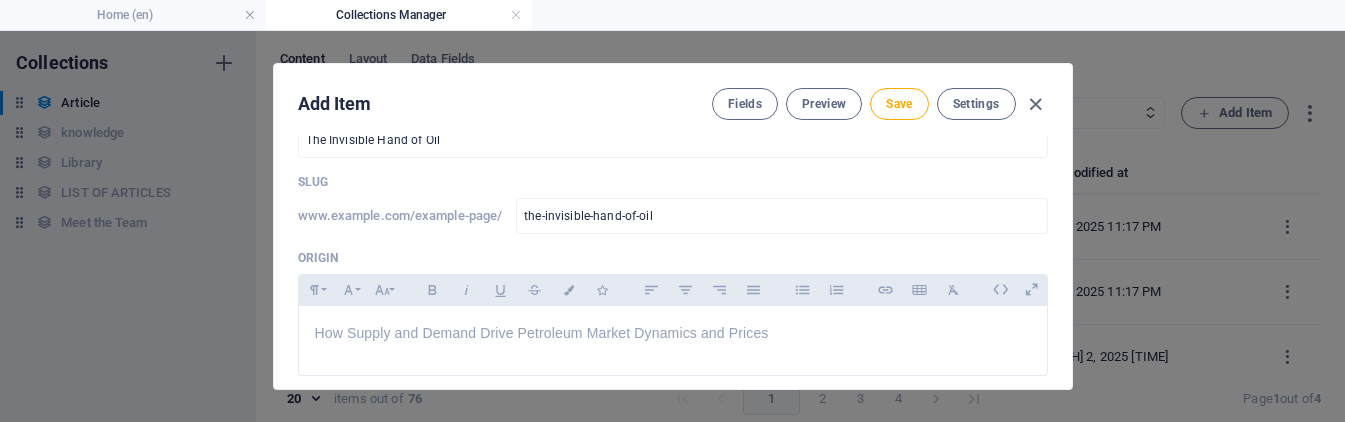 scroll, scrollTop: 115, scrollLeft: 0, axis: vertical 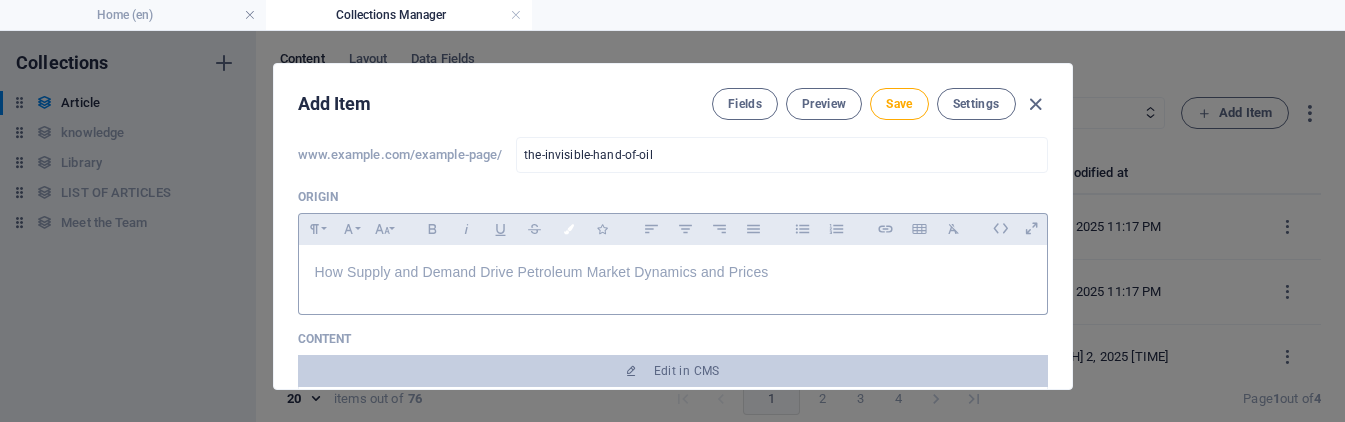 click on "Colors" at bounding box center [569, 229] 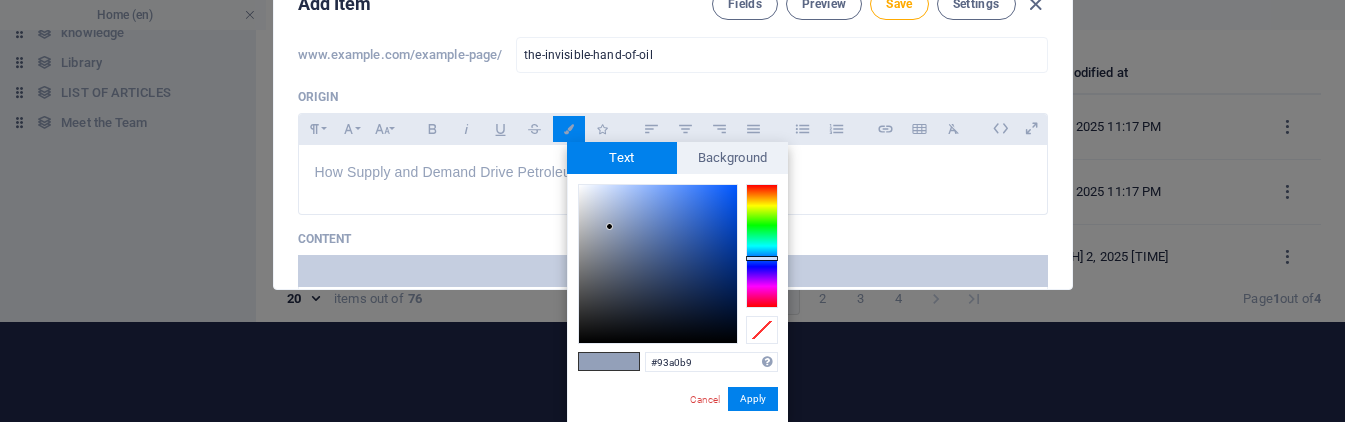 type on "#171718" 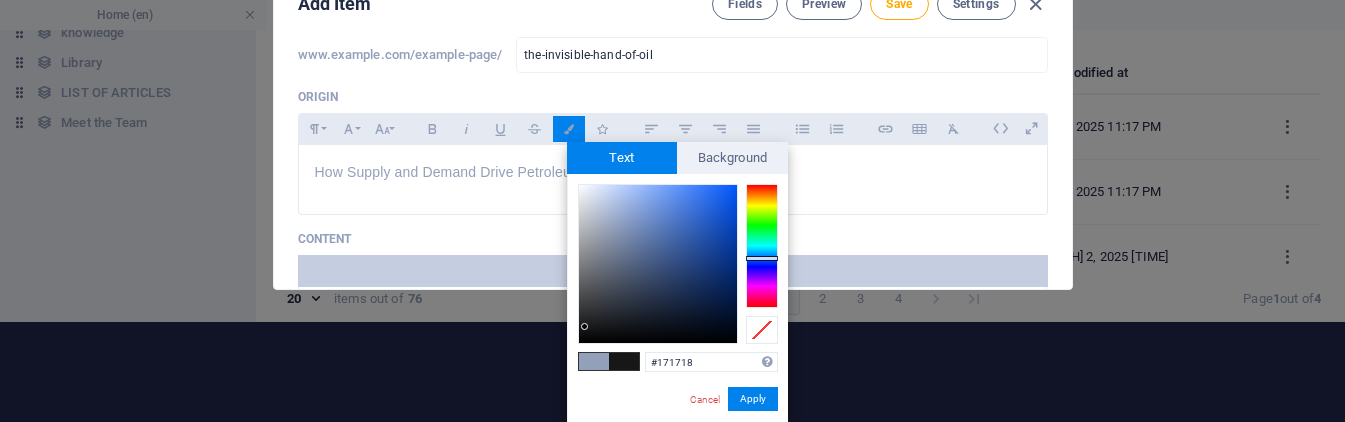 click at bounding box center (658, 264) 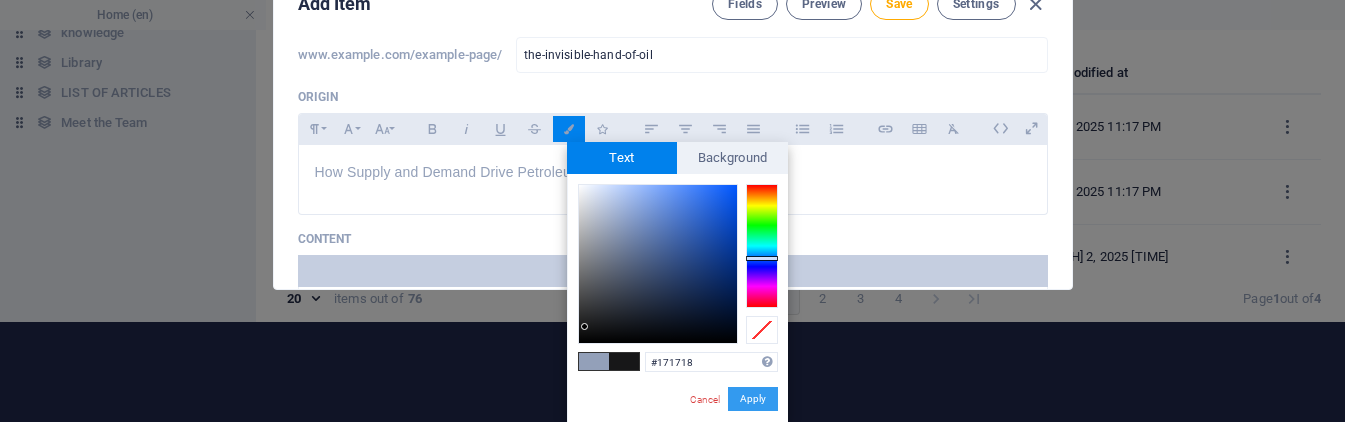 click on "Apply" at bounding box center [753, 399] 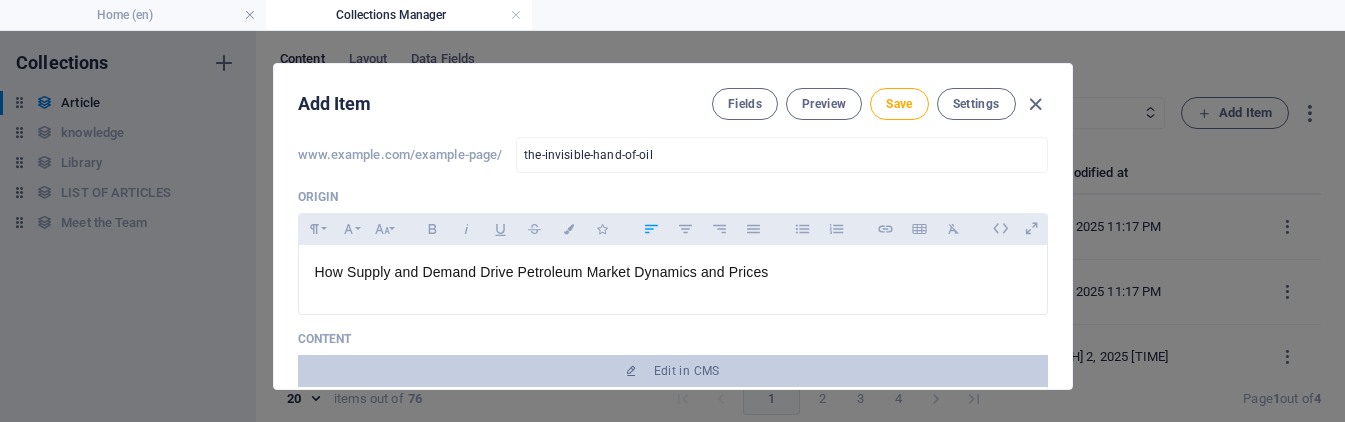 scroll, scrollTop: 0, scrollLeft: 0, axis: both 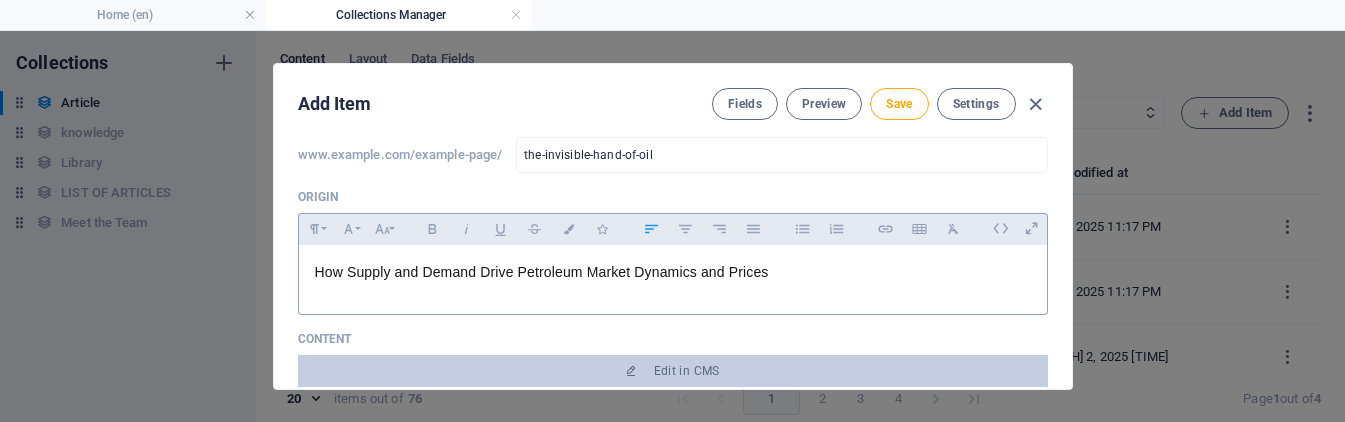 click on "How Supply and Demand Drive Petroleum Market Dynamics and Prices" at bounding box center (673, 275) 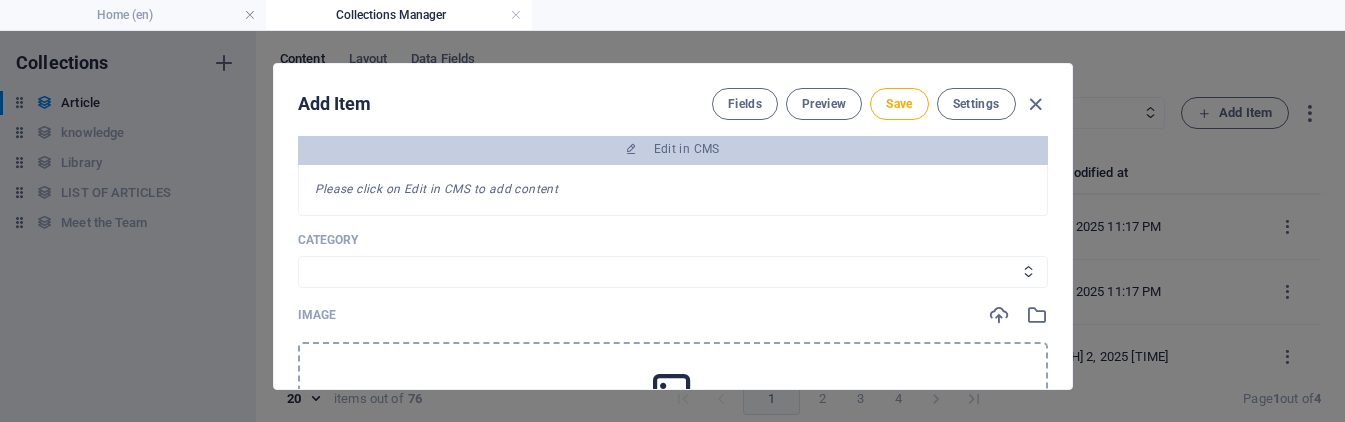 scroll, scrollTop: 364, scrollLeft: 0, axis: vertical 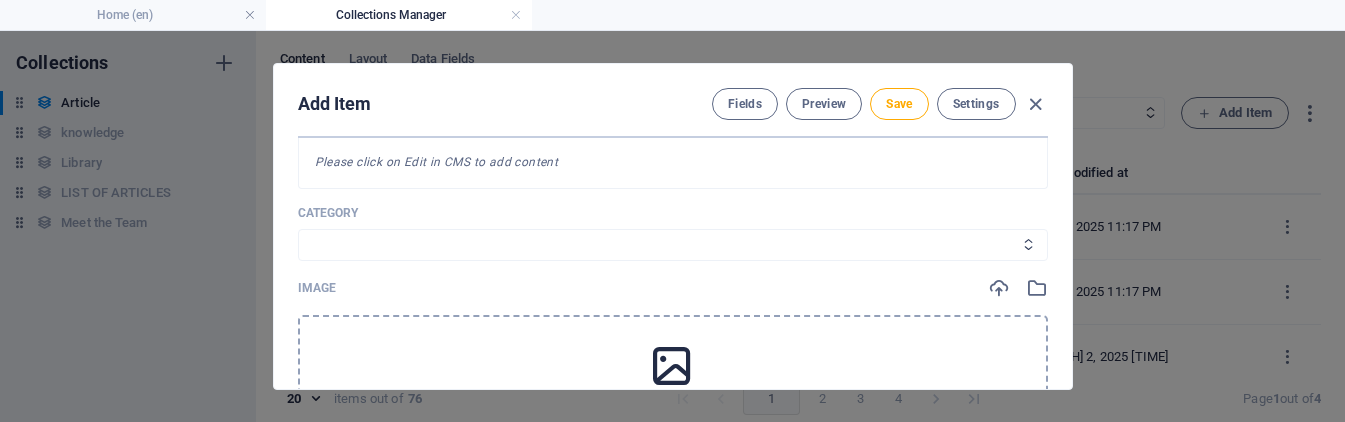 click on "Legal Business Environment Do you know Finance Cryptocurrency" at bounding box center [673, 245] 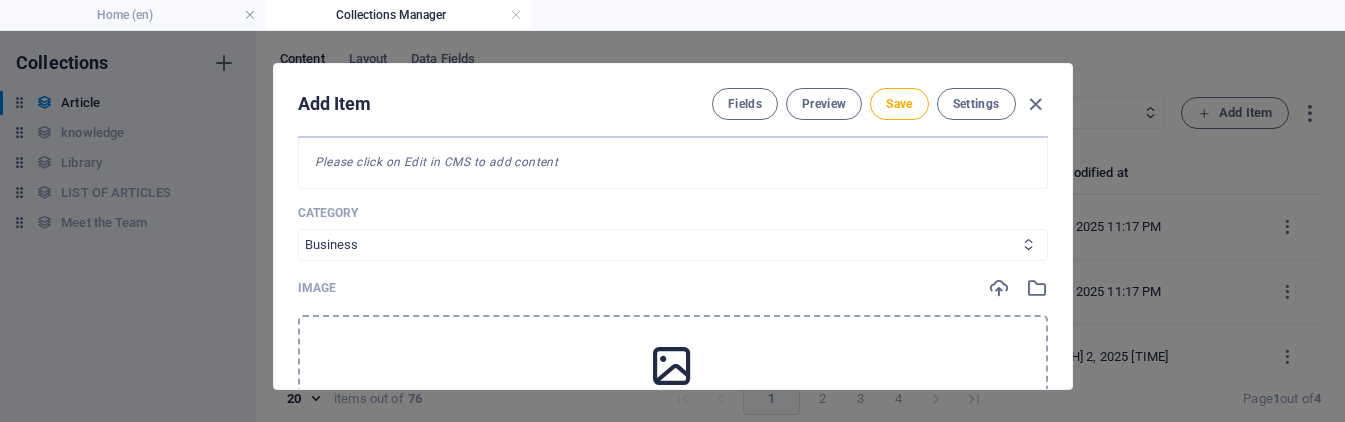 click on "Legal Business Environment Do you know Finance Cryptocurrency" at bounding box center [673, 245] 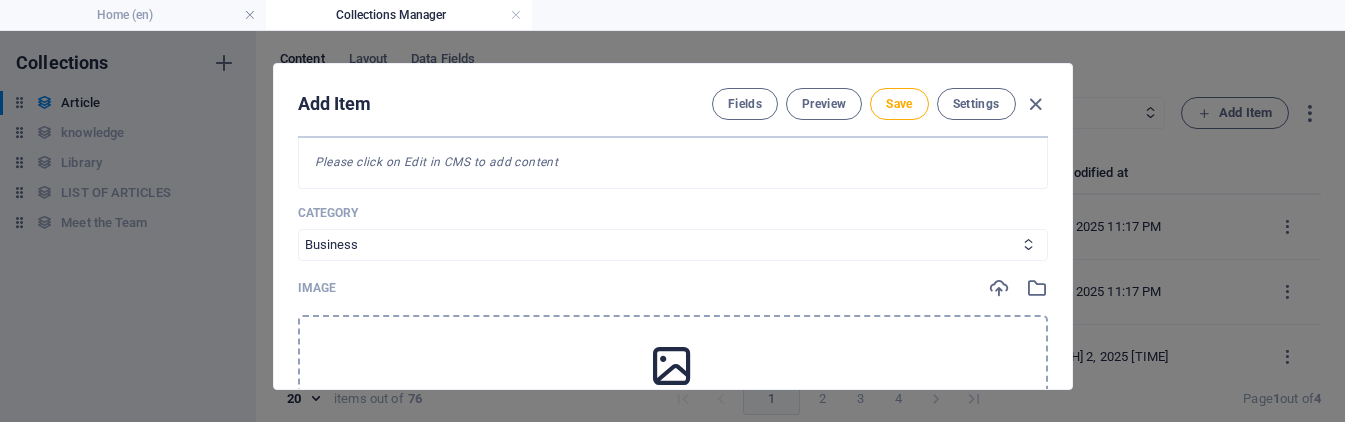 click on "Add Item Fields Preview Save Settings ARKEY The Invisible Hand of Oil ​ Slug www.example.com/example-page/ the-invisible-hand-of-oil ​ Origin Paragraph Format Normal Heading 1 Heading 2 Heading 3 Heading 4 Heading 5 Heading 6 Code Font Family Arial Georgia Impact Tahoma Times New Roman Verdana Font Size 8 9 10 11 12 14 18 24 30 36 48 60 72 96 Bold Italic Underline Strikethrough Colors Icons Align Left Align Center Align Right Align Justify Unordered List Ordered List Insert Link Insert Table Clear Formatting How Supply and Demand Drive Petroleum Market Dynamics and Prices  <p><span style="font-size: 14px; color: rgb(23, 23, 24);">How Supply and Demand Drive Petroleum Market Dynamics and Prices </span></p> Content Edit in CMS Please click on Edit in CMS to add content Category Legal Business Environment Do you know Finance Cryptocurrency Image Drop file here, click to upload or Select file from Files or our free stock photos & videos Publishing Date 2025-[MONTH]-[DAY] ​ Status Published Draft Trending? Trending?" at bounding box center (672, 226) 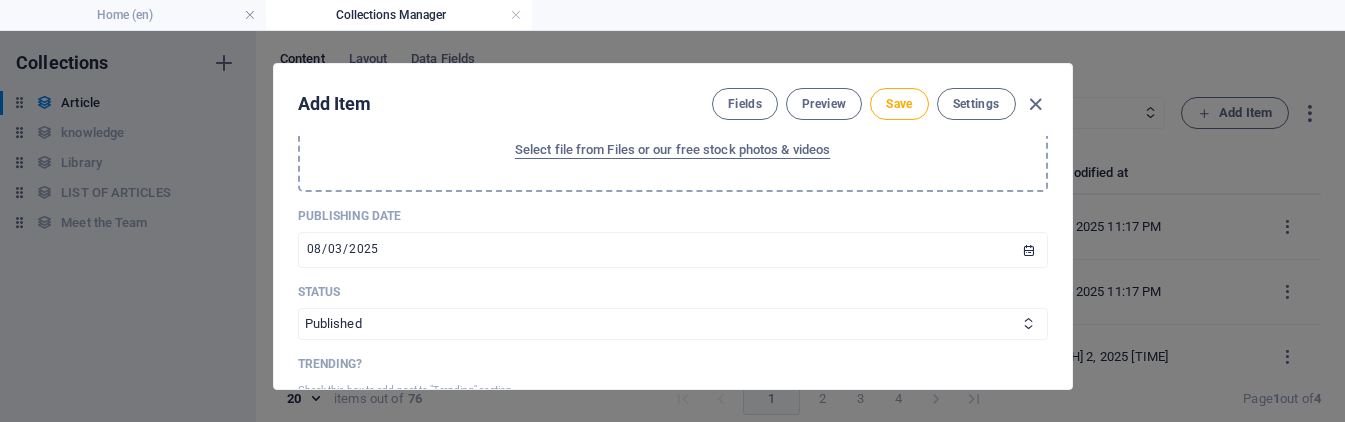 scroll, scrollTop: 692, scrollLeft: 0, axis: vertical 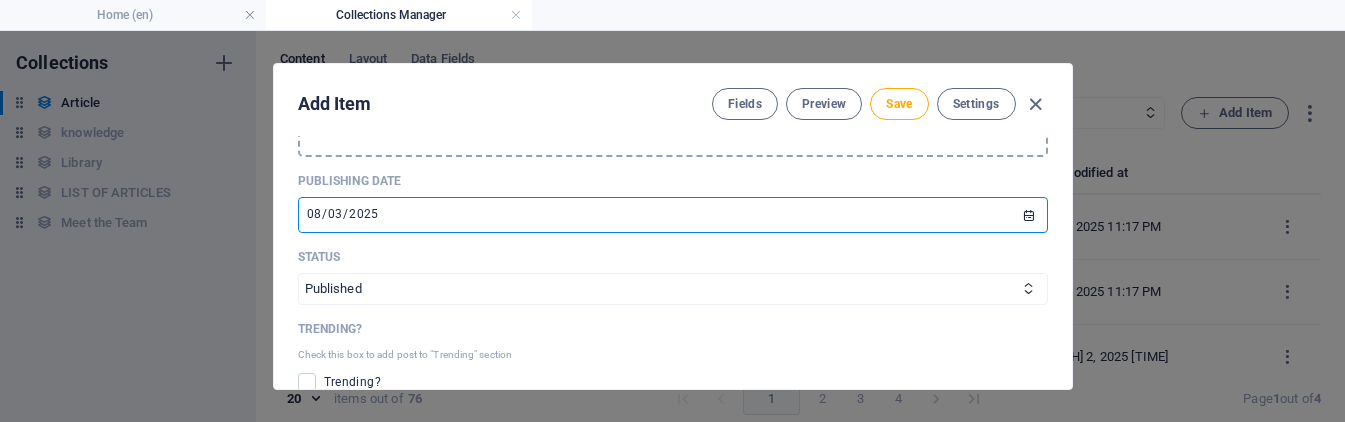 click on "2025-08-03" at bounding box center [673, 215] 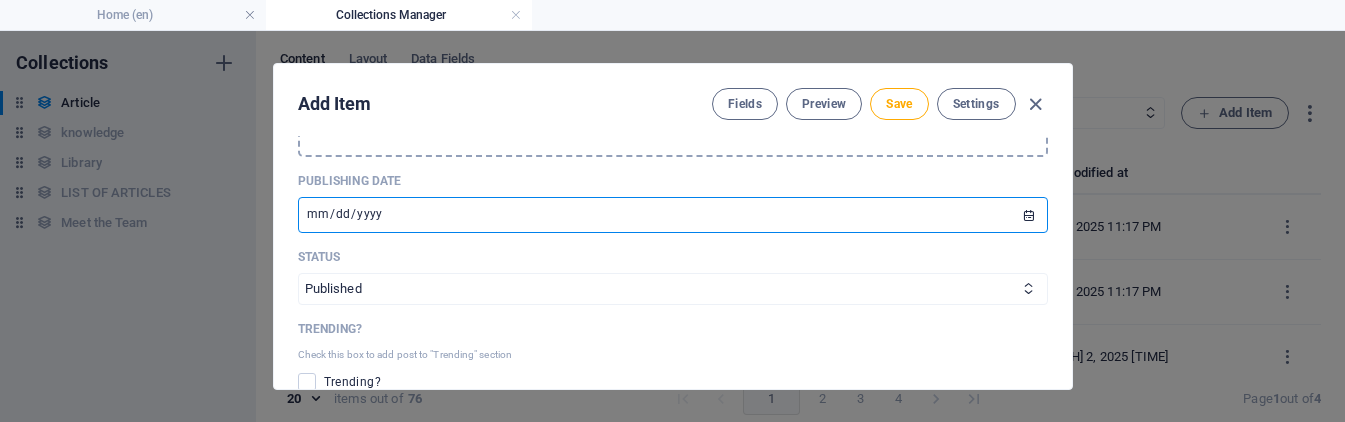 type on "2025-08-02" 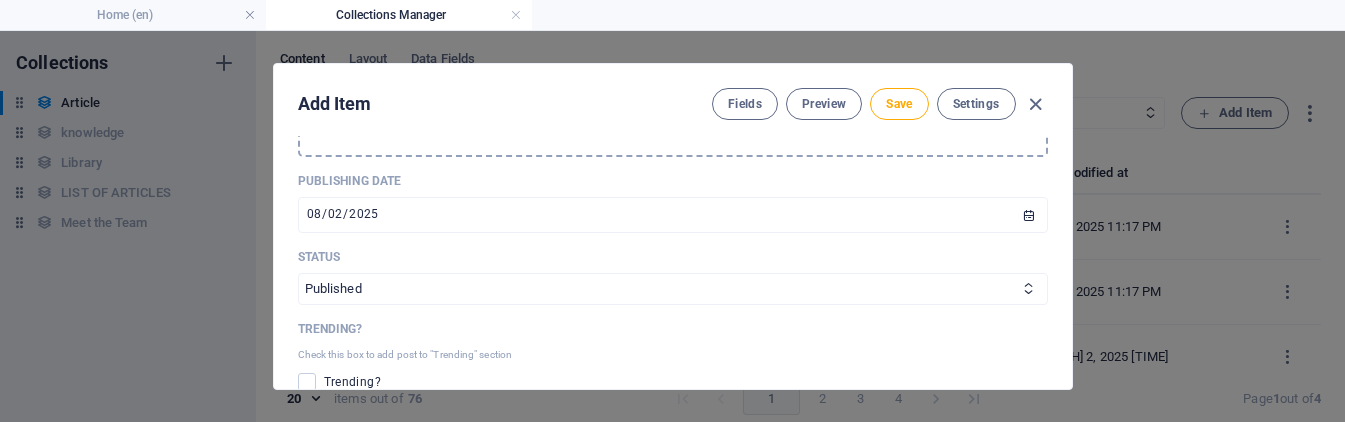 click on "Add Item Fields Preview Save Settings ARKEY The Invisible Hand of Oil ​ Slug www.example.com/example-page/ the-invisible-hand-of-oil ​ Origin Paragraph Format Normal Heading 1 Heading 2 Heading 3 Heading 4 Heading 5 Heading 6 Code Font Family Arial Georgia Impact Tahoma Times New Roman Verdana Font Size 8 9 10 11 12 14 18 24 30 36 48 60 72 96 Bold Italic Underline Strikethrough Colors Icons Align Left Align Center Align Right Align Justify Unordered List Ordered List Insert Link Insert Table Clear Formatting How Supply and Demand Drive Petroleum Market Dynamics and Prices  <p><span style="font-size: 14px; color: rgb(23, 23, 24);">How Supply and Demand Drive Petroleum Market Dynamics and Prices </span></p> Content Edit in CMS Please click on Edit in CMS to add content Category Legal Business Environment Do you know Finance Cryptocurrency Image Drop file here, click to upload or Select file from Files or our free stock photos & videos Publishing Date 2025-[MONTH]-[DAY] ​ Status Published Draft Trending? Trending?" at bounding box center (672, 226) 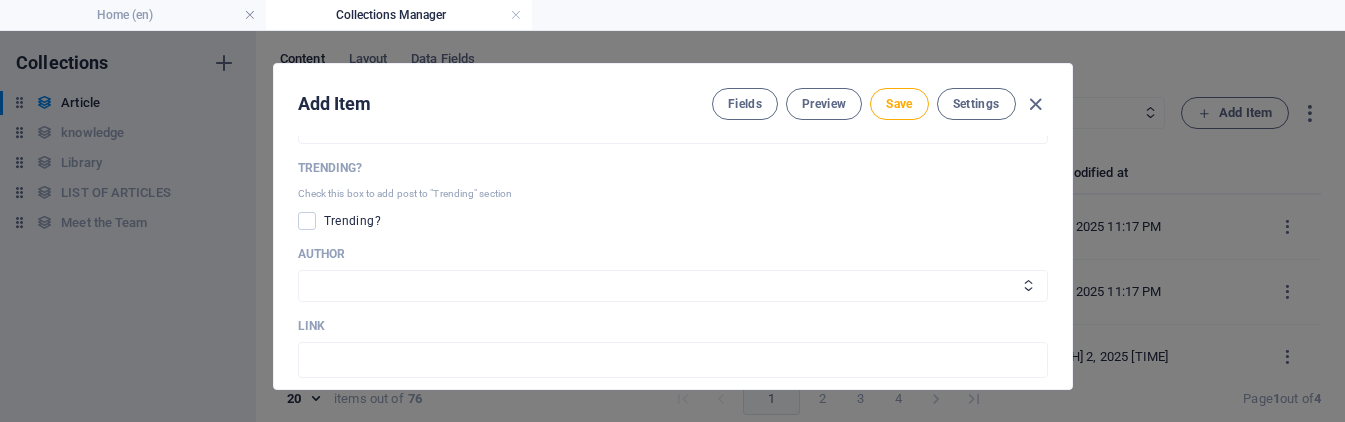 scroll, scrollTop: 879, scrollLeft: 0, axis: vertical 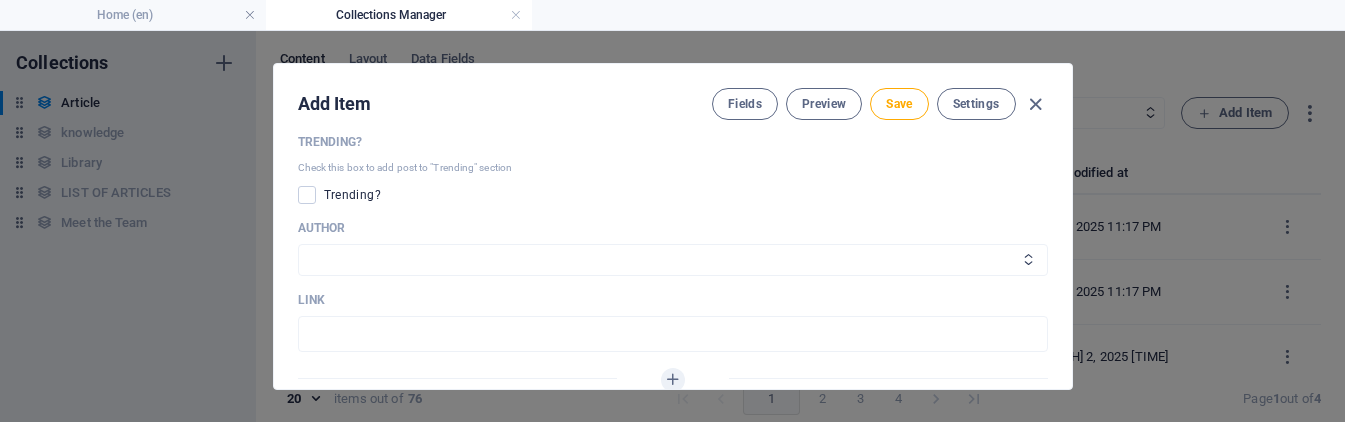 click on "[FIRST] [LAST] [FIRST] [LAST]" at bounding box center (673, 260) 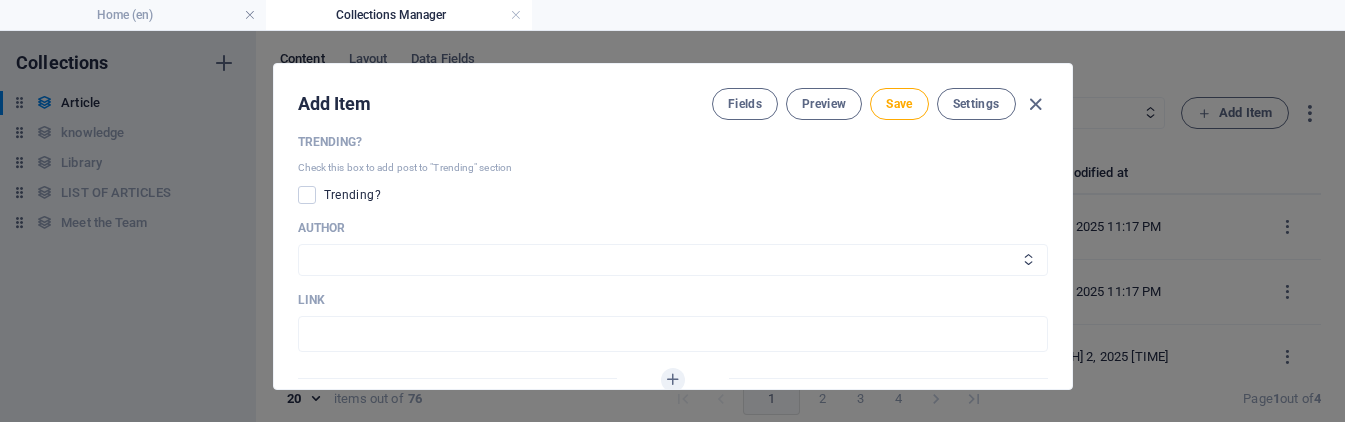 select on "[PERSON]" 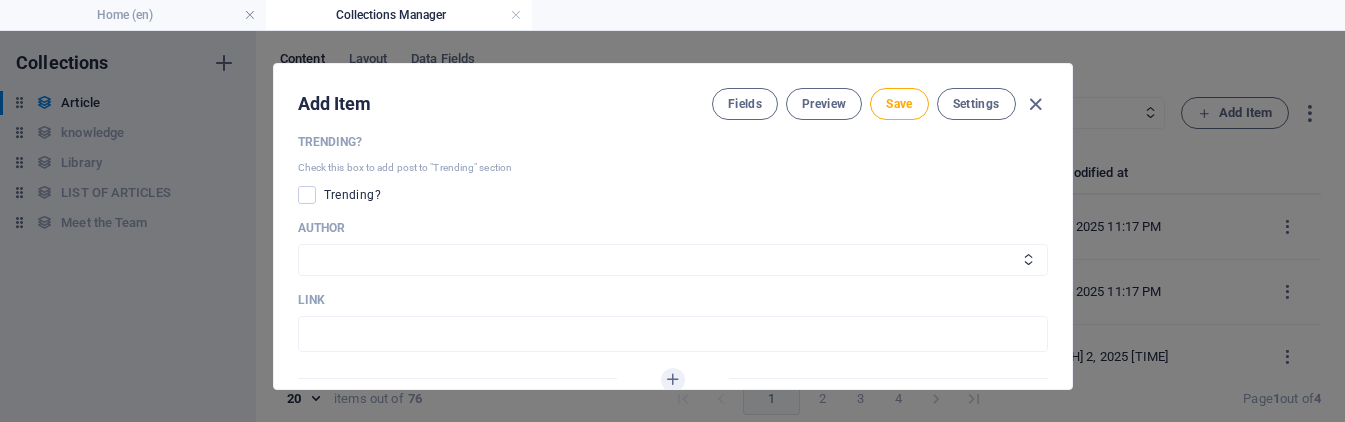 click on "ARKEY The Invisible Hand of Oil ​ Slug www.example.com/example-page/ the-invisible-hand-of-oil ​ Origin Paragraph Format Normal Heading 1 Heading 2 Heading 3 Heading 4 Heading 5 Heading 6 Code Font Family Arial Georgia Impact Tahoma Times New Roman Verdana Font Size 8 9 10 11 12 14 18 24 30 36 48 60 72 96 Bold Italic Underline Strikethrough Colors Icons Align Left Align Center Align Right Align Justify Unordered List Ordered List Insert Link Insert Table Clear Formatting How Supply and Demand Drive Petroleum Market Dynamics and Prices  <p><span style="font-size: 14px; color: rgb(23, 23, 24);">How Supply and Demand Drive Petroleum Market Dynamics and Prices </span></p> Content Edit in CMS Please click on Edit in CMS to add content Category Legal Business Environment Do you know Finance Cryptocurrency Image Drop file here, click to upload or Select file from Files or our free stock photos & videos Publishing Date 2025-[MONTH]-[DAY] ​ Status Published Draft Trending? Trending? Author [PERSON] [PERSON]" at bounding box center [673, 262] 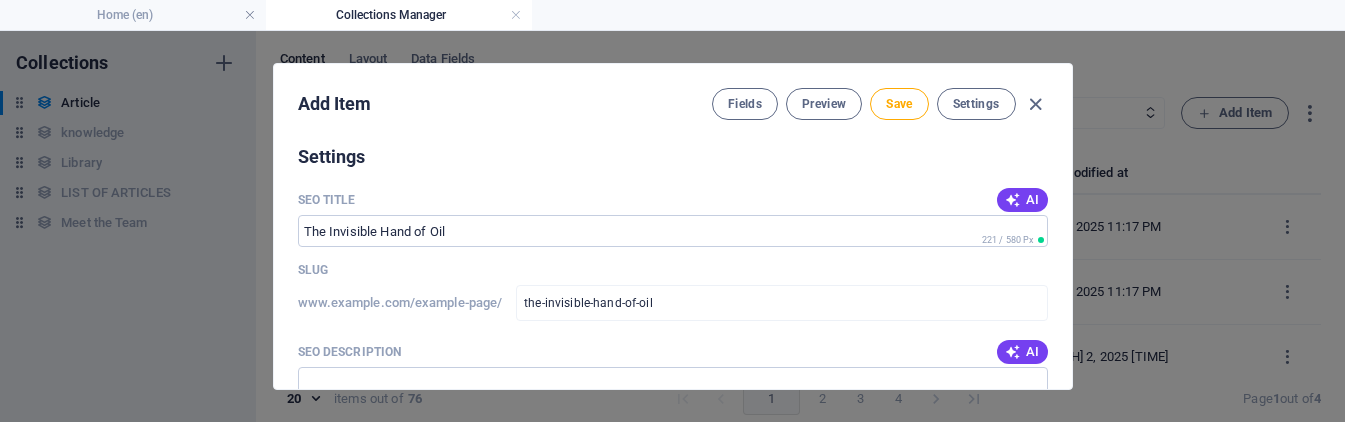 scroll, scrollTop: 1217, scrollLeft: 0, axis: vertical 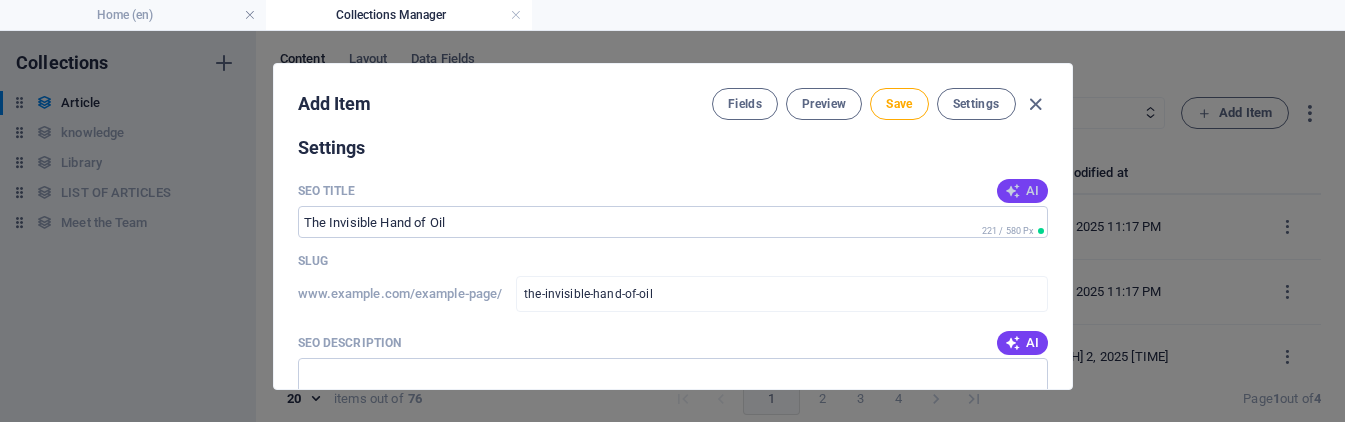 click on "AI" at bounding box center (1022, 191) 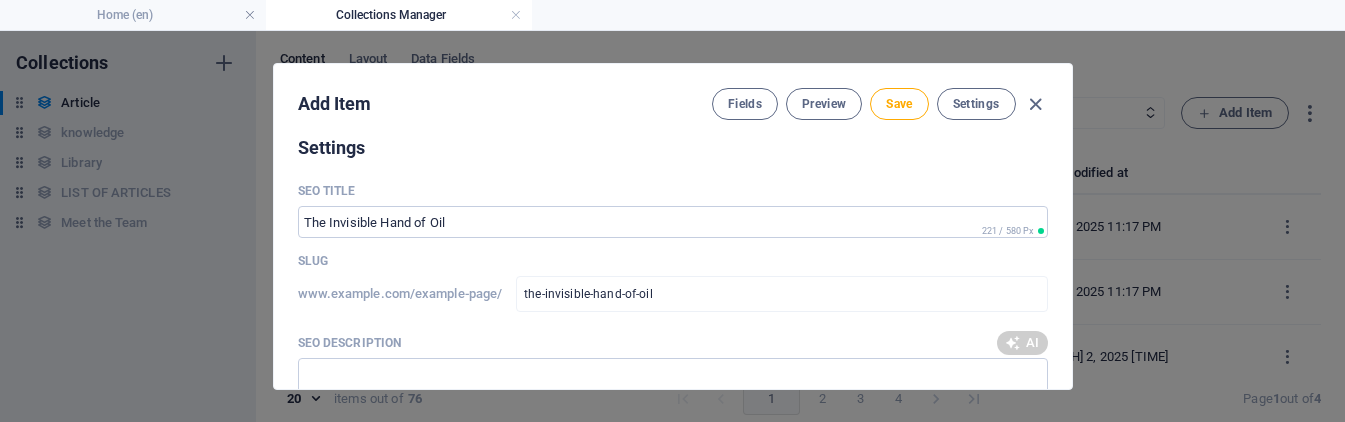 type on "Oil Market Dynamics Explained" 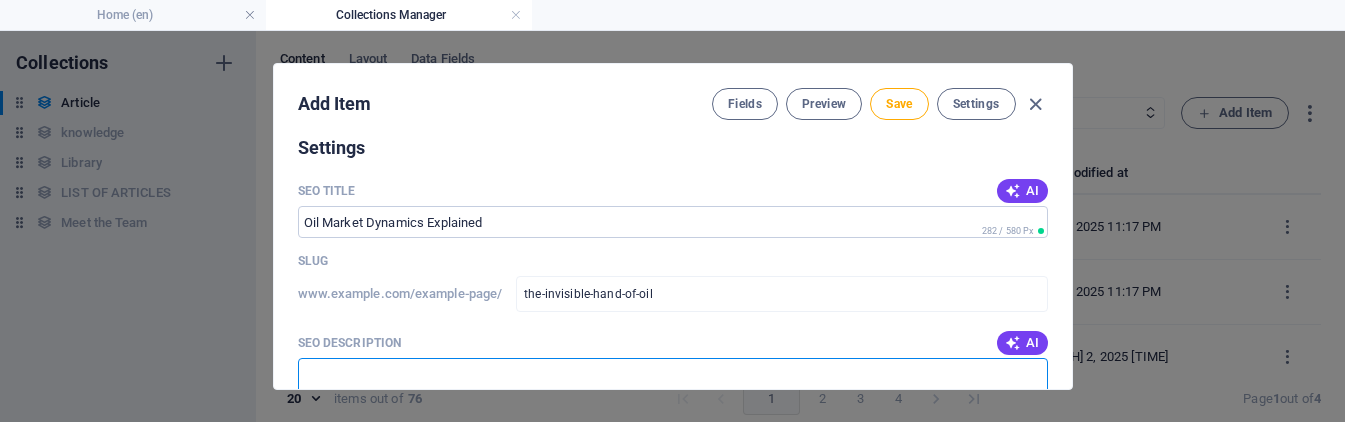 click on "SEO Description" at bounding box center [673, 390] 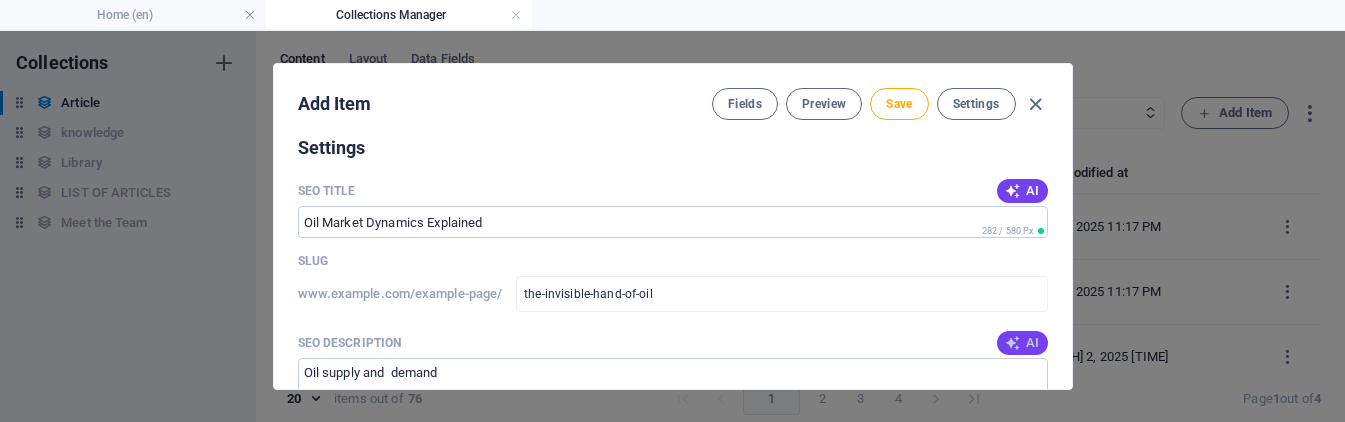 click on "AI" at bounding box center [1022, 343] 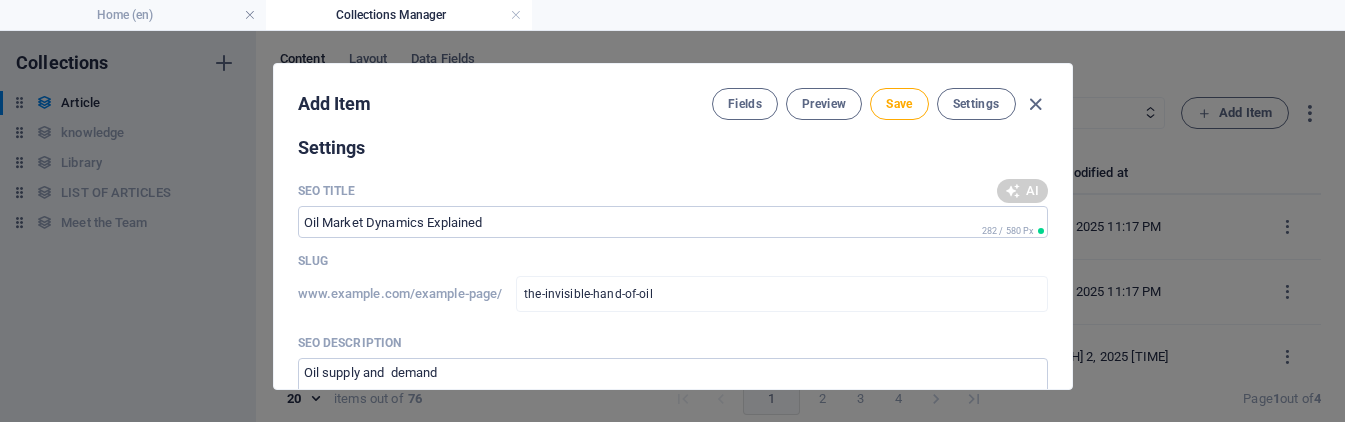 type on "Explore The Invisible Hand of Oil to understand how supply and demand shape petroleum markets and pricing dynamics." 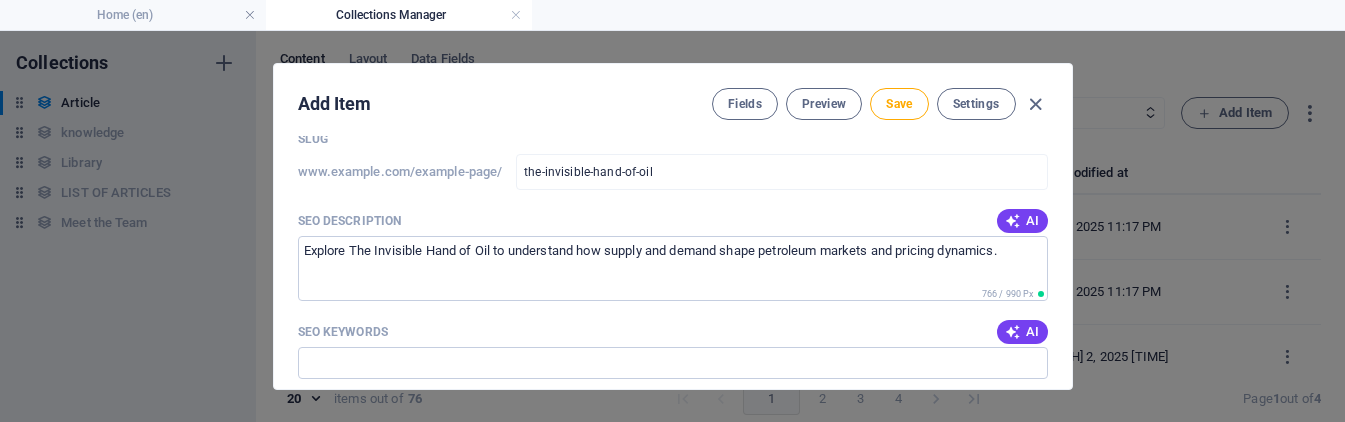 scroll, scrollTop: 1420, scrollLeft: 0, axis: vertical 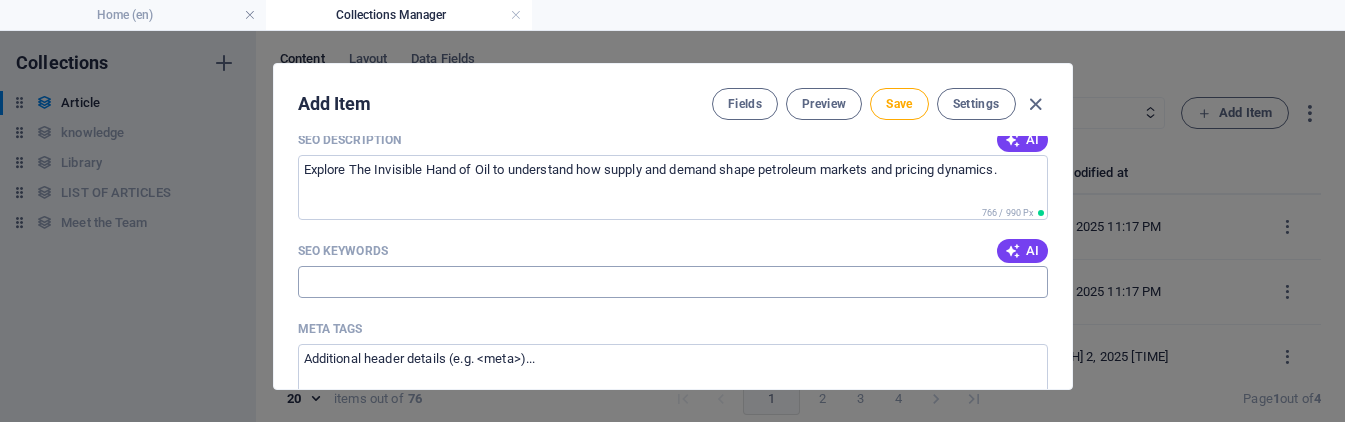 click on "SEO Keywords" at bounding box center [673, 282] 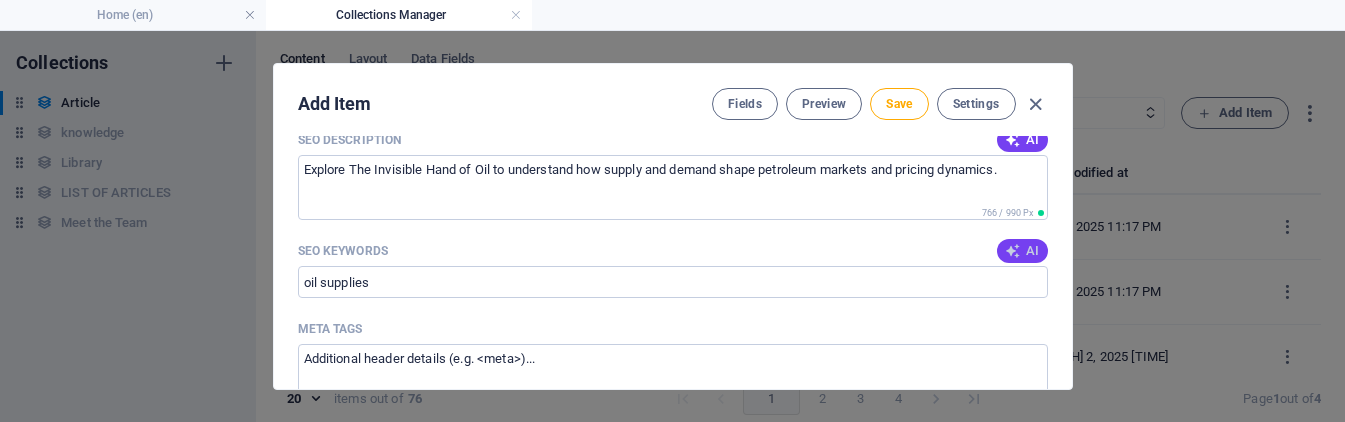 click at bounding box center (1013, 251) 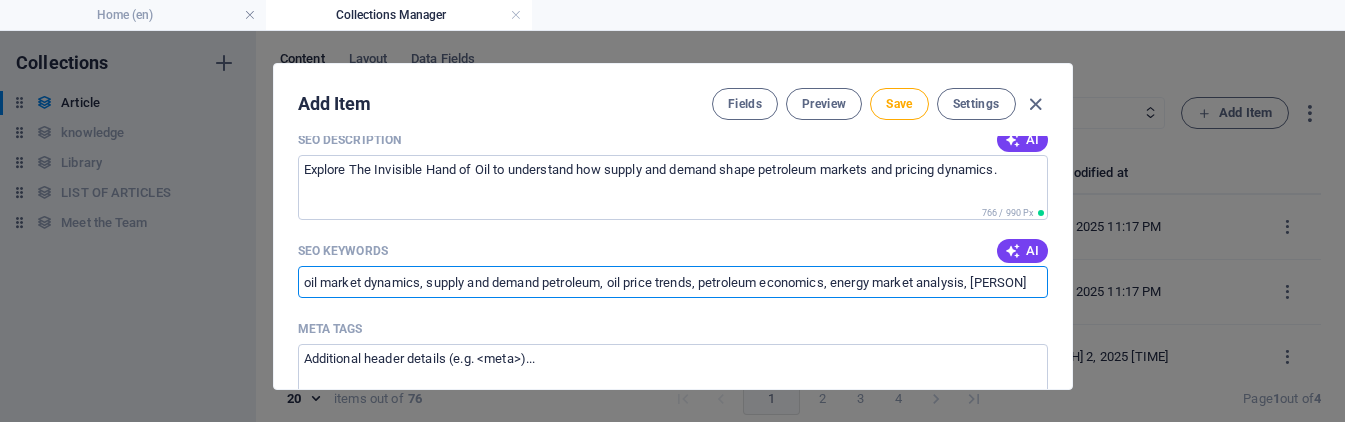 scroll, scrollTop: 0, scrollLeft: 14, axis: horizontal 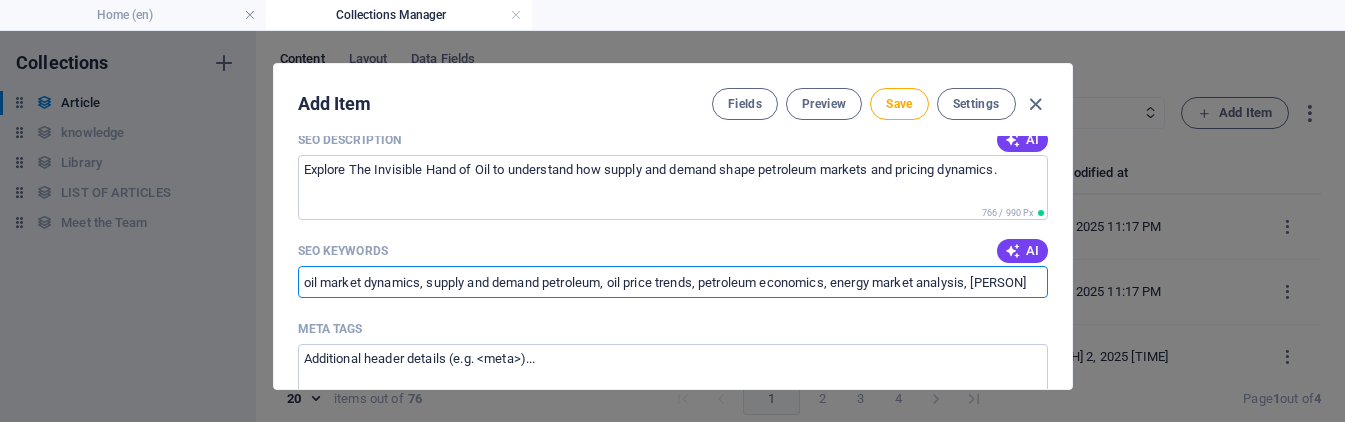 drag, startPoint x: 976, startPoint y: 287, endPoint x: 1113, endPoint y: 275, distance: 137.52454 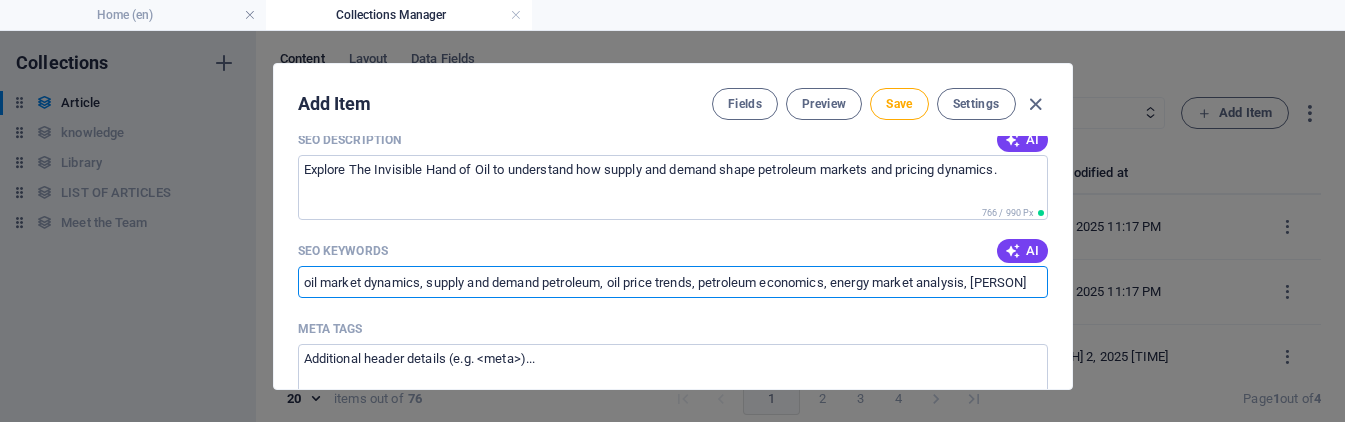 click on "oil market dynamics, supply and demand petroleum, oil price trends, petroleum economics, energy market analysis, [PERSON]" at bounding box center (673, 282) 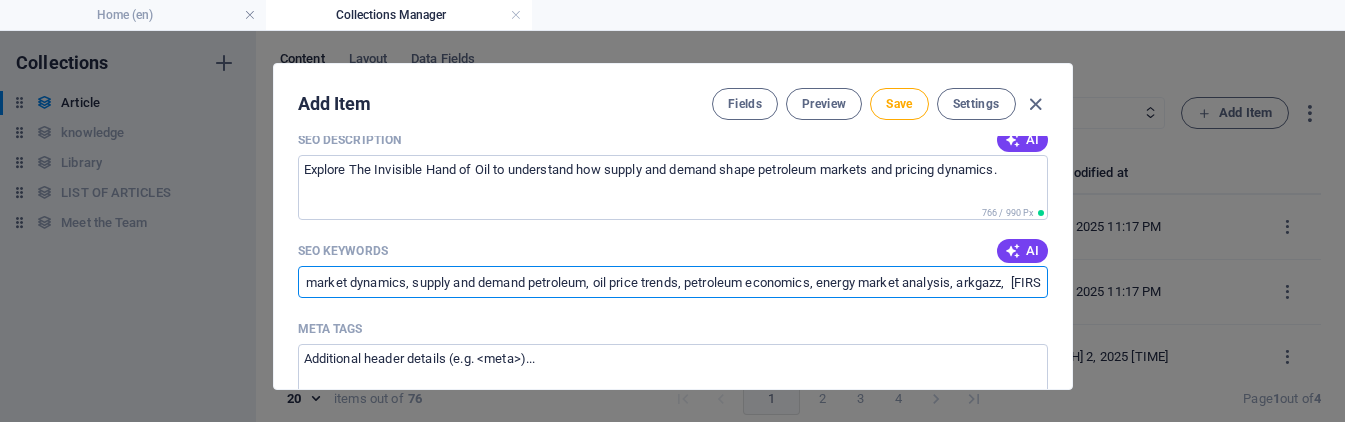 type on "oil market dynamics, supply and demand petroleum, oil price trends, petroleum economics, energy market analysis, arkgazz,  [FIRST] [LAST]" 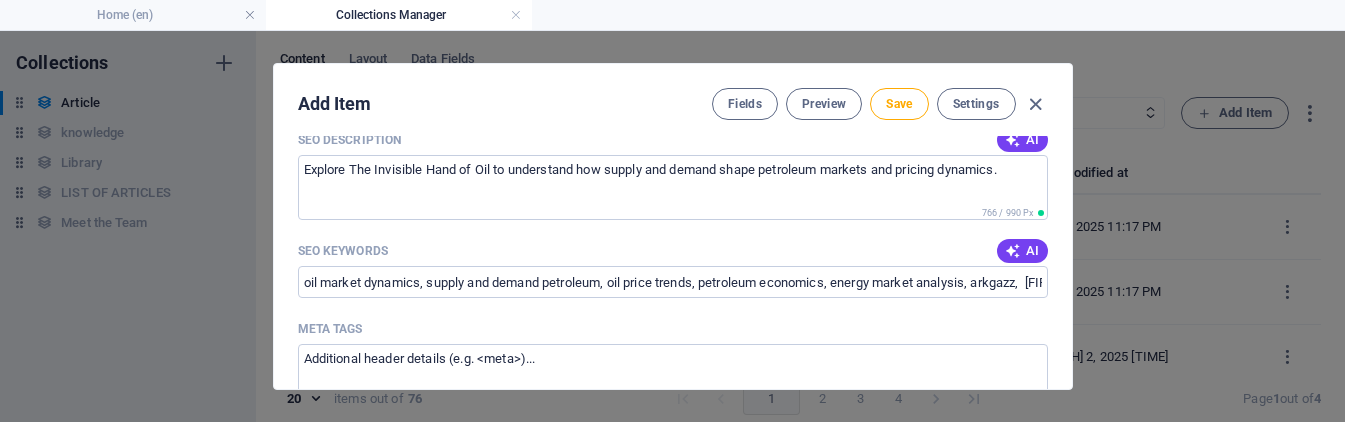 click on "Add Item Fields Preview Save Settings ARKEY The Invisible Hand of Oil ​ Slug www.example.com/example-page/ the-invisible-hand-of-oil ​ Origin Paragraph Format Normal Heading 1 Heading 2 Heading 3 Heading 4 Heading 5 Heading 6 Code Font Family Arial Georgia Impact Tahoma Times New Roman Verdana Font Size 8 9 10 11 12 14 18 24 30 36 48 60 72 96 Bold Italic Underline Strikethrough Colors Icons Align Left Align Center Align Right Align Justify Unordered List Ordered List Insert Link Insert Table Clear Formatting How Supply and Demand Drive Petroleum Market Dynamics and Prices  <p><span style="font-size: 14px; color: rgb(23, 23, 24);">How Supply and Demand Drive Petroleum Market Dynamics and Prices </span></p> Content Edit in CMS Please click on Edit in CMS to add content Category Legal Business Environment Do you know Finance Cryptocurrency Image Drop file here, click to upload or Select file from Files or our free stock photos & videos Publishing Date 2025-[MONTH]-[DAY] ​ Status Published Draft Trending? Trending?" at bounding box center (672, 226) 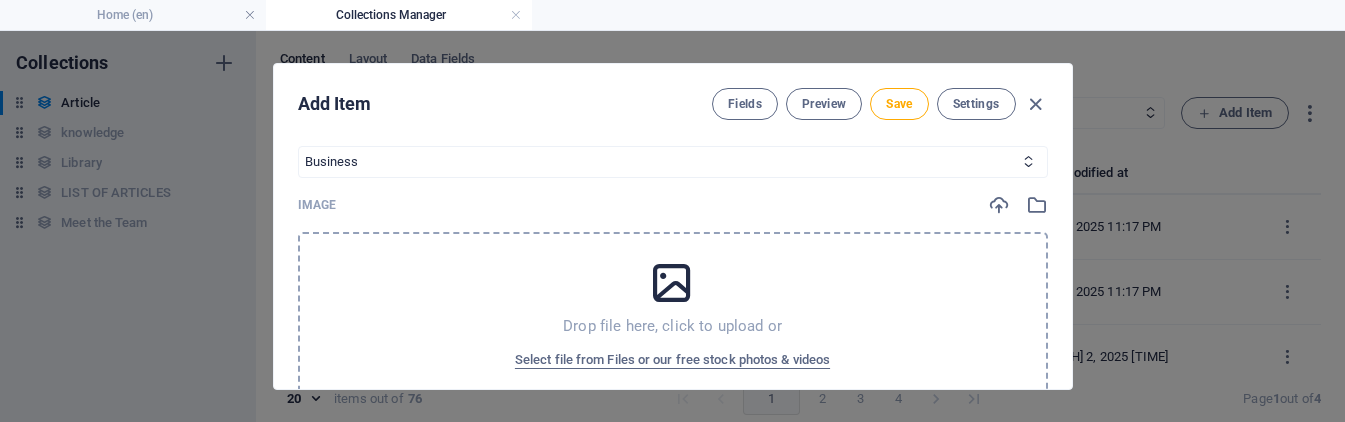 scroll, scrollTop: 455, scrollLeft: 0, axis: vertical 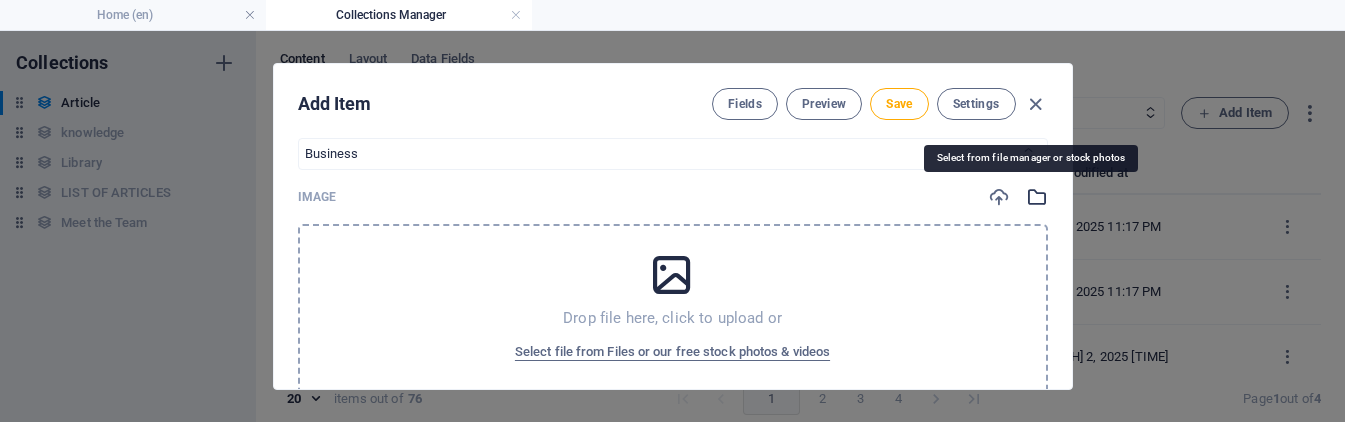 click at bounding box center (1037, 197) 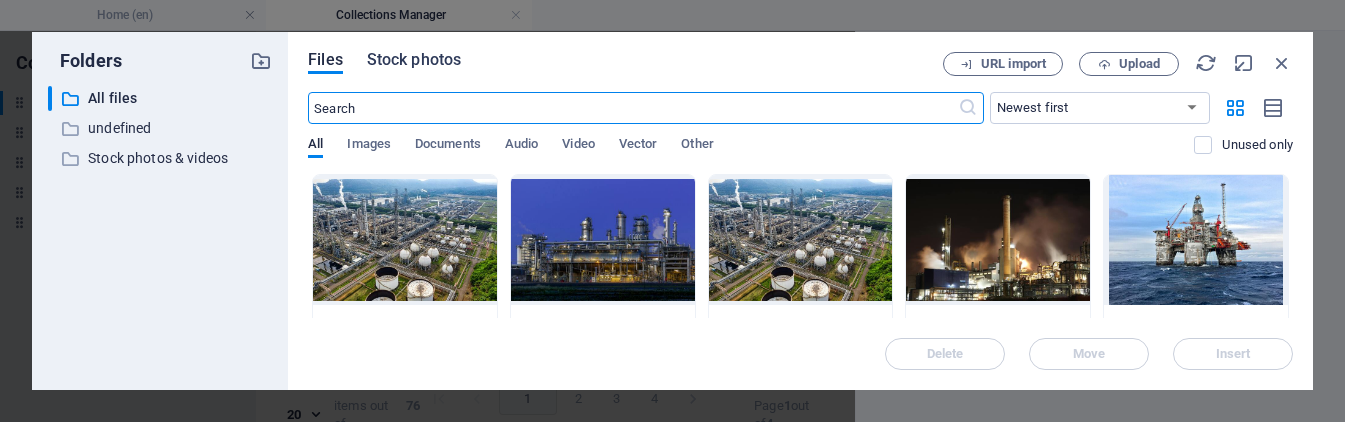 click on "Stock photos" at bounding box center (414, 60) 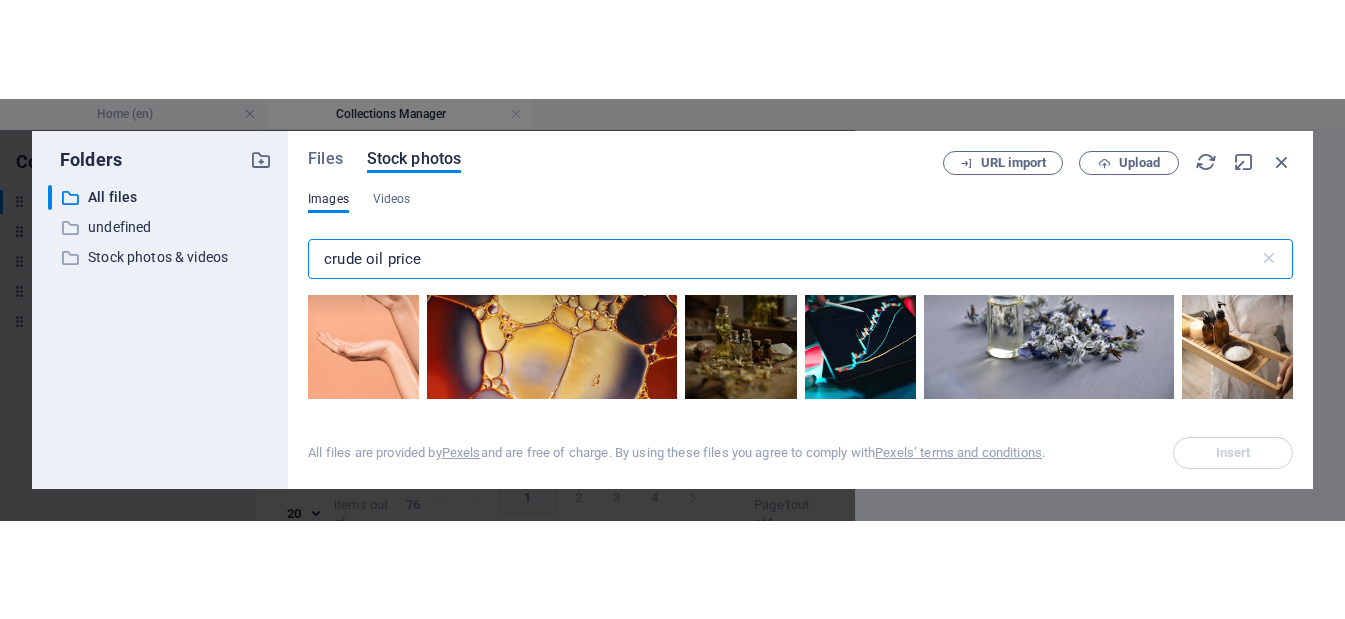 scroll, scrollTop: 1169, scrollLeft: 0, axis: vertical 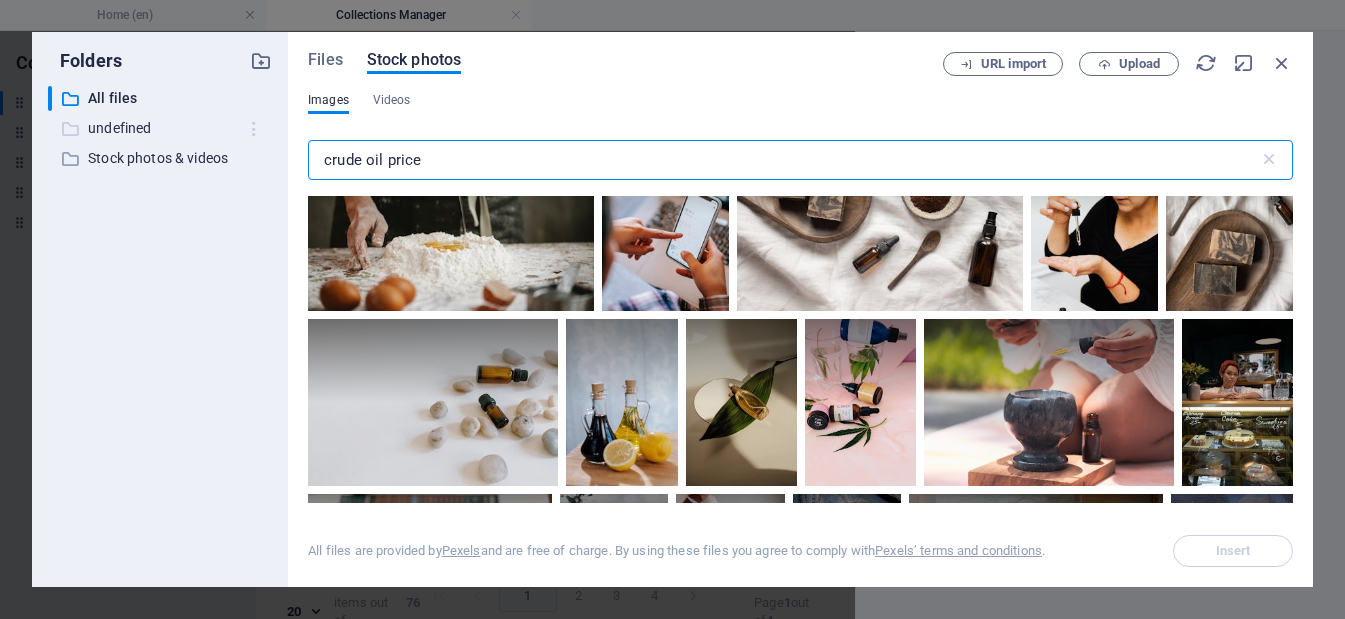 drag, startPoint x: 439, startPoint y: 161, endPoint x: 267, endPoint y: 130, distance: 174.77129 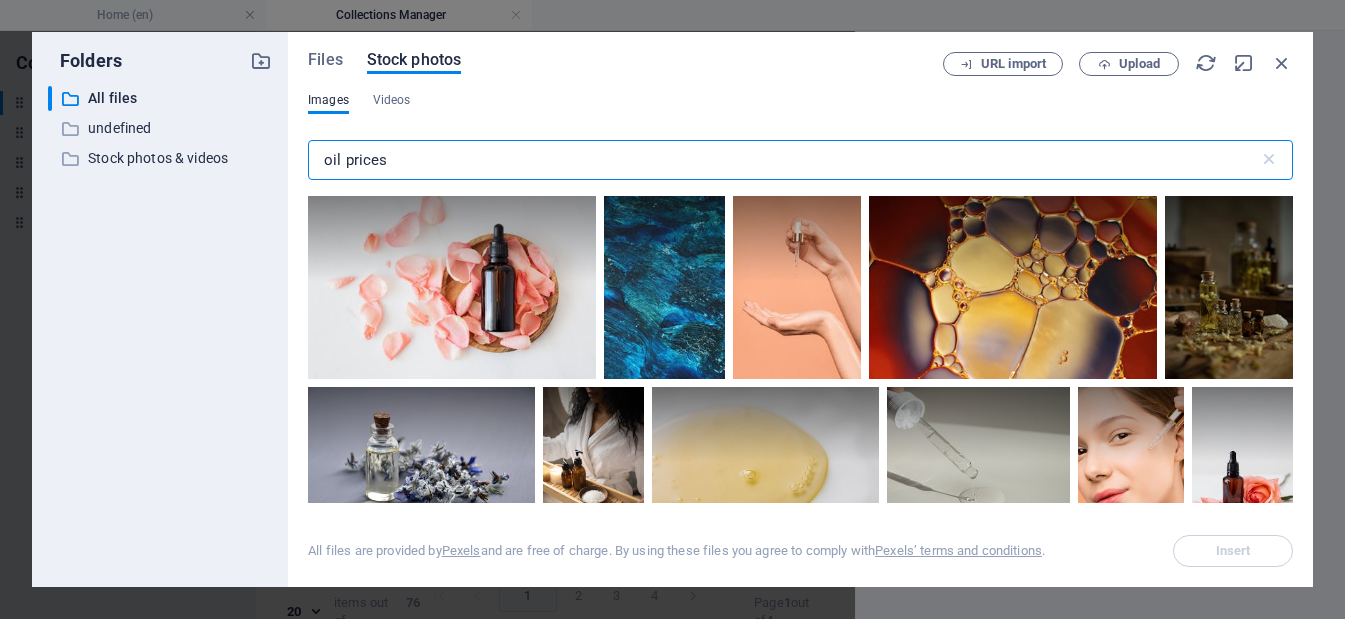 scroll, scrollTop: 356, scrollLeft: 0, axis: vertical 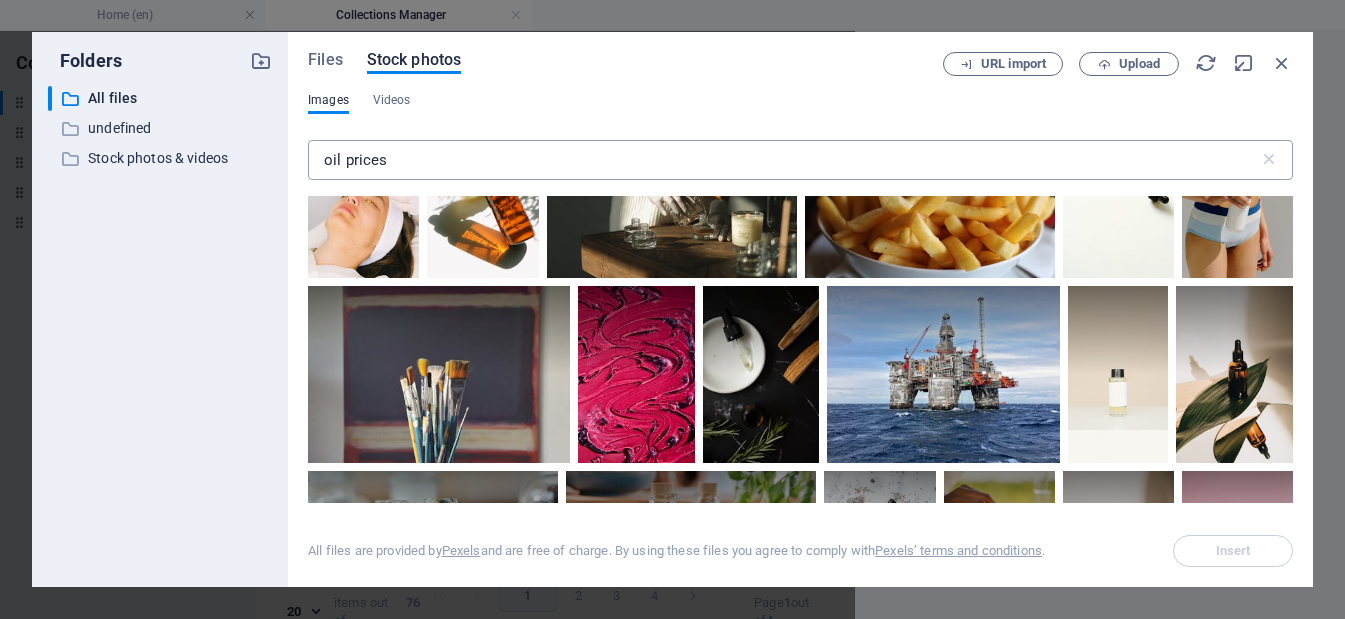 drag, startPoint x: 415, startPoint y: 137, endPoint x: 407, endPoint y: 173, distance: 36.878178 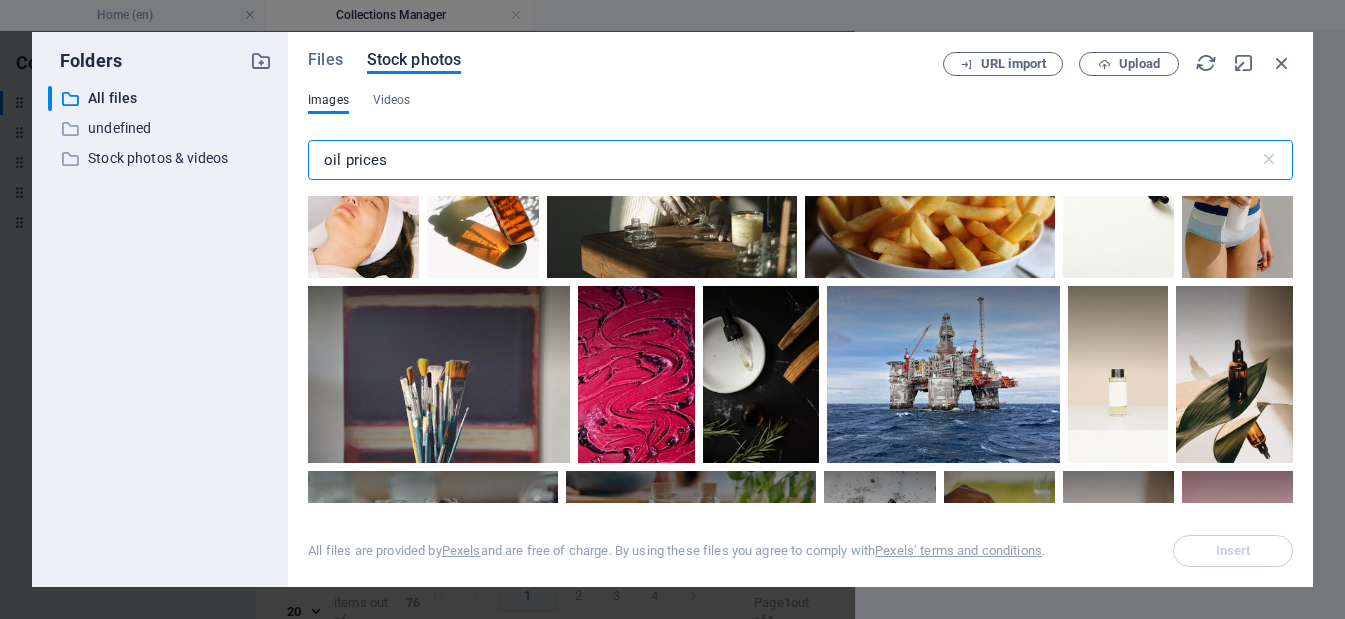 click on "oil prices" at bounding box center [783, 160] 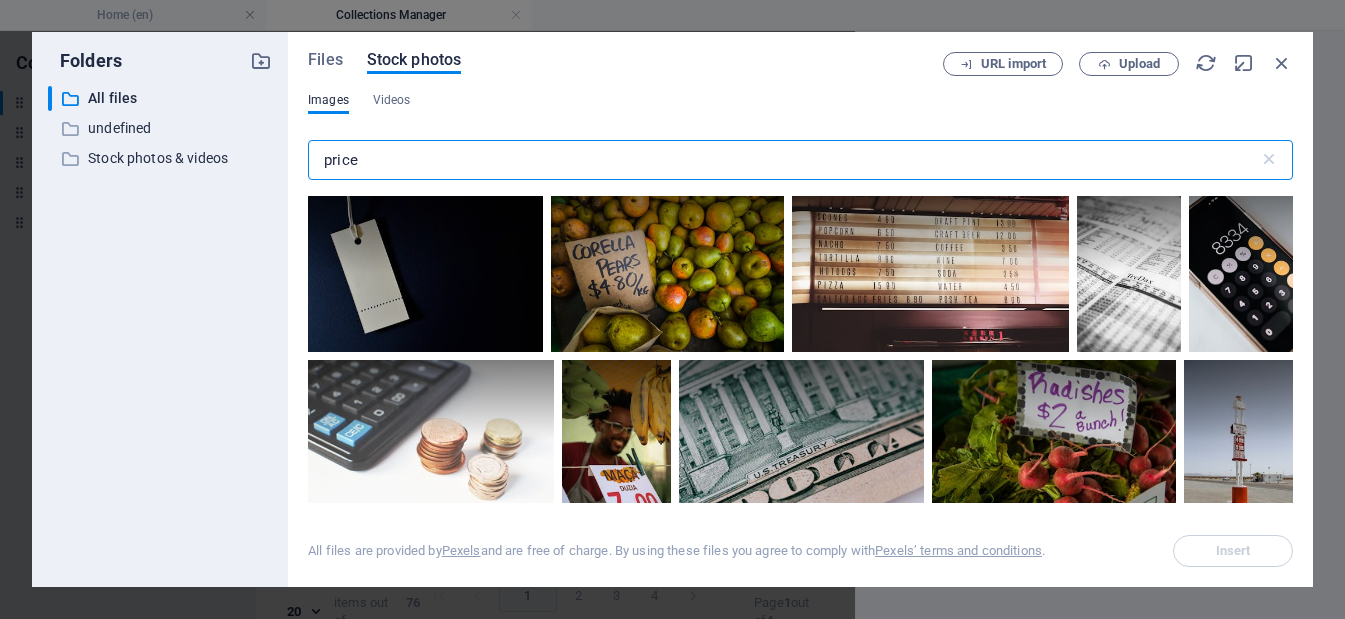 type on "price" 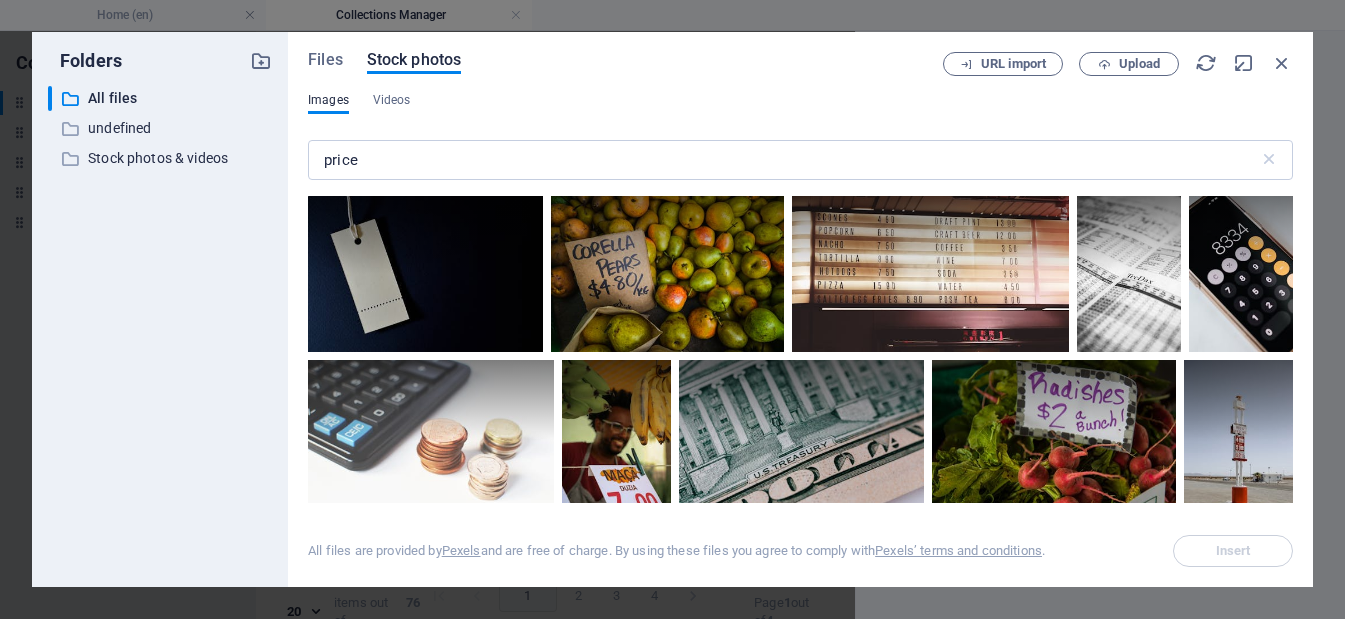 click on "Files Stock photos URL import Upload Images Videos price ​ All files are provided by  Pexels  and are free of charge. By using these files you agree to comply with  Pexels’ terms and conditions . Insert" at bounding box center (800, 309) 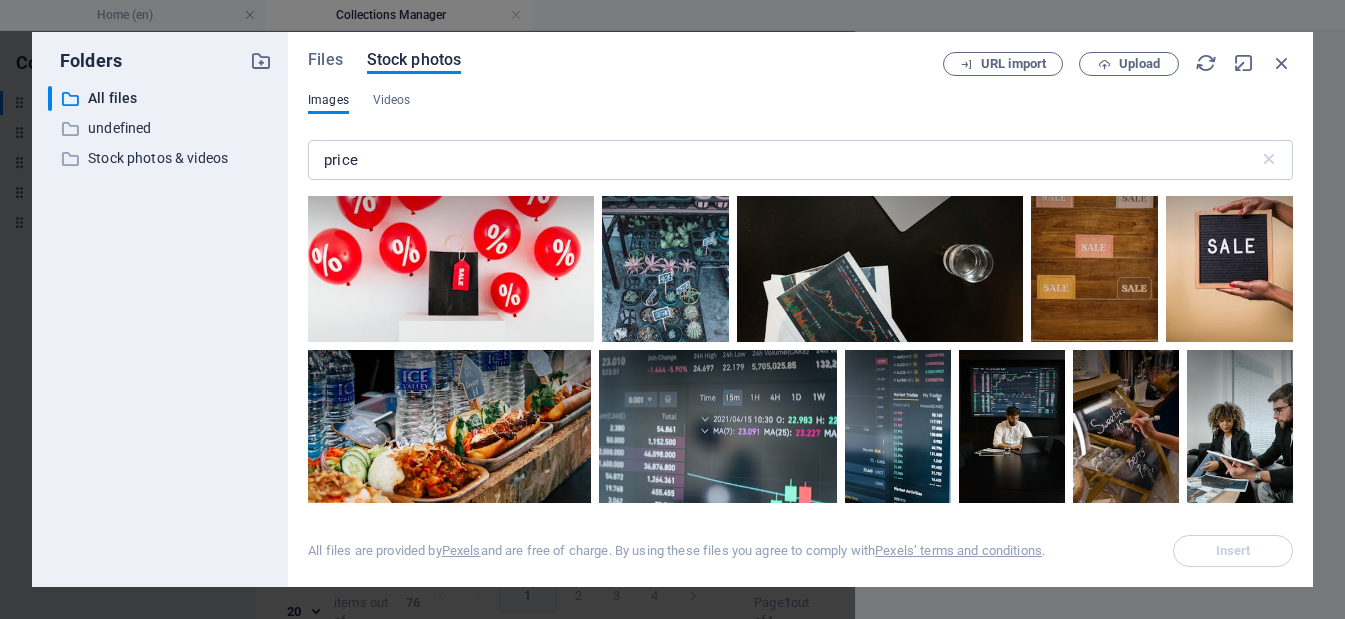scroll, scrollTop: 2055, scrollLeft: 0, axis: vertical 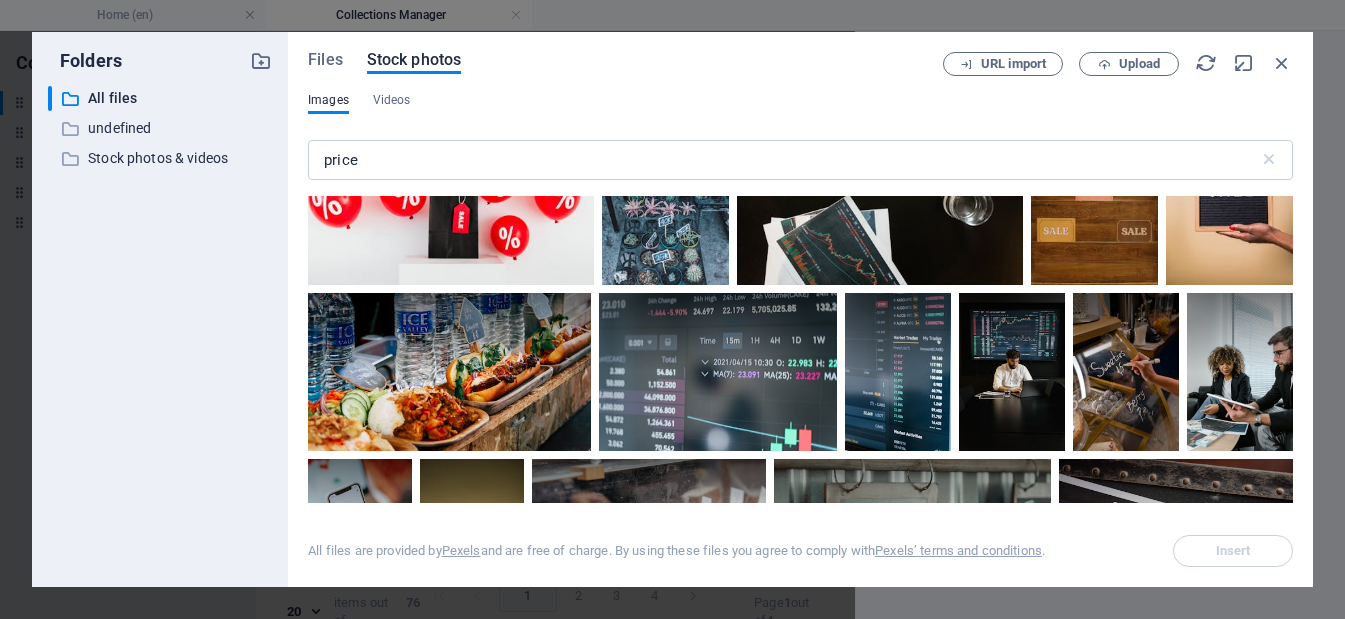 click on "Files Stock photos URL import Upload Images Videos price ​ All files are provided by  Pexels  and are free of charge. By using these files you agree to comply with  Pexels’ terms and conditions . Insert" at bounding box center [800, 309] 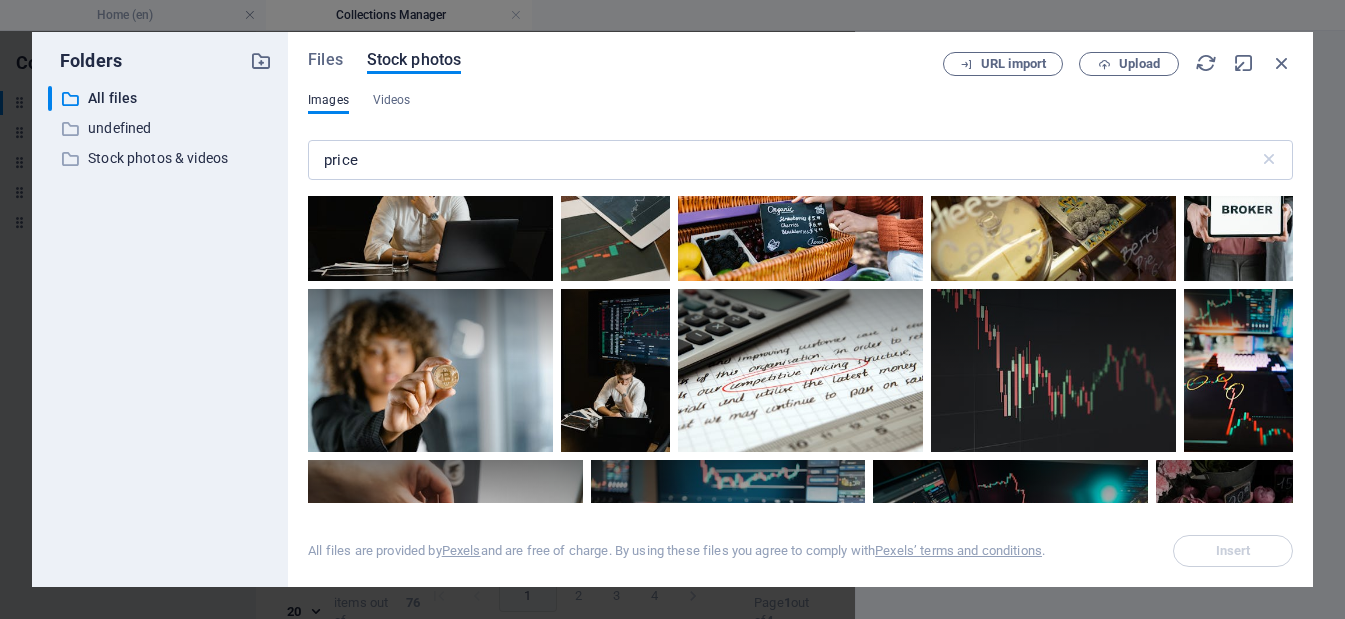 scroll, scrollTop: 4943, scrollLeft: 0, axis: vertical 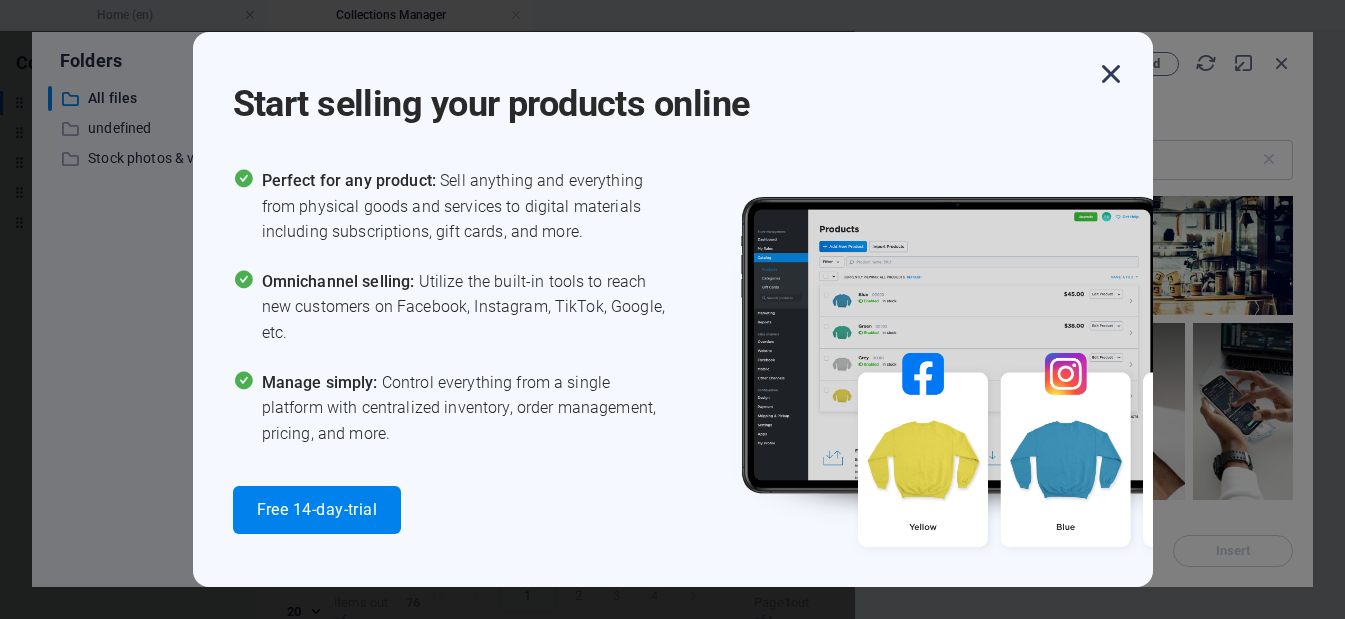 click at bounding box center [1111, 74] 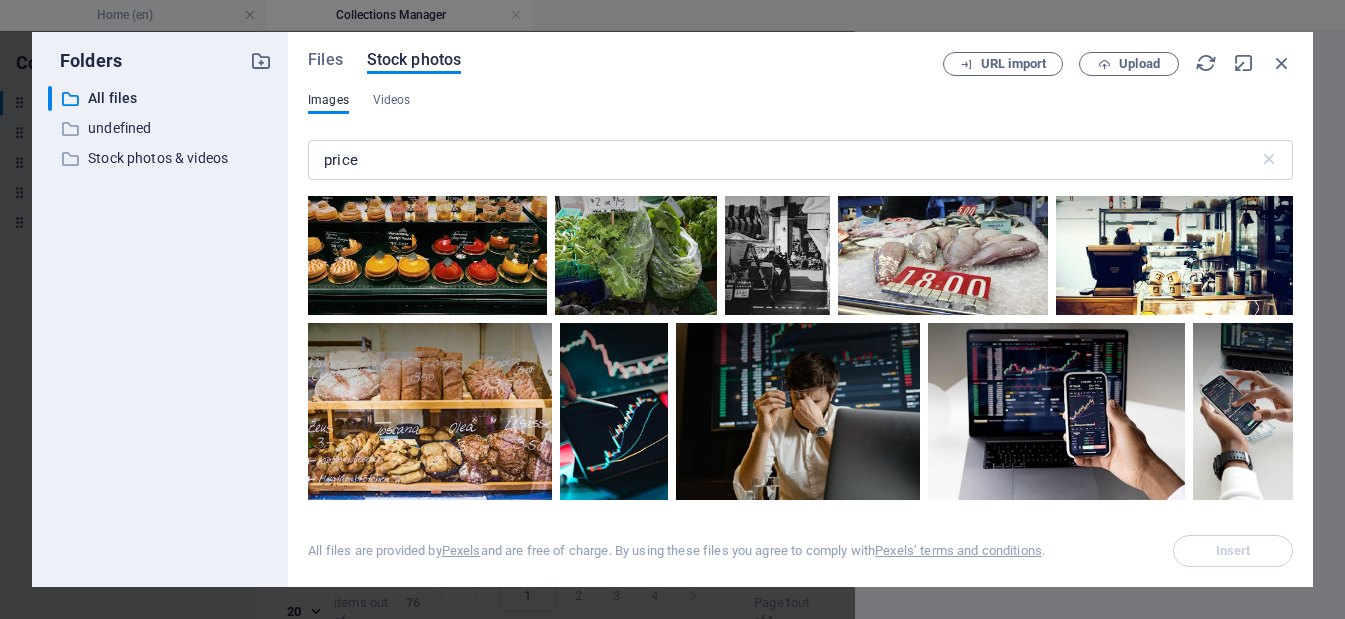 drag, startPoint x: 1288, startPoint y: 212, endPoint x: 1293, endPoint y: 226, distance: 14.866069 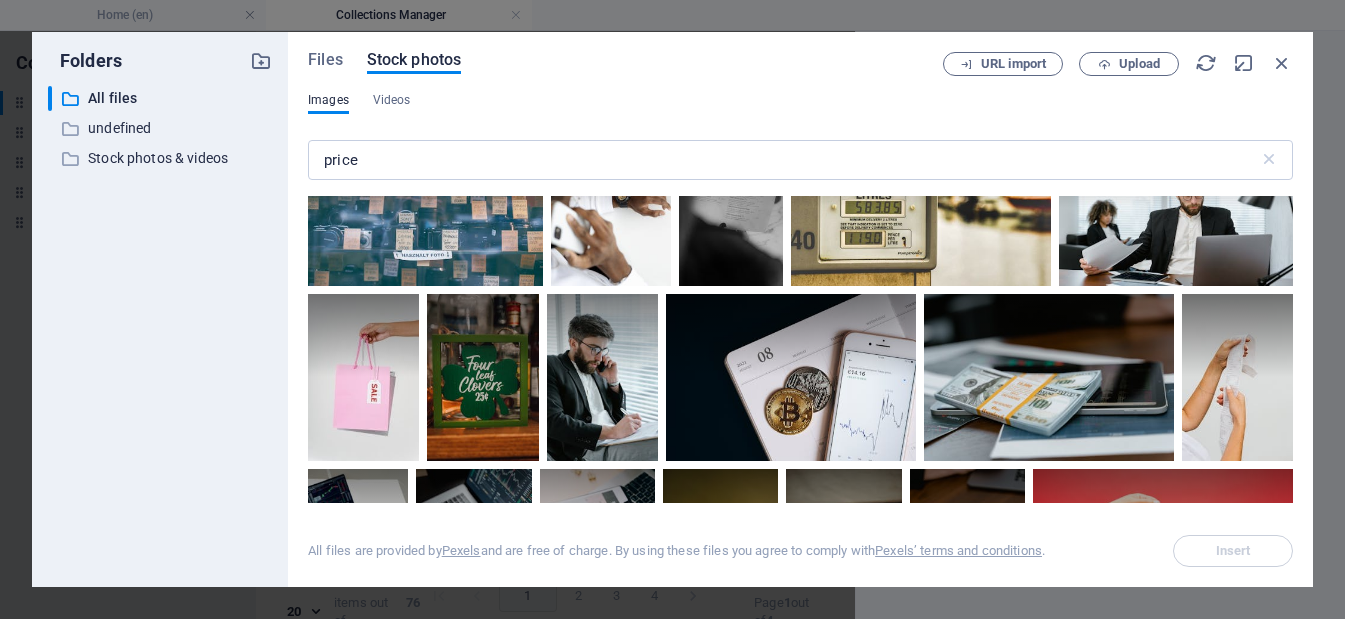 scroll, scrollTop: 1412, scrollLeft: 0, axis: vertical 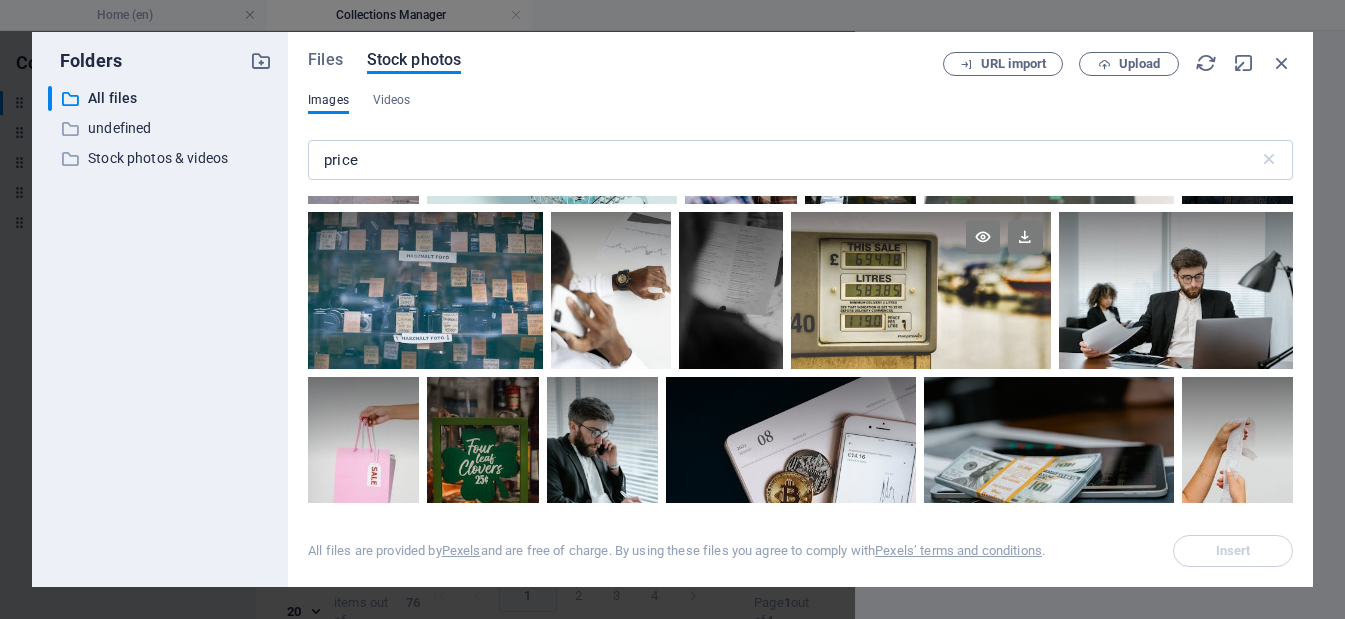 click at bounding box center (921, 251) 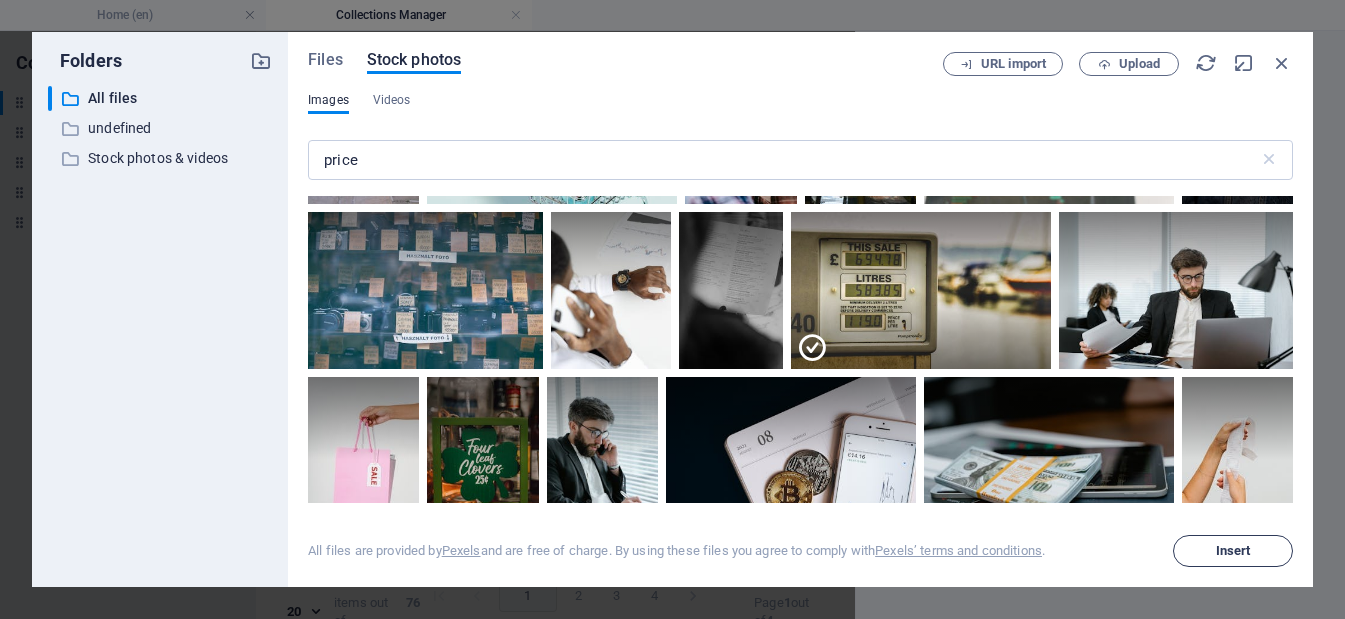 click on "Insert" at bounding box center (1233, 551) 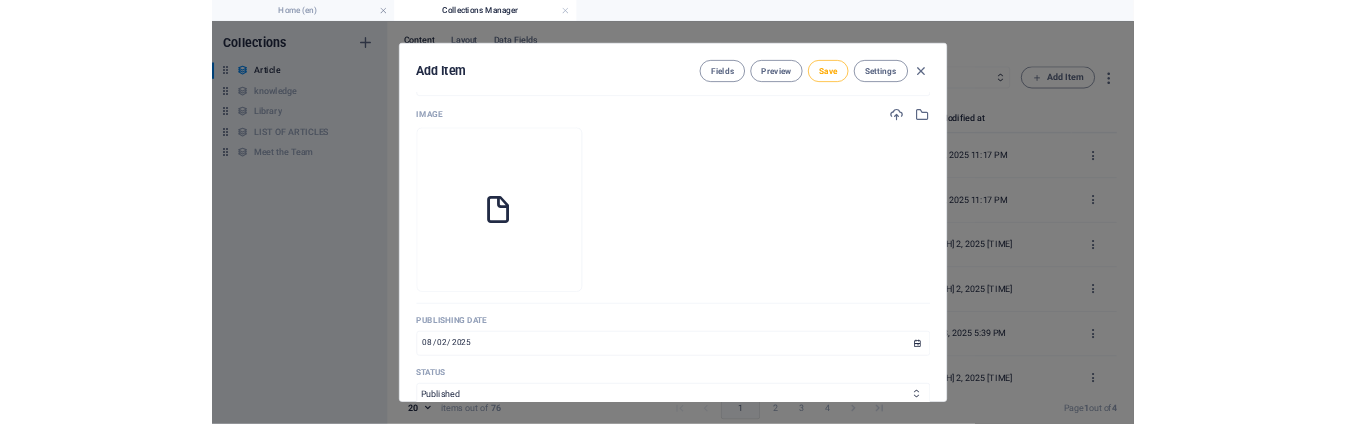 scroll, scrollTop: 455, scrollLeft: 0, axis: vertical 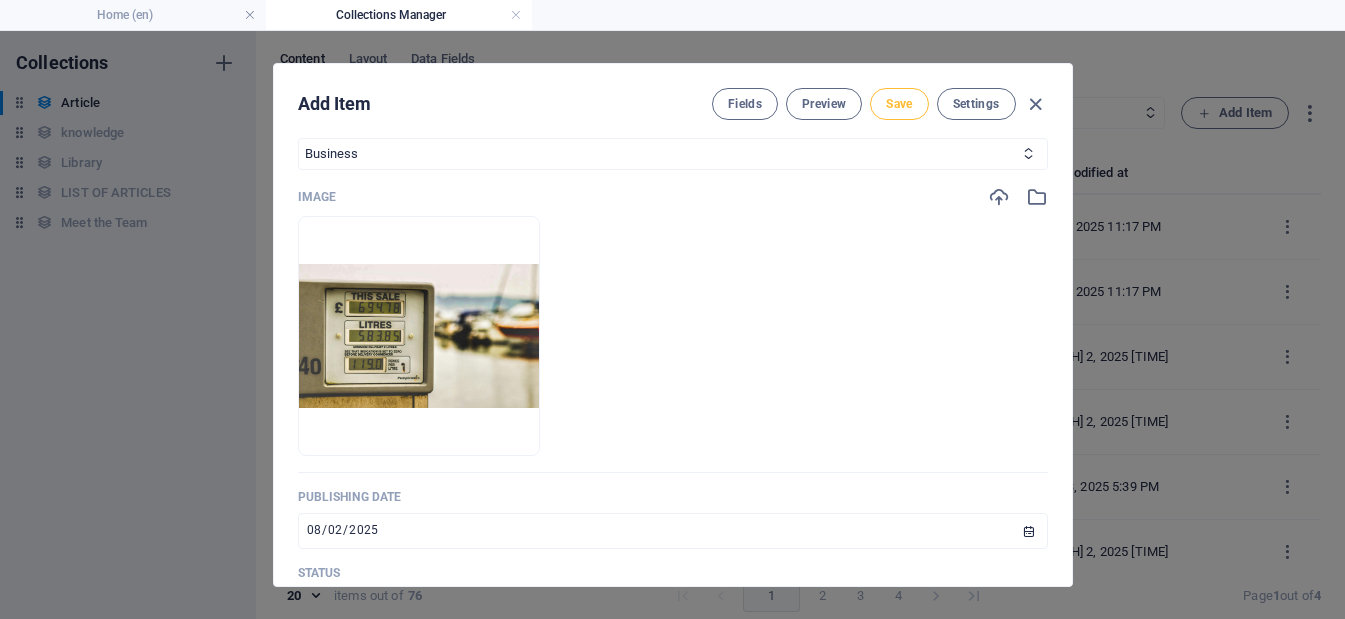 click on "Save" at bounding box center (899, 104) 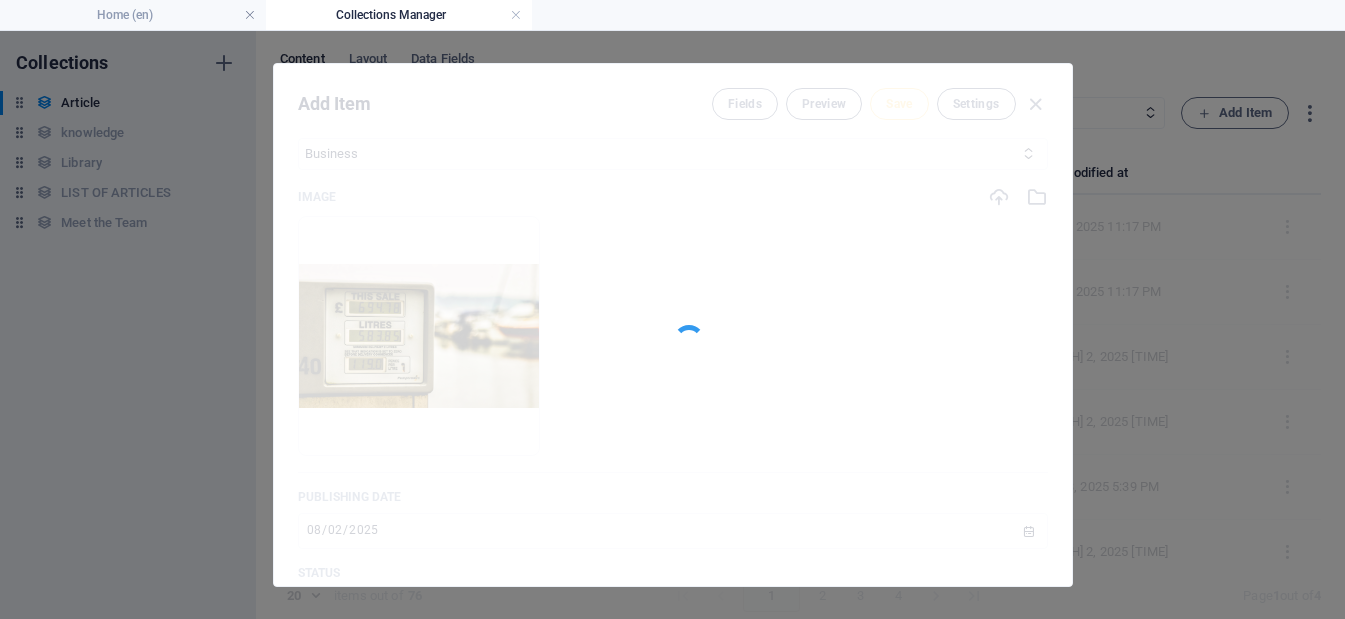 type on "the-invisible-hand-of-oil" 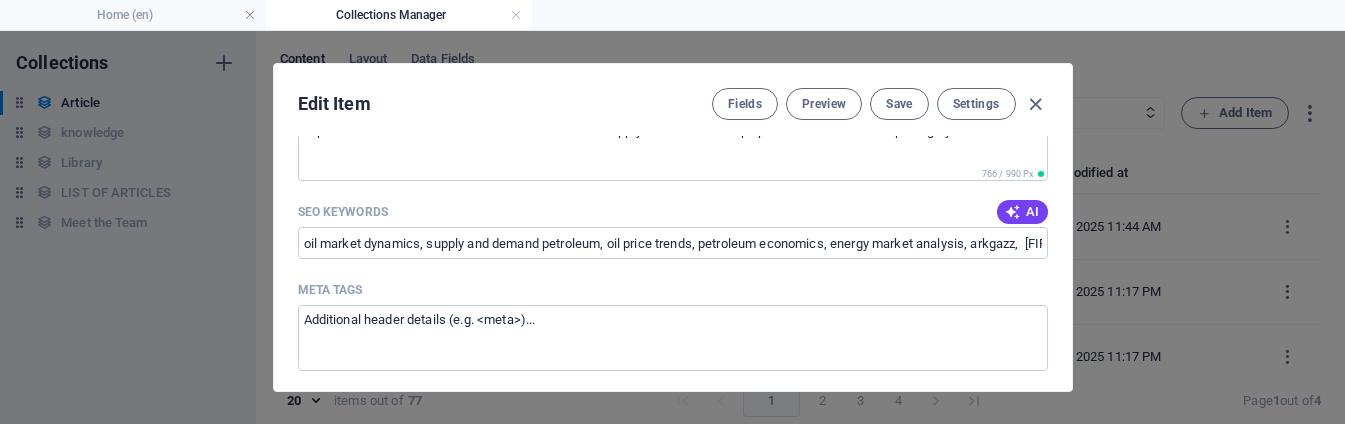 scroll, scrollTop: 1558, scrollLeft: 0, axis: vertical 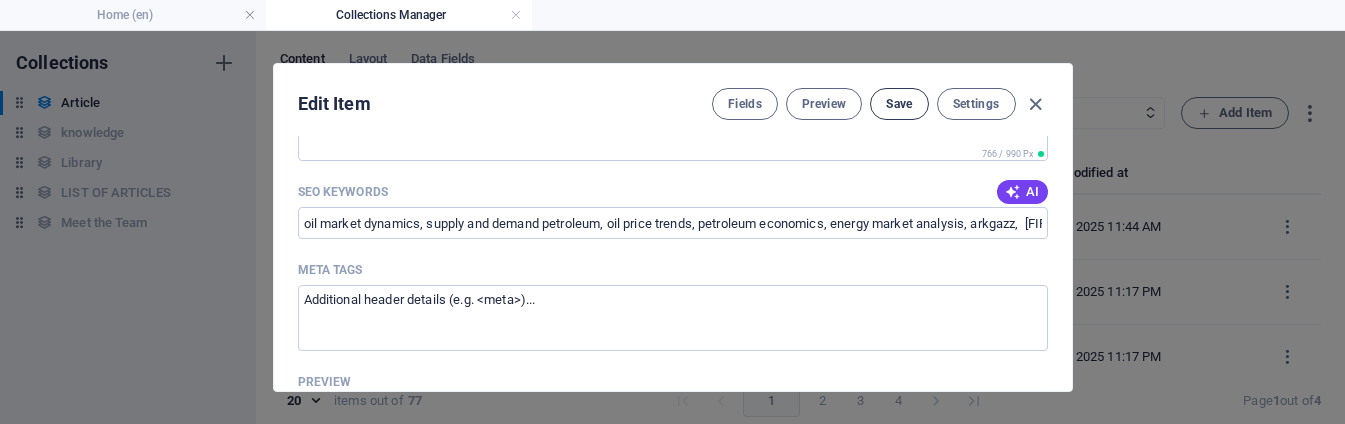 click on "Save" at bounding box center (899, 104) 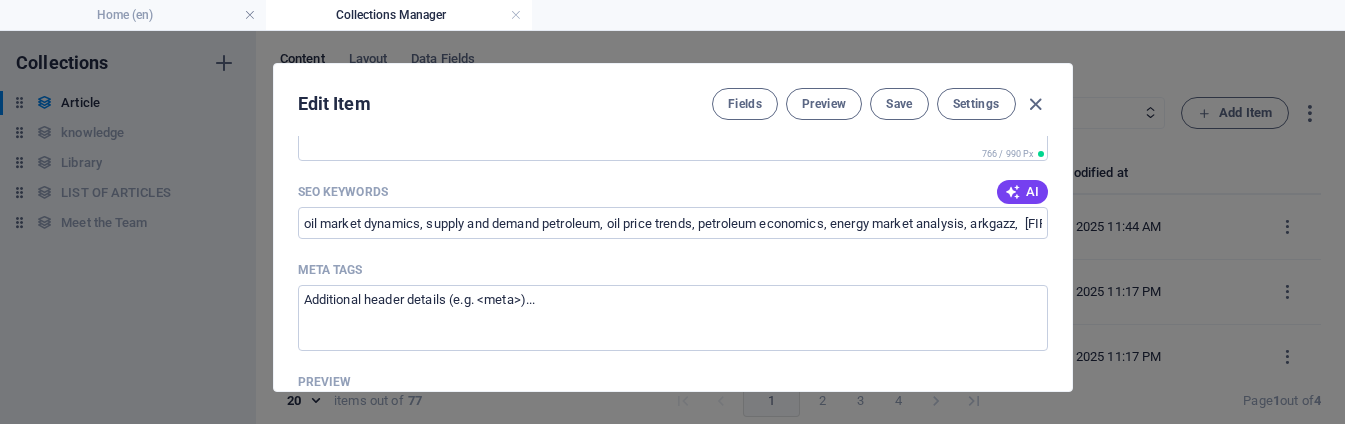 click on "Edit Item Fields Preview Save Settings ARKEY The Invisible Hand of Oil ​ Slug www.example.com/example-page/ the-invisible-hand-of-oil ​ Origin Paragraph Format Normal Heading 1 Heading 2 Heading 3 Heading 4 Heading 5 Heading 6 Code Font Family Arial Georgia Impact Tahoma Times New Roman Verdana Font Size 8 9 10 11 12 14 18 24 30 36 48 60 72 96 Bold Italic Underline Strikethrough Colors Icons Align Left Align Center Align Right Align Justify Unordered List Ordered List Insert Link Insert Table Clear Formatting How Supply and Demand Drive Petroleum Market Dynamics and Prices  <p><span style="font-size: 14px; color: rgb(23, 23, 24);">How Supply and Demand Drive Petroleum Market Dynamics and Prices </span></p> Content Edit in CMS Please click on Edit in CMS to add content Category Legal Business Environment Do you know Finance Cryptocurrency Image Drop files here to upload them instantly Publishing Date 2025-[MONTH]-[DAY] ​ Status Published Draft Trending? Check this box to add post to "Trending" section Trending?" at bounding box center [673, 227] 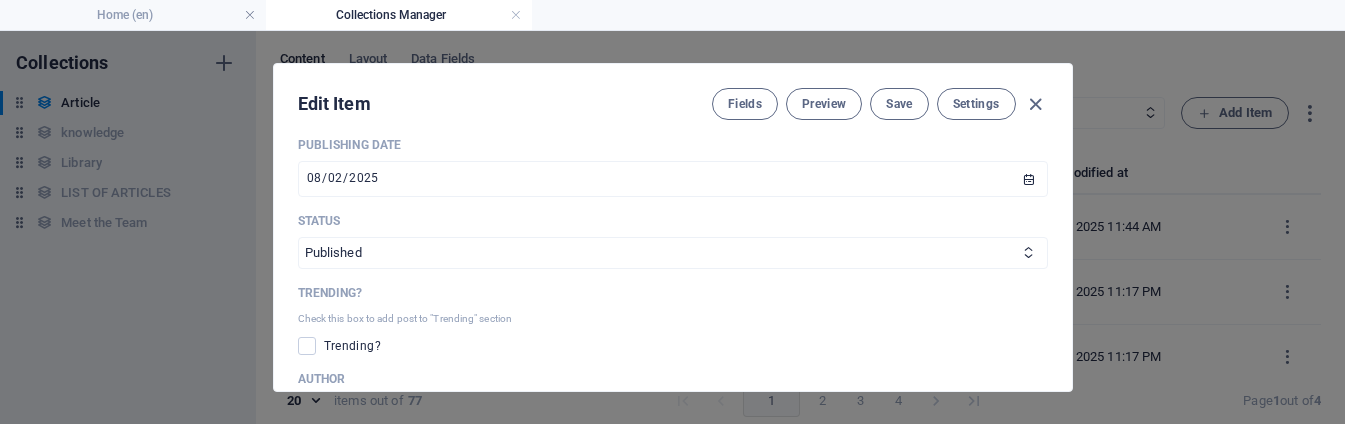 scroll, scrollTop: 692, scrollLeft: 0, axis: vertical 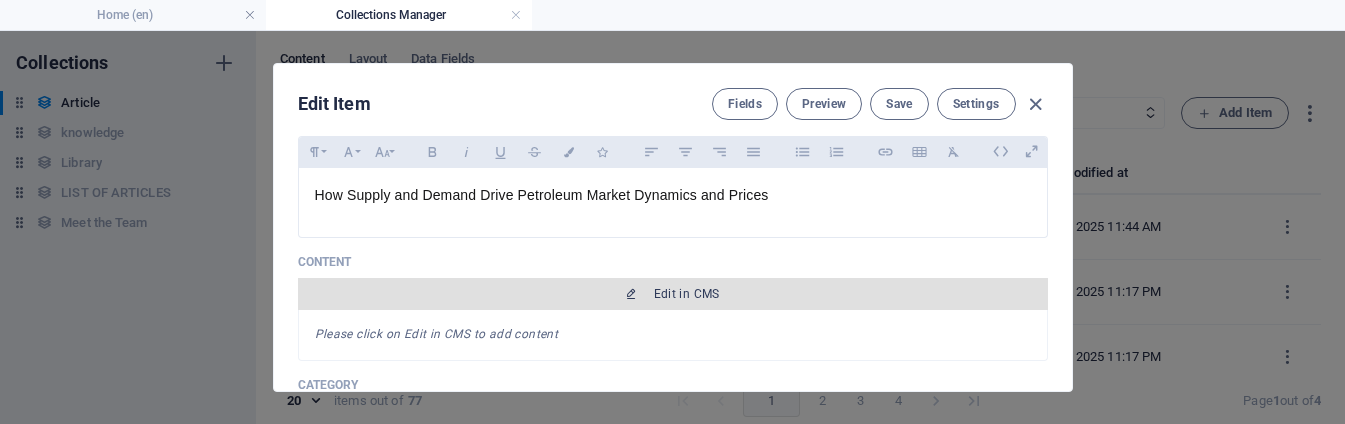 click on "Edit in CMS" at bounding box center (687, 294) 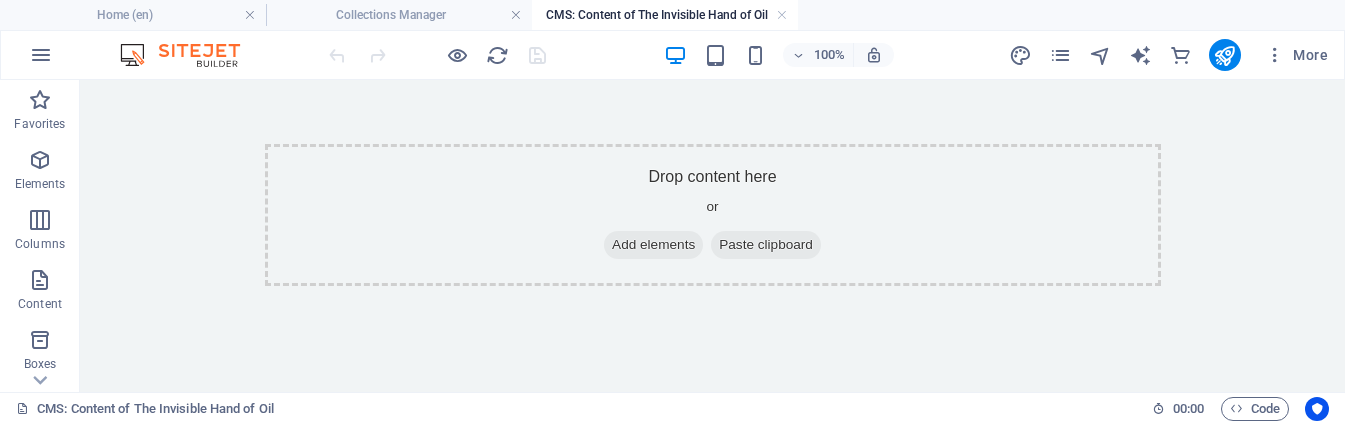 scroll, scrollTop: 0, scrollLeft: 0, axis: both 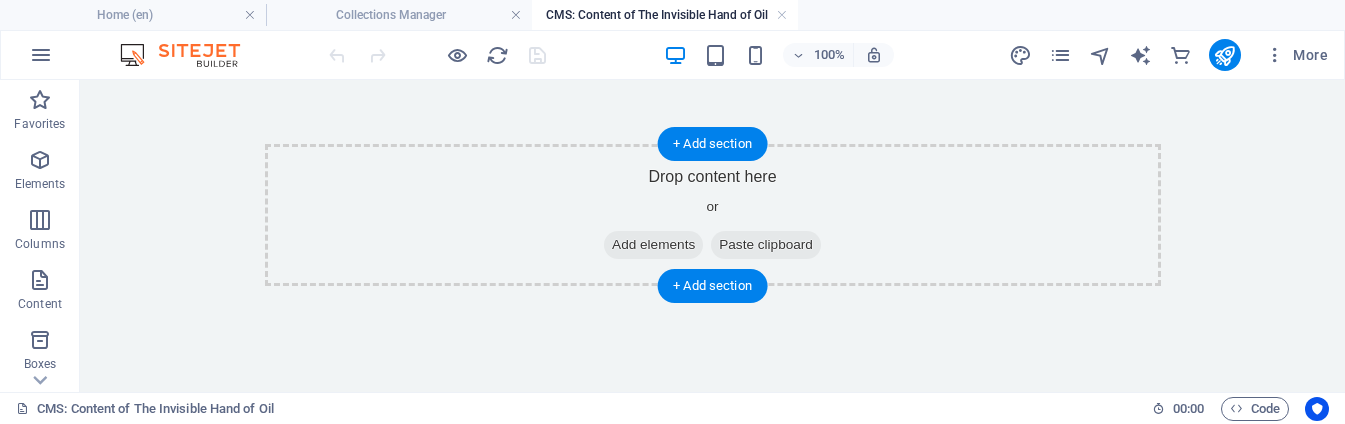 click on "Add elements" at bounding box center [653, 245] 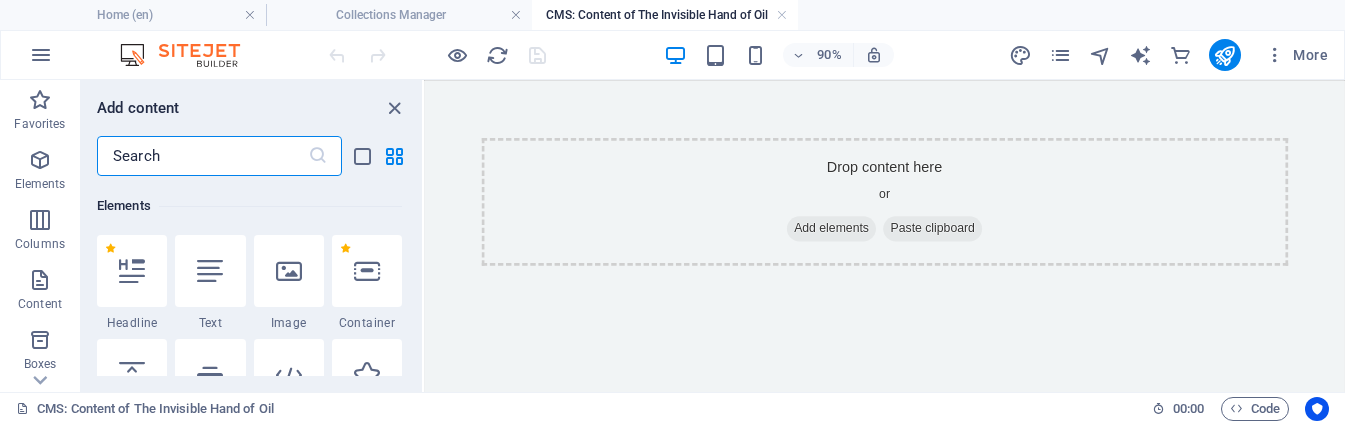 scroll, scrollTop: 316, scrollLeft: 0, axis: vertical 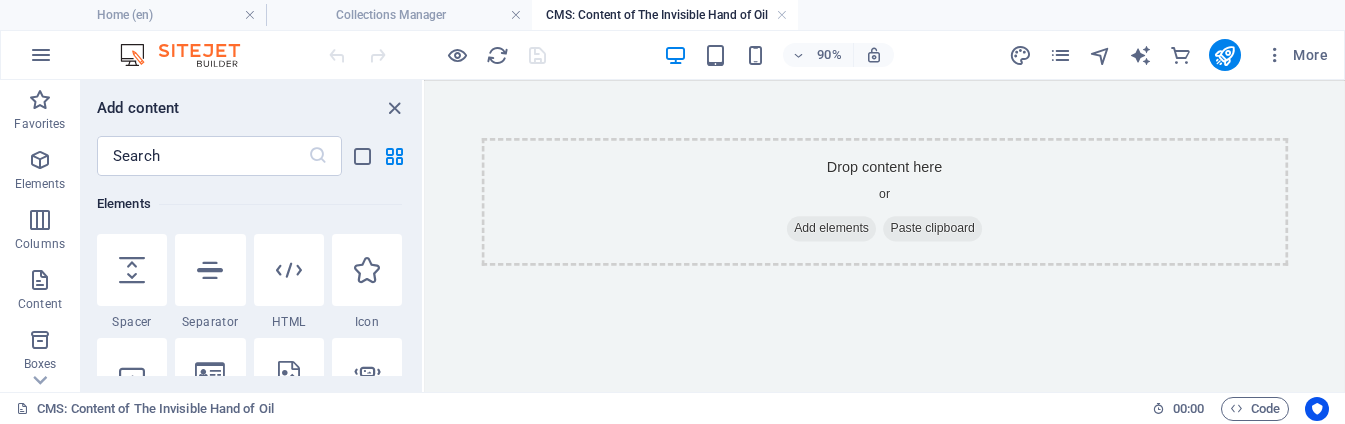 click on "​" at bounding box center (251, 156) 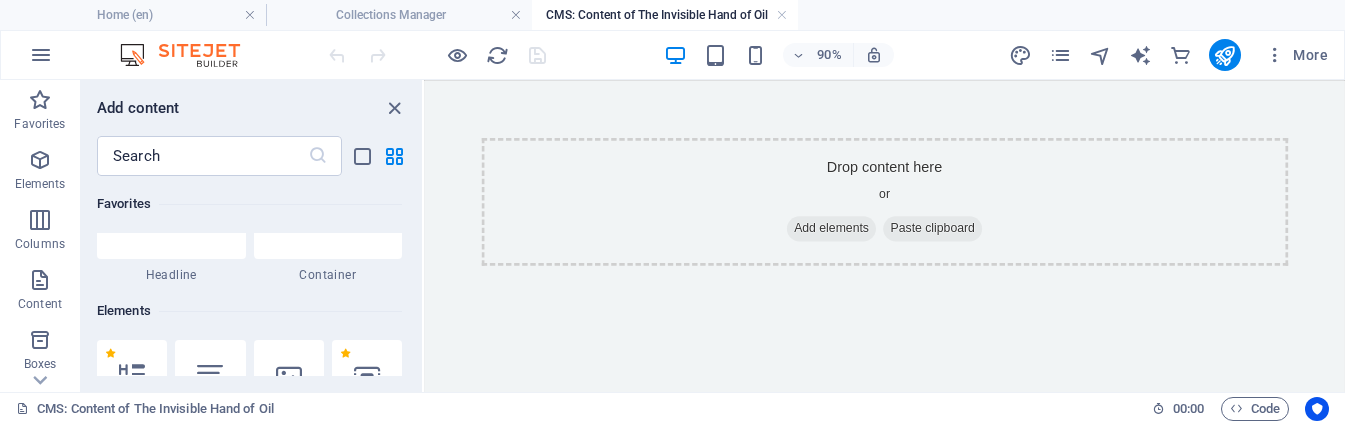 scroll, scrollTop: 211, scrollLeft: 0, axis: vertical 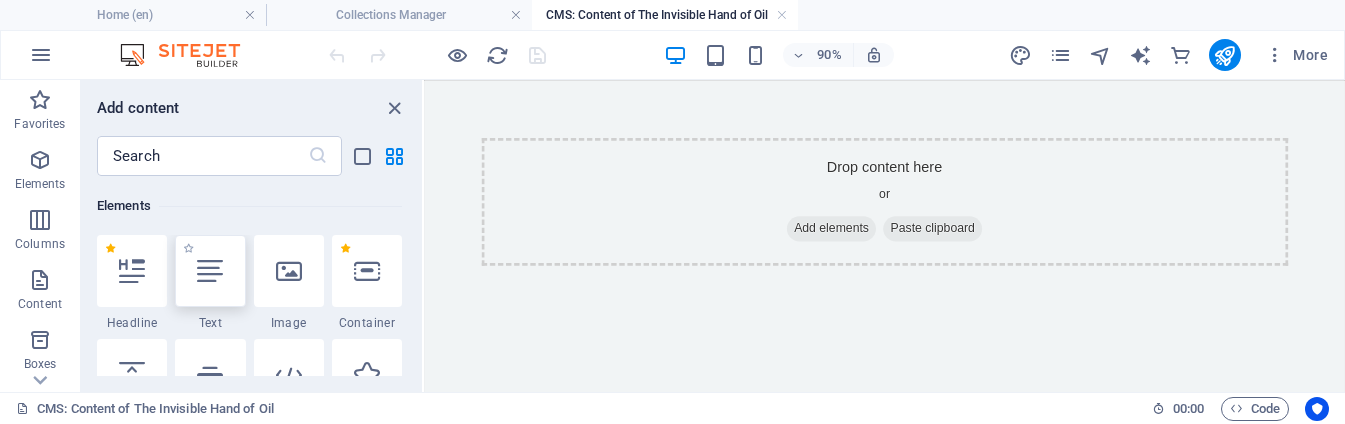 click at bounding box center (210, 271) 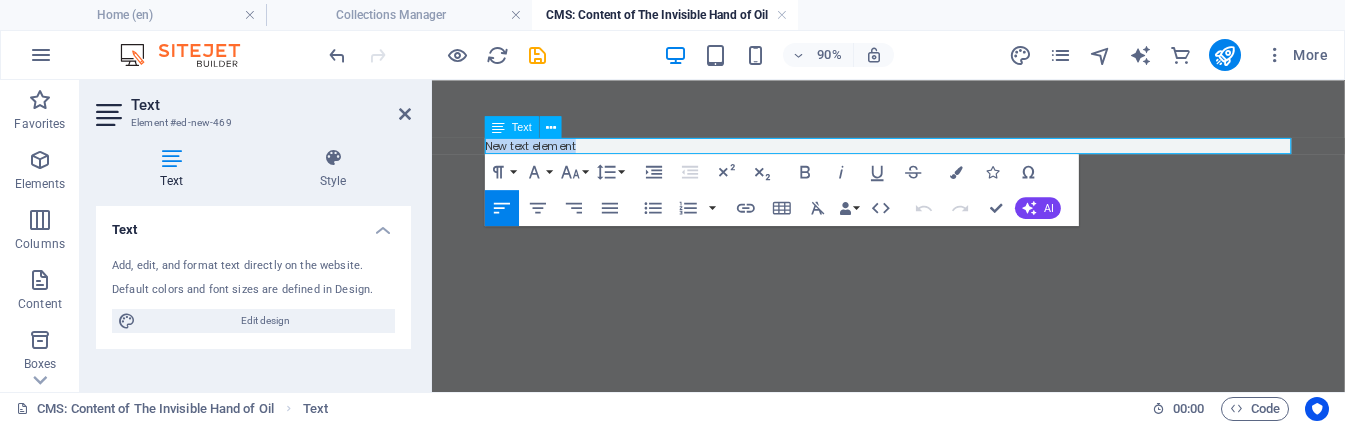 click on "New text element" at bounding box center [939, 153] 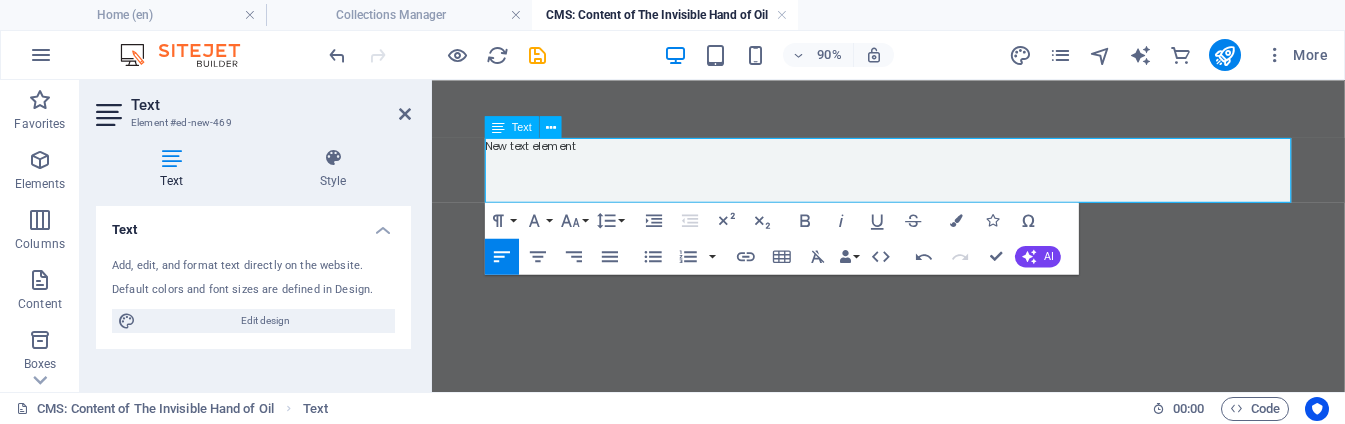 click at bounding box center (939, 171) 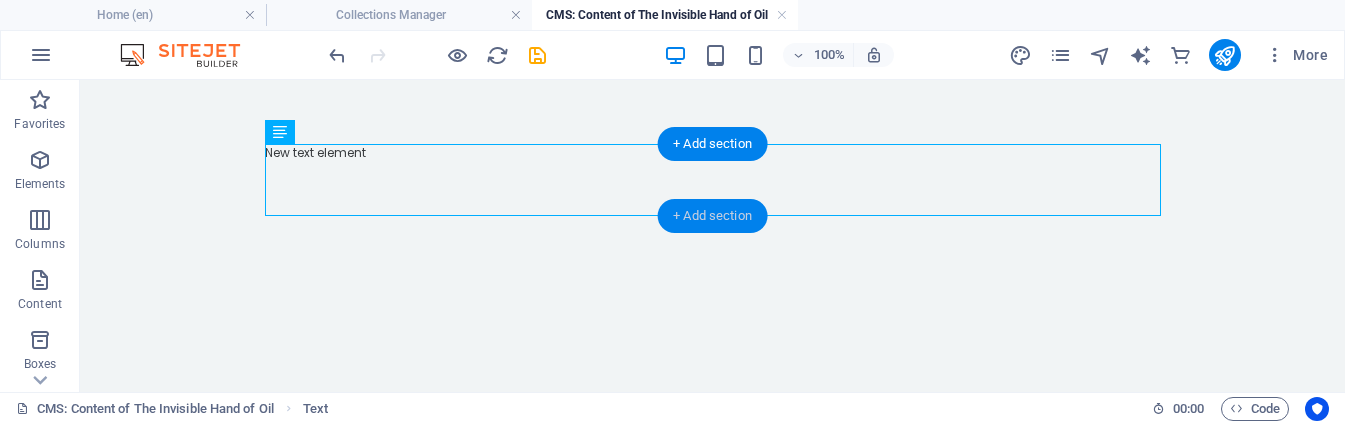 click on "+ Add section" at bounding box center (712, 216) 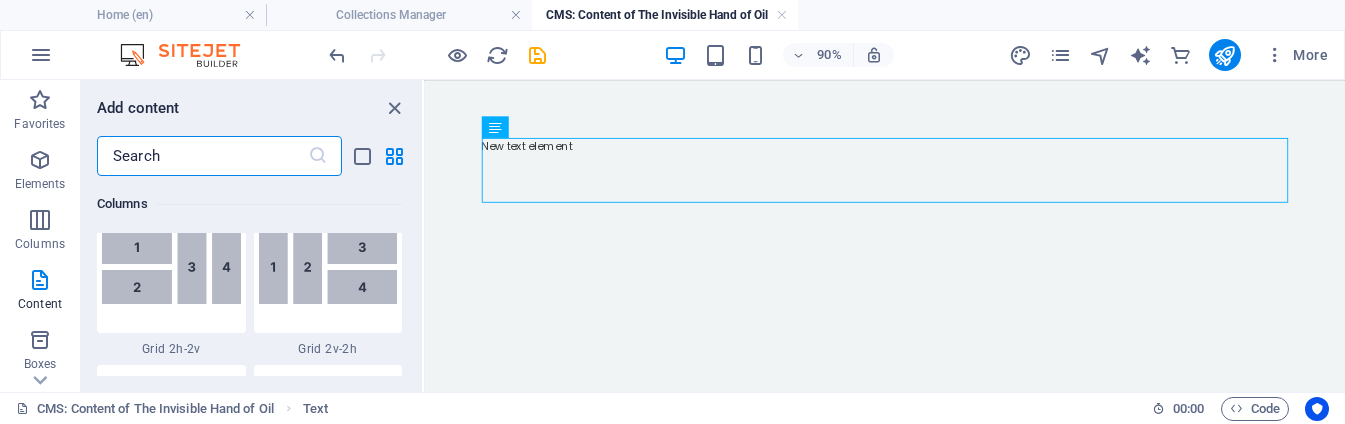 scroll, scrollTop: 3499, scrollLeft: 0, axis: vertical 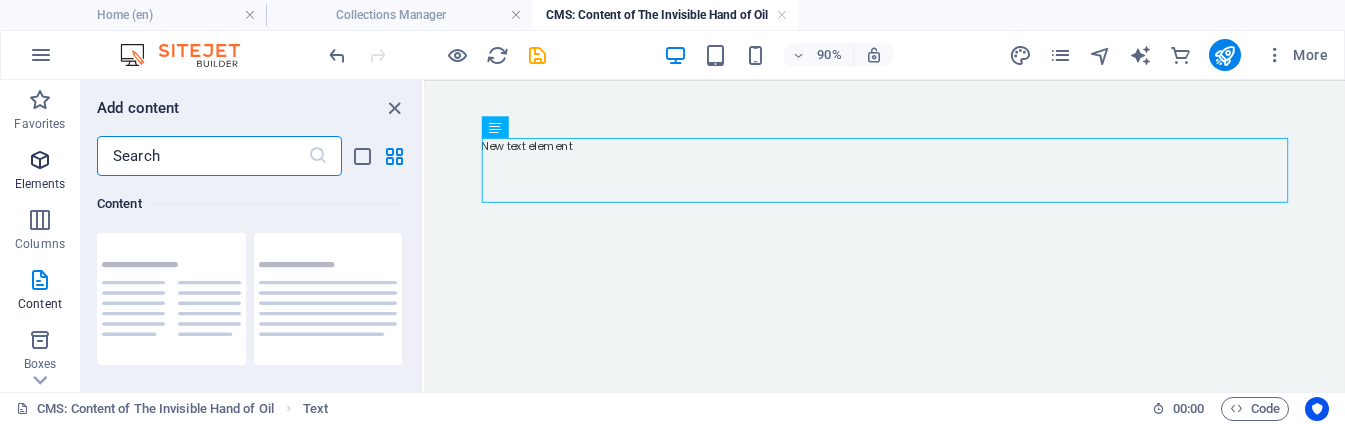 click on "Elements" at bounding box center (40, 184) 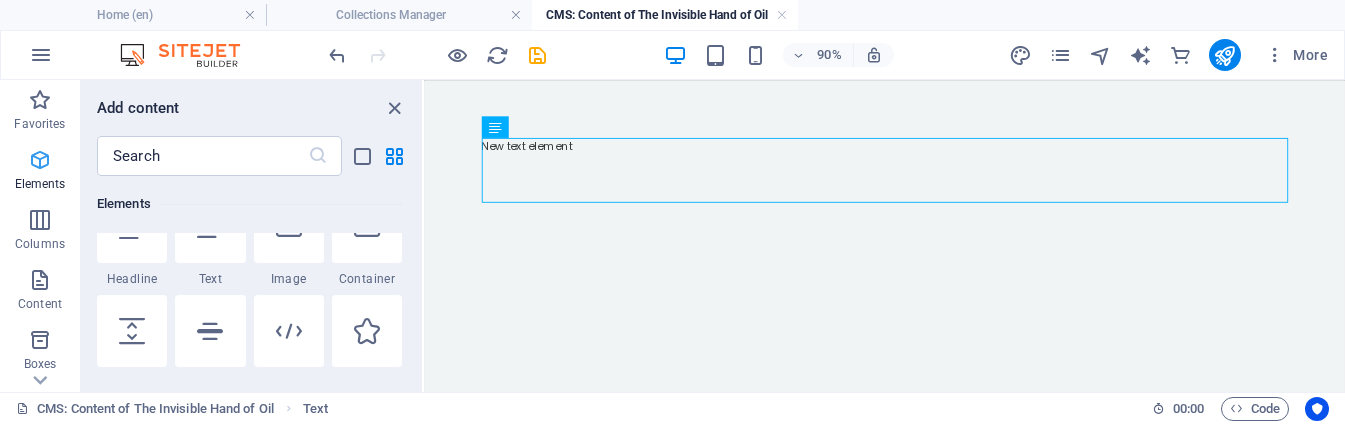 scroll, scrollTop: 213, scrollLeft: 0, axis: vertical 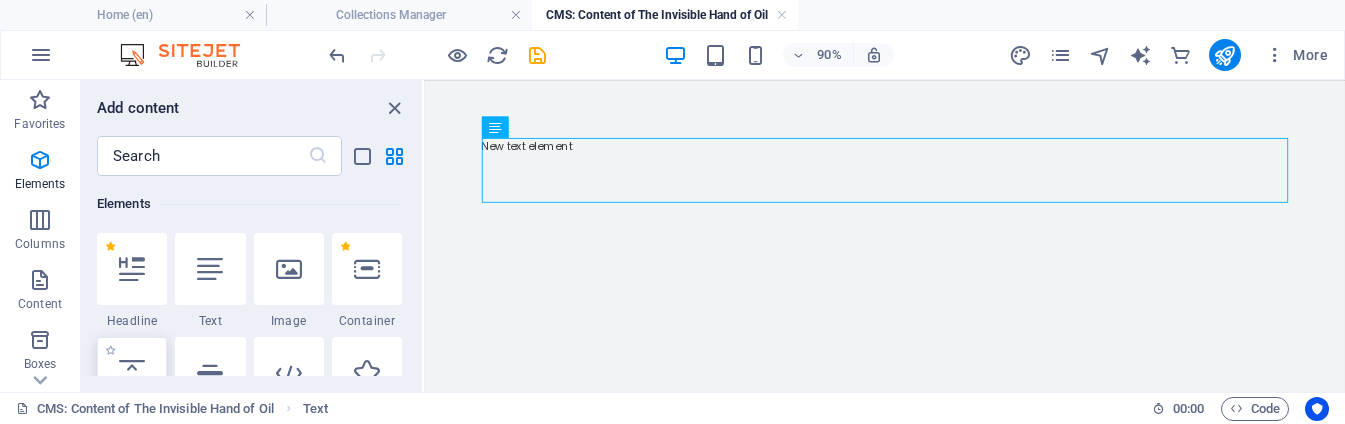 click at bounding box center [132, 373] 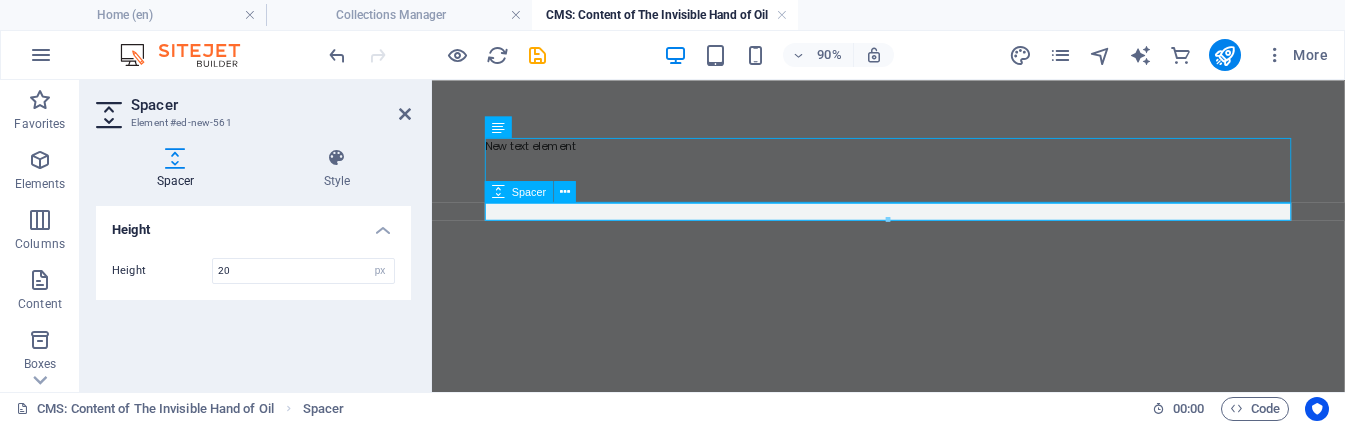 type on "20" 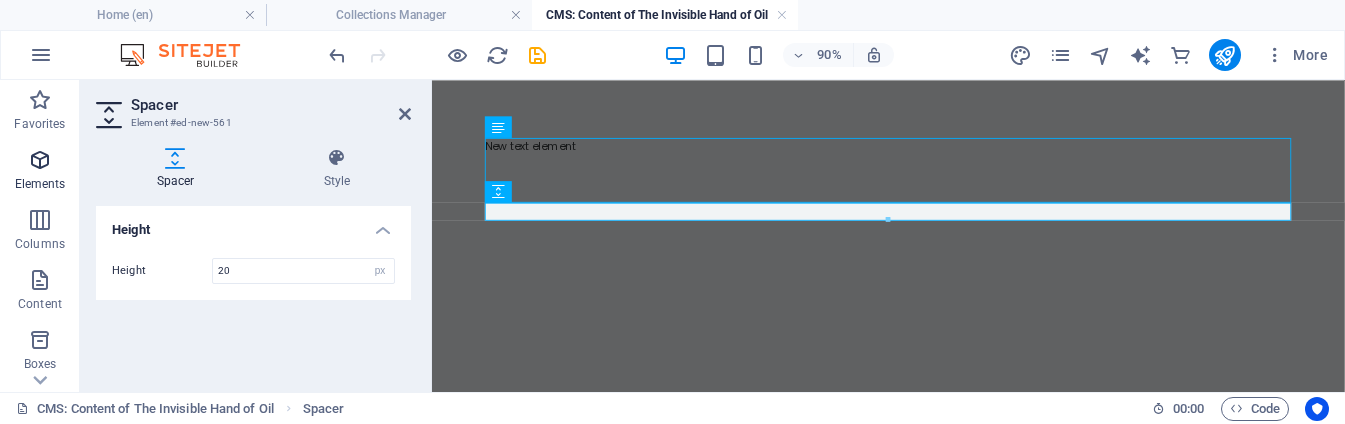 click at bounding box center [40, 160] 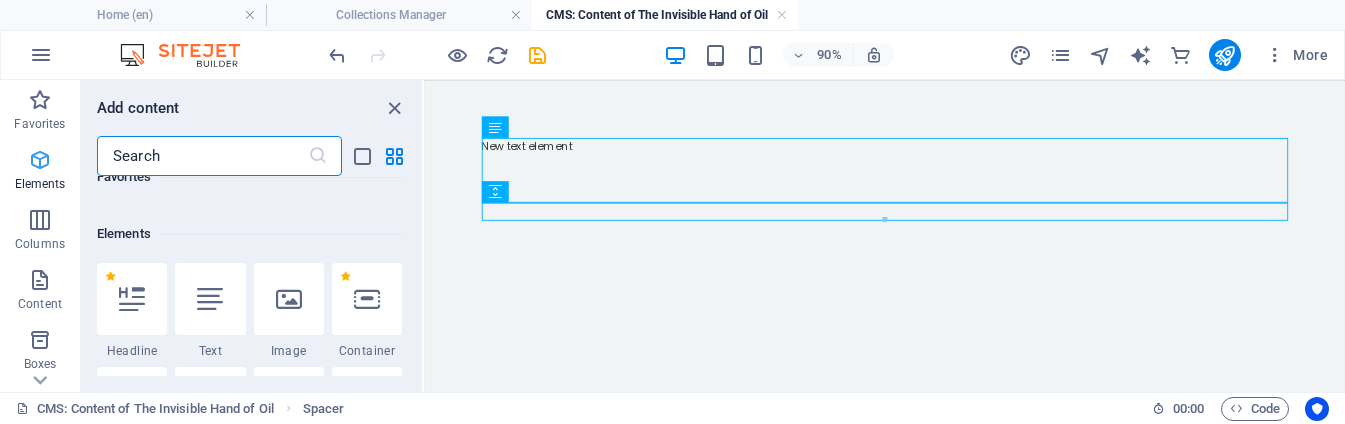 scroll, scrollTop: 213, scrollLeft: 0, axis: vertical 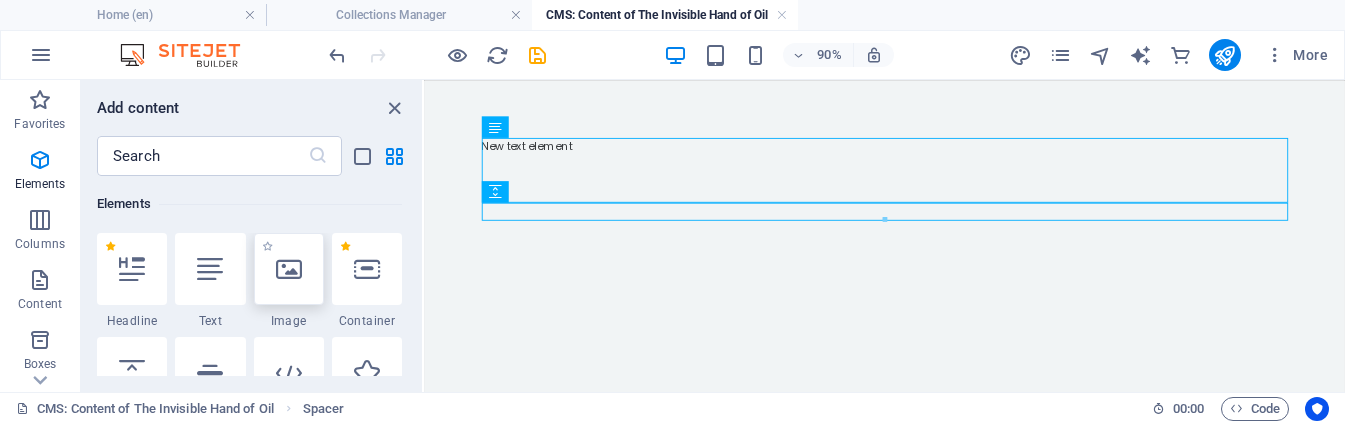 click at bounding box center (289, 269) 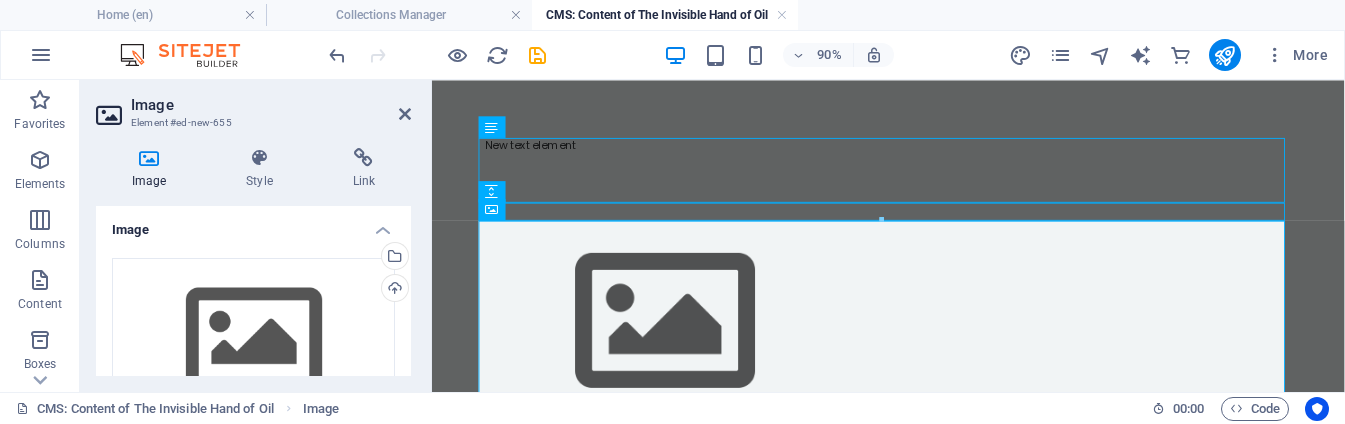 click on "Image Style Link Image Drag files here, click to choose files or select files from Files or our free stock photos & videos Select files from the file manager, stock photos, or upload file(s) Upload Width Default auto px rem % em vh vw Fit image Automatically fit image to a fixed width and height Height Default auto px Alignment Lazyload Loading images after the page loads improves page speed. Responsive Automatically load retina image and smartphone optimized sizes. Lightbox Use as headline The image will be wrapped in an H1 headline tag. Useful for giving alternative text the weight of an H1 headline, e.g. for the logo. Leave unchecked if uncertain. Optimized Images are compressed to improve page speed. Position Direction Custom X offset 50 px rem % vh vw Y offset 50 px rem % vh vw Text Float No float Image left Image right Determine how text should behave around the image. Text Alternative text Image caption Paragraph Format Normal Heading 1 Heading 2 Heading 3 Heading 4 Heading 5 Heading 6 Code Font Family" at bounding box center (253, 262) 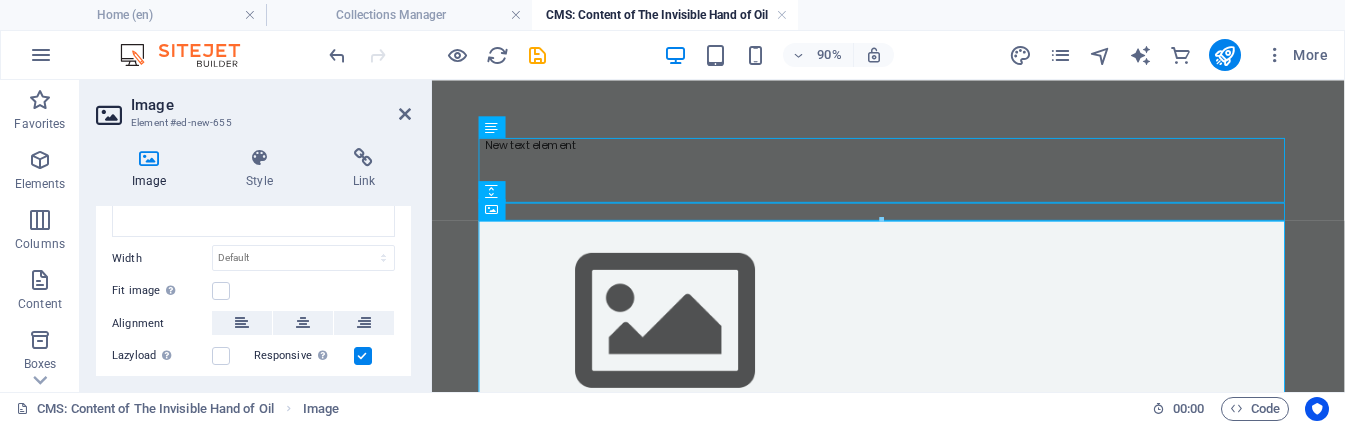 scroll, scrollTop: 177, scrollLeft: 0, axis: vertical 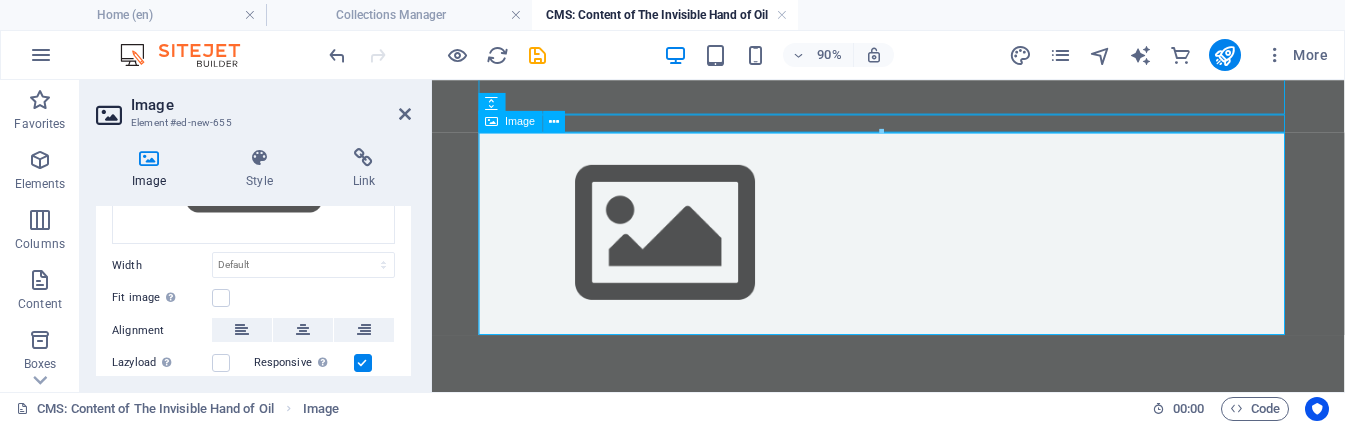 click at bounding box center [939, 250] 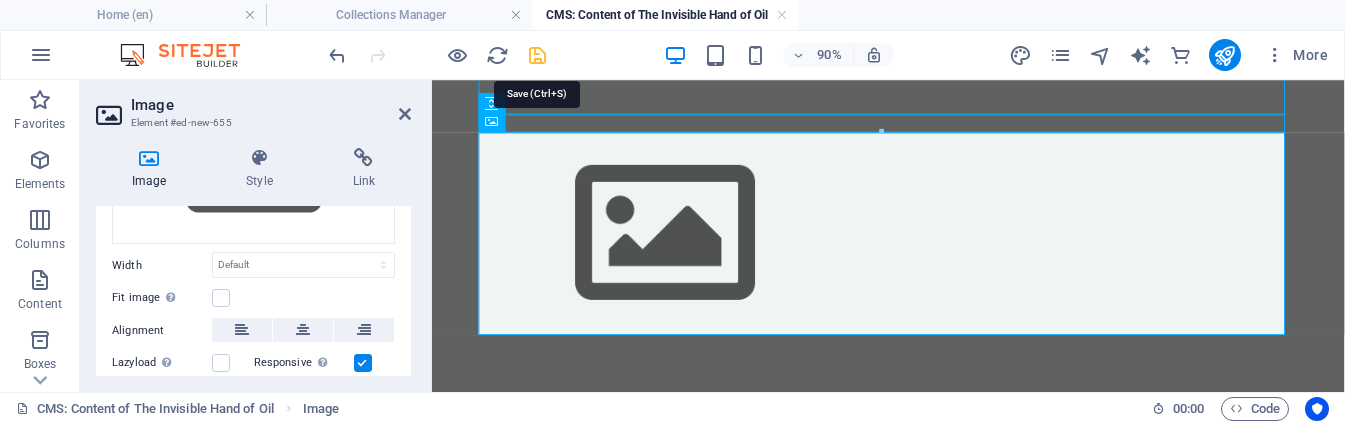 click at bounding box center [537, 55] 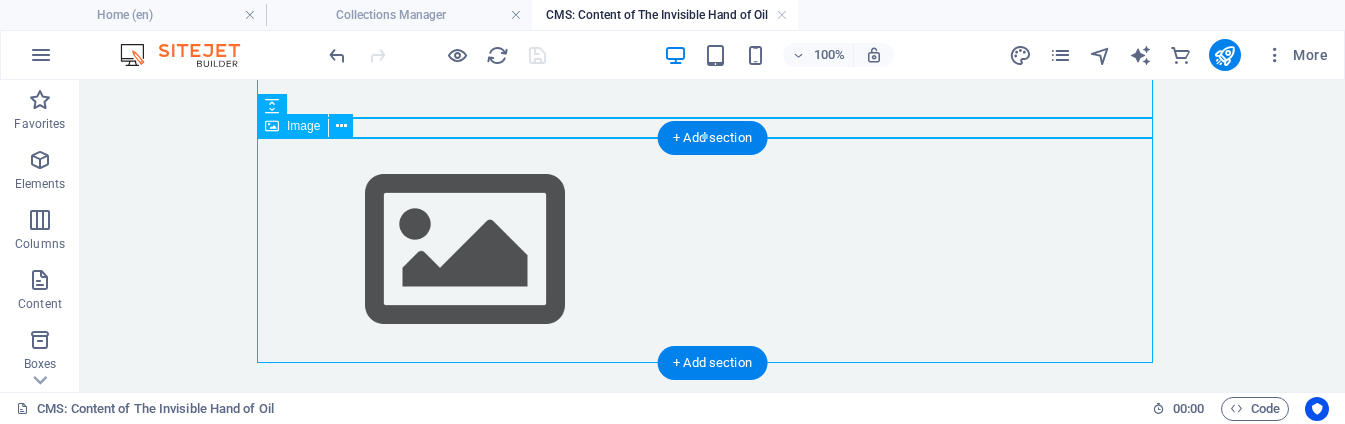 click at bounding box center (713, 250) 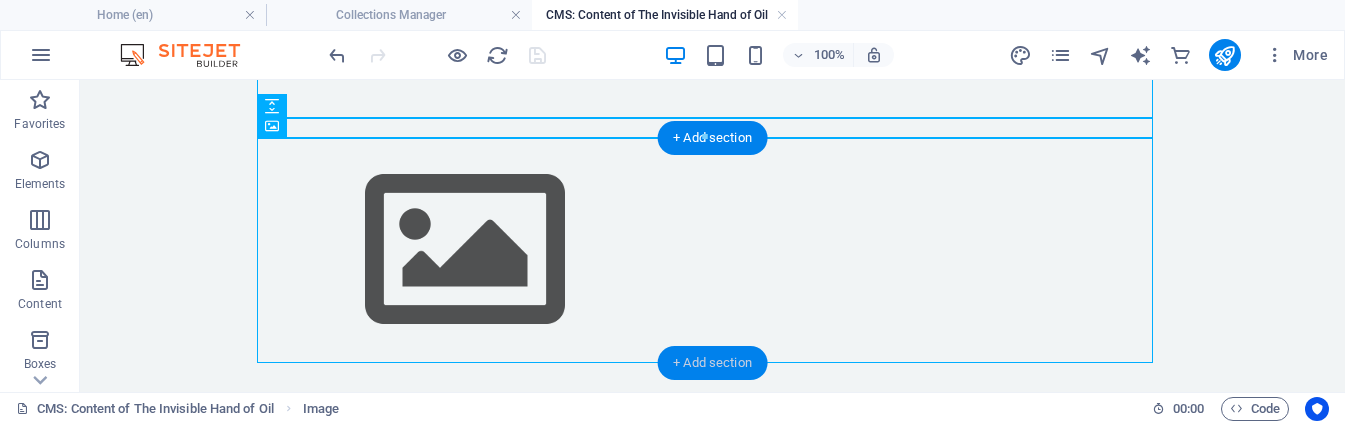 click on "+ Add section" at bounding box center [712, 363] 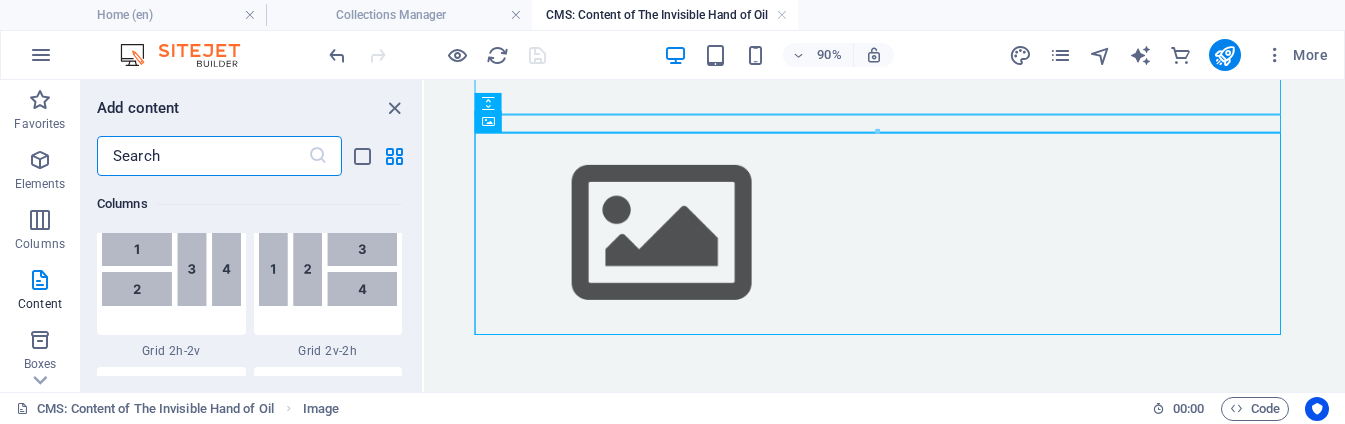 scroll, scrollTop: 3499, scrollLeft: 0, axis: vertical 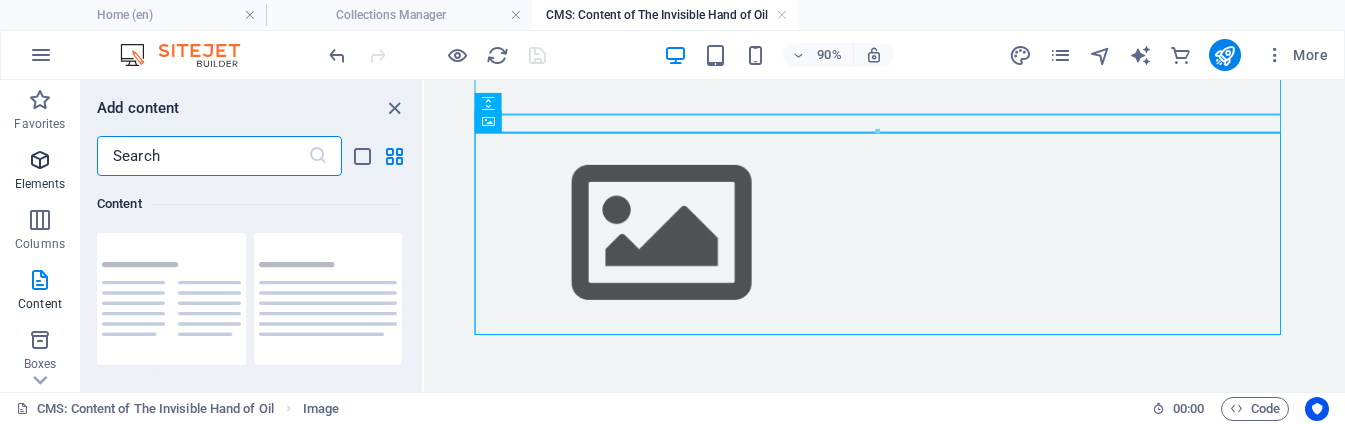 click at bounding box center [40, 160] 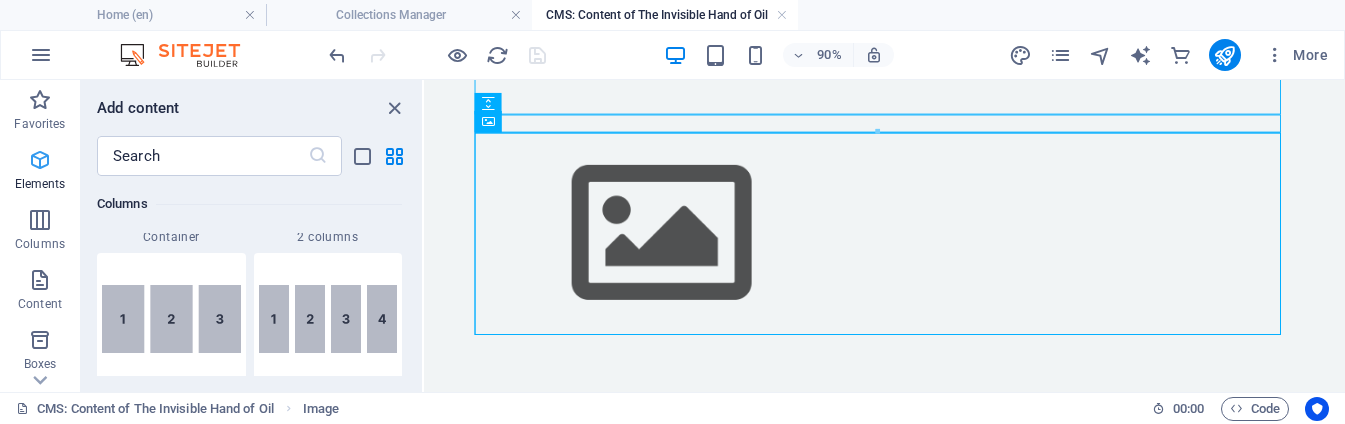 scroll, scrollTop: 213, scrollLeft: 0, axis: vertical 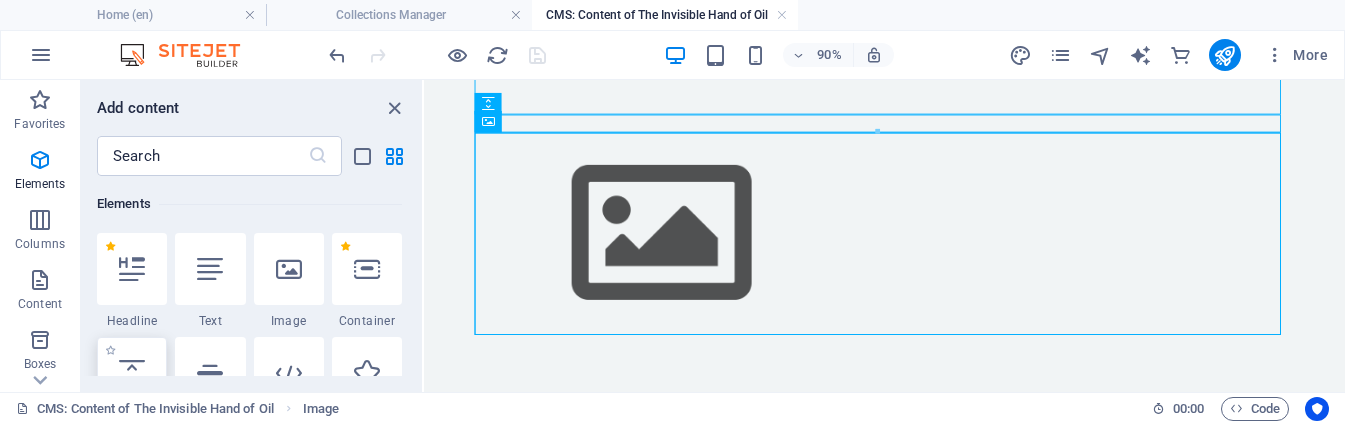 click at bounding box center (132, 373) 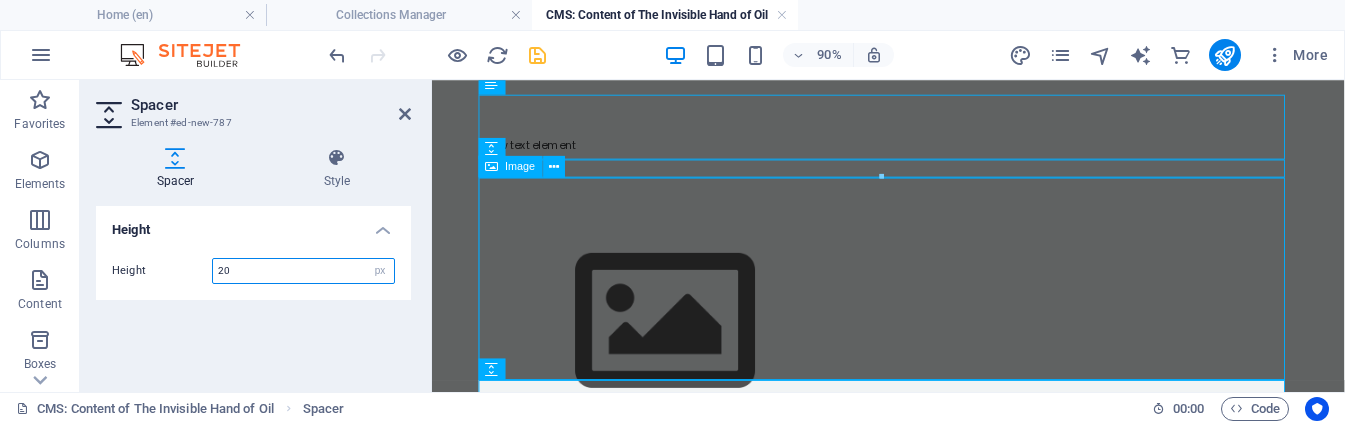 scroll, scrollTop: 118, scrollLeft: 0, axis: vertical 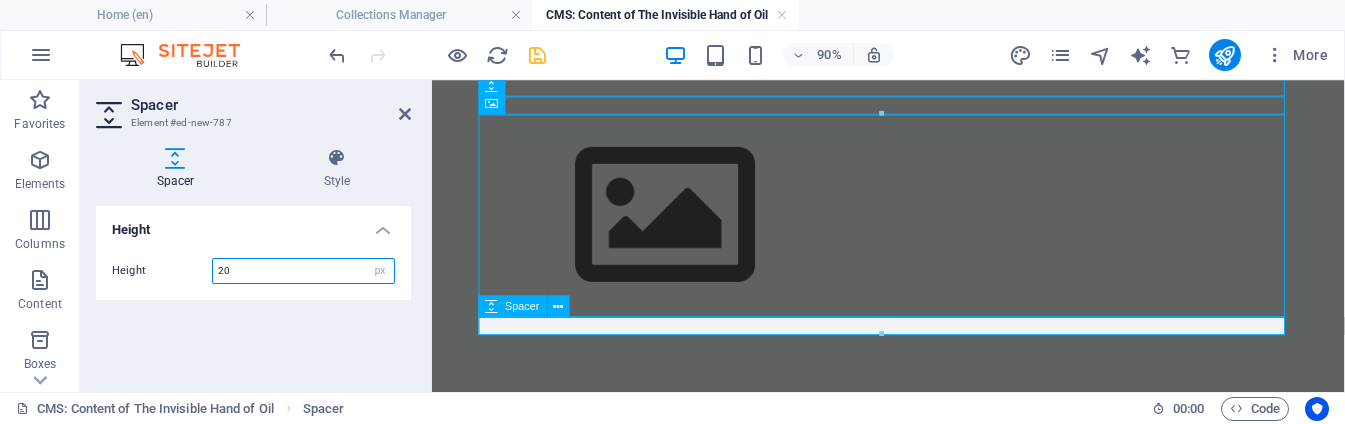 type on "20" 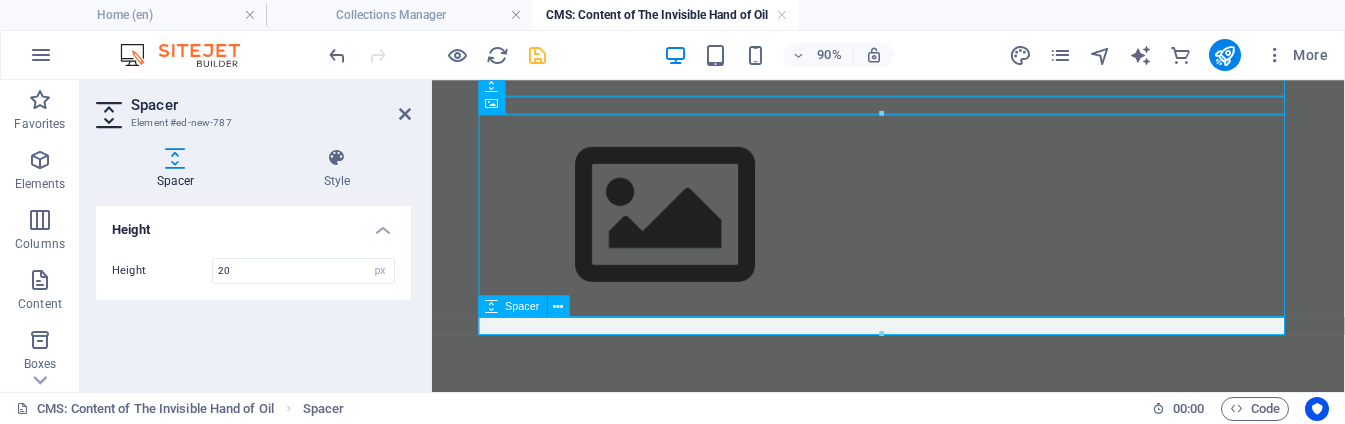 click at bounding box center (939, 353) 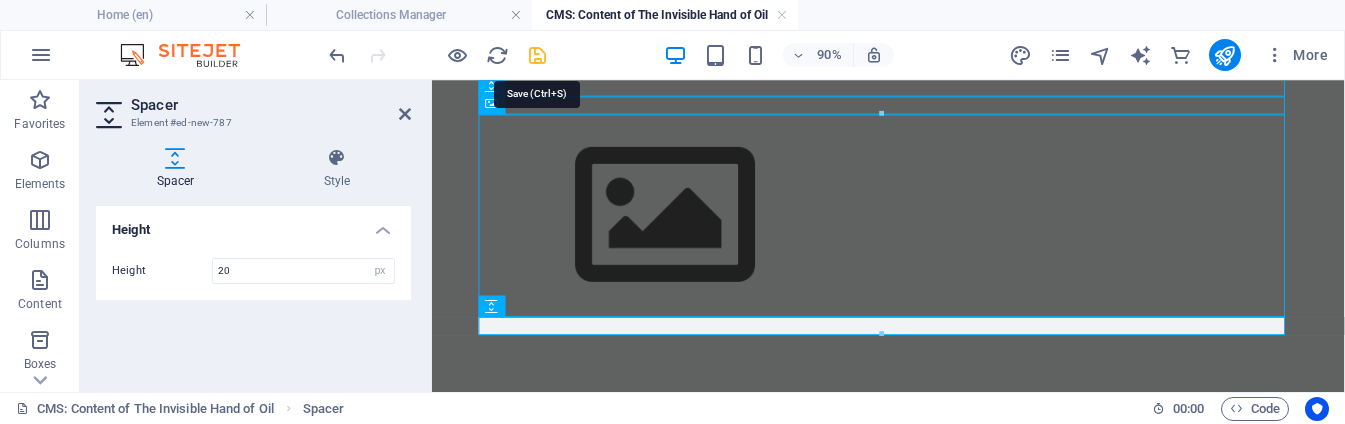 click at bounding box center [537, 55] 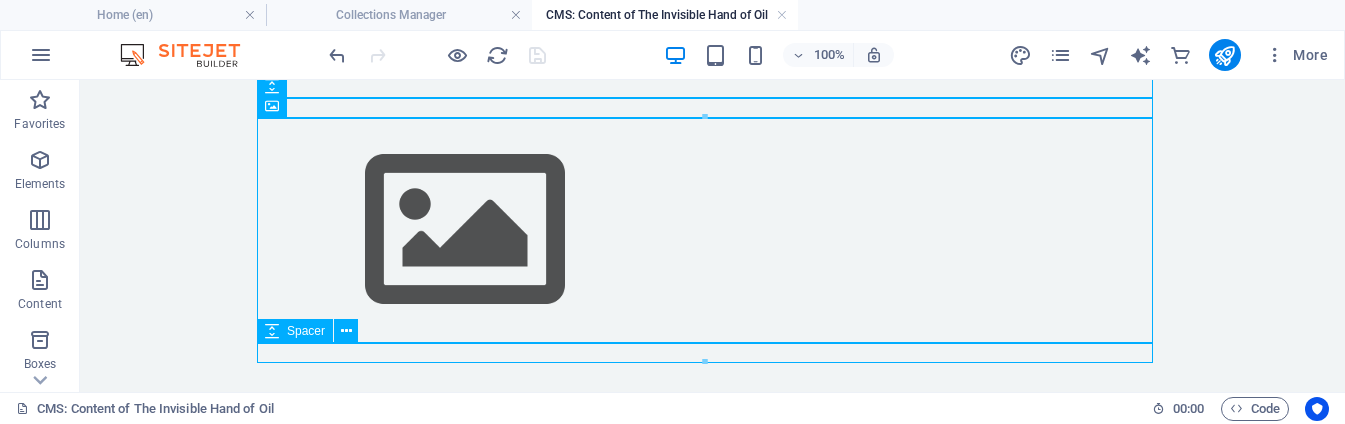 click at bounding box center [713, 353] 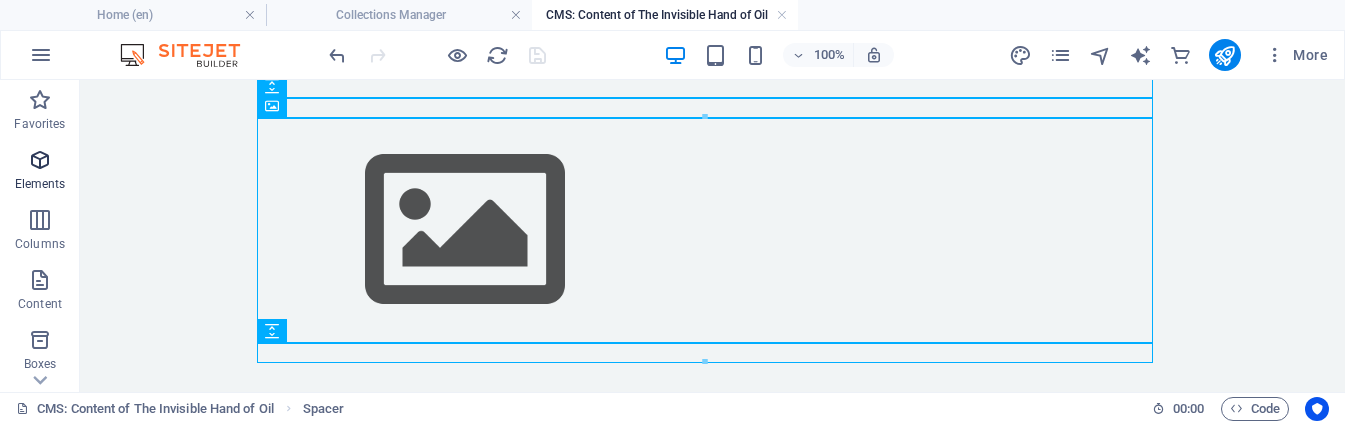 click on "Elements" at bounding box center [40, 172] 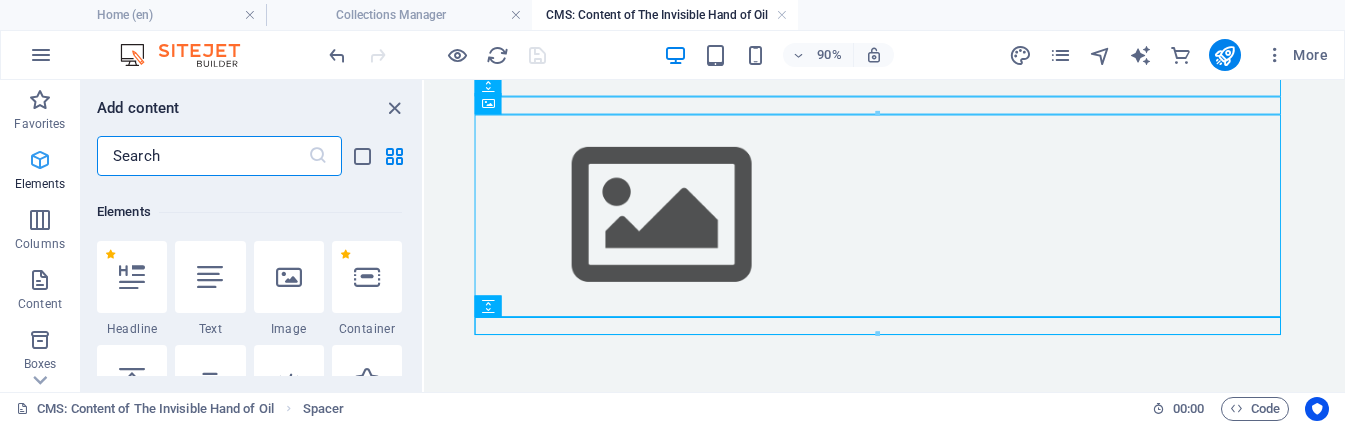 scroll, scrollTop: 213, scrollLeft: 0, axis: vertical 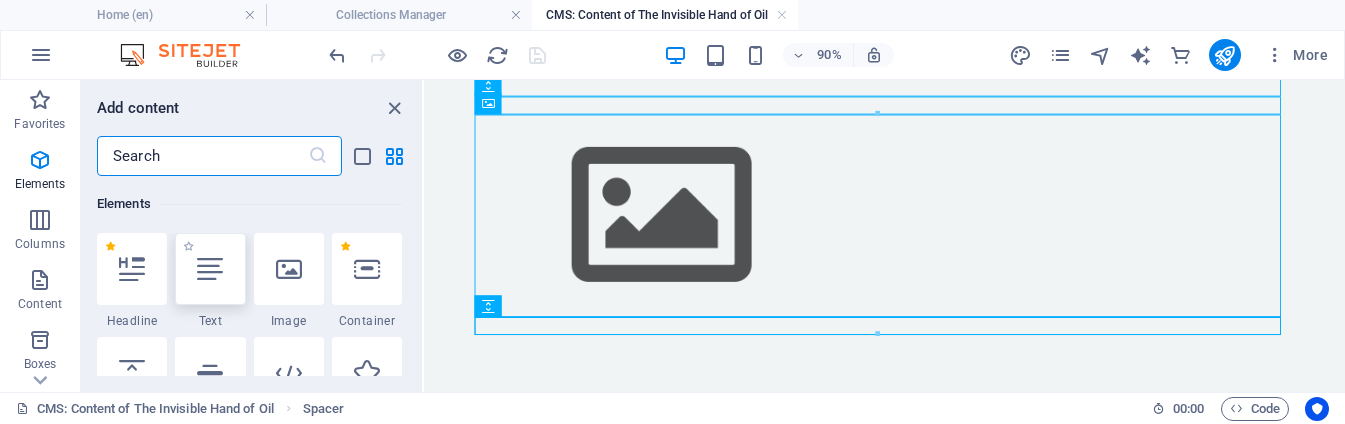 click at bounding box center [210, 269] 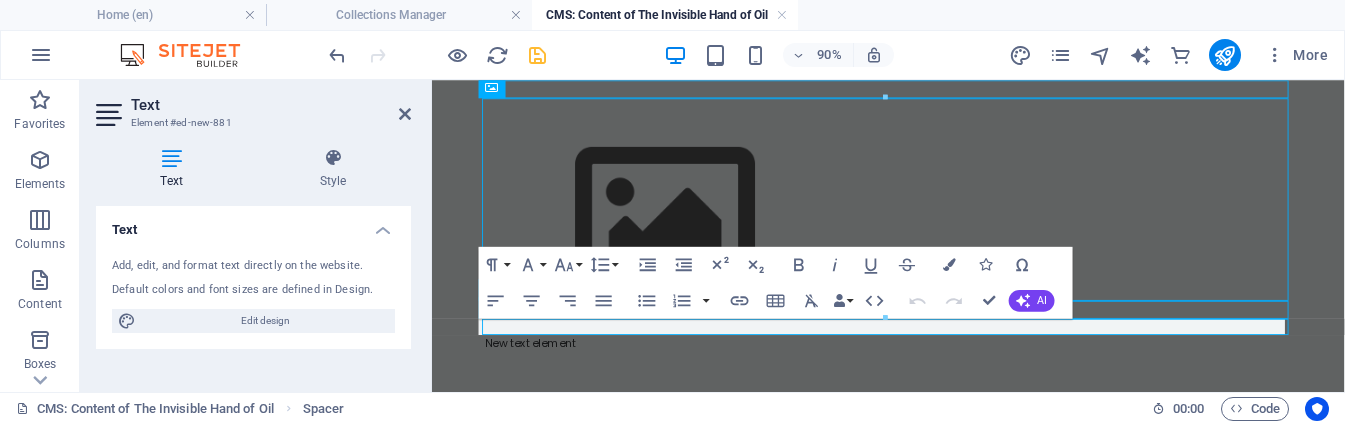 scroll, scrollTop: 136, scrollLeft: 0, axis: vertical 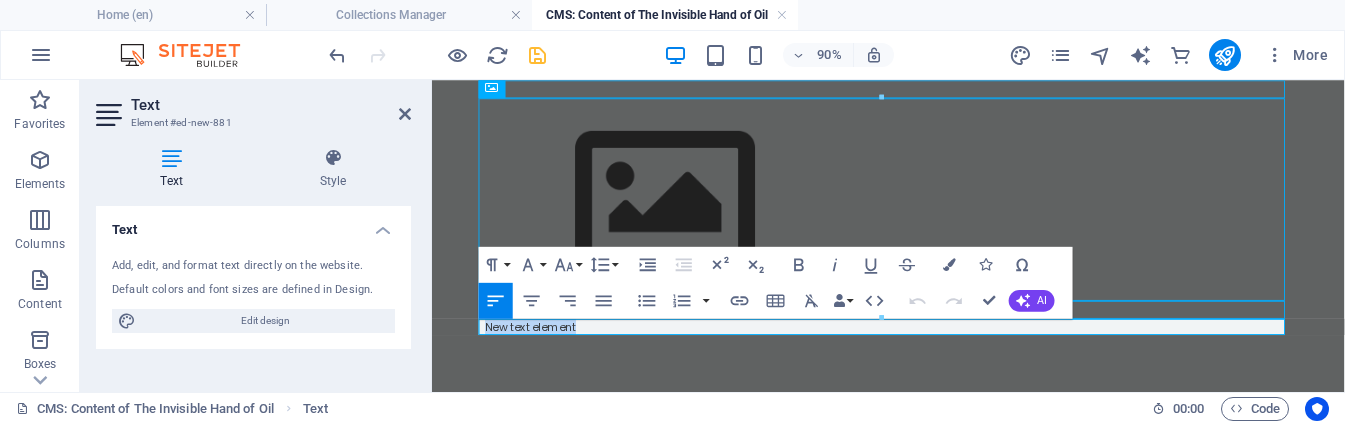 click on "New text element" at bounding box center (939, 354) 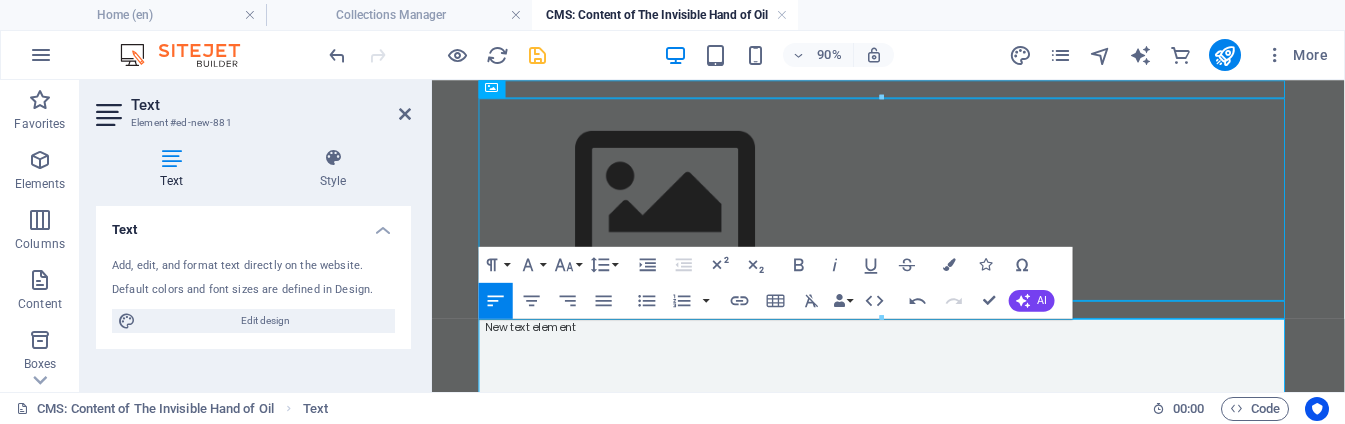 scroll, scrollTop: 208, scrollLeft: 0, axis: vertical 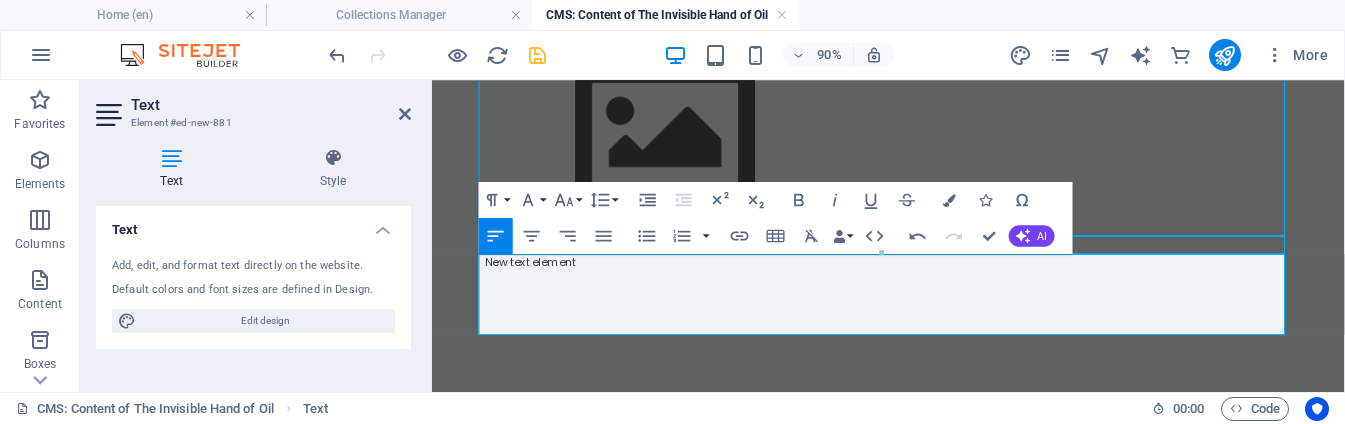 click at bounding box center [939, 318] 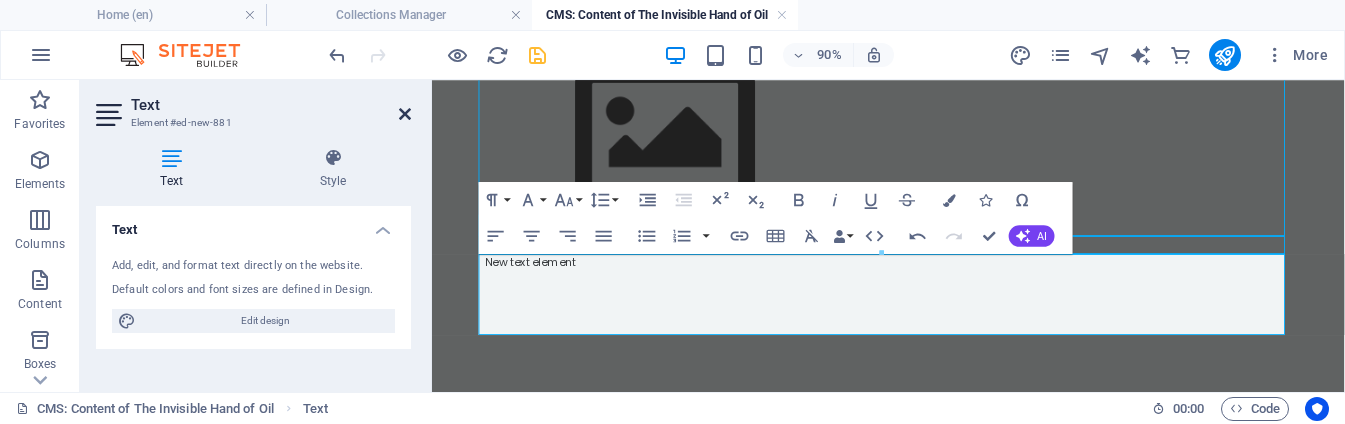 click at bounding box center (405, 114) 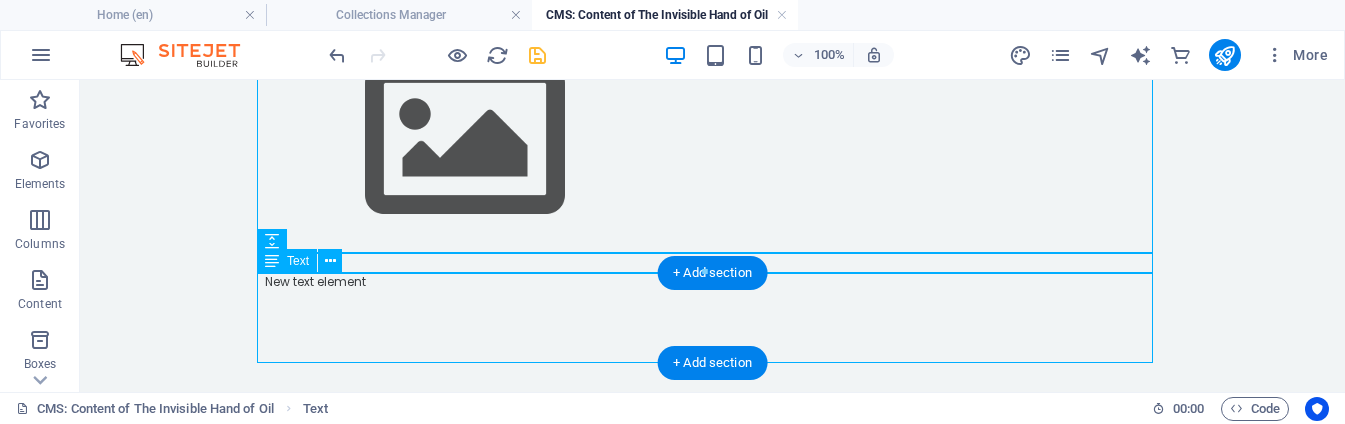 click on "New text element" at bounding box center [713, 318] 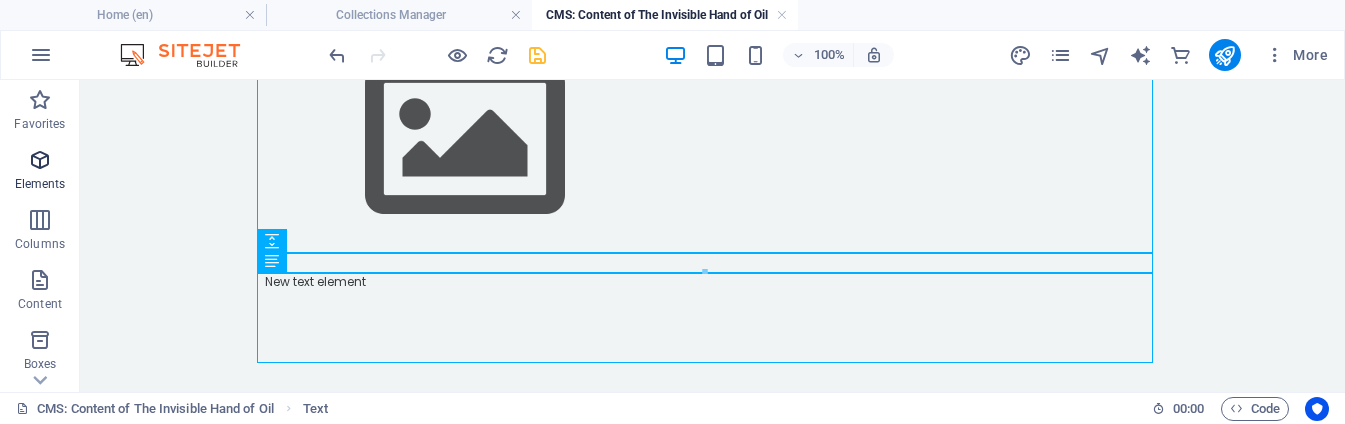 click at bounding box center [40, 160] 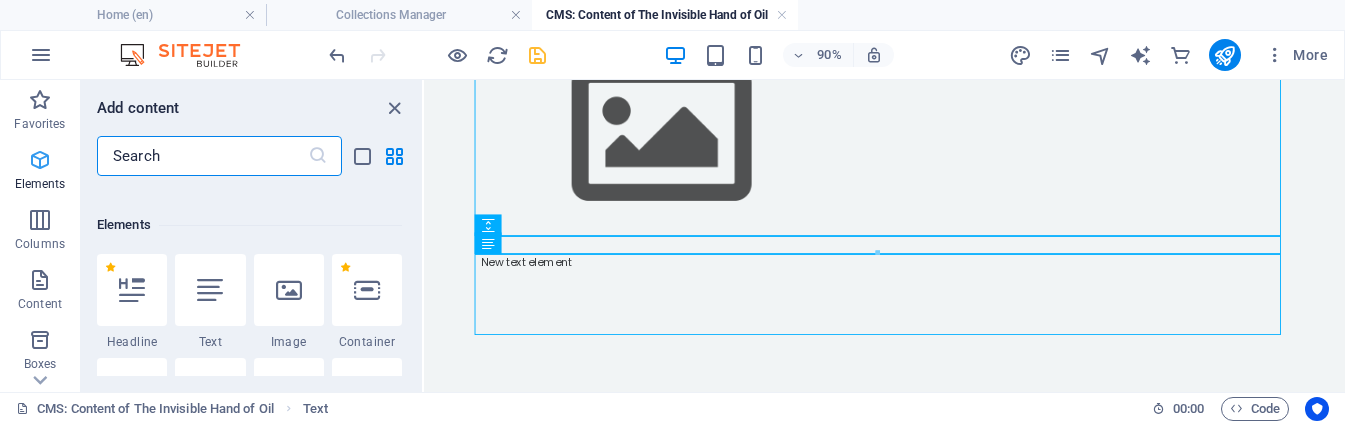scroll, scrollTop: 213, scrollLeft: 0, axis: vertical 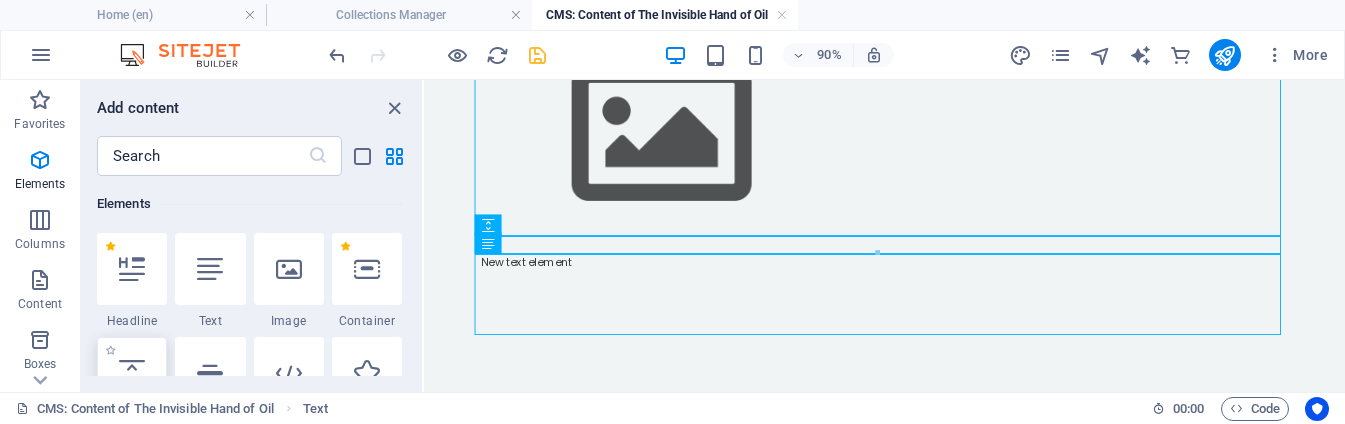 click at bounding box center [132, 373] 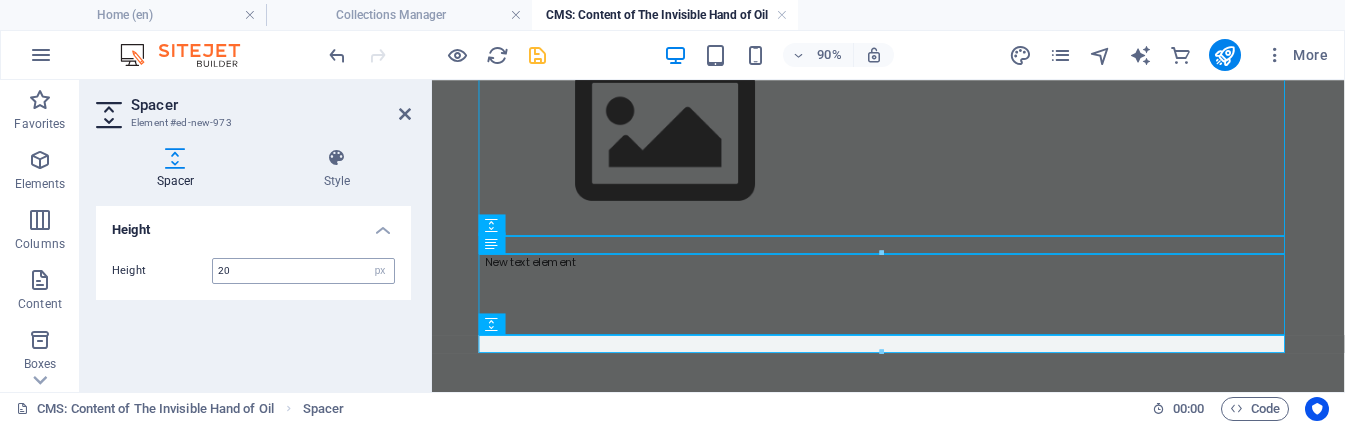 type on "20" 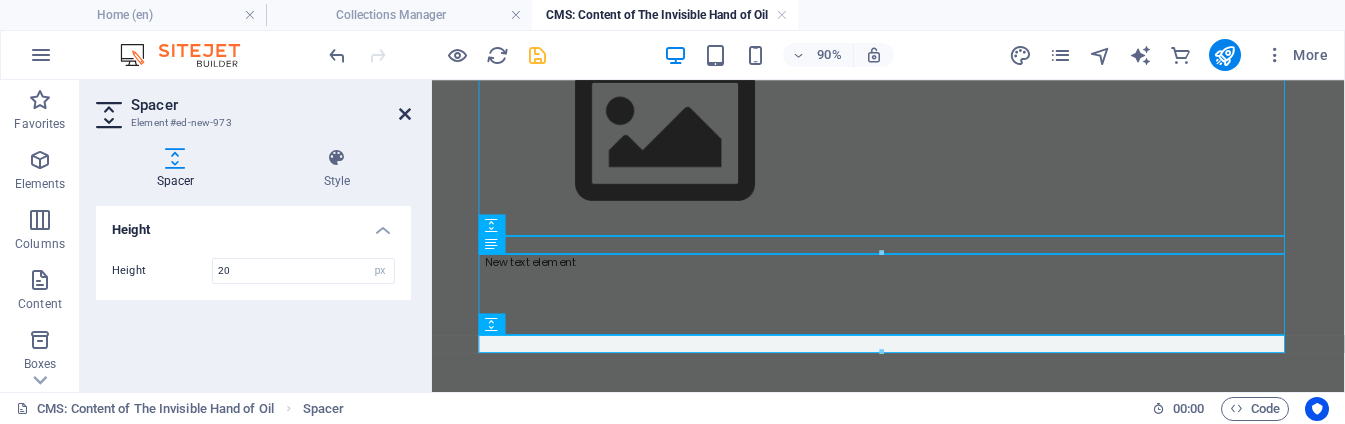 click at bounding box center [405, 114] 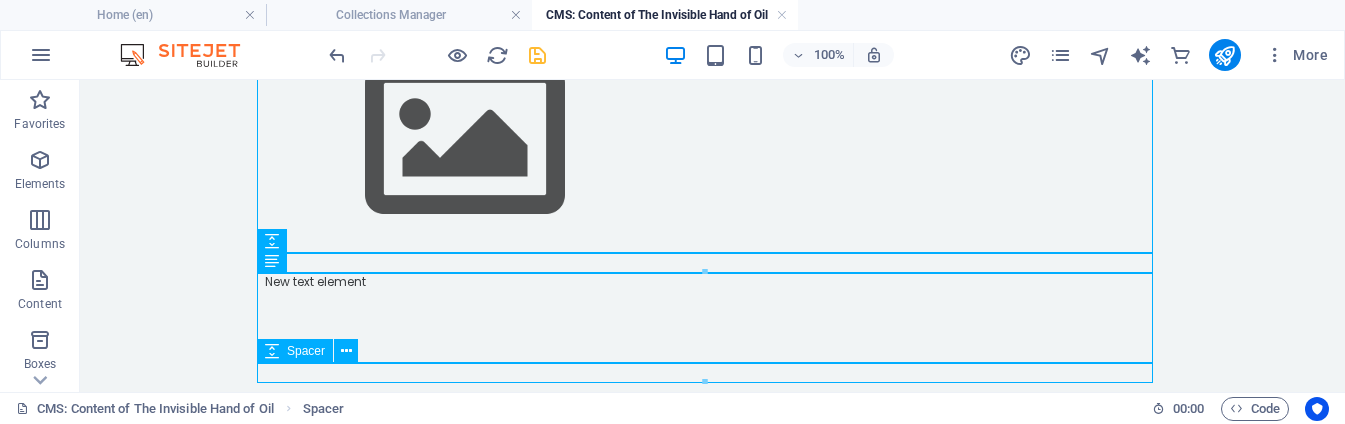 click at bounding box center [713, 373] 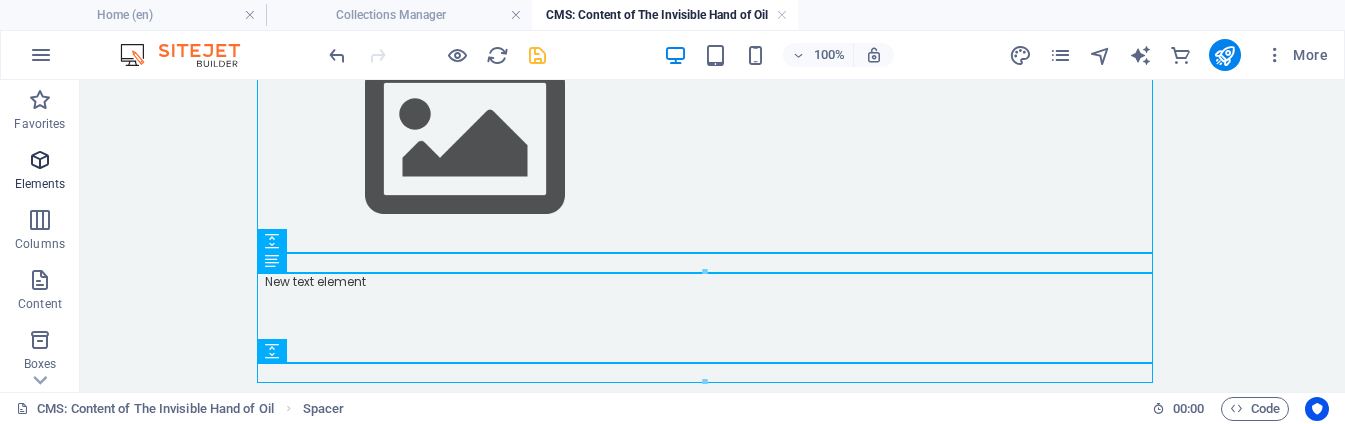 click at bounding box center (40, 160) 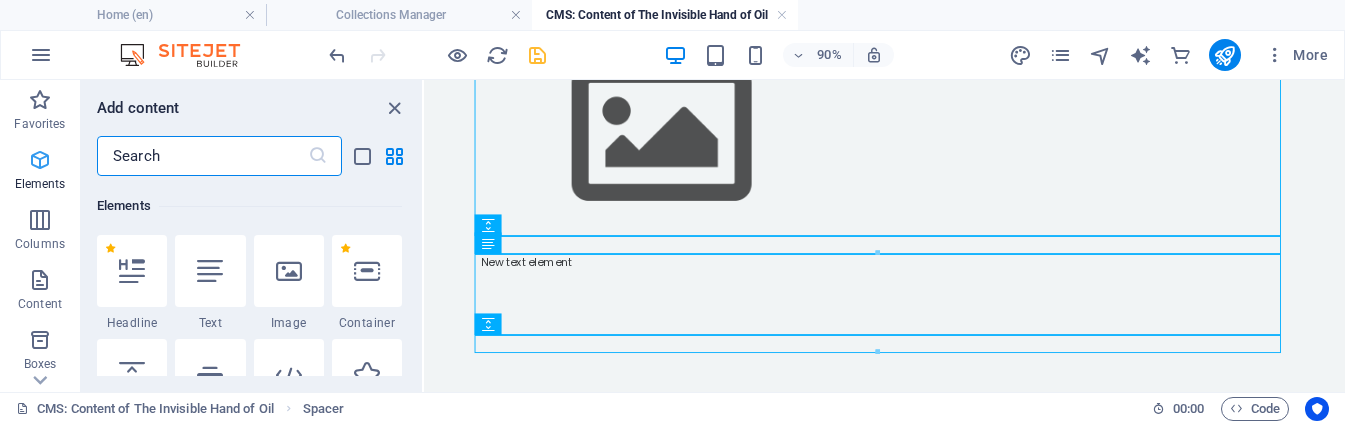 scroll, scrollTop: 213, scrollLeft: 0, axis: vertical 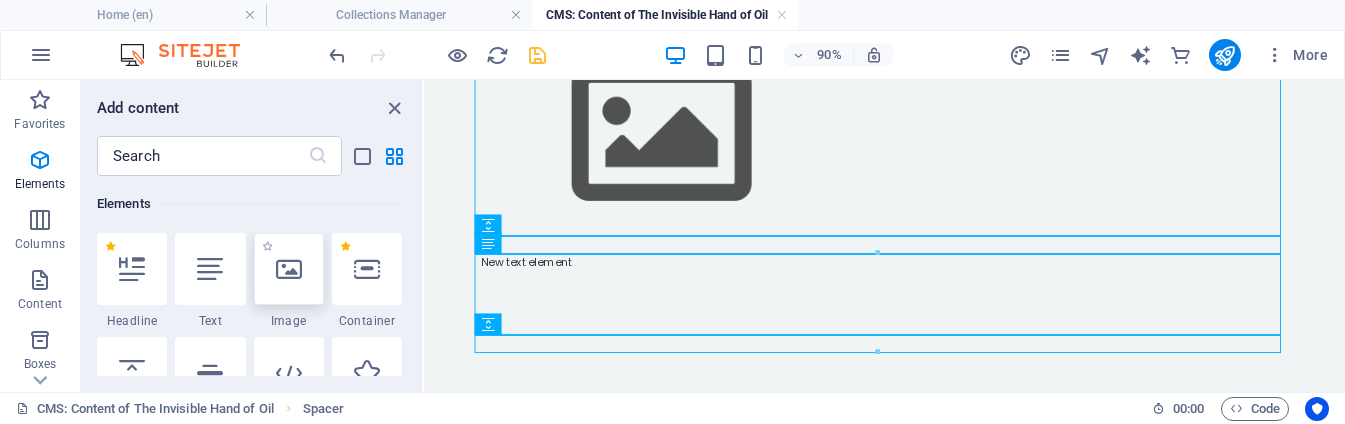 click at bounding box center [289, 269] 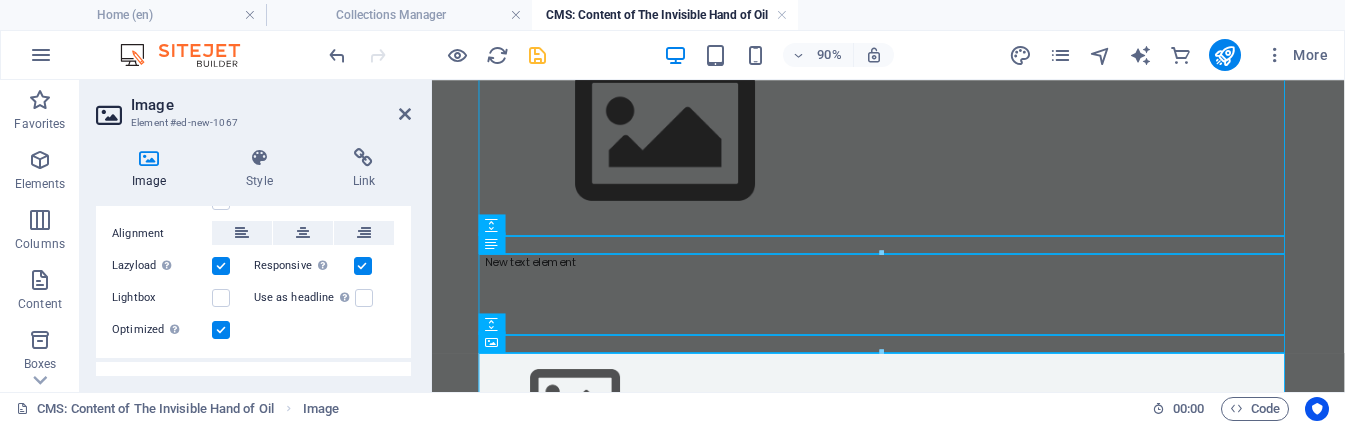 scroll, scrollTop: 255, scrollLeft: 0, axis: vertical 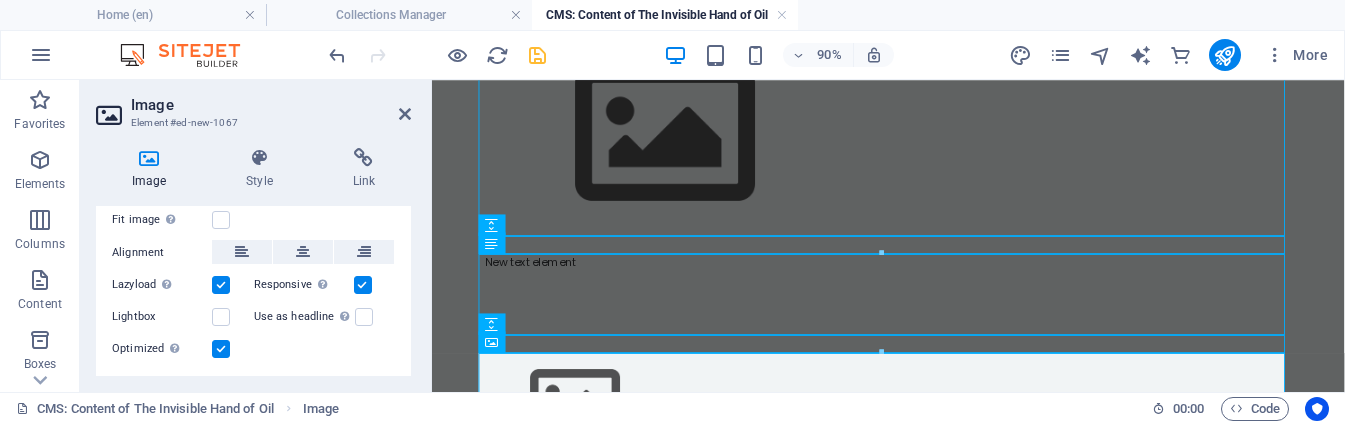 click at bounding box center (221, 285) 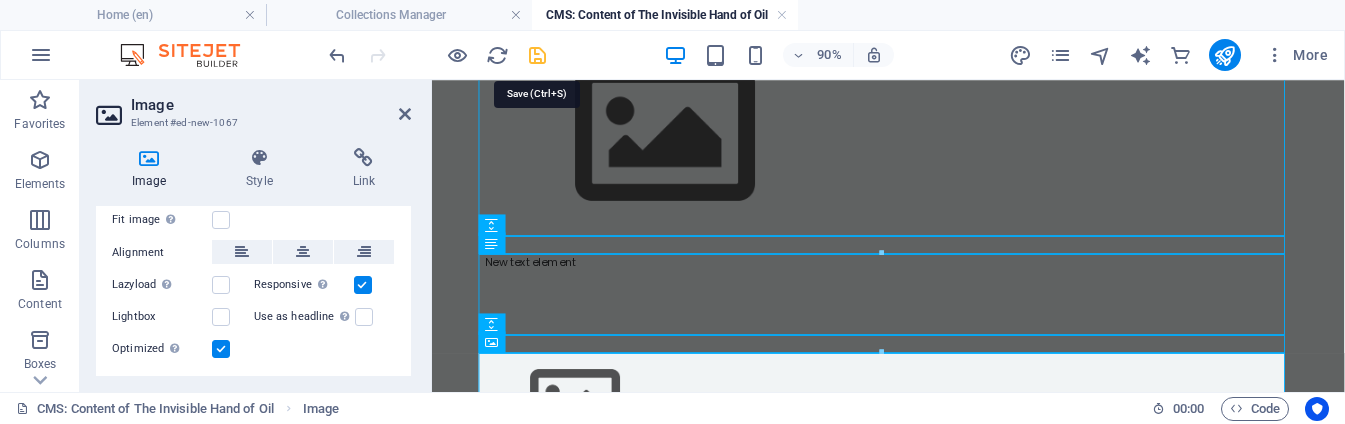 click at bounding box center [537, 55] 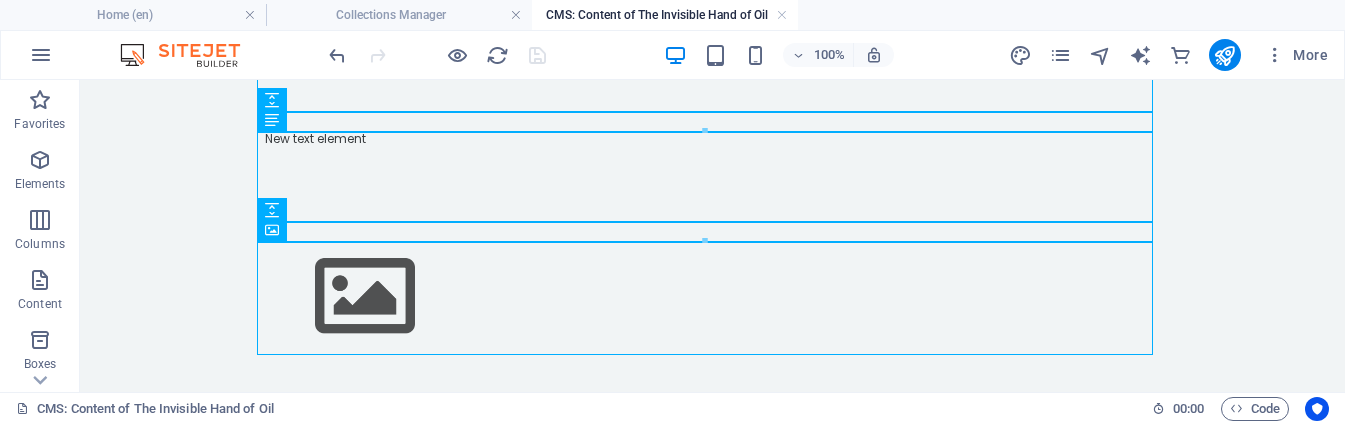 scroll, scrollTop: 376, scrollLeft: 0, axis: vertical 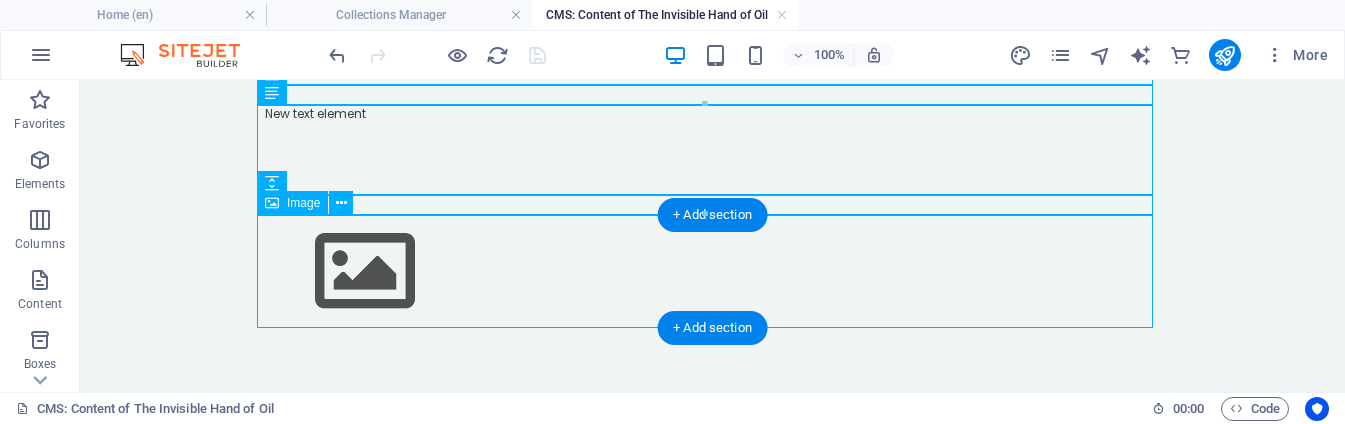 click at bounding box center (713, 271) 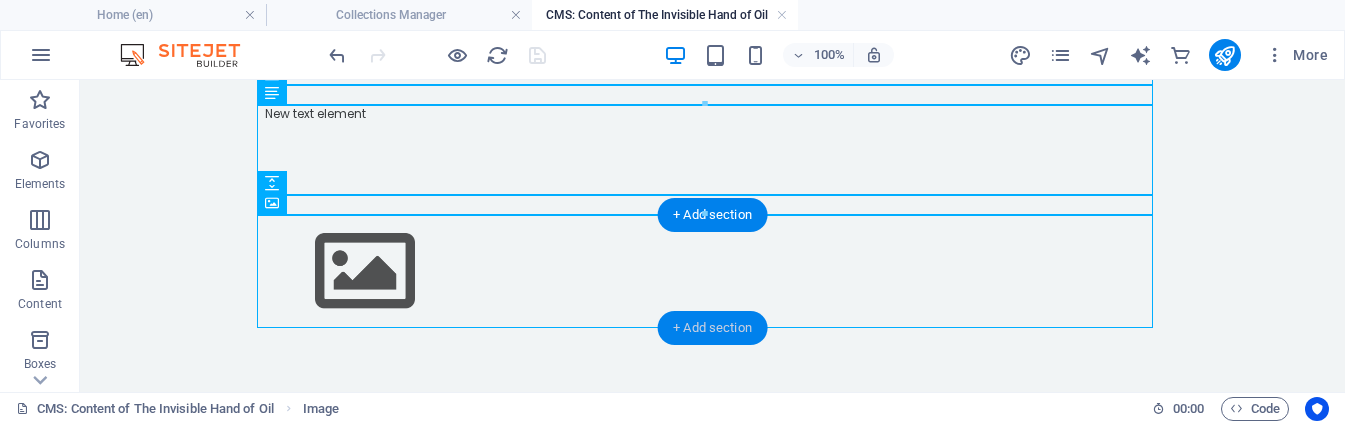 click on "+ Add section" at bounding box center (712, 328) 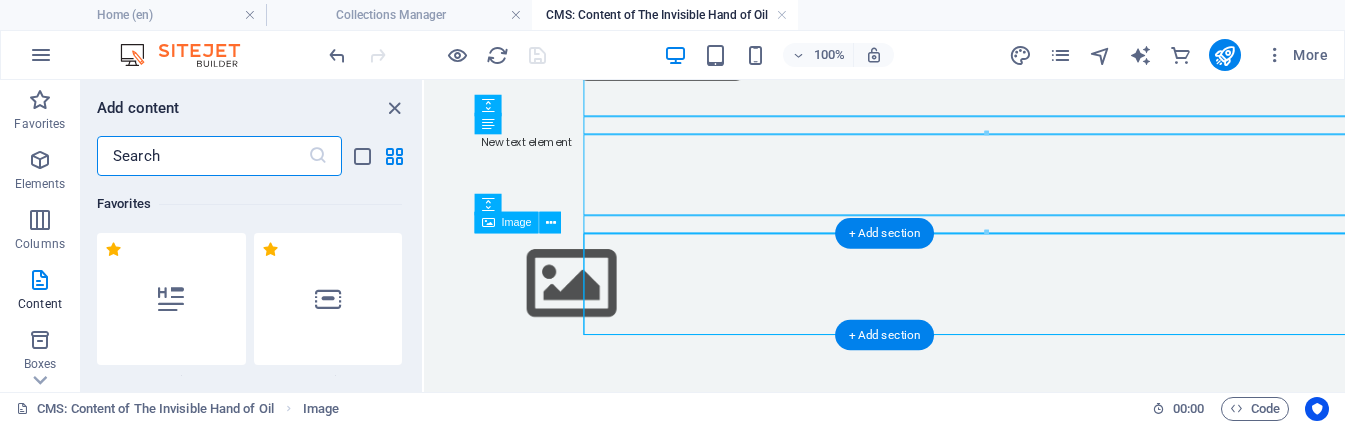 scroll, scrollTop: 341, scrollLeft: 0, axis: vertical 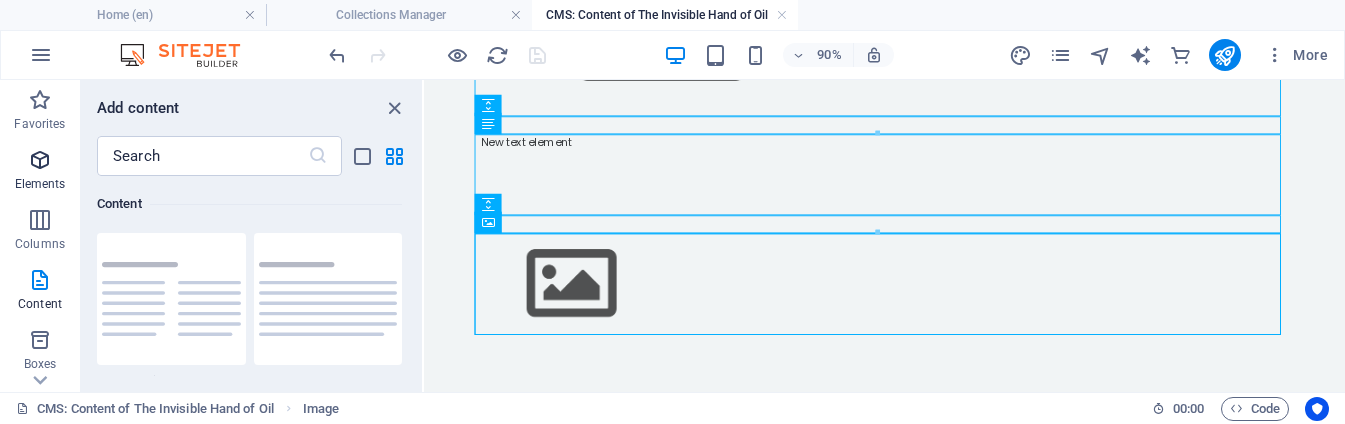 click on "Elements" at bounding box center [40, 172] 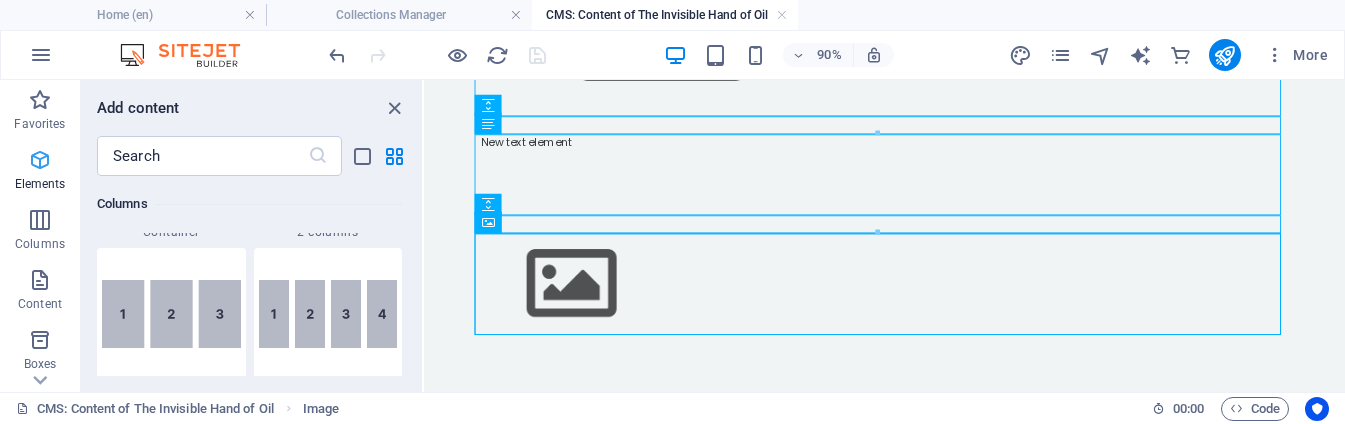 scroll, scrollTop: 213, scrollLeft: 0, axis: vertical 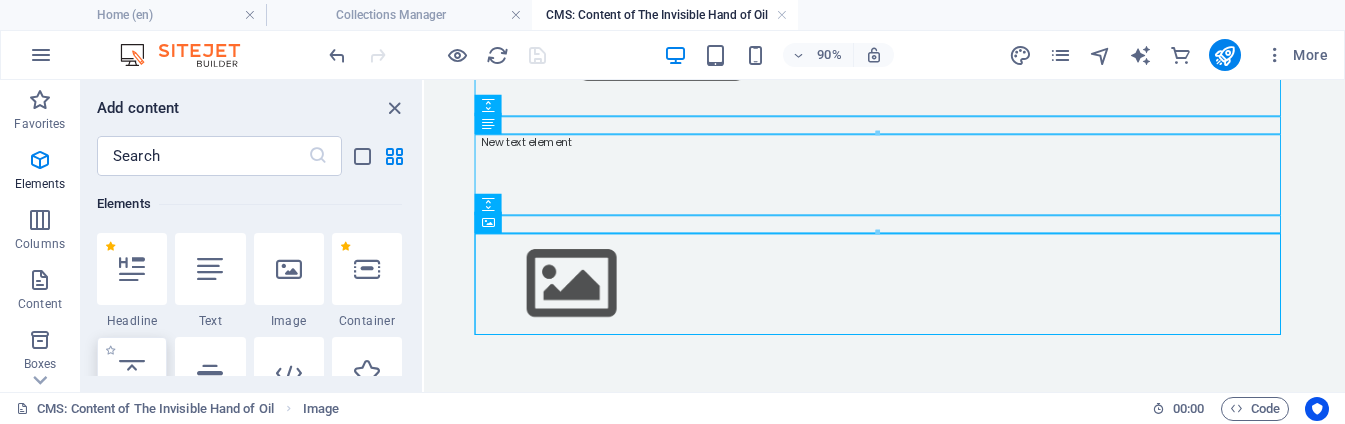click at bounding box center [132, 373] 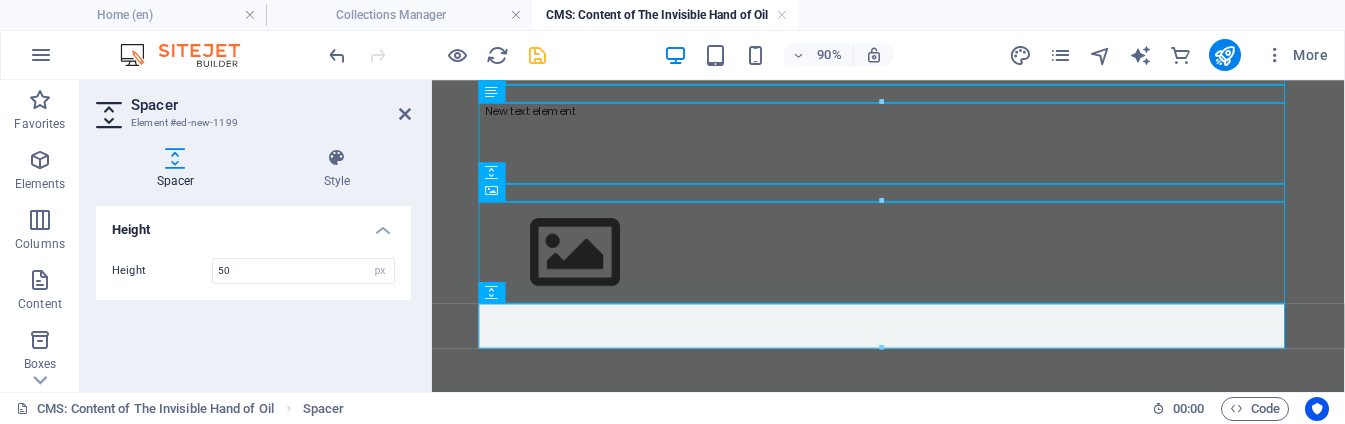 click on "Height Height 50 px rem vh vw" at bounding box center [253, 291] 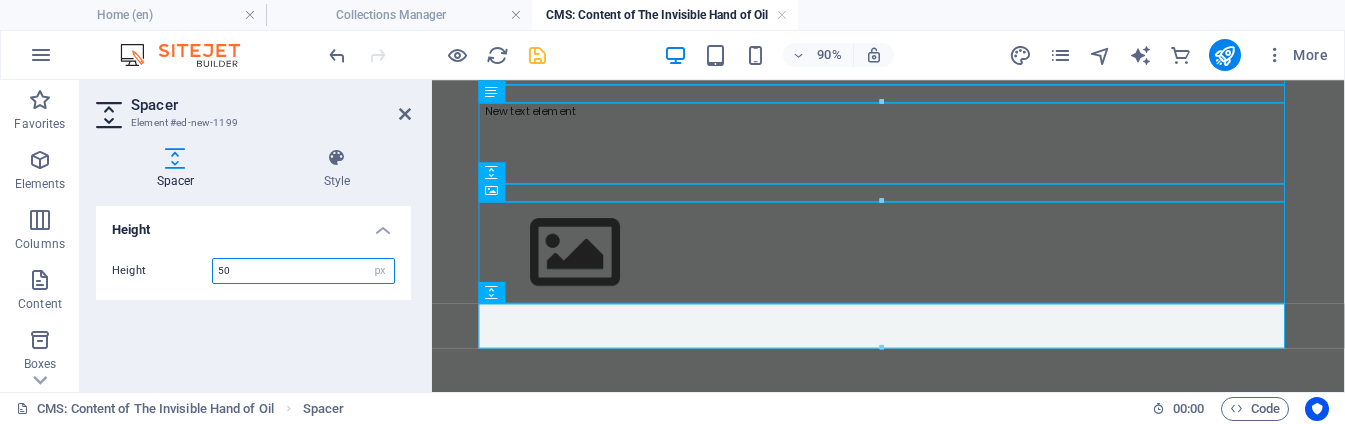 click on "50" at bounding box center [303, 271] 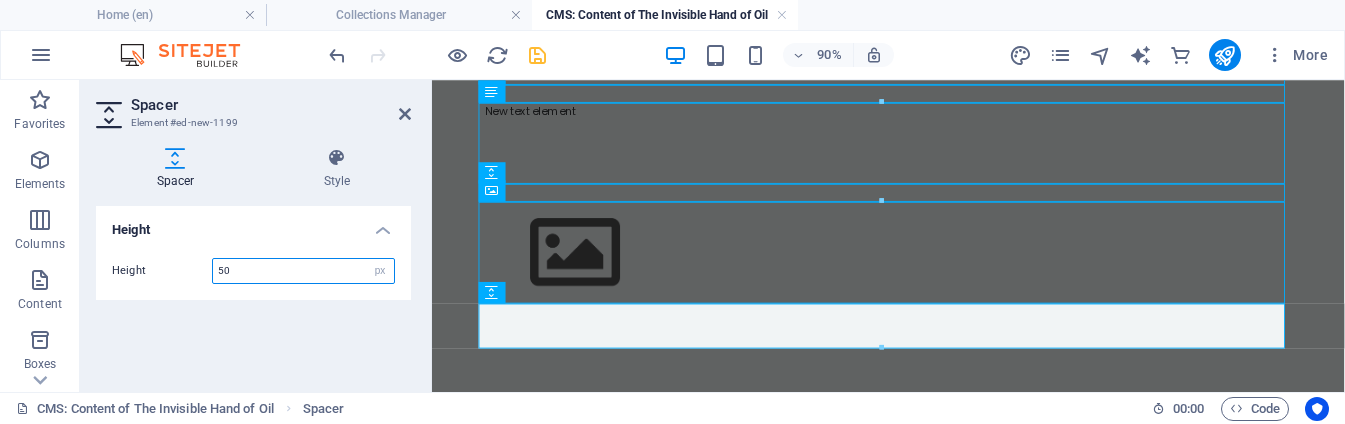 drag, startPoint x: 239, startPoint y: 272, endPoint x: 228, endPoint y: 271, distance: 11.045361 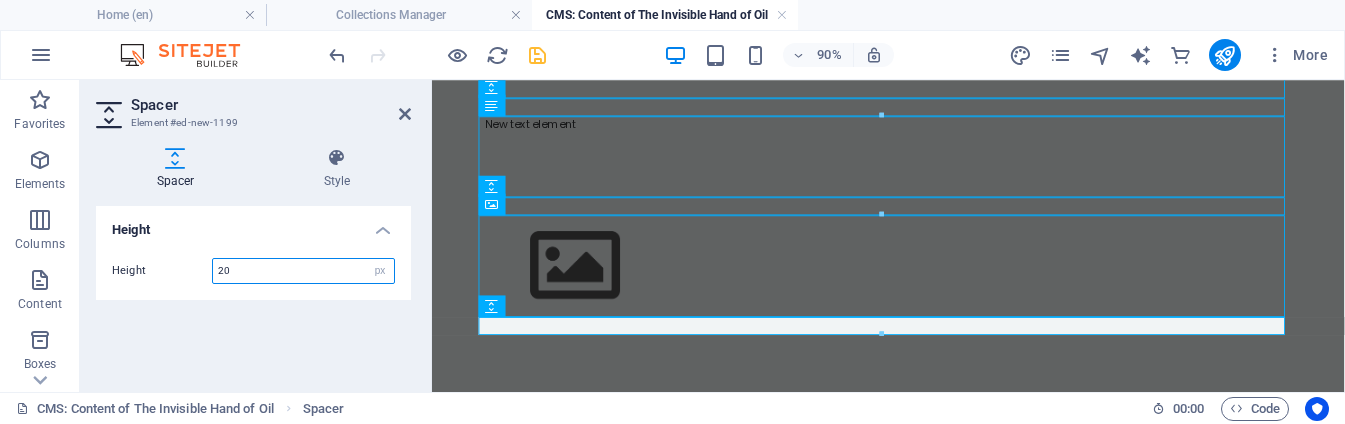 scroll, scrollTop: 361, scrollLeft: 0, axis: vertical 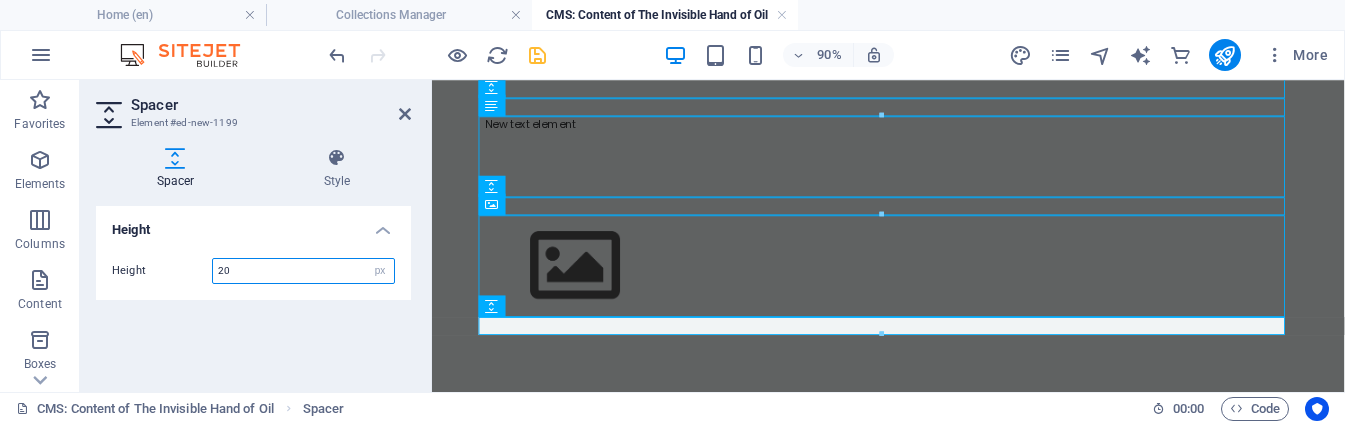 click at bounding box center [881, 334] 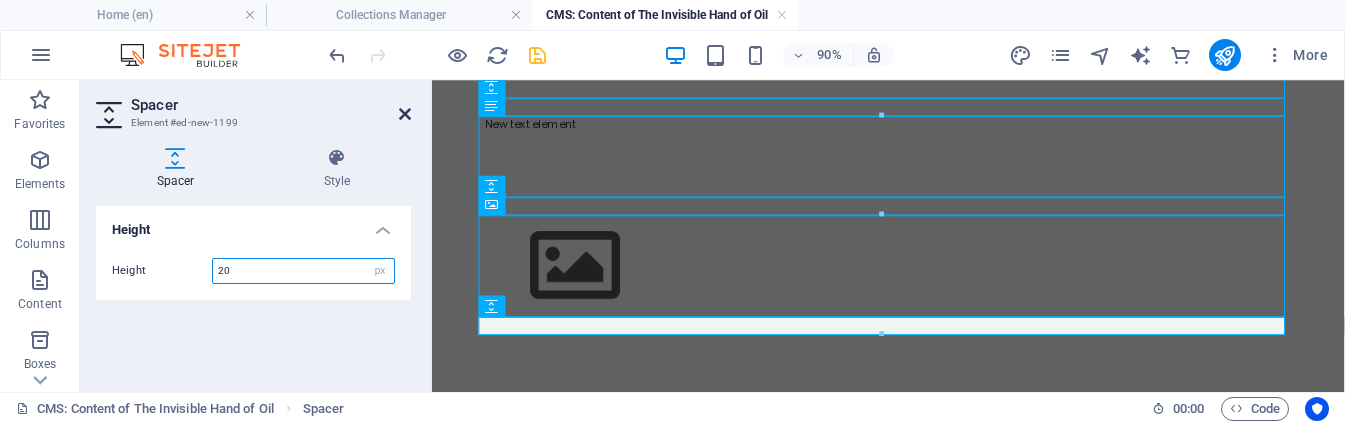 type on "20" 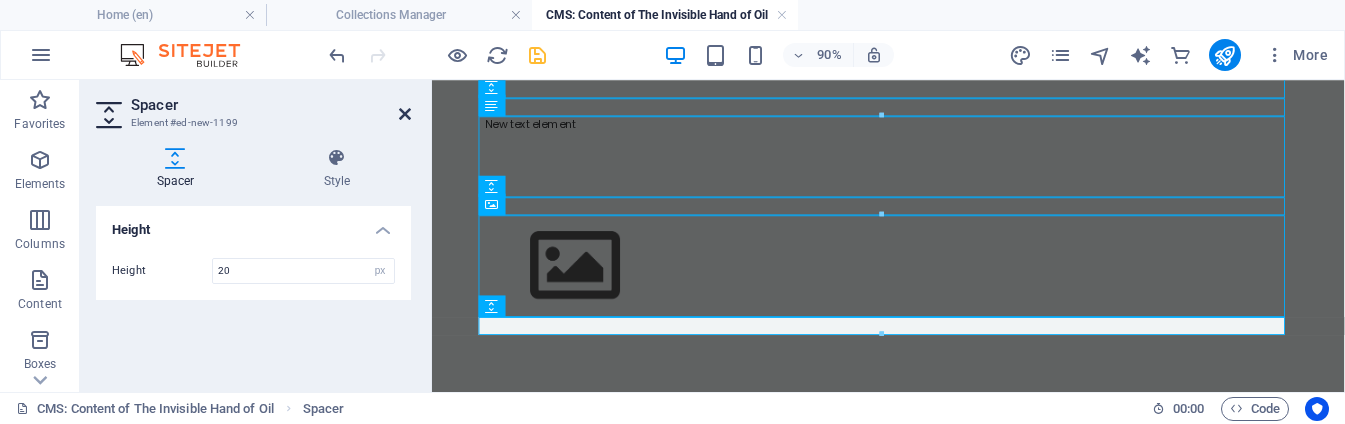 click at bounding box center (405, 114) 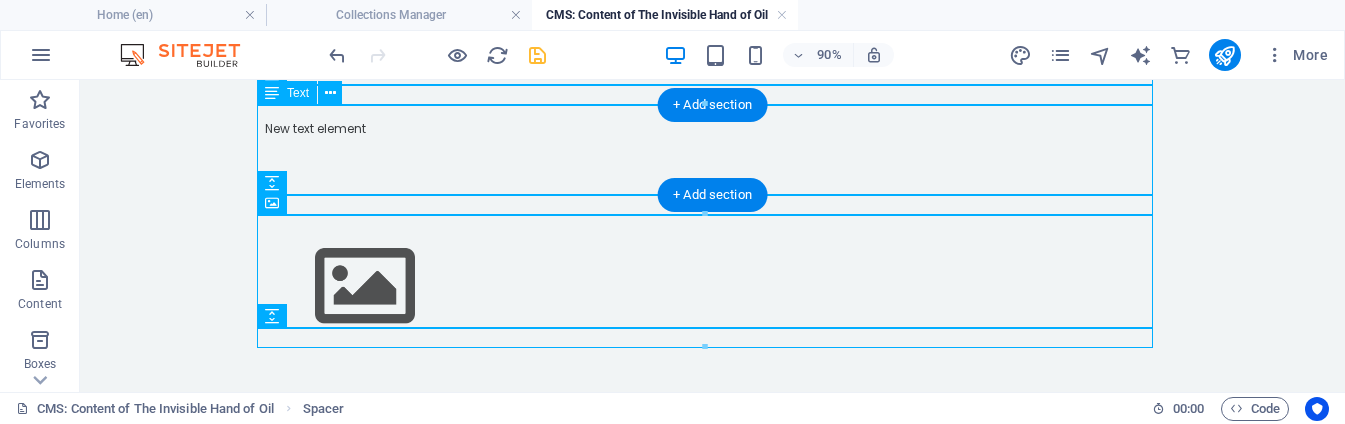 scroll, scrollTop: 376, scrollLeft: 0, axis: vertical 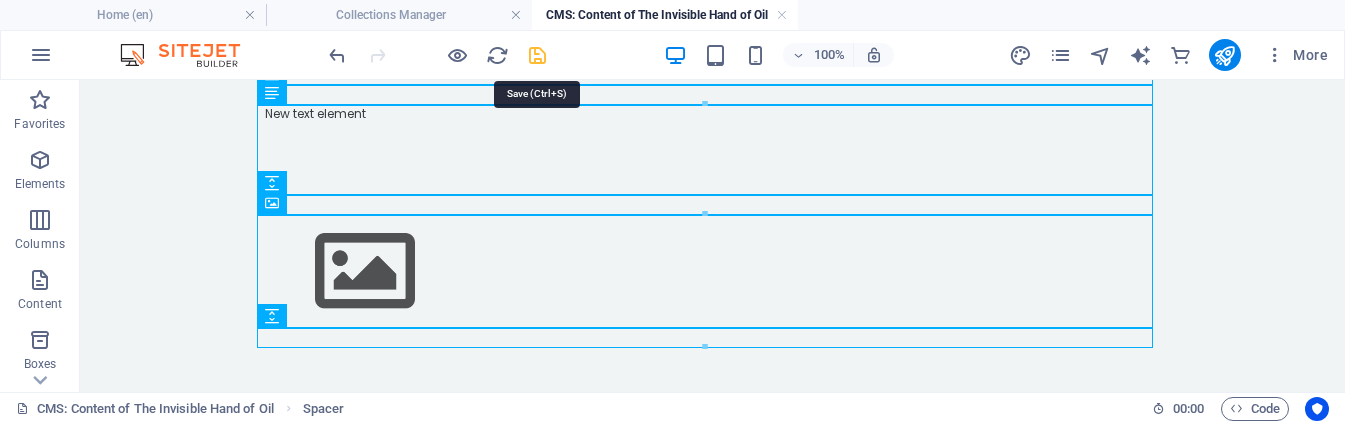 click at bounding box center [537, 55] 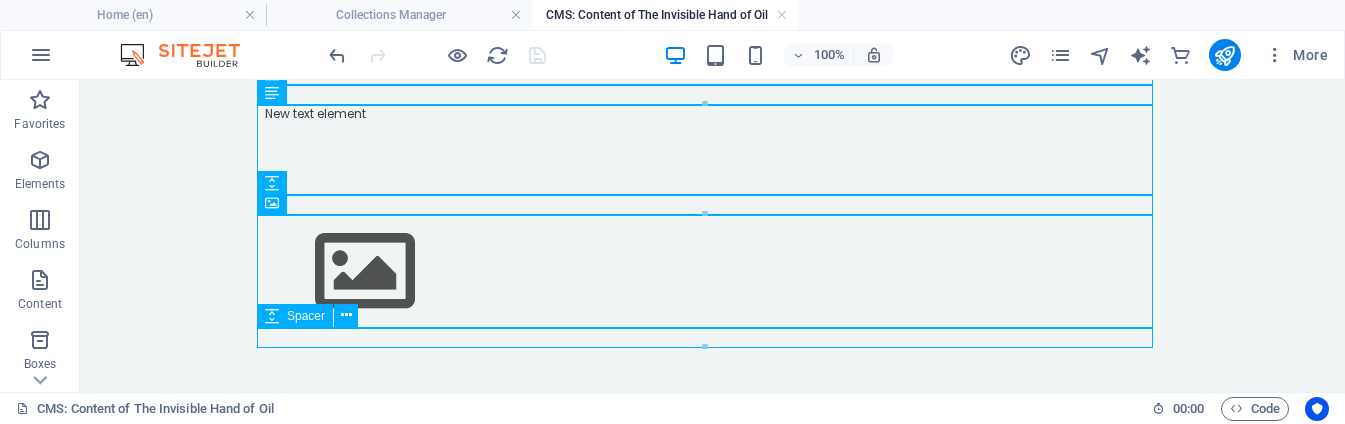 click at bounding box center [713, 338] 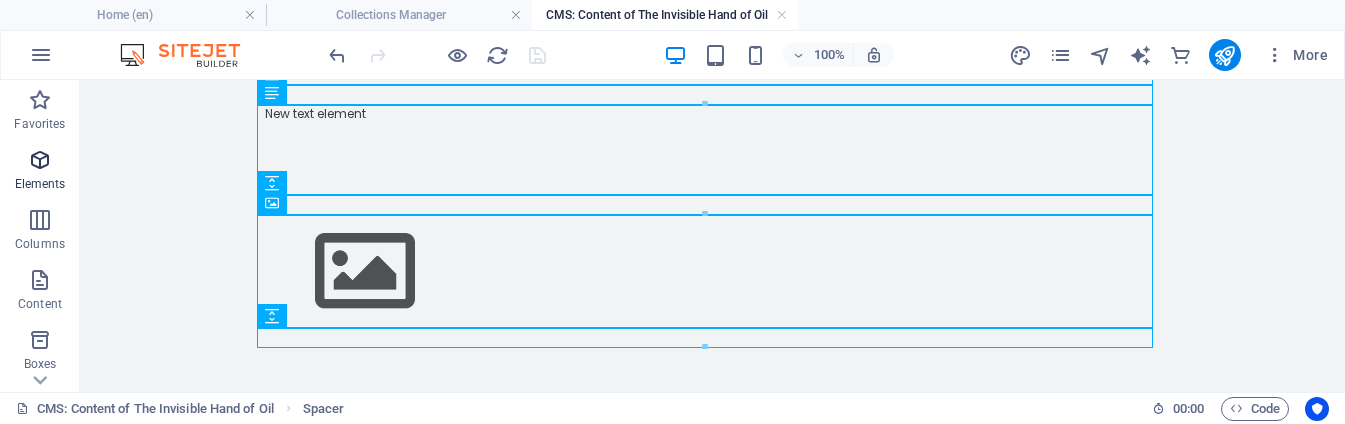 click at bounding box center (40, 160) 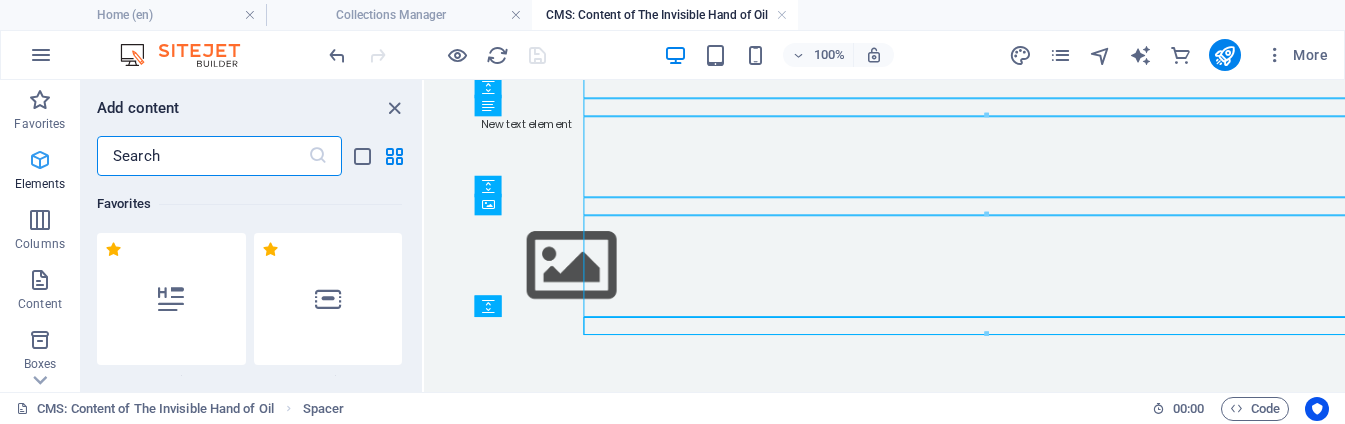 scroll, scrollTop: 361, scrollLeft: 0, axis: vertical 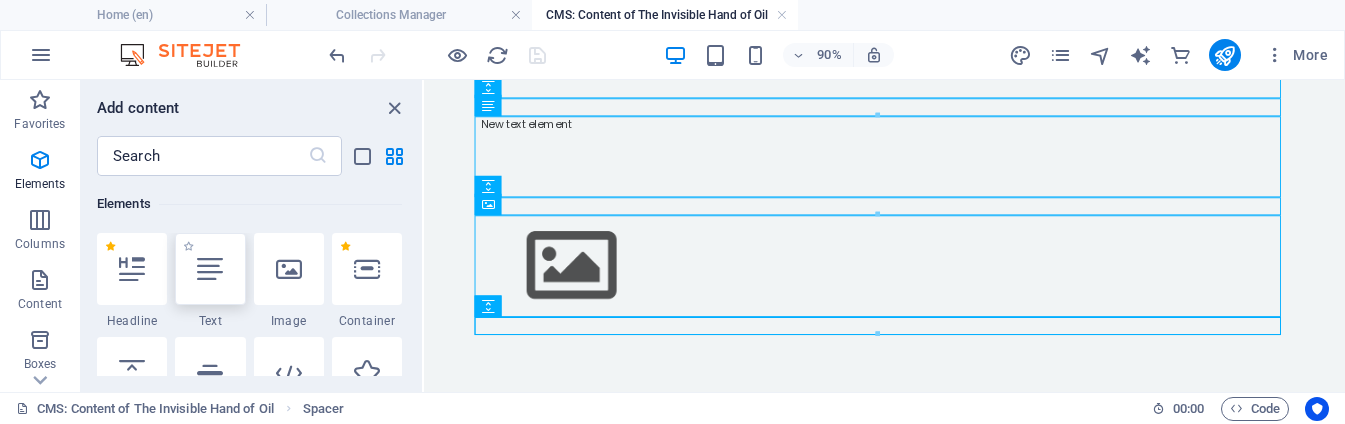 click at bounding box center [210, 269] 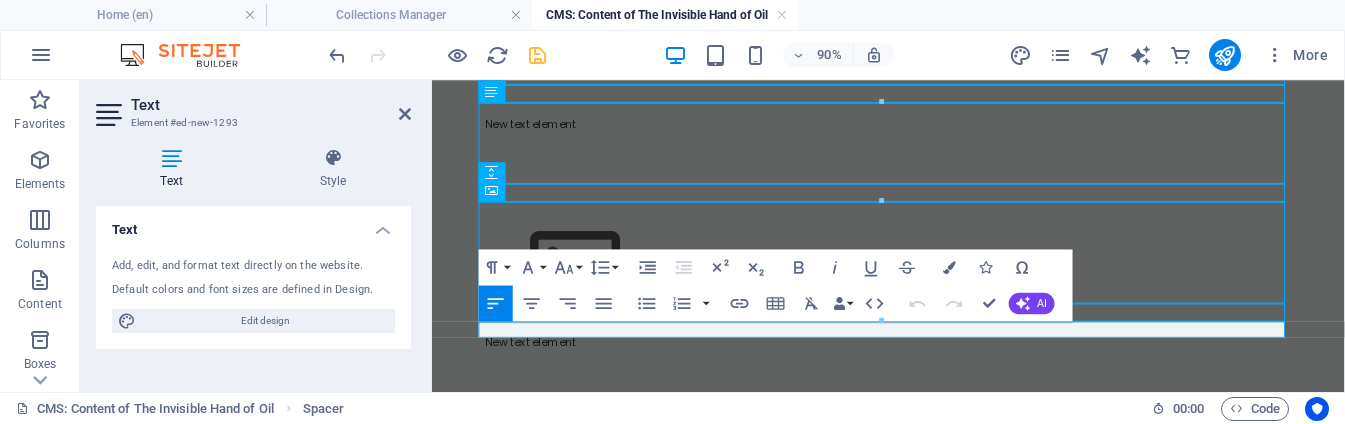 scroll, scrollTop: 376, scrollLeft: 0, axis: vertical 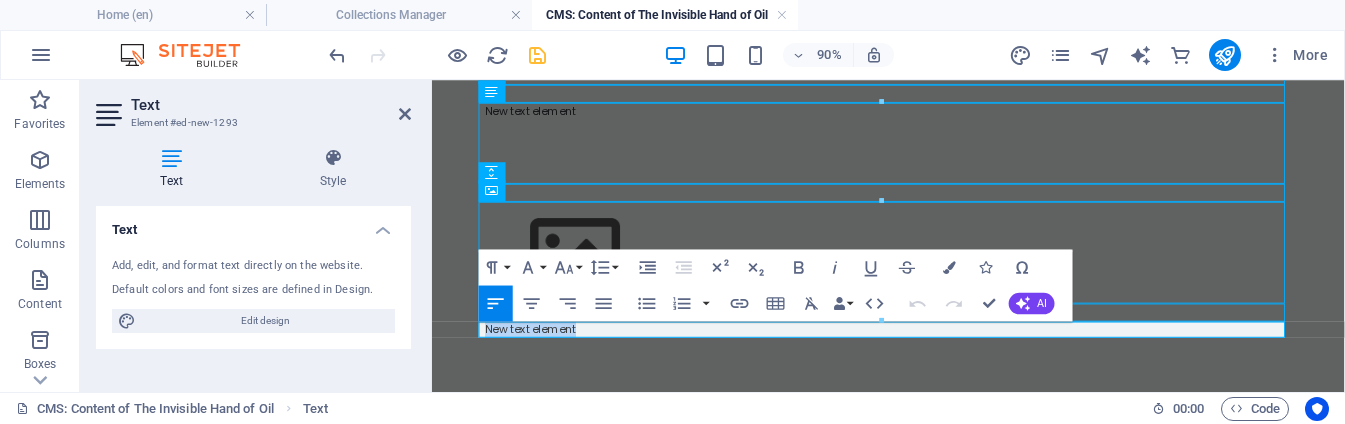 click on "New text element" at bounding box center (939, 357) 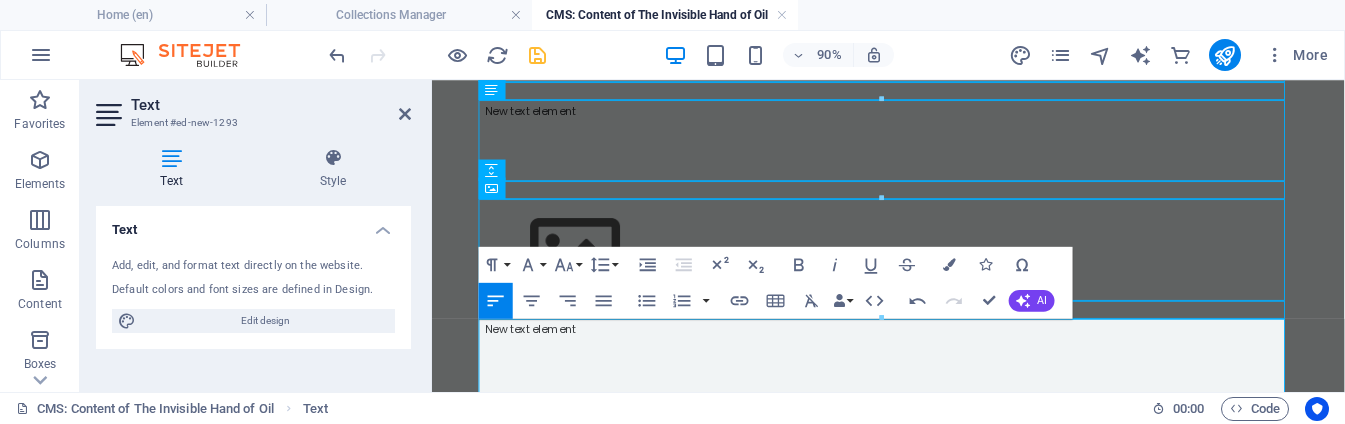 scroll, scrollTop: 451, scrollLeft: 0, axis: vertical 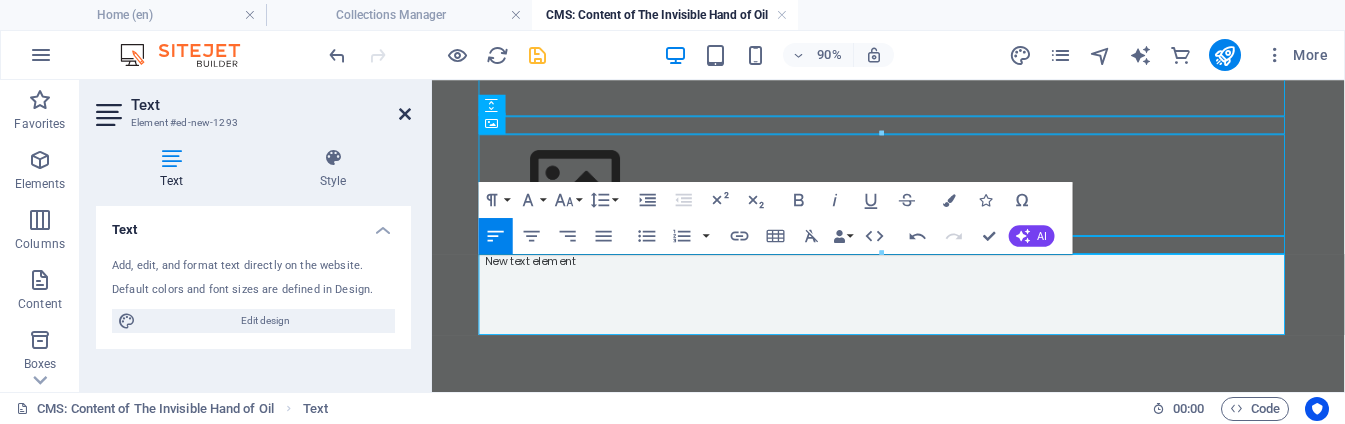 click at bounding box center [405, 114] 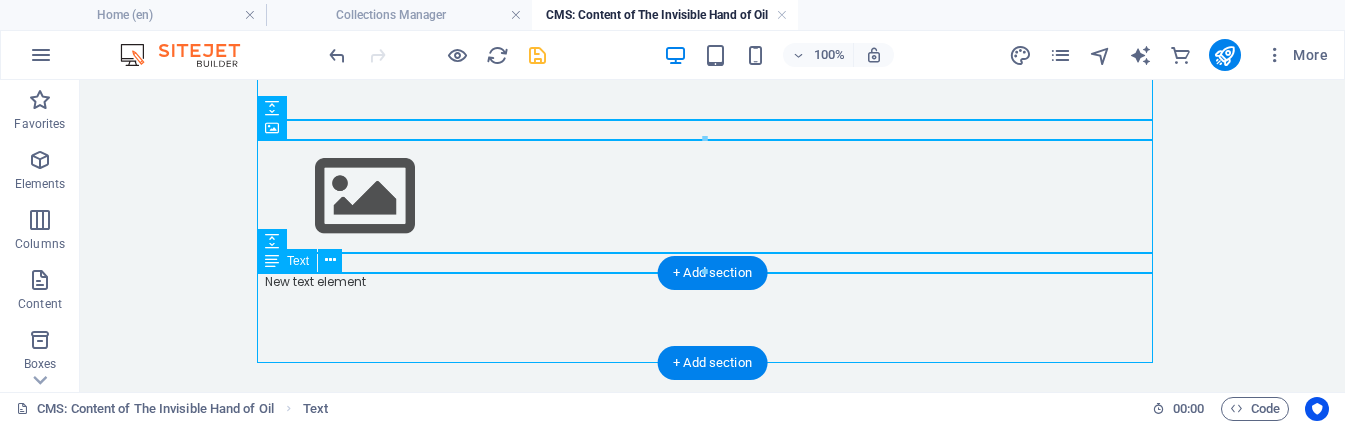 drag, startPoint x: 429, startPoint y: 296, endPoint x: 587, endPoint y: 122, distance: 235.0319 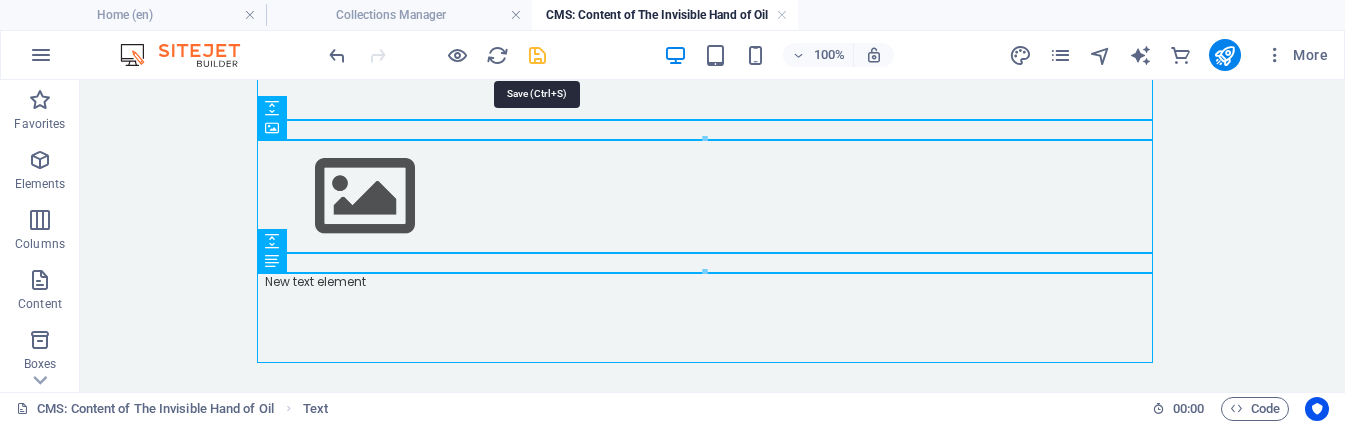 click at bounding box center [537, 55] 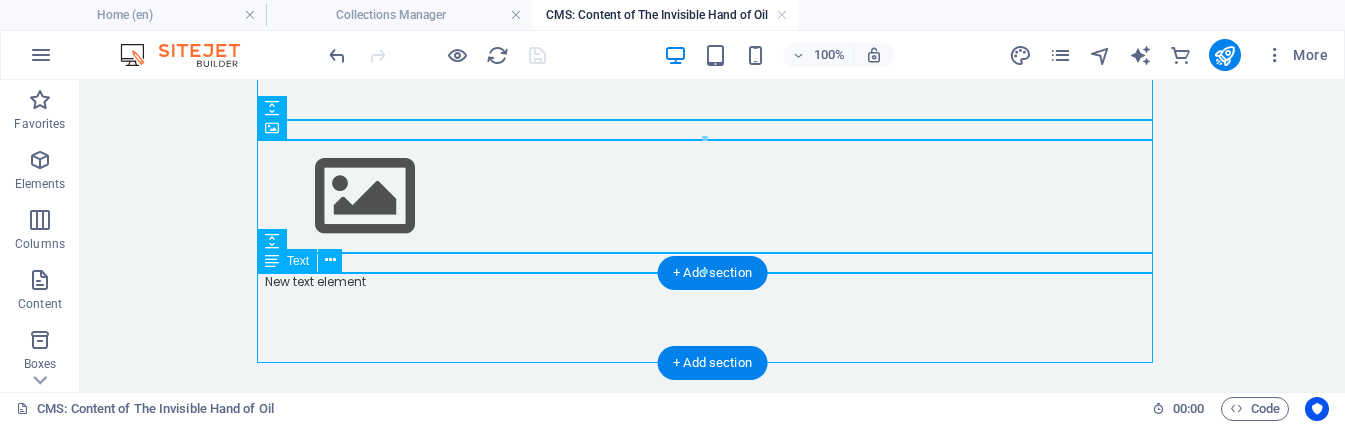 click on "New text element" at bounding box center (713, 318) 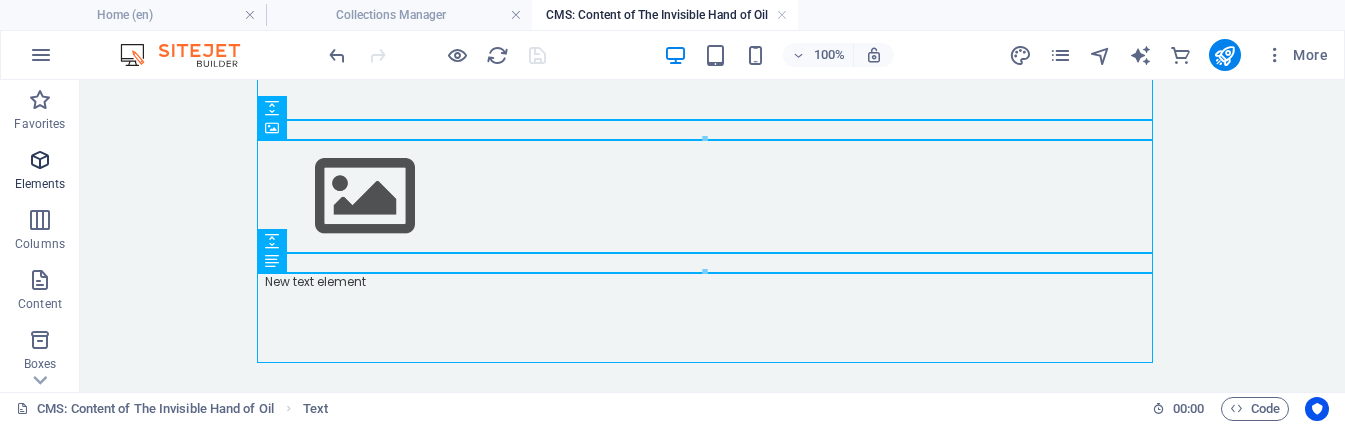 click on "Elements" at bounding box center [40, 184] 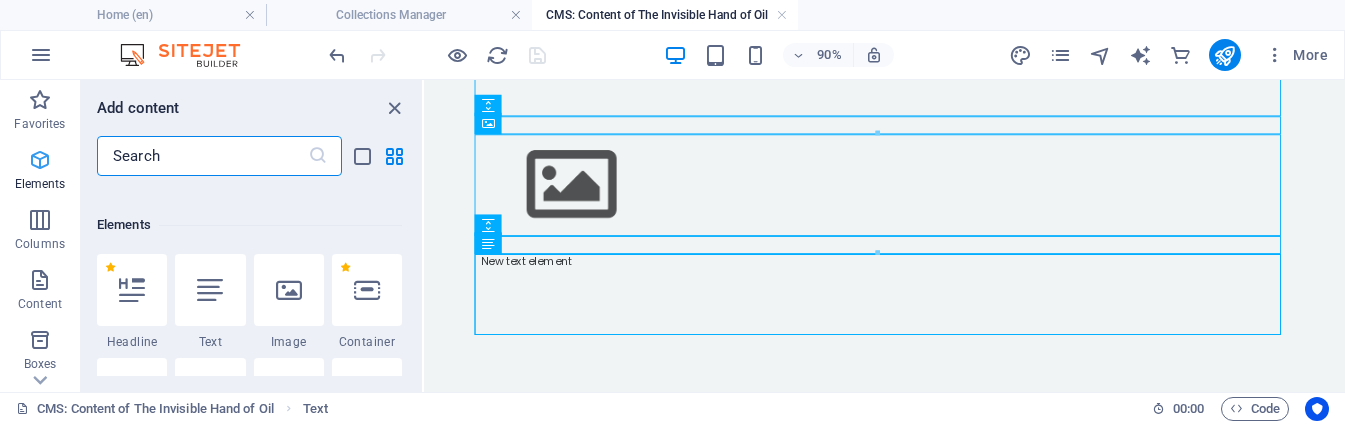 scroll, scrollTop: 213, scrollLeft: 0, axis: vertical 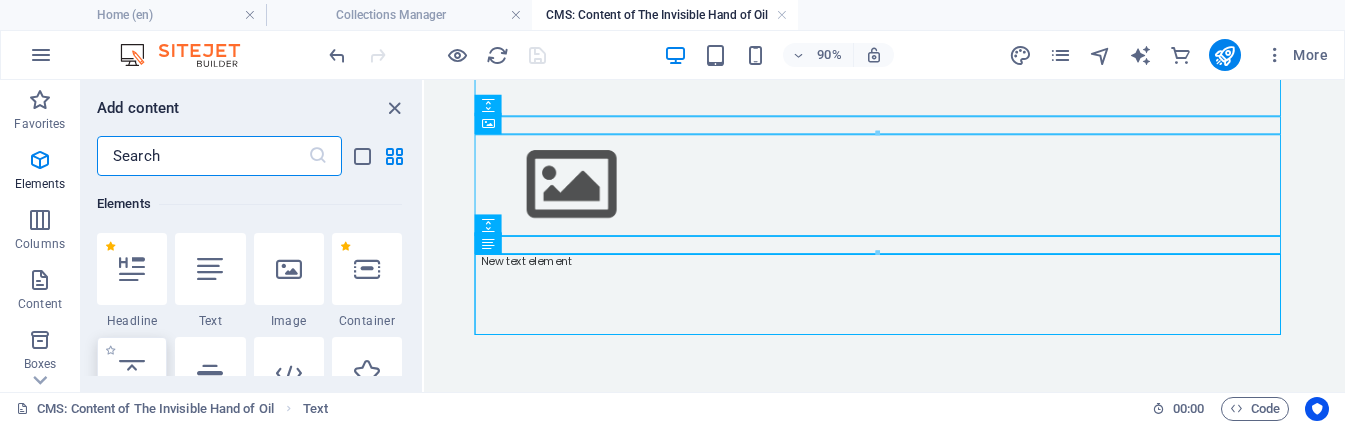 click at bounding box center (132, 373) 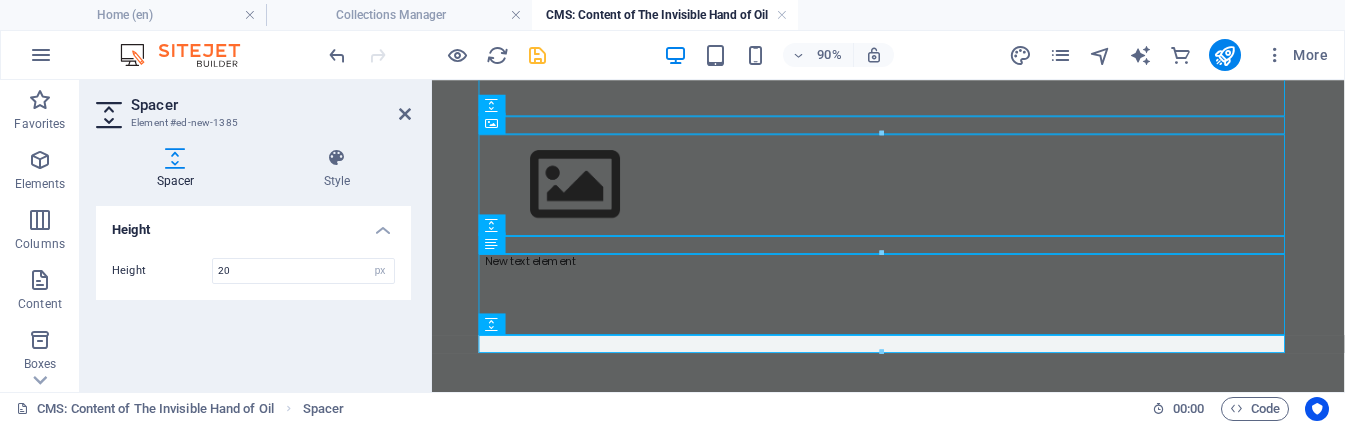 click at bounding box center (881, 352) 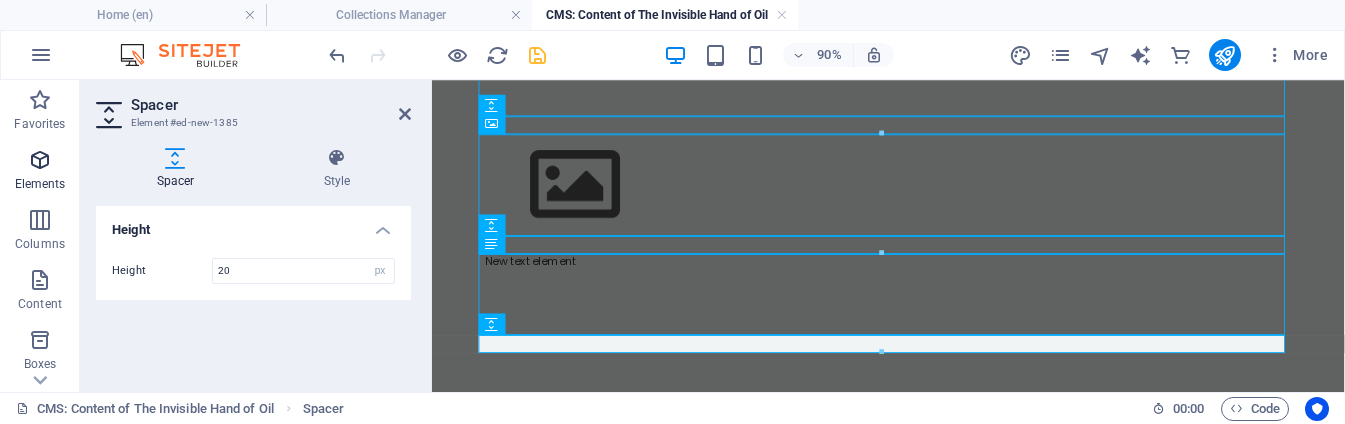 type on "20" 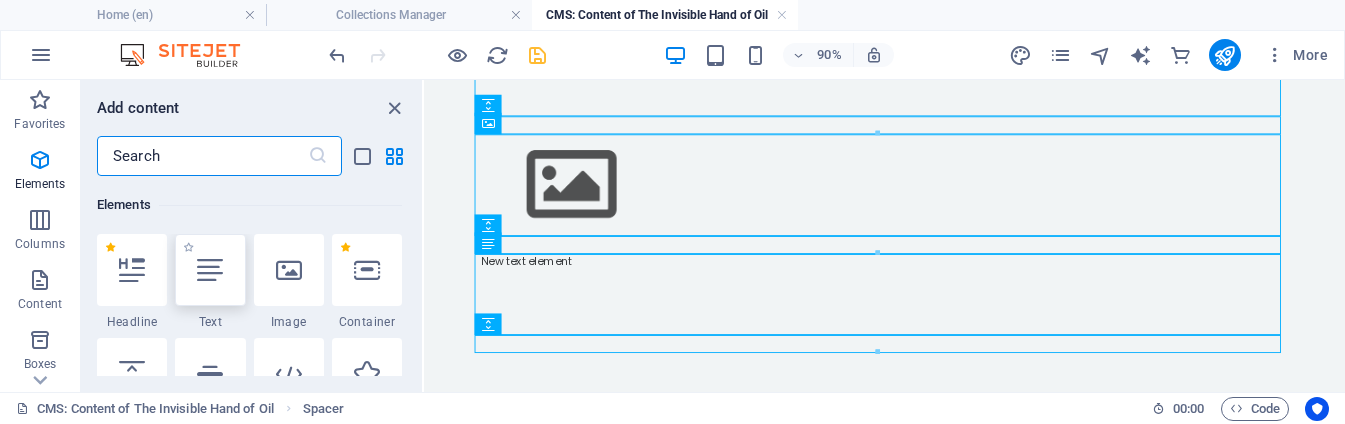 scroll, scrollTop: 213, scrollLeft: 0, axis: vertical 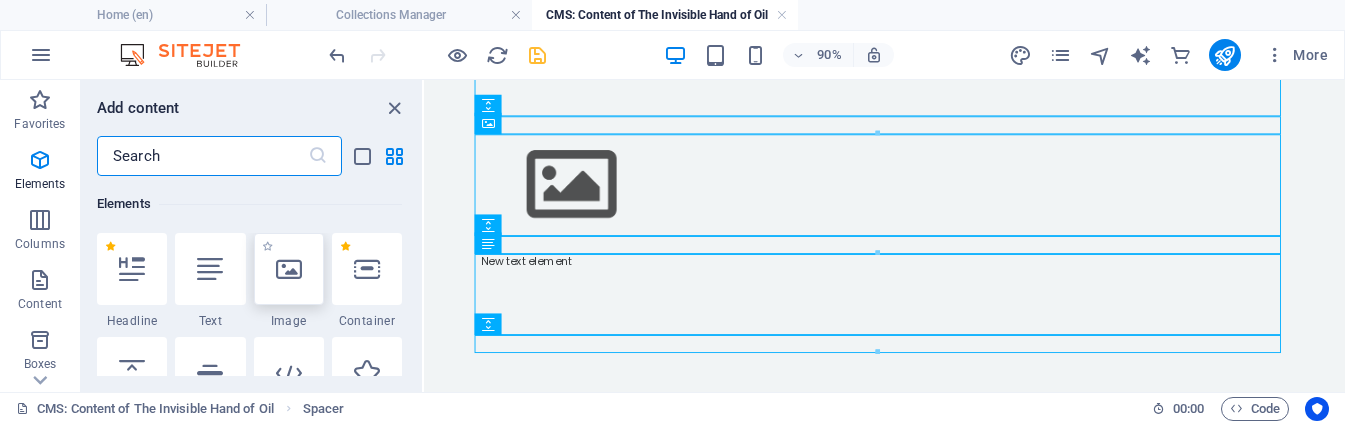 click at bounding box center [289, 269] 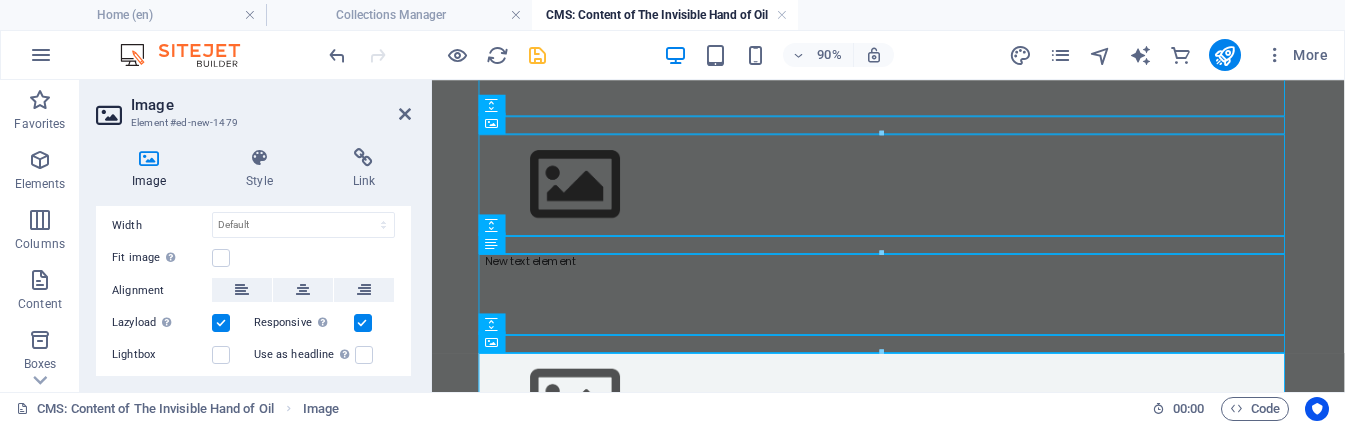 scroll, scrollTop: 237, scrollLeft: 0, axis: vertical 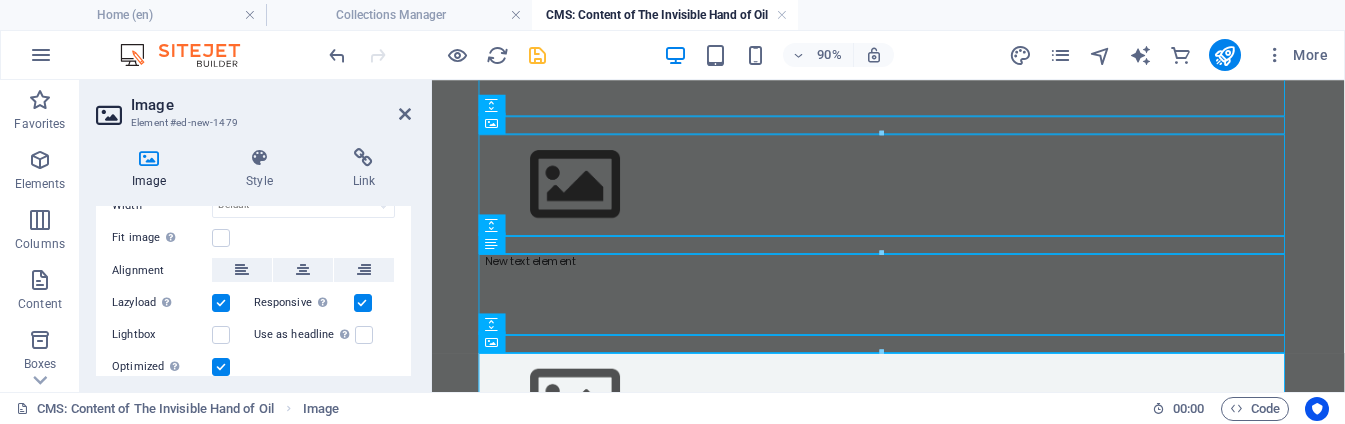 click at bounding box center [221, 303] 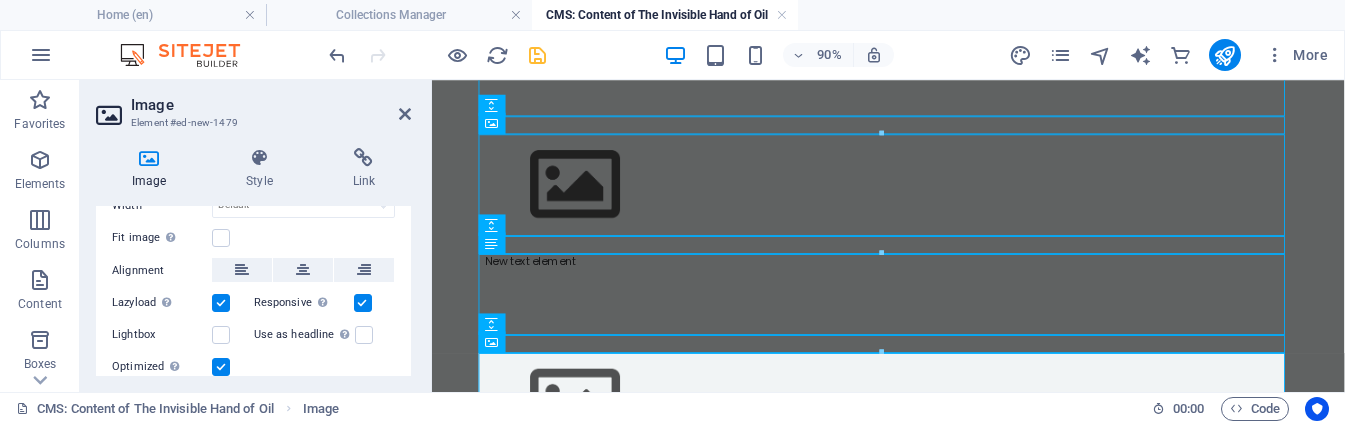 click on "Lazyload Loading images after the page loads improves page speed." at bounding box center [0, 0] 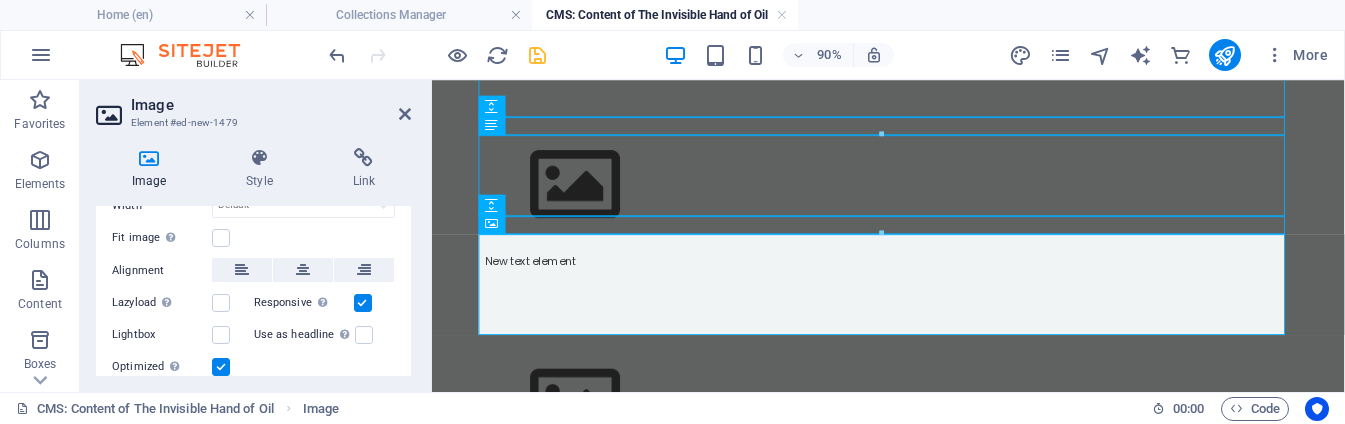 scroll, scrollTop: 583, scrollLeft: 0, axis: vertical 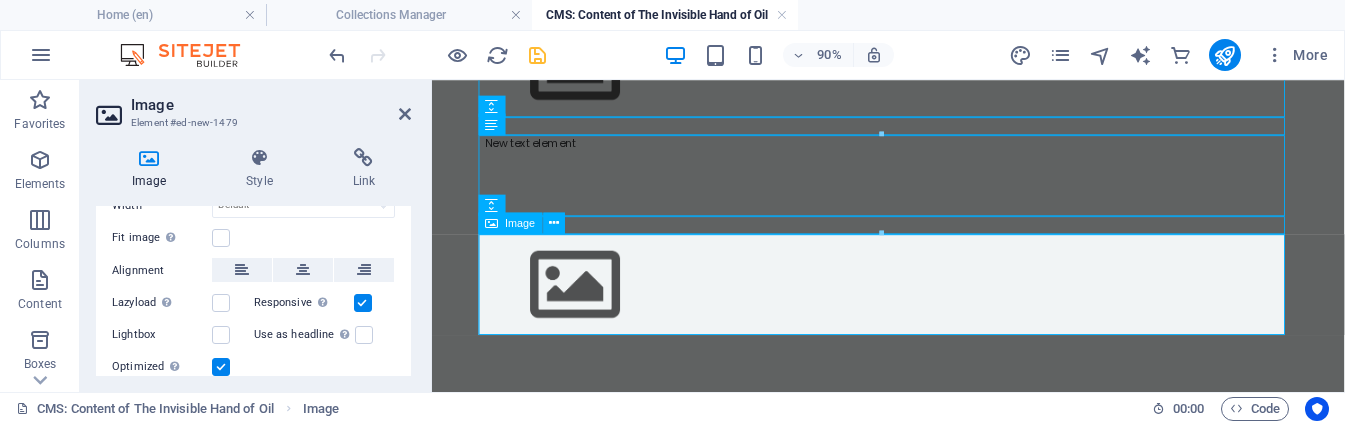 click at bounding box center [939, 307] 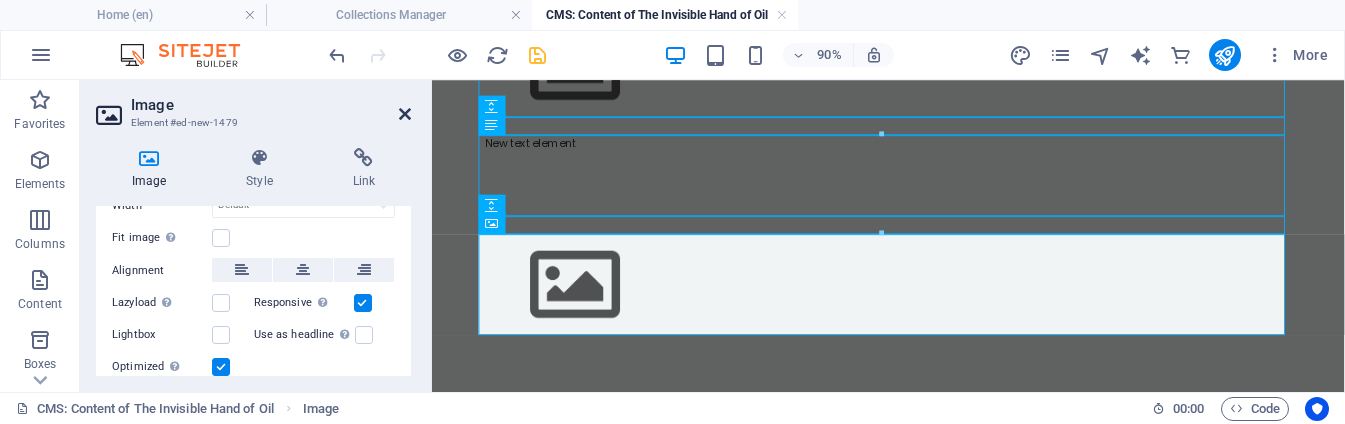 click at bounding box center (405, 114) 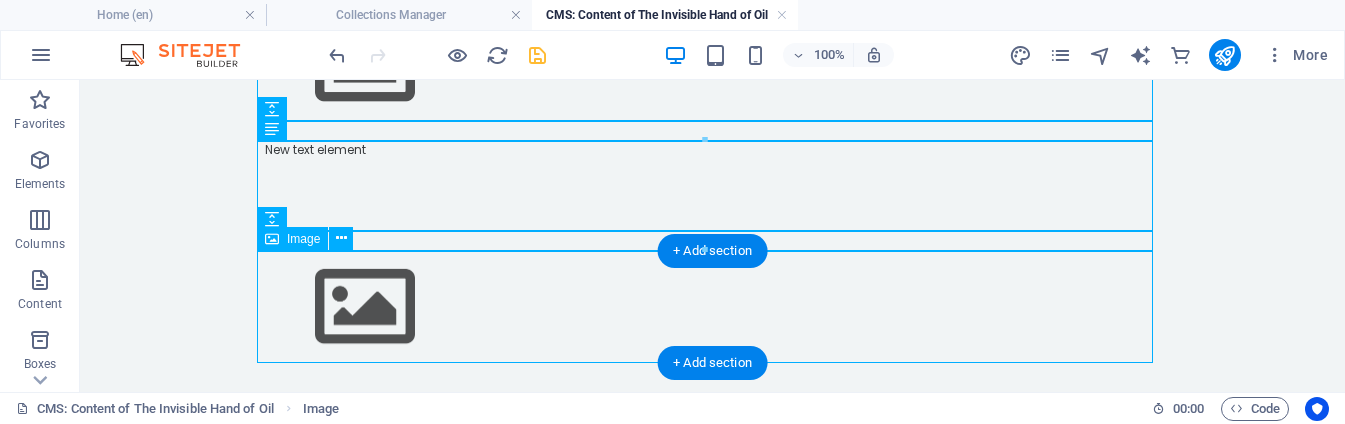 click at bounding box center [713, 307] 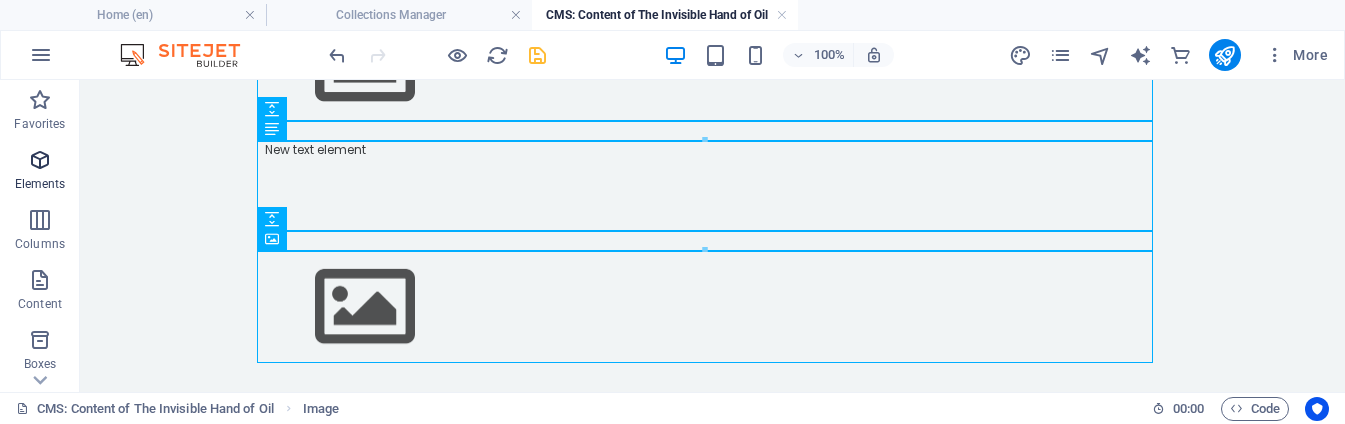 click on "Elements" at bounding box center (40, 172) 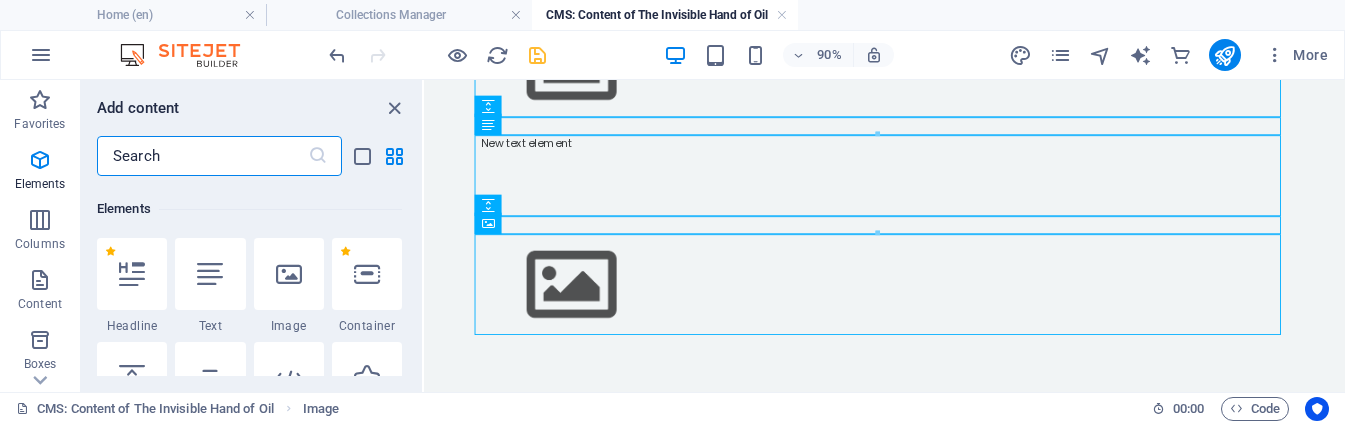 scroll, scrollTop: 213, scrollLeft: 0, axis: vertical 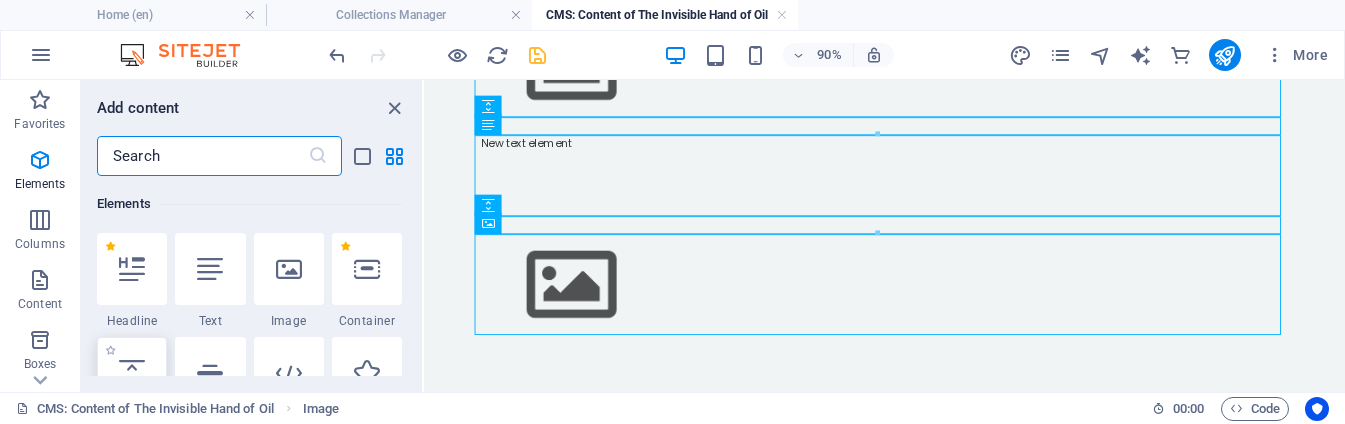 click at bounding box center (132, 373) 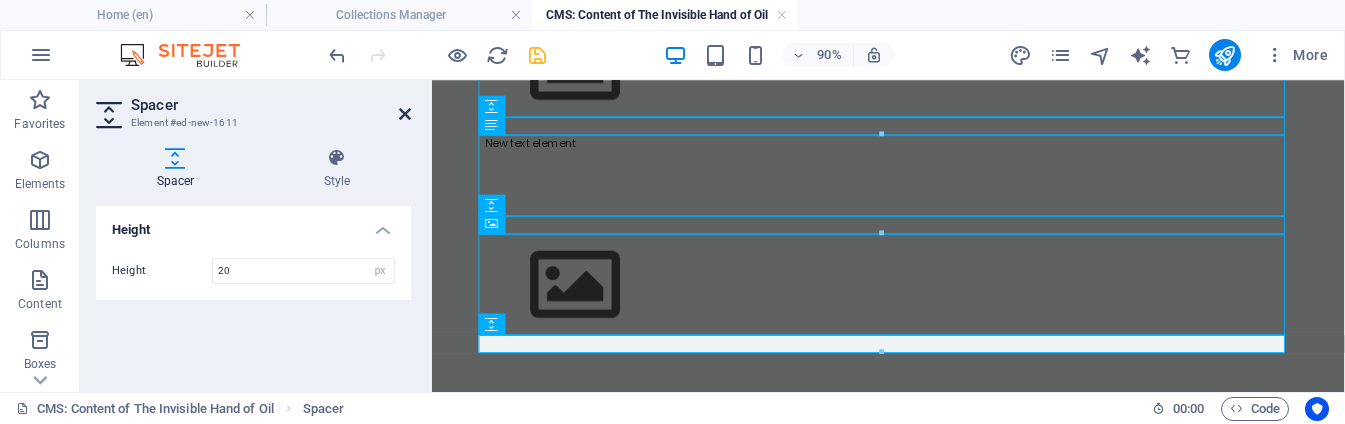 type on "20" 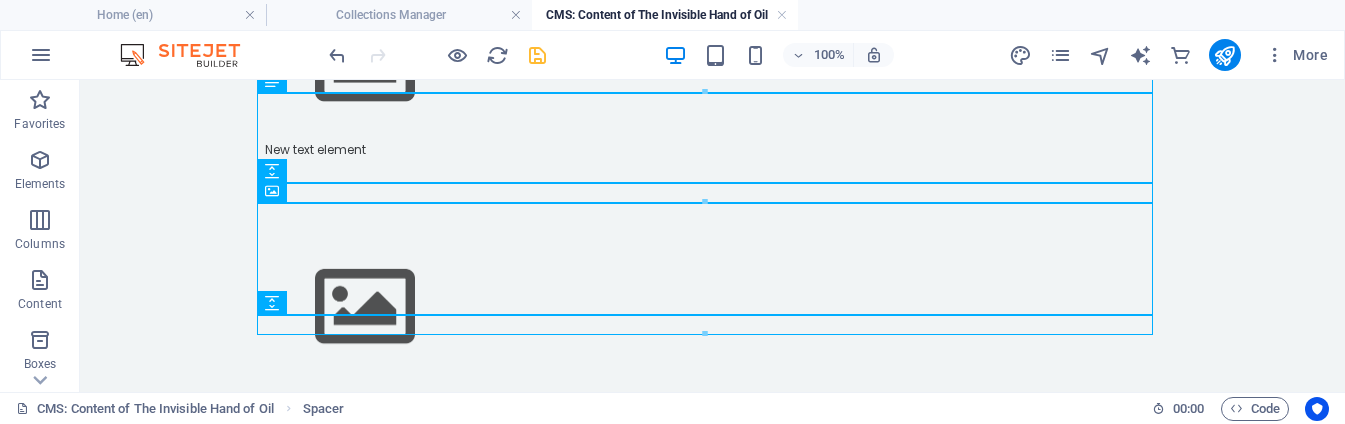 scroll, scrollTop: 638, scrollLeft: 0, axis: vertical 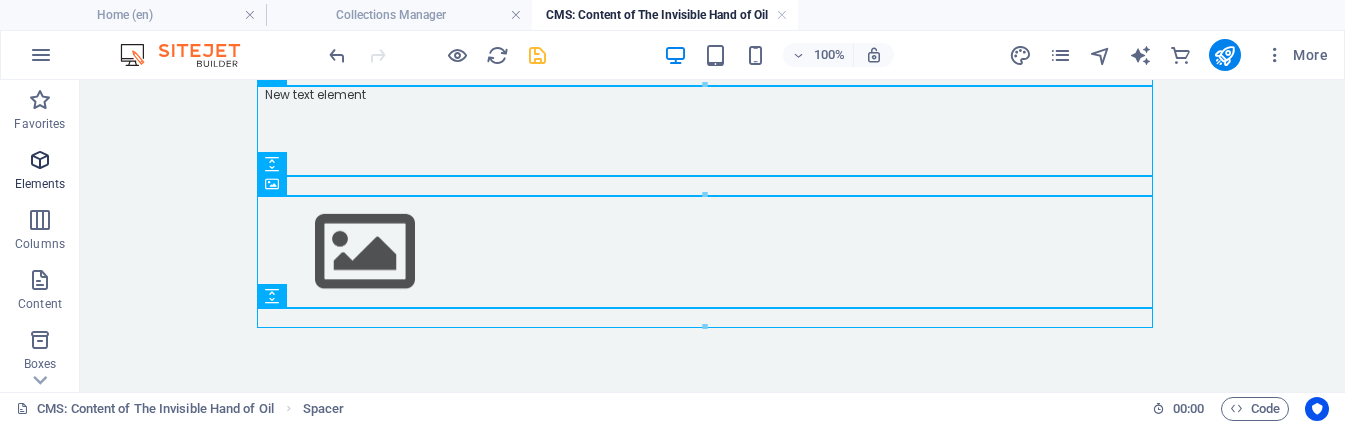 click at bounding box center [40, 160] 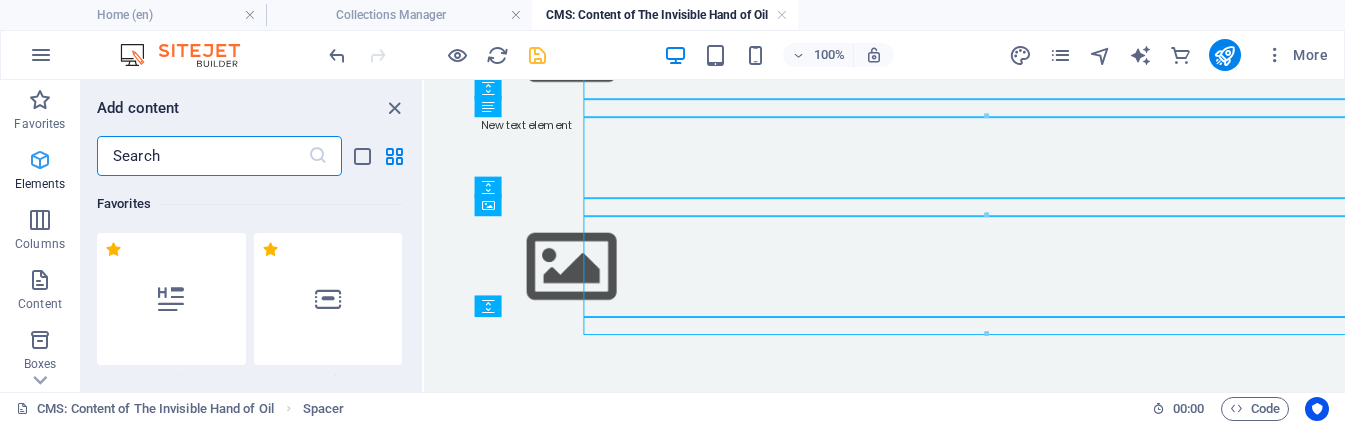 scroll, scrollTop: 603, scrollLeft: 0, axis: vertical 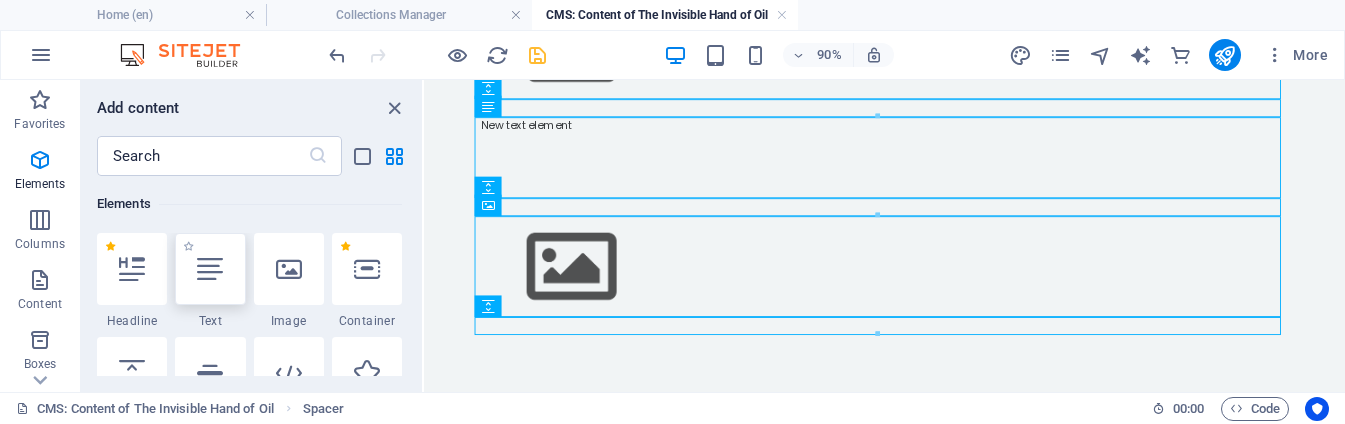 click at bounding box center (210, 269) 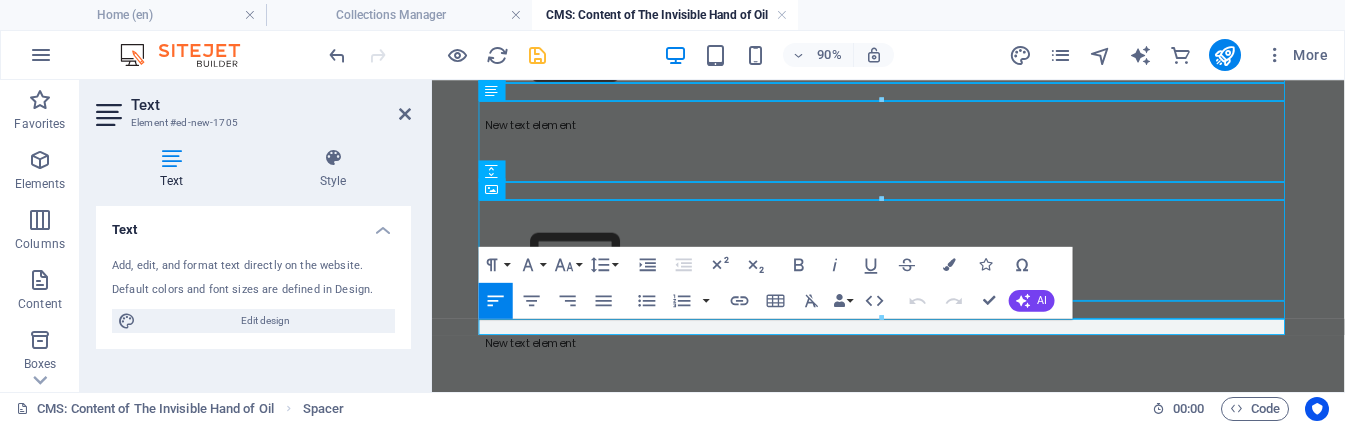 scroll, scrollTop: 621, scrollLeft: 0, axis: vertical 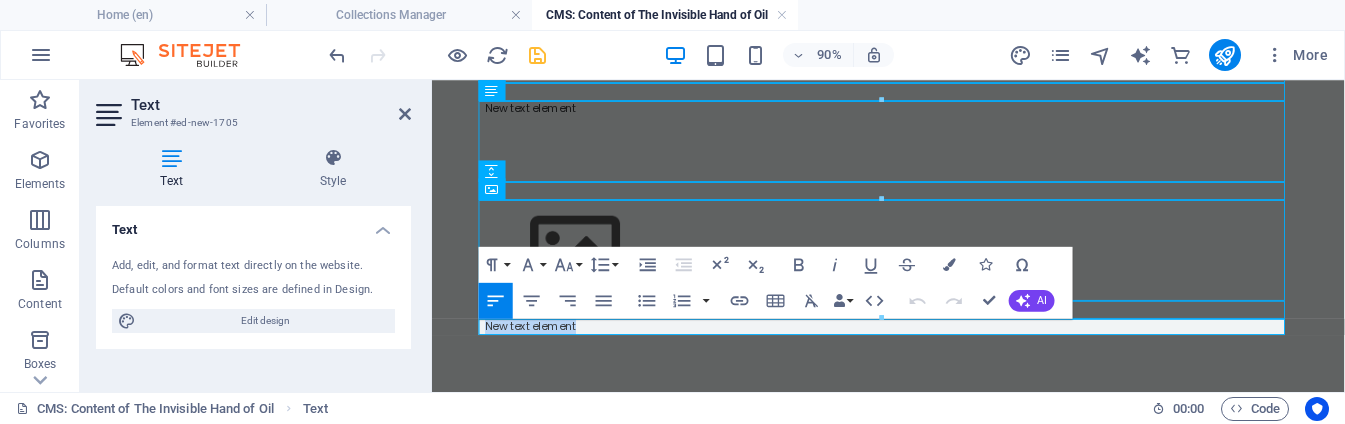 click on "New text element" at bounding box center (939, 354) 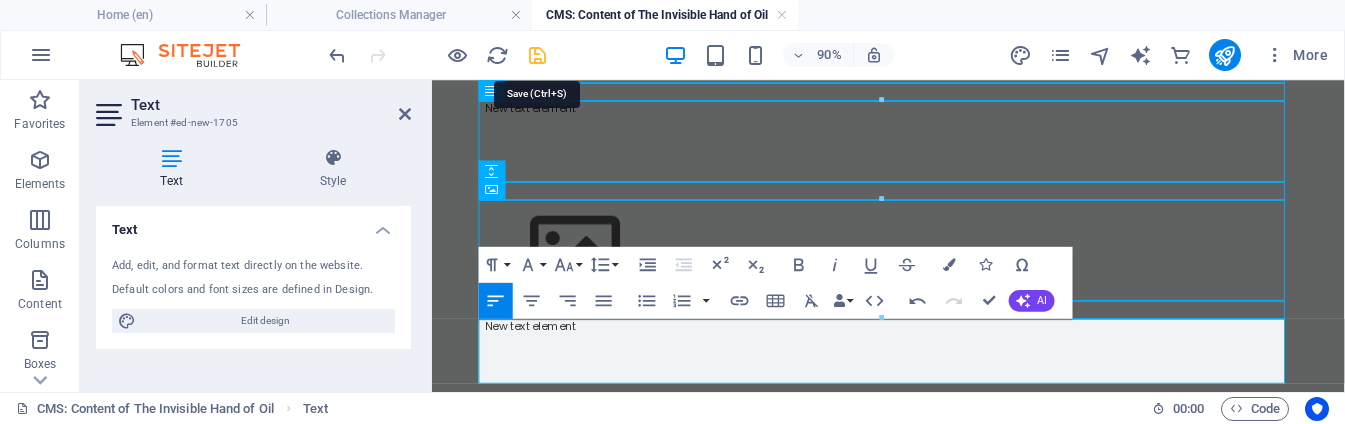 click at bounding box center (537, 55) 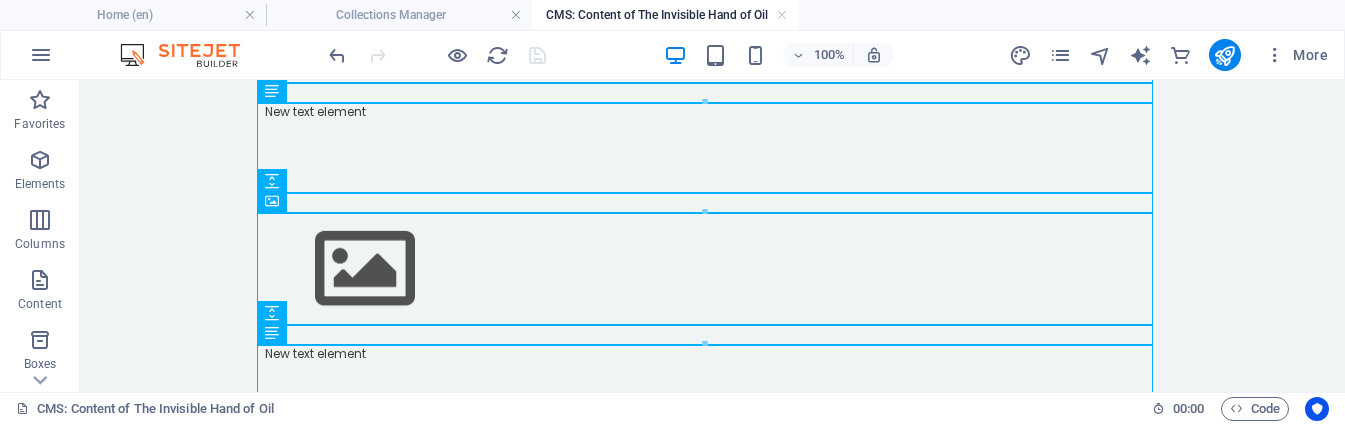 scroll, scrollTop: 710, scrollLeft: 0, axis: vertical 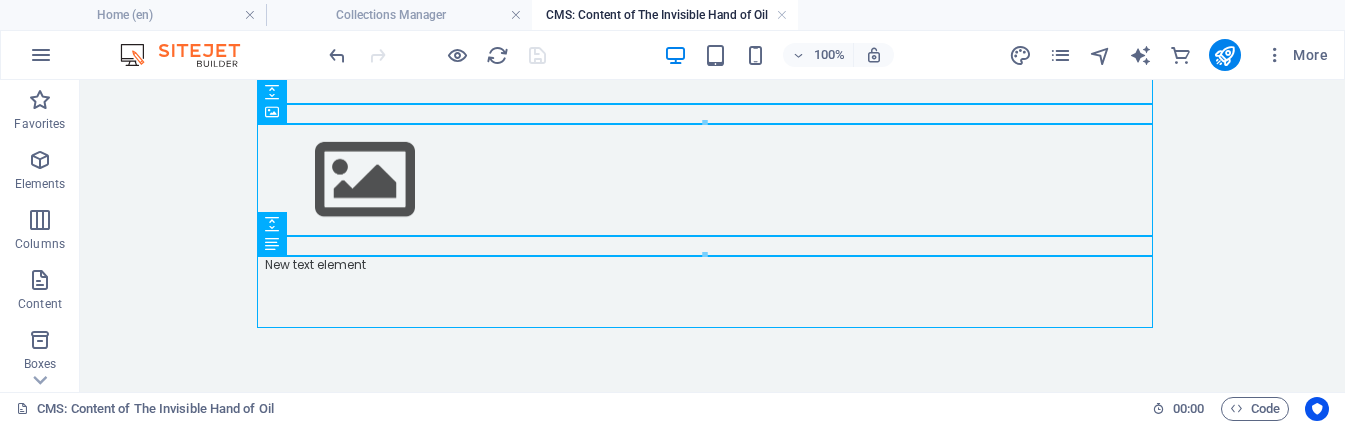 drag, startPoint x: 1336, startPoint y: 296, endPoint x: 1424, endPoint y: 475, distance: 199.46178 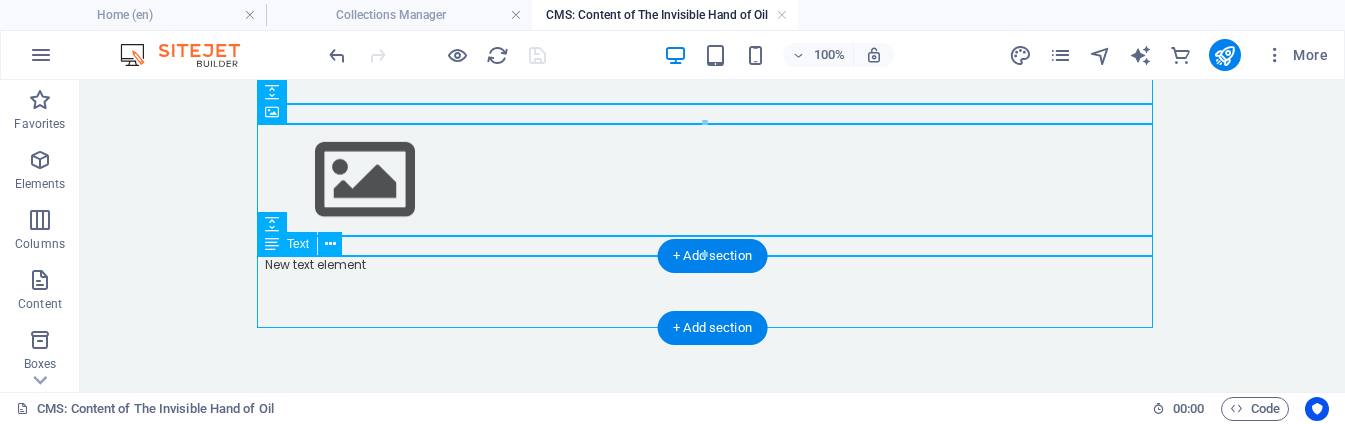 click on "New text element" at bounding box center [713, 292] 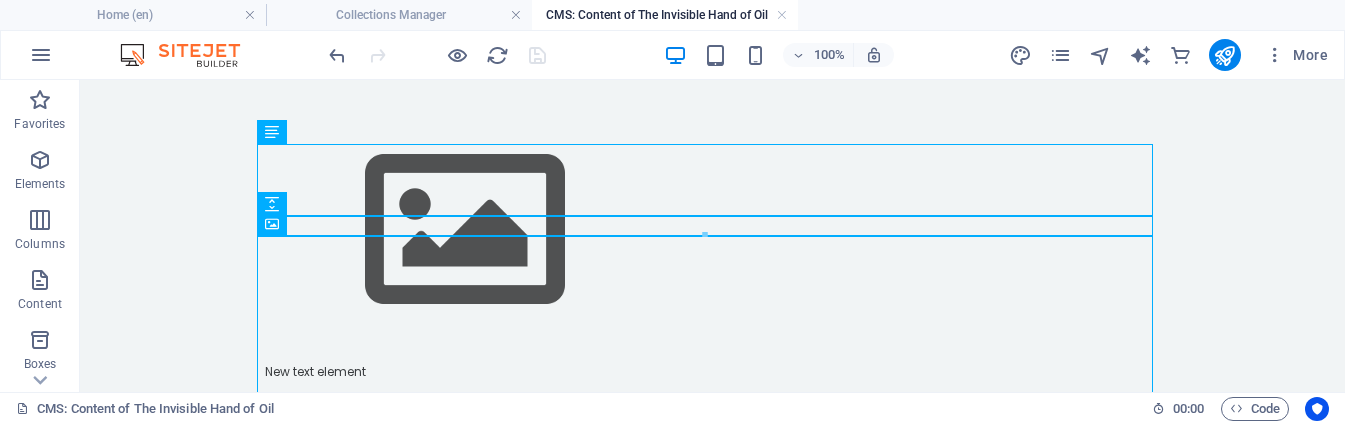 scroll, scrollTop: 0, scrollLeft: 0, axis: both 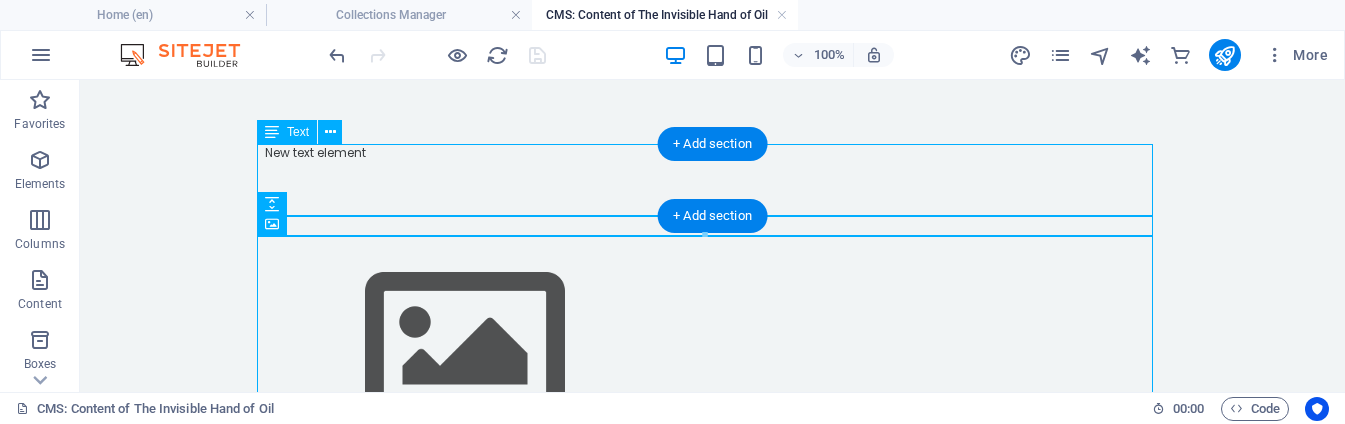 click on "New text element" at bounding box center [713, 180] 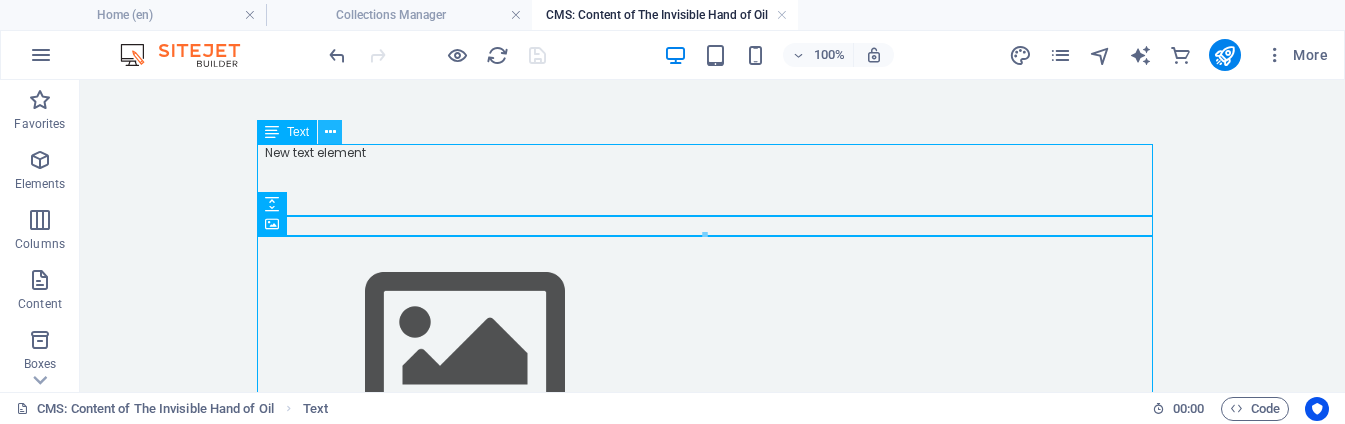 click at bounding box center [330, 132] 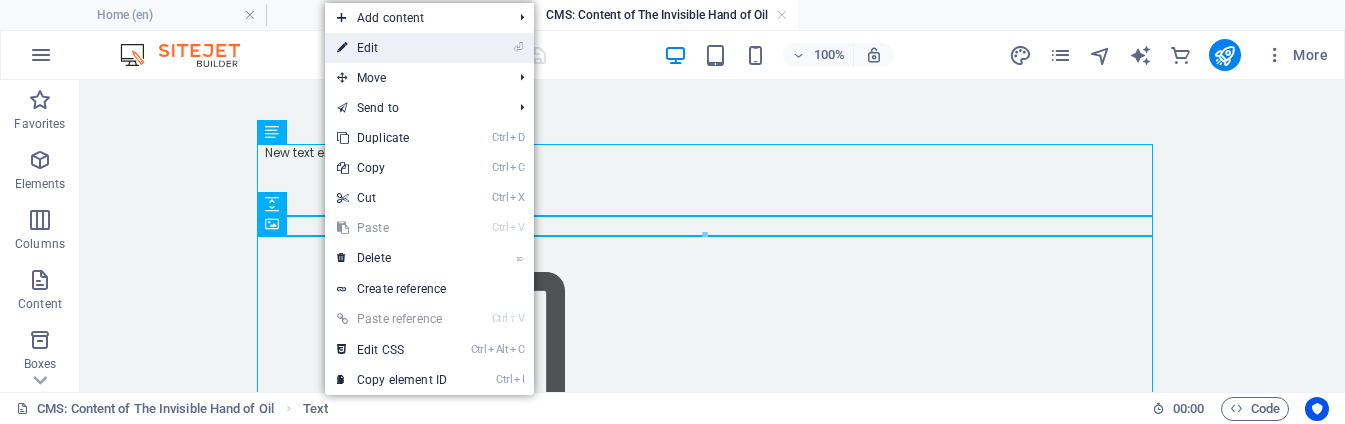 click on "⏎  Edit" at bounding box center (392, 48) 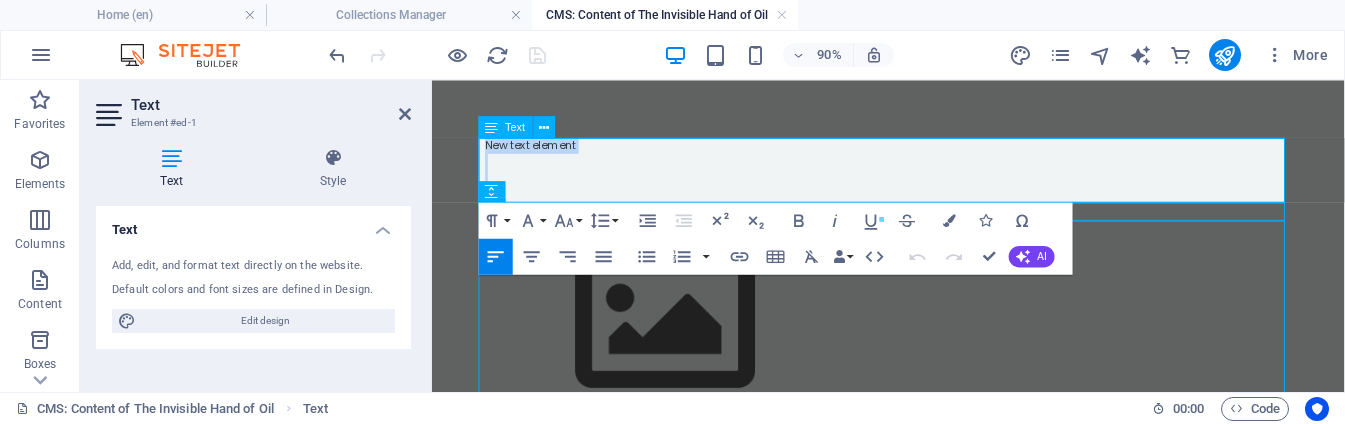 click on "New text element" at bounding box center (939, 153) 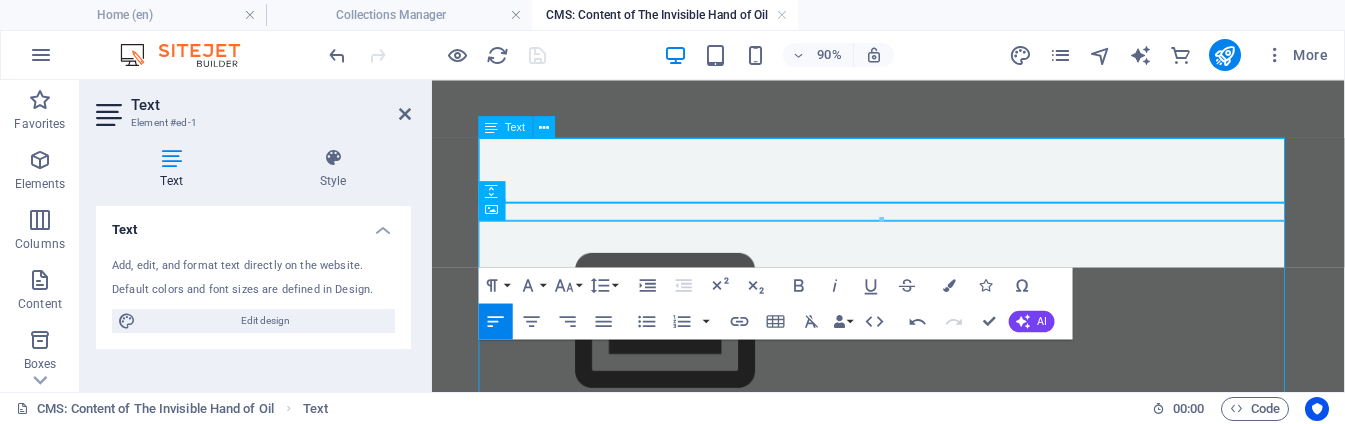 scroll, scrollTop: 5968, scrollLeft: 0, axis: vertical 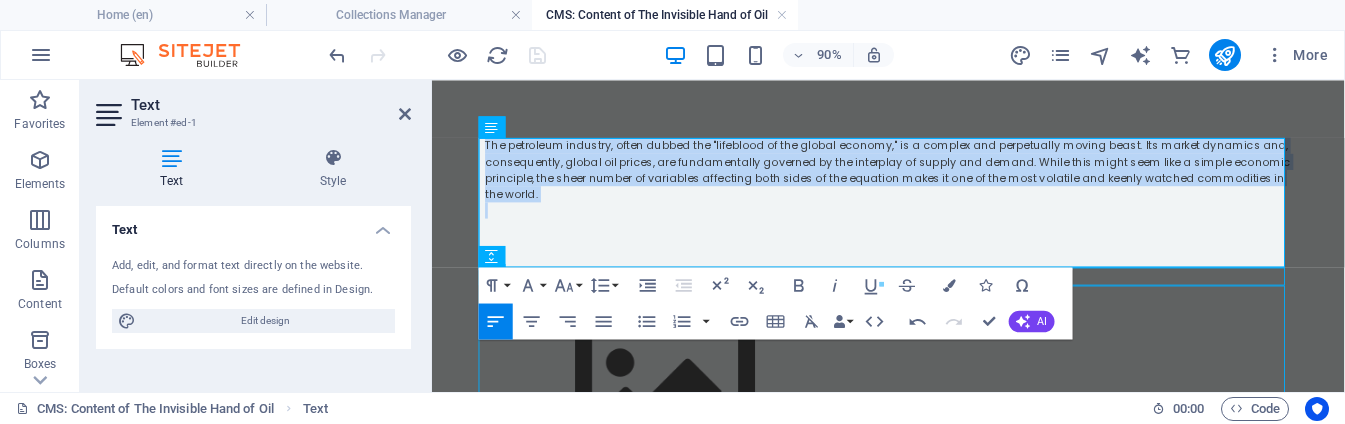 drag, startPoint x: 564, startPoint y: 216, endPoint x: 451, endPoint y: 134, distance: 139.61734 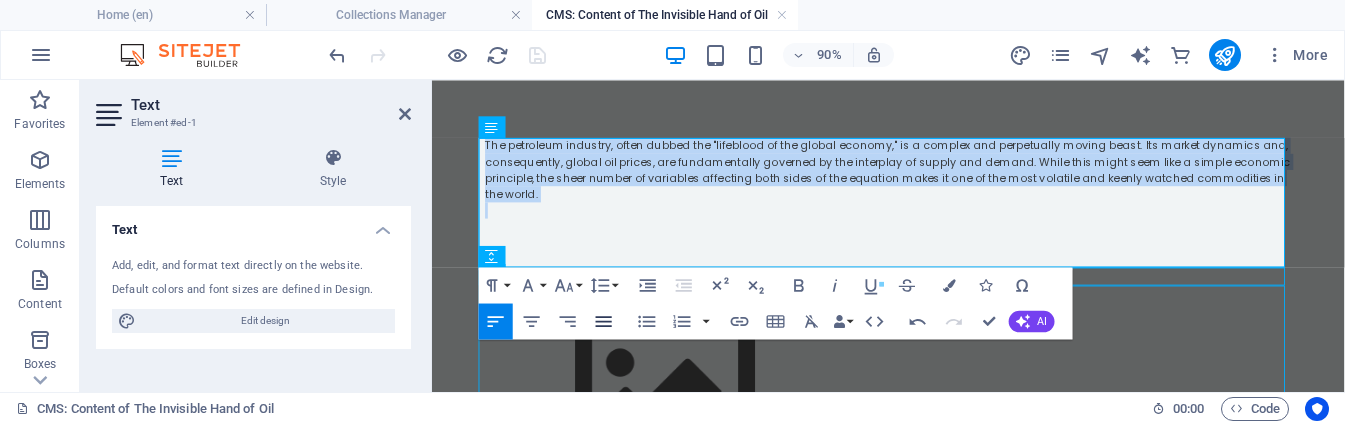 click 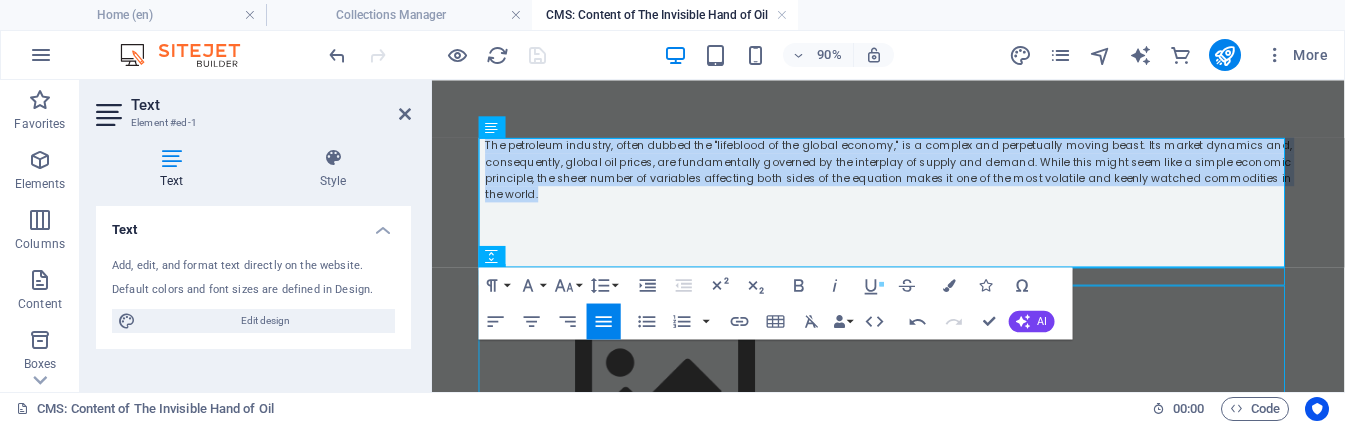 click at bounding box center (881, 285) 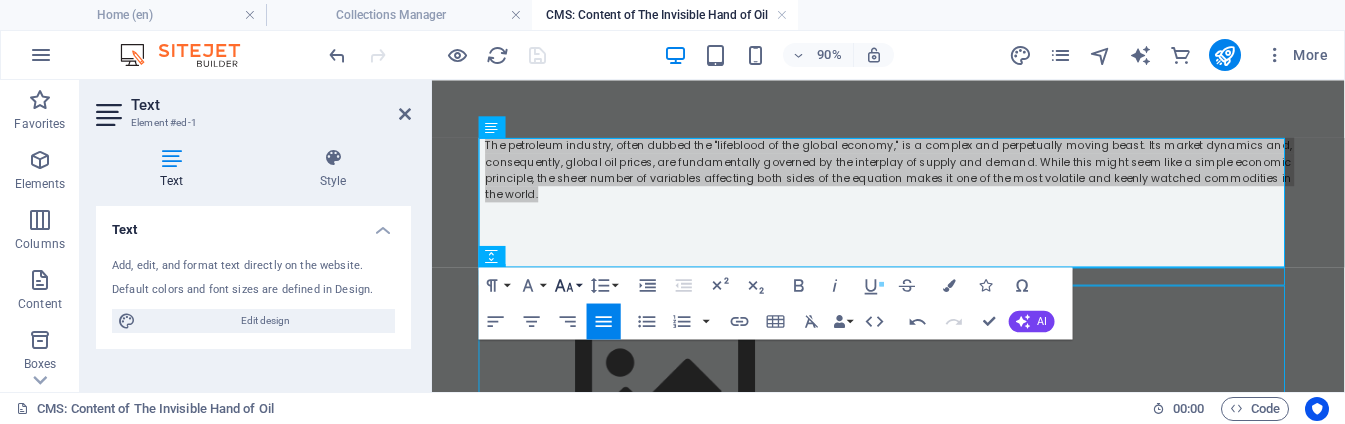 click on "Font Size" at bounding box center (567, 285) 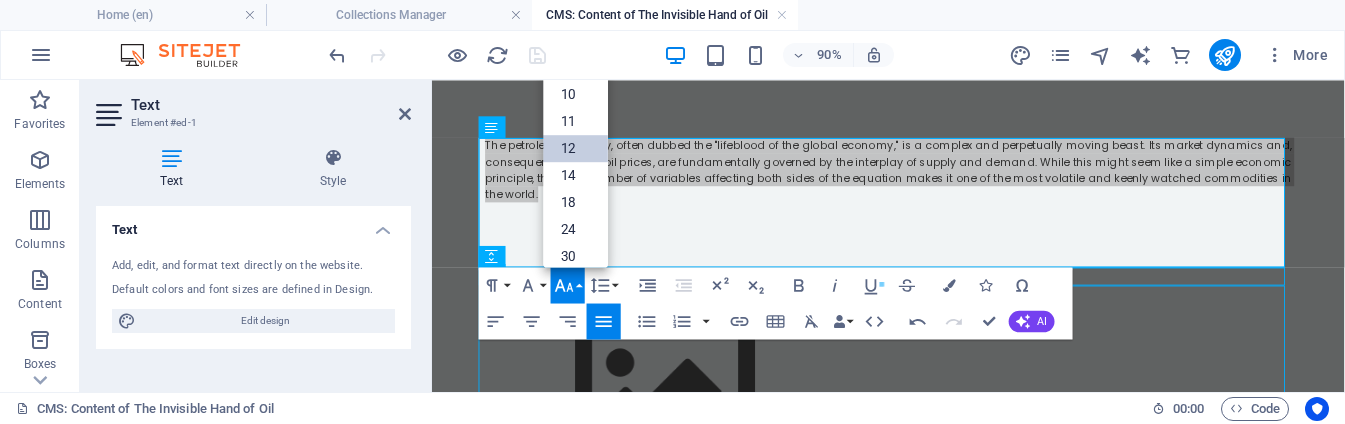 scroll, scrollTop: 143, scrollLeft: 0, axis: vertical 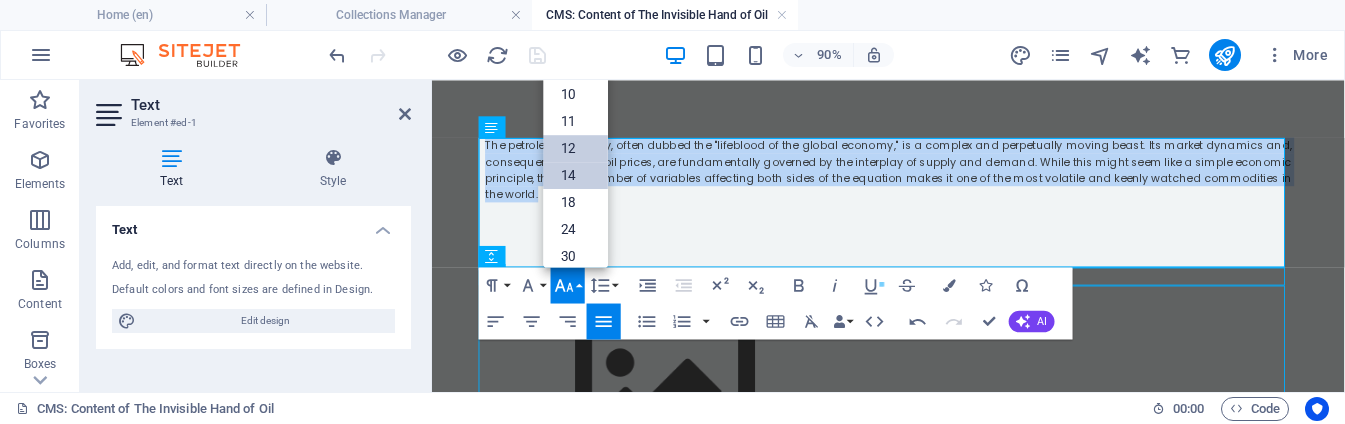 click on "14" at bounding box center [575, 175] 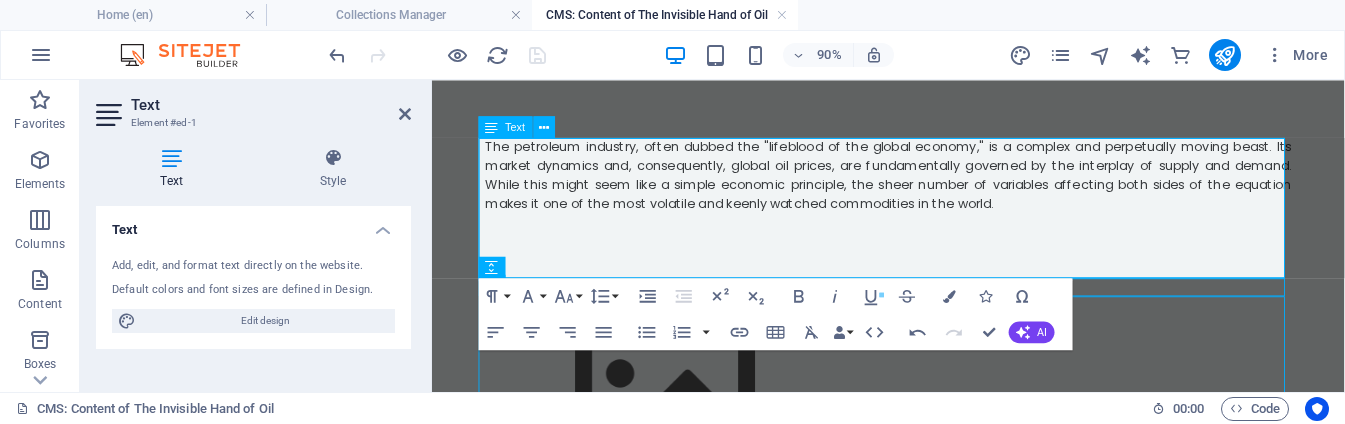 click at bounding box center (939, 237) 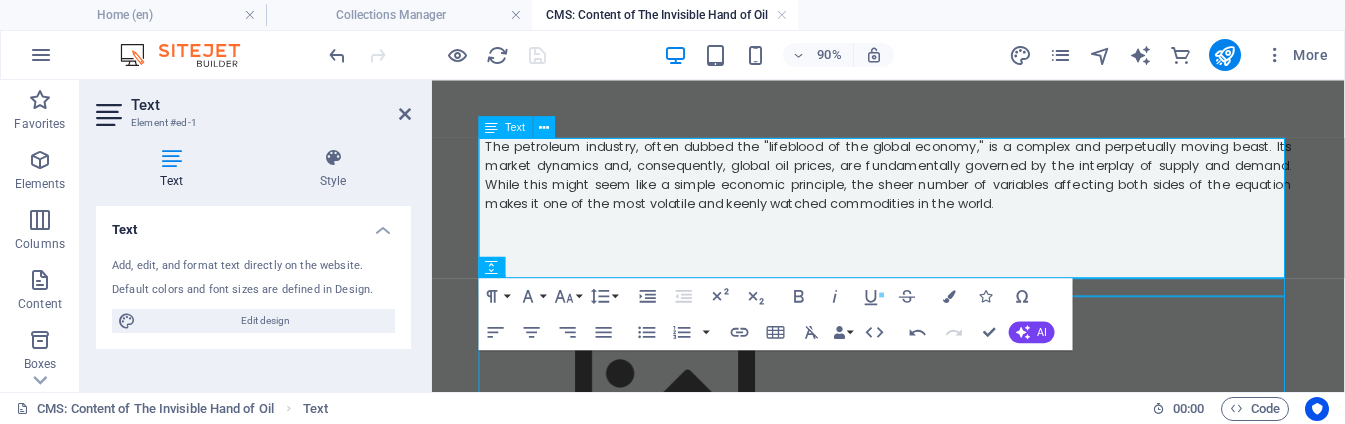 click at bounding box center [939, 237] 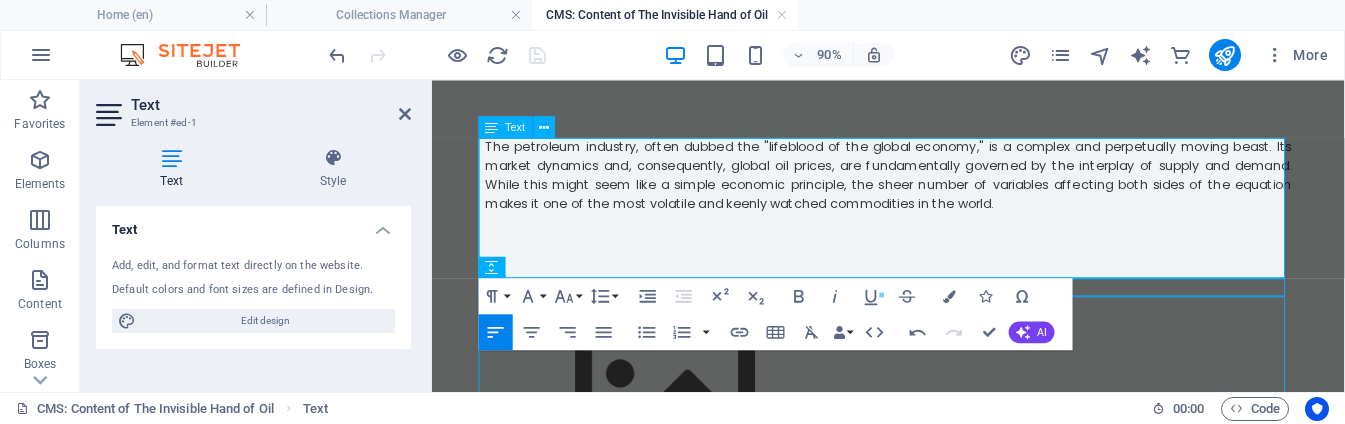 scroll, scrollTop: 2239, scrollLeft: 1, axis: both 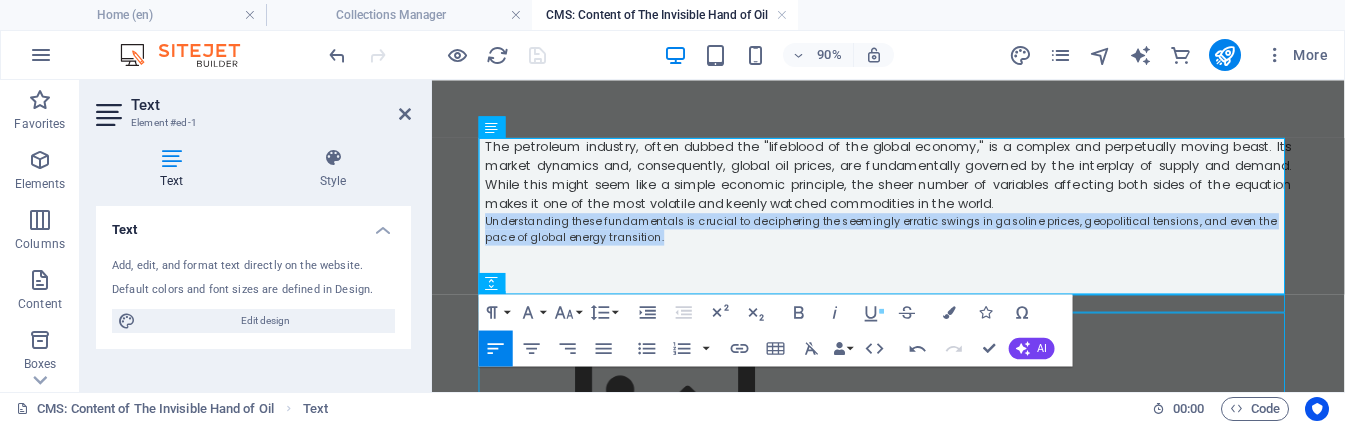 drag, startPoint x: 657, startPoint y: 262, endPoint x: 860, endPoint y: 294, distance: 205.50668 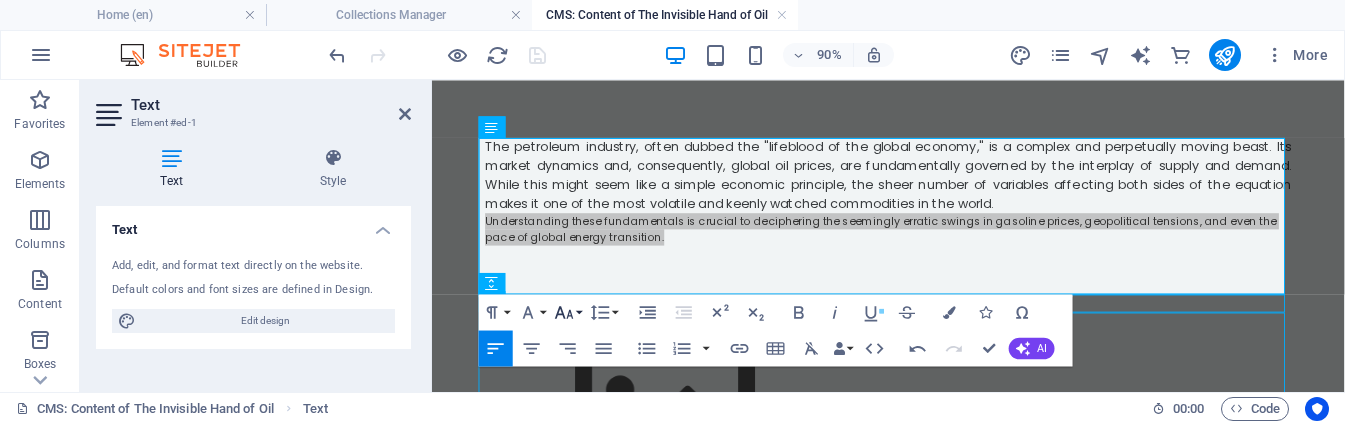 click on "Font Size" at bounding box center (567, 312) 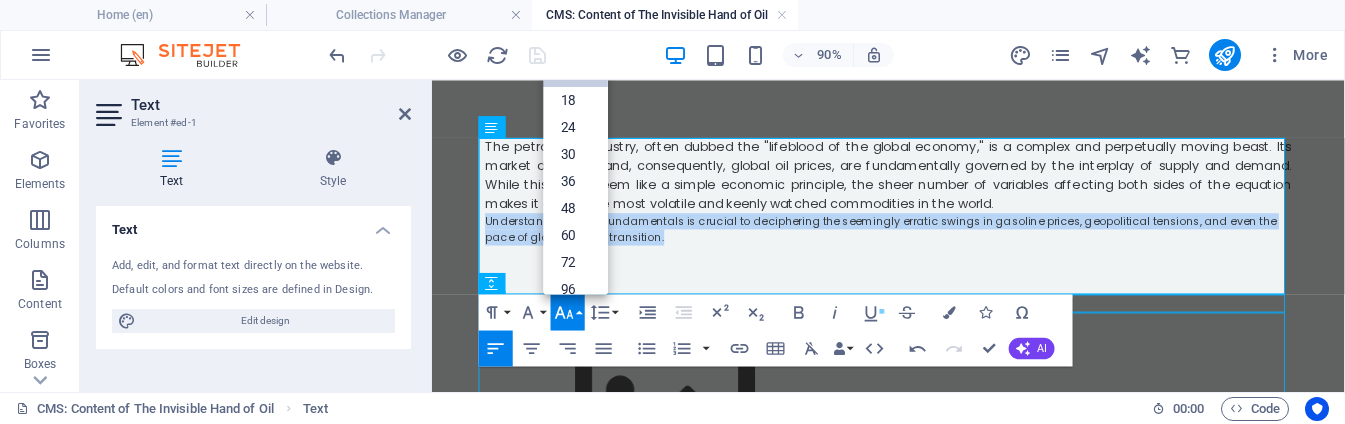 click on "14" at bounding box center [575, 73] 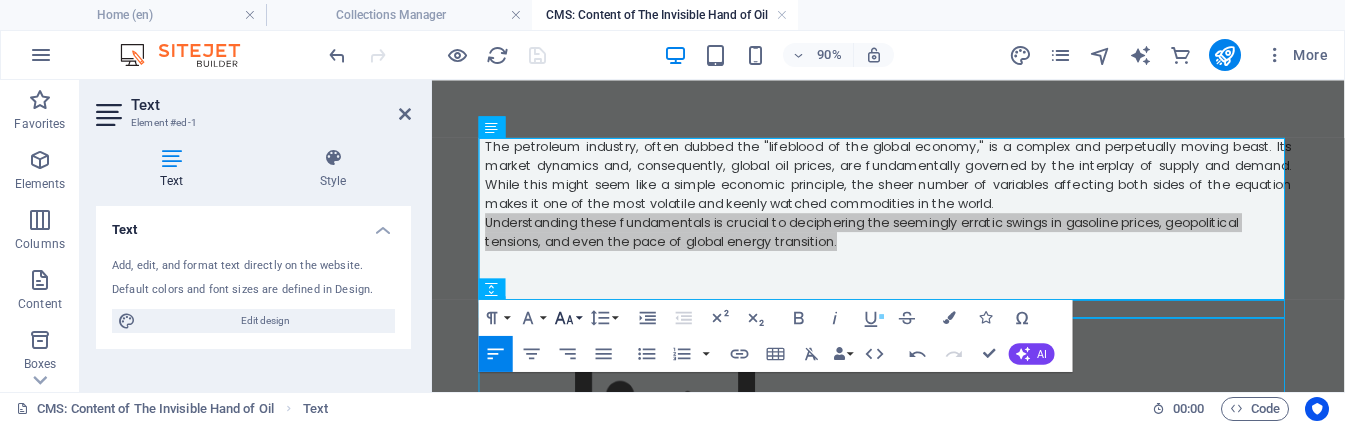 click on "Font Size" at bounding box center (567, 318) 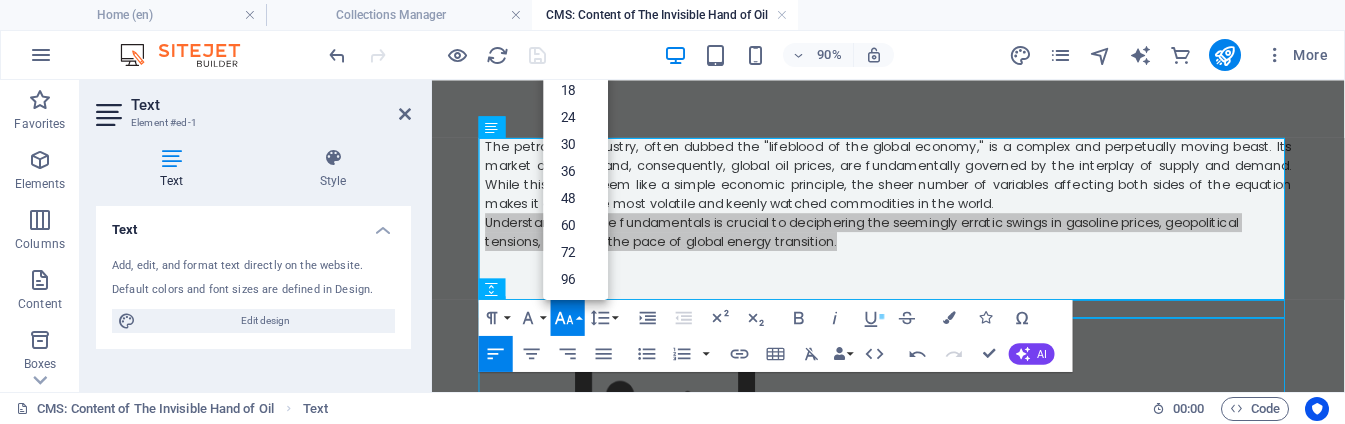 scroll, scrollTop: 161, scrollLeft: 0, axis: vertical 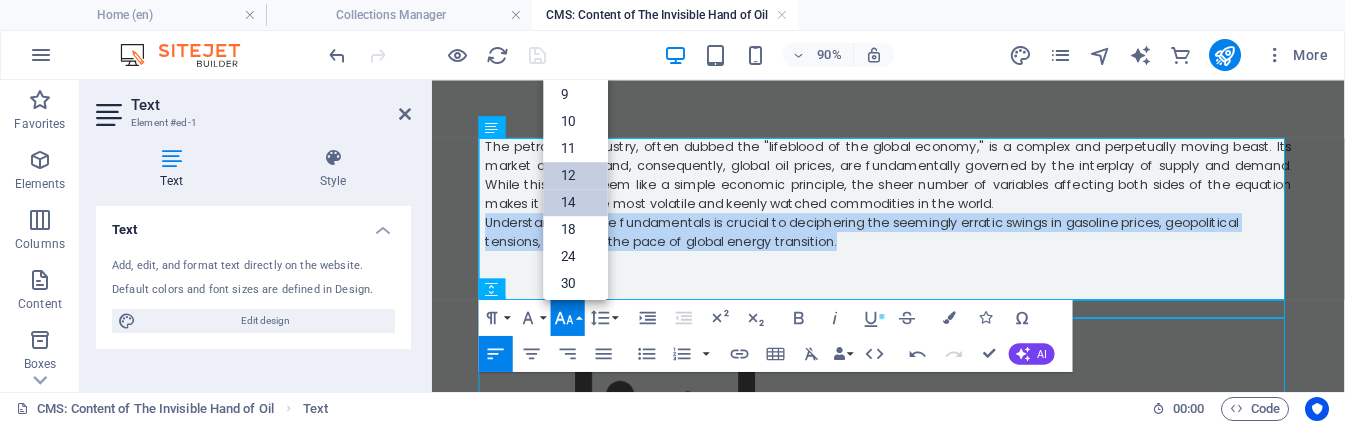 click on "12" at bounding box center [575, 175] 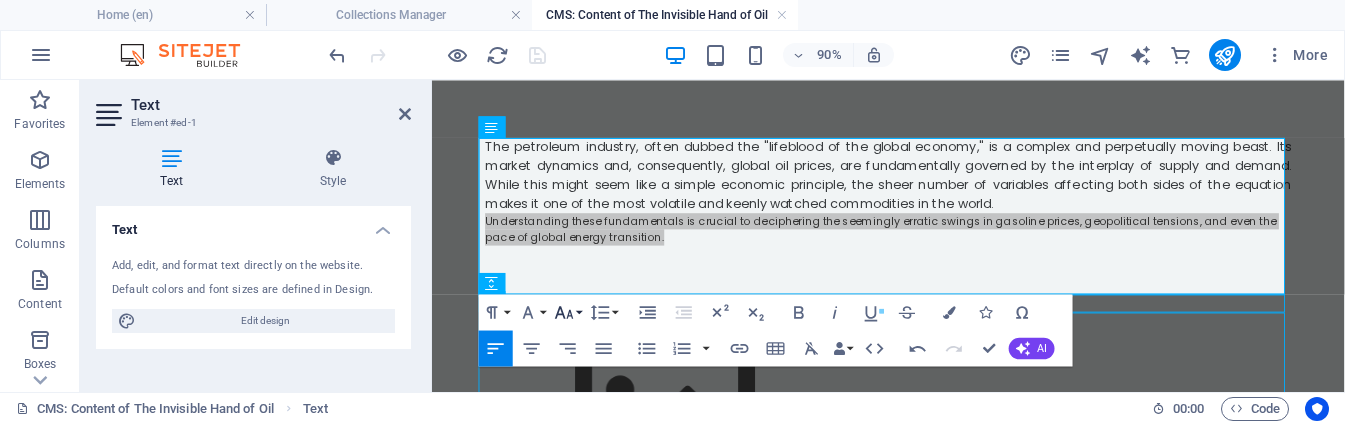 click on "Font Size" at bounding box center (567, 312) 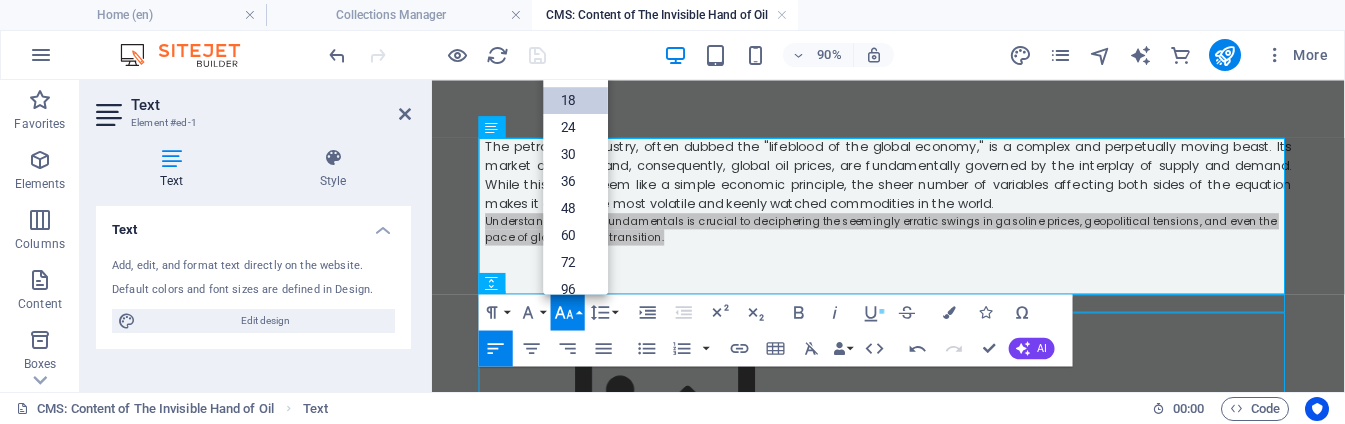 scroll, scrollTop: 0, scrollLeft: 0, axis: both 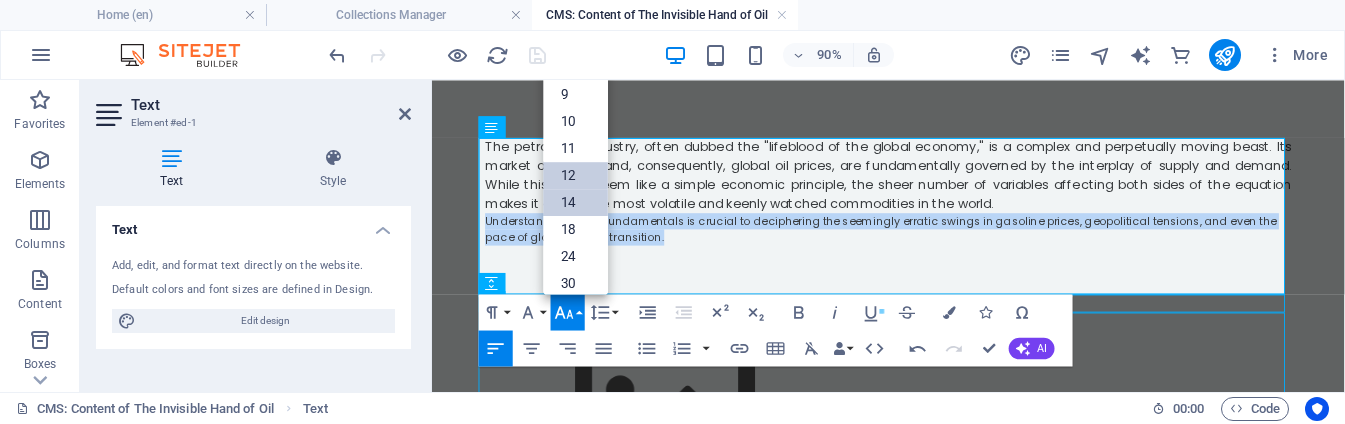 click on "14" at bounding box center (575, 202) 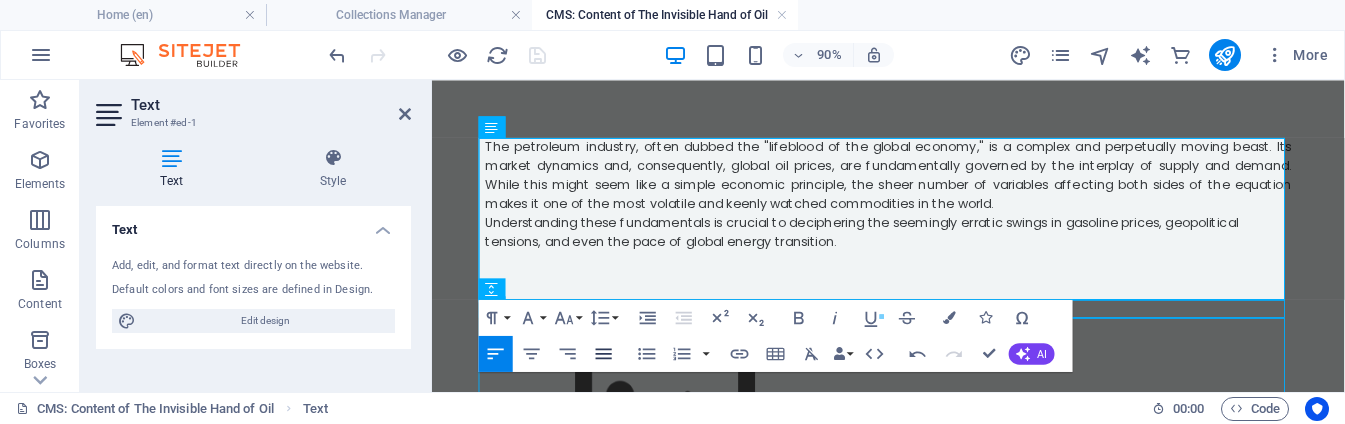 click 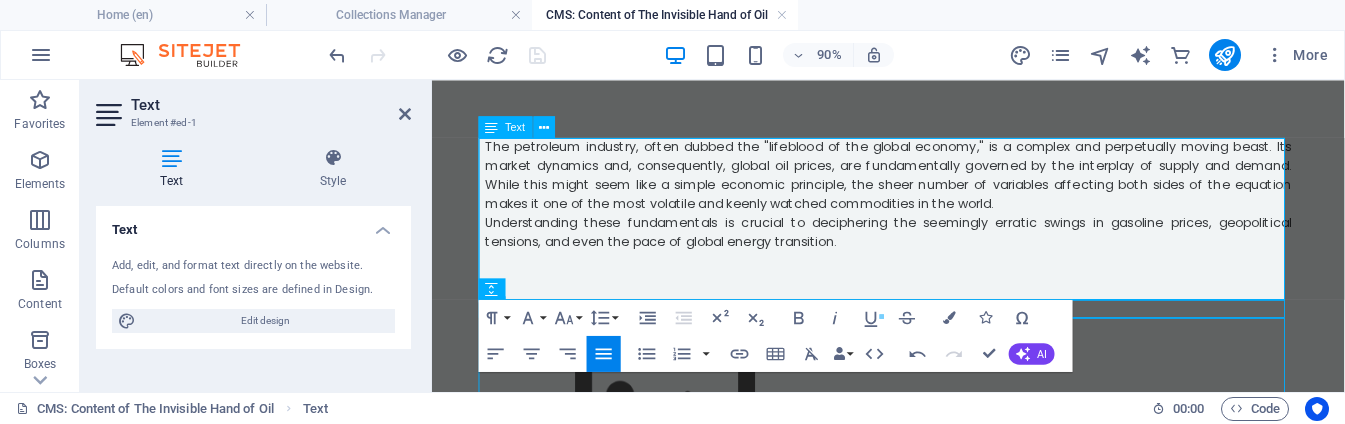 click on "The petroleum industry, often dubbed the "lifeblood of the global economy," is a complex and perpetually moving beast. Its market dynamics and, consequently, global oil prices, are fundamentally governed by the interplay of supply and demand. While this might seem like a simple economic principle, the sheer number of variables affecting both sides of the equation makes it one of the most volatile and keenly watched commodities in the world." at bounding box center (939, 186) 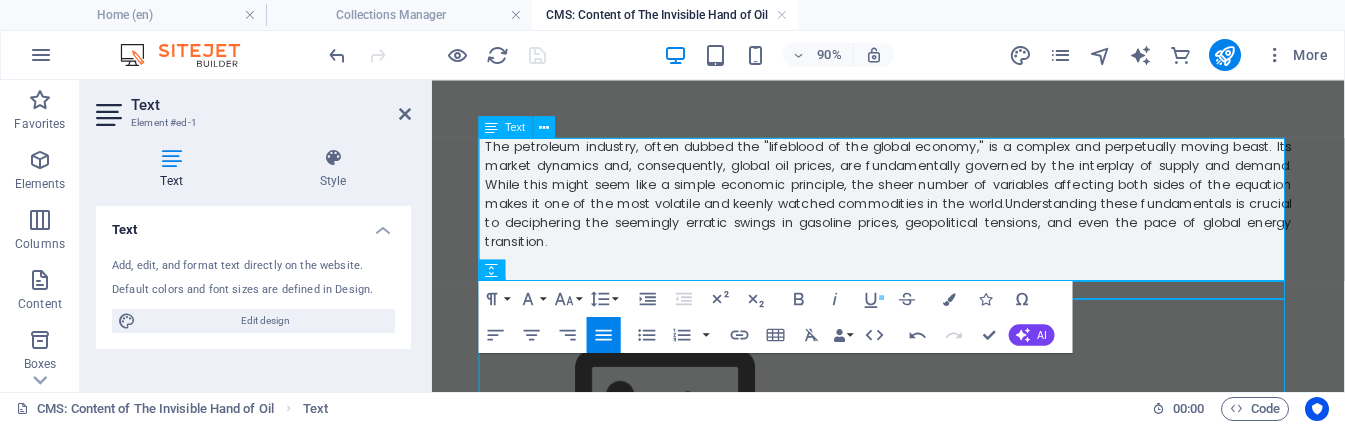 type 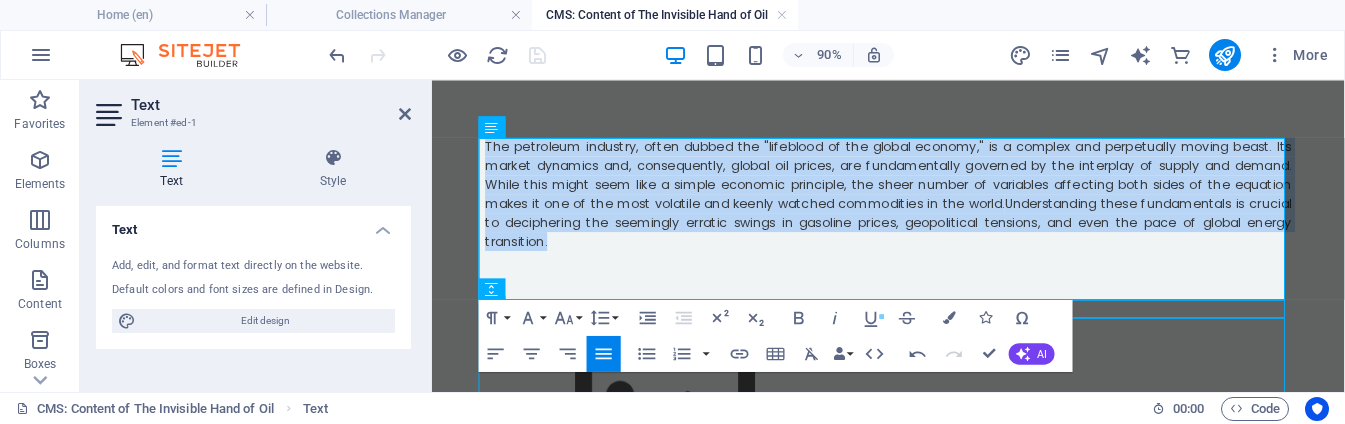 drag, startPoint x: 555, startPoint y: 261, endPoint x: 458, endPoint y: 135, distance: 159.01257 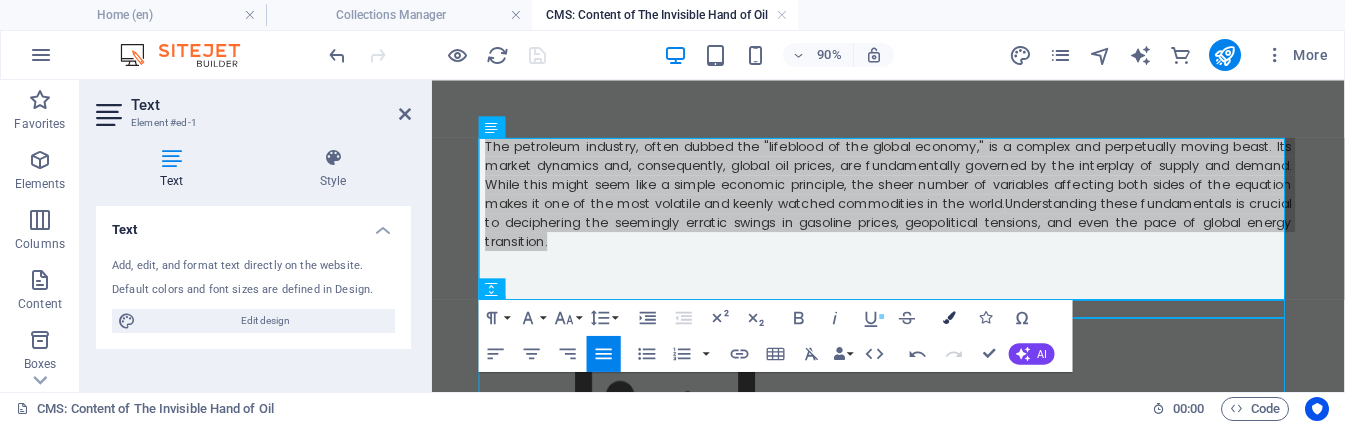 click at bounding box center (950, 317) 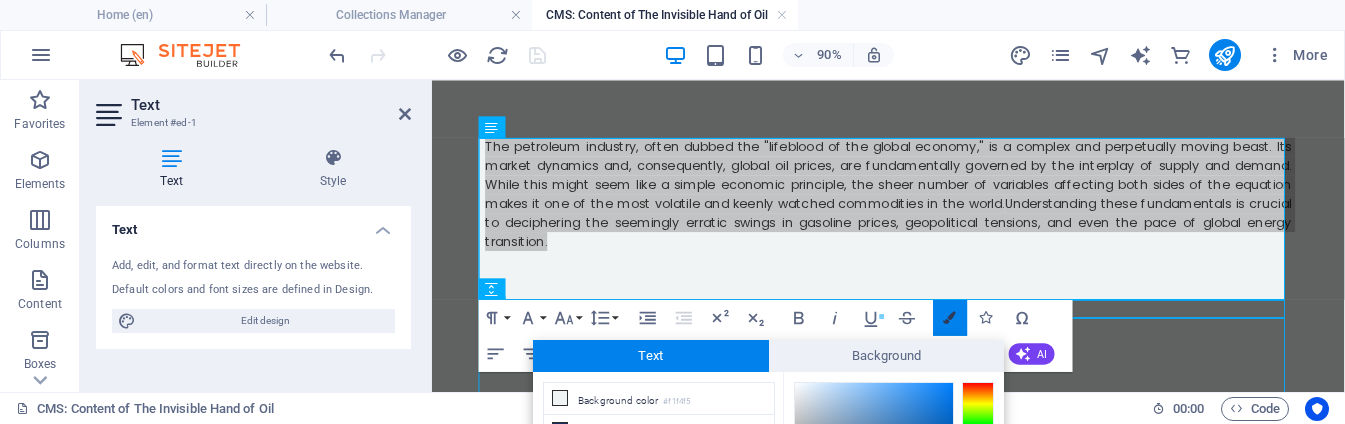scroll, scrollTop: 196, scrollLeft: 0, axis: vertical 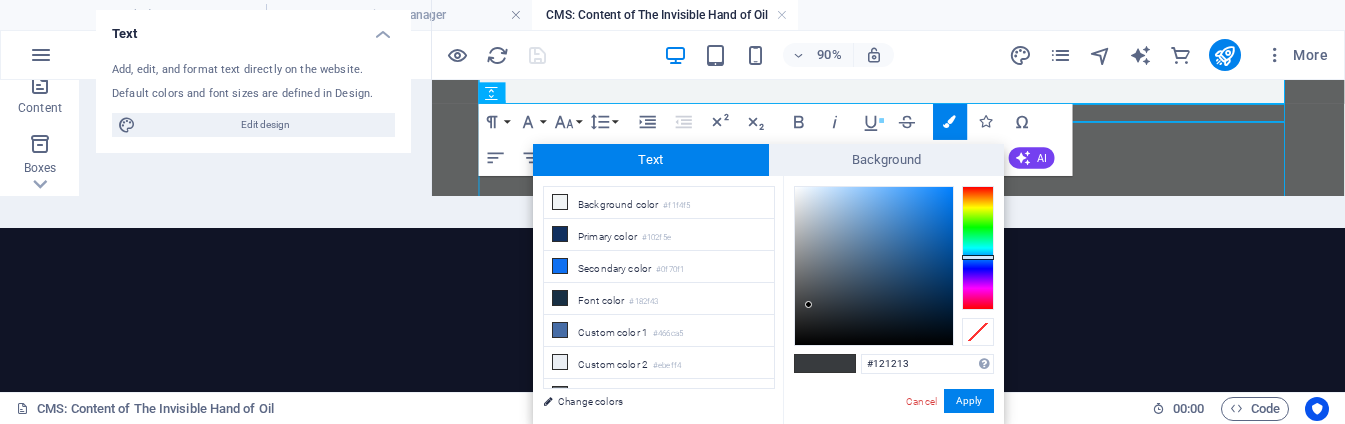 click at bounding box center (874, 266) 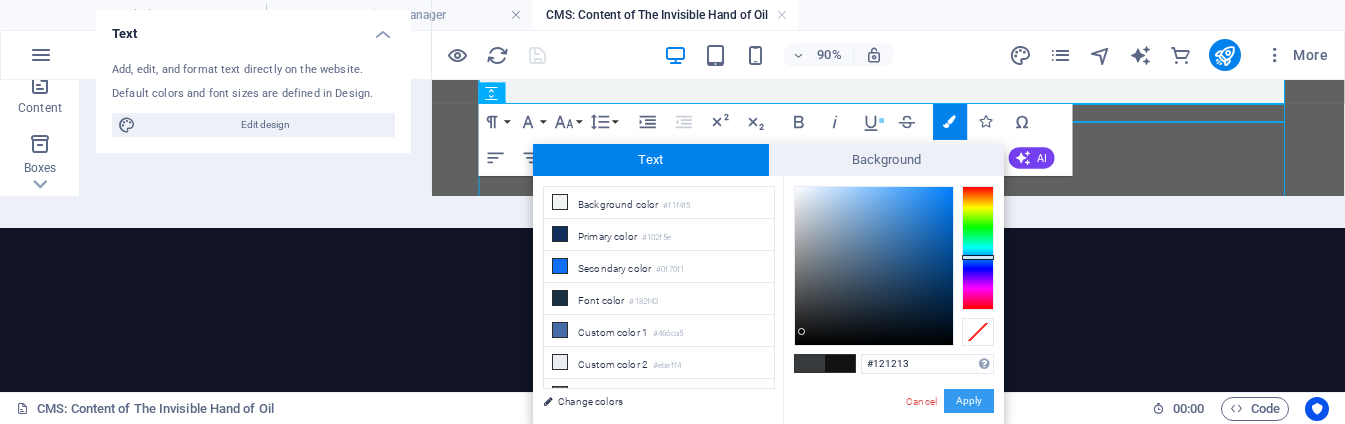 click on "Apply" at bounding box center (969, 401) 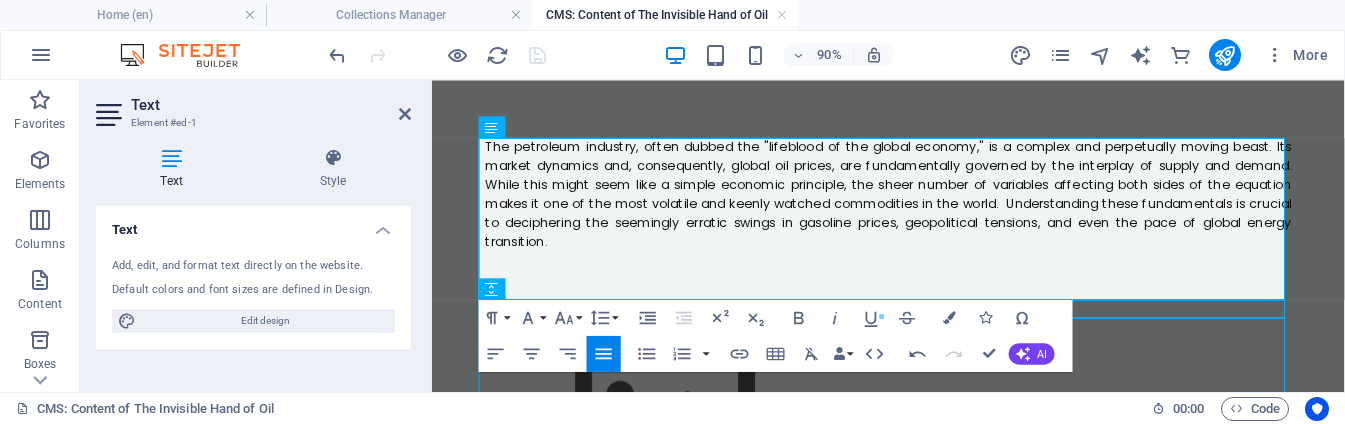 scroll, scrollTop: 0, scrollLeft: 0, axis: both 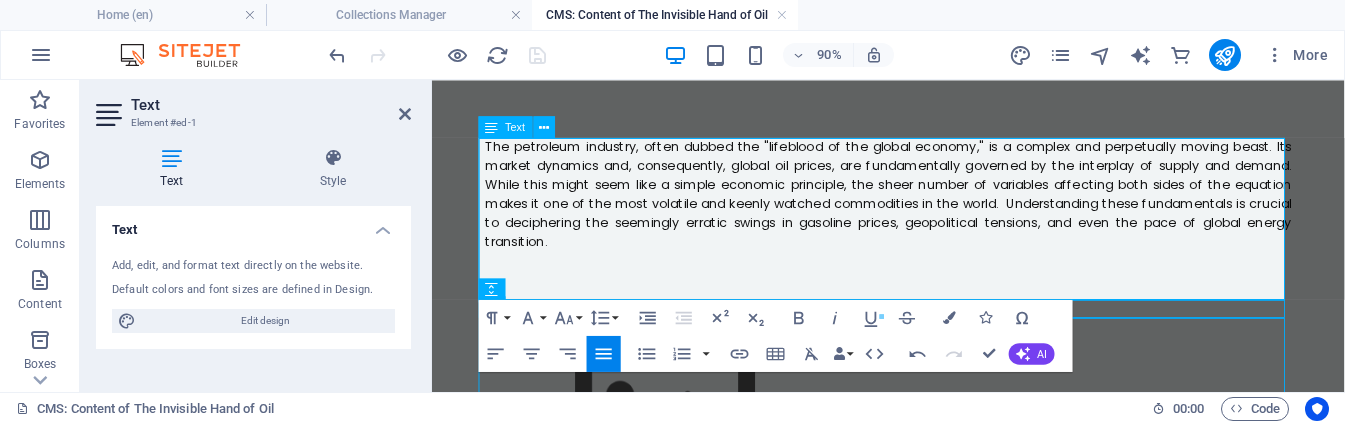 click at bounding box center [939, 297] 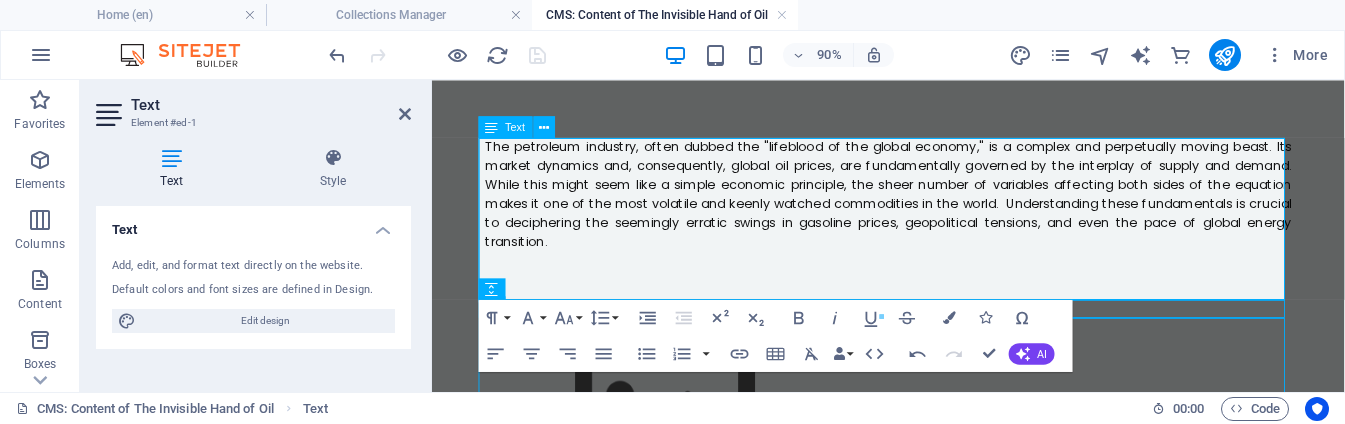 click at bounding box center [939, 279] 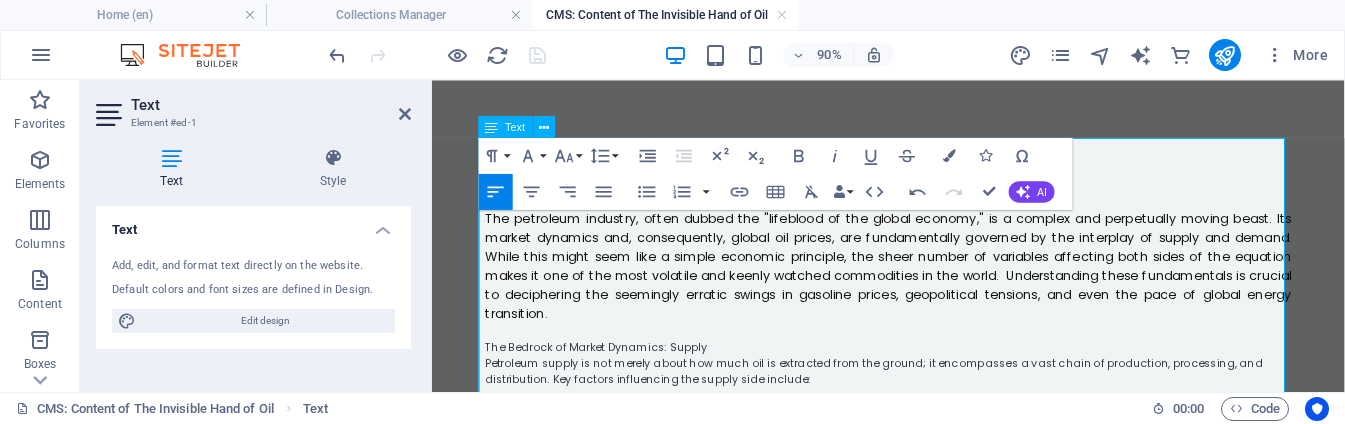 scroll, scrollTop: 3096, scrollLeft: 0, axis: vertical 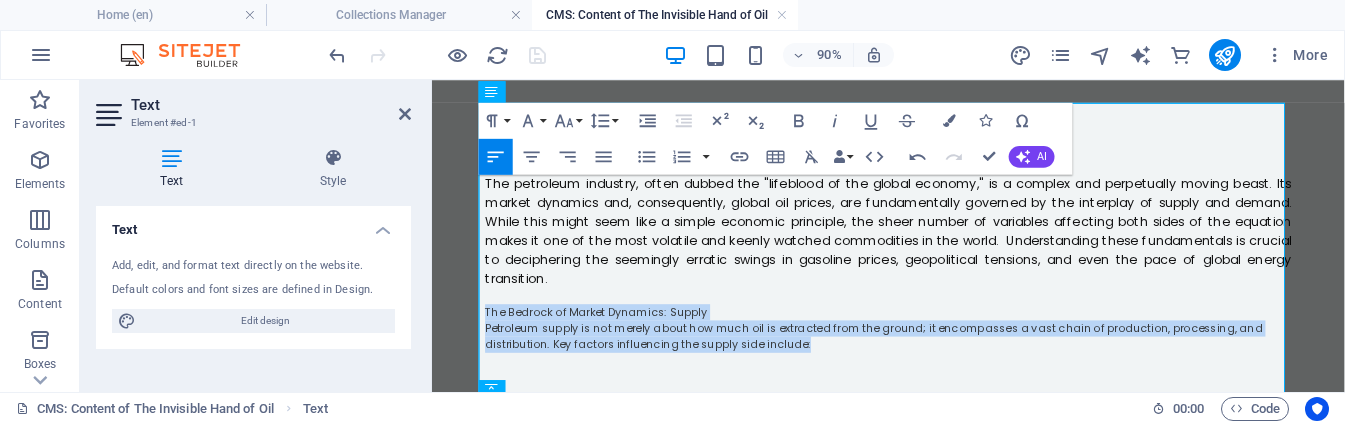 drag, startPoint x: 845, startPoint y: 419, endPoint x: 480, endPoint y: 337, distance: 374.0976 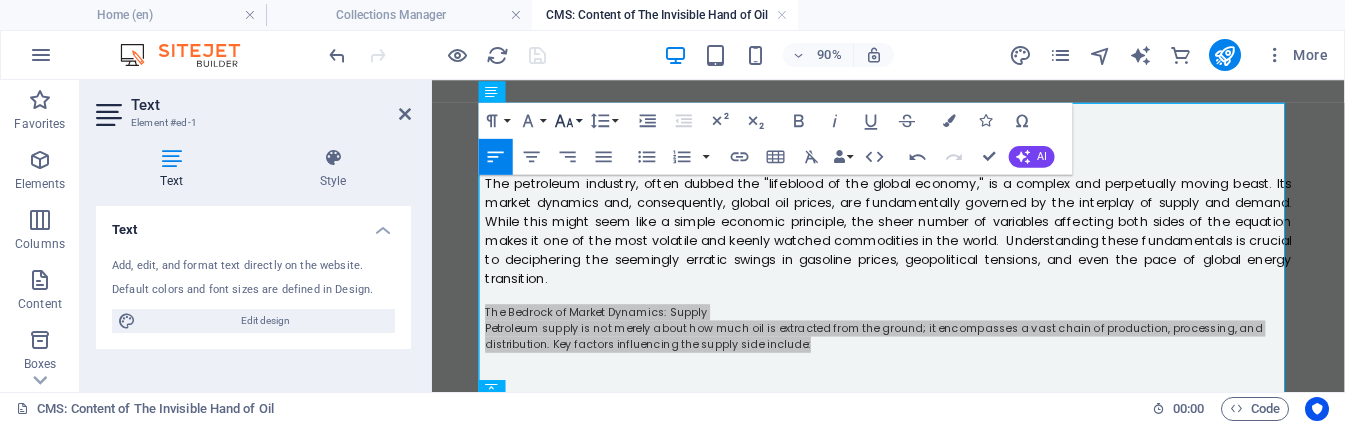 click on "Font Size" at bounding box center [567, 121] 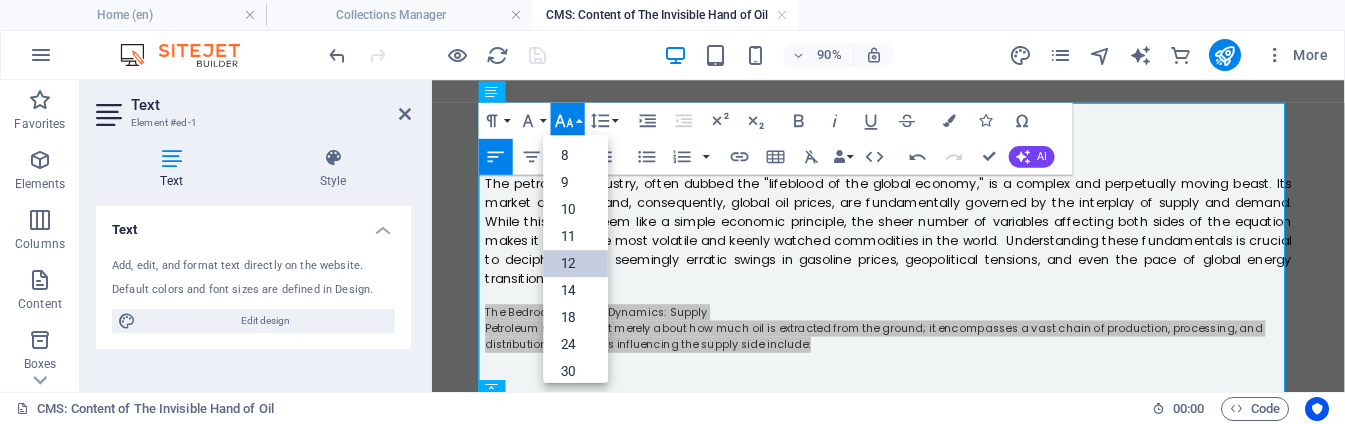 scroll, scrollTop: 143, scrollLeft: 0, axis: vertical 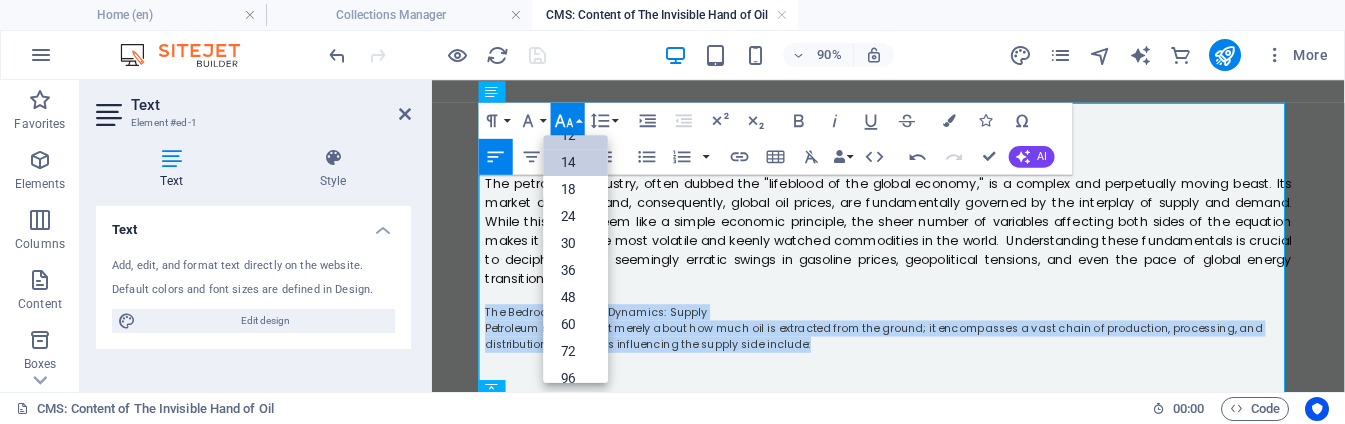 click on "14" at bounding box center (575, 161) 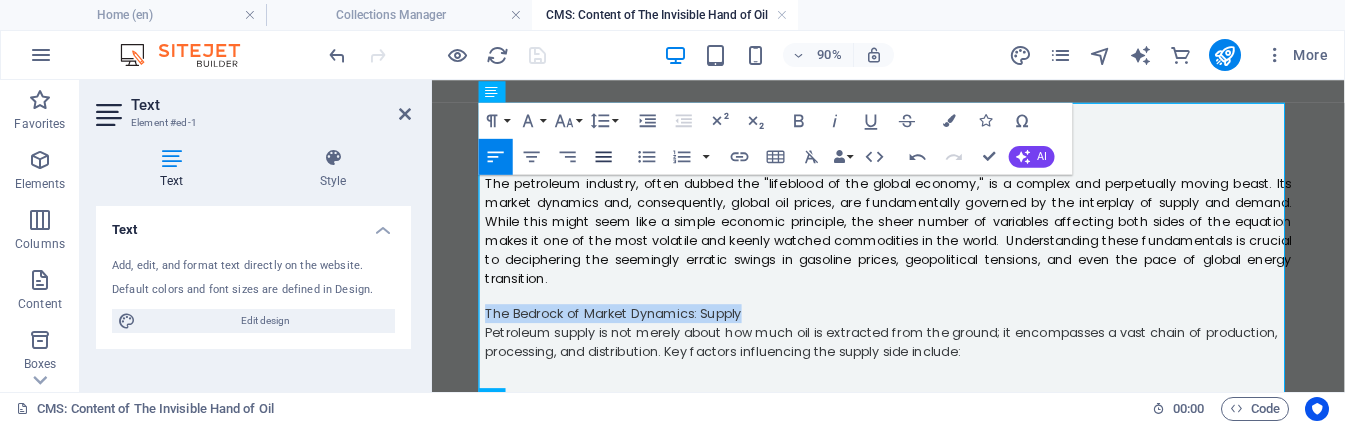 click 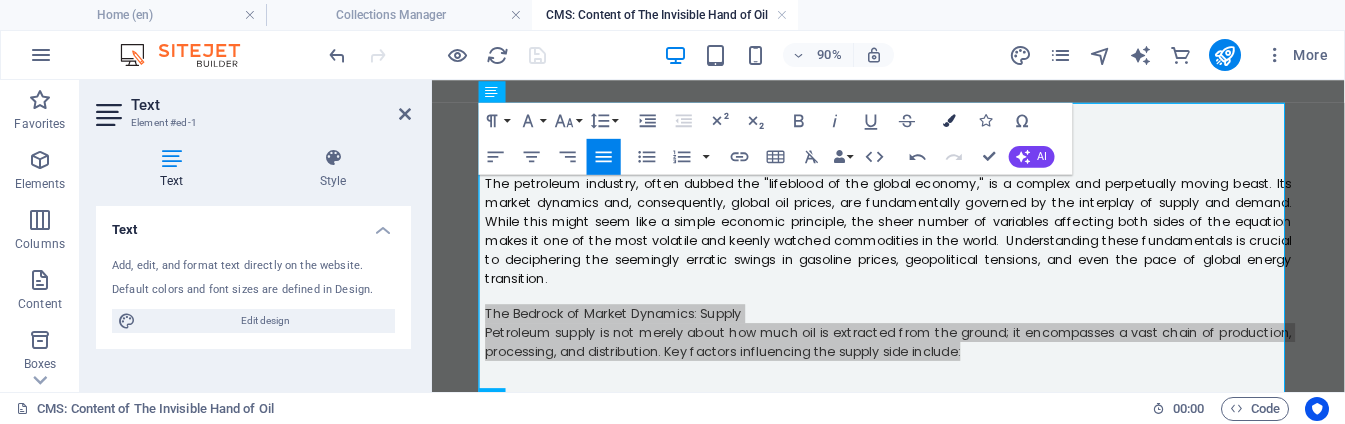 click at bounding box center (950, 120) 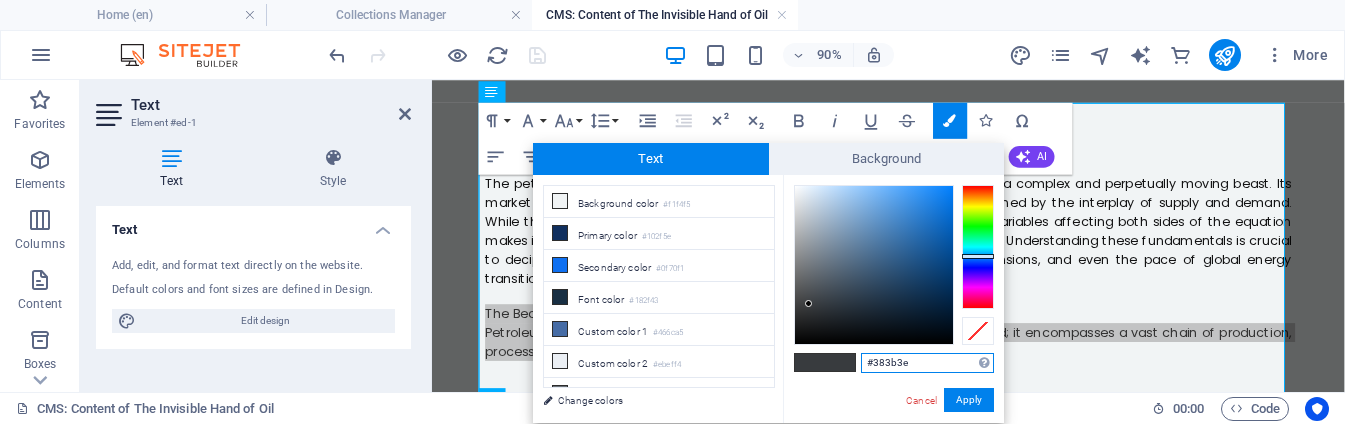 type on "#1b1c1c" 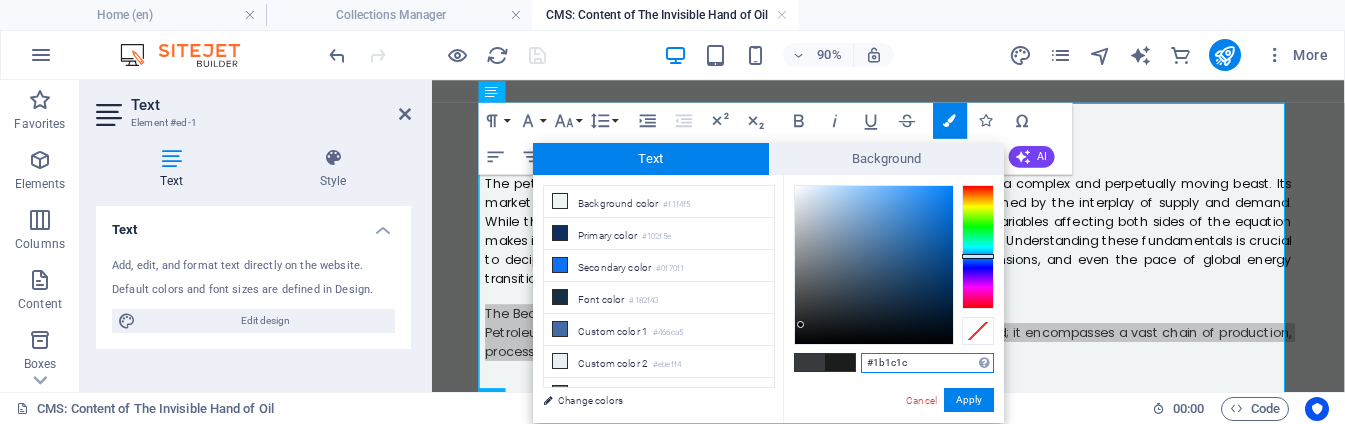 click at bounding box center [874, 265] 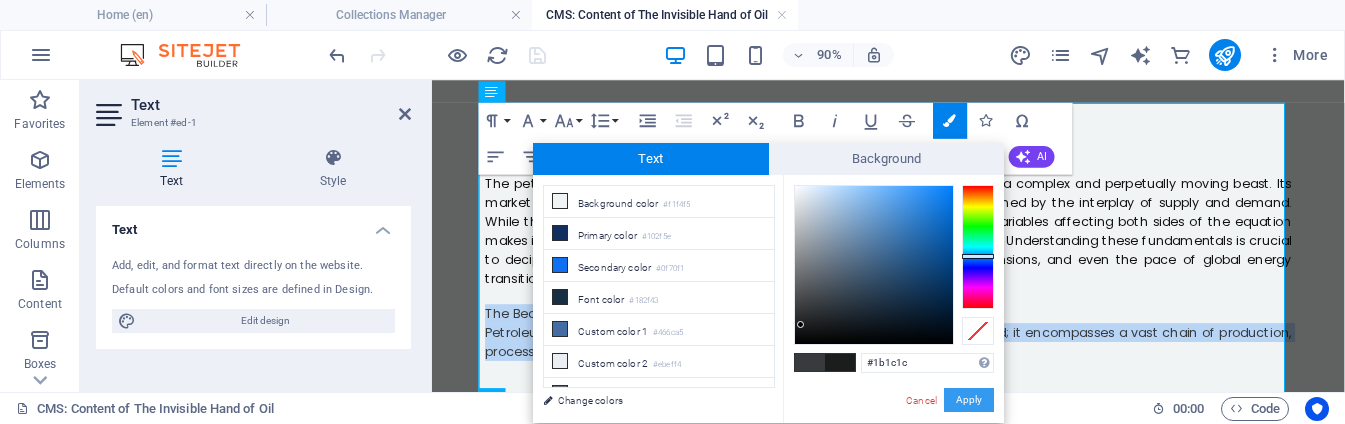 click on "Apply" at bounding box center [969, 400] 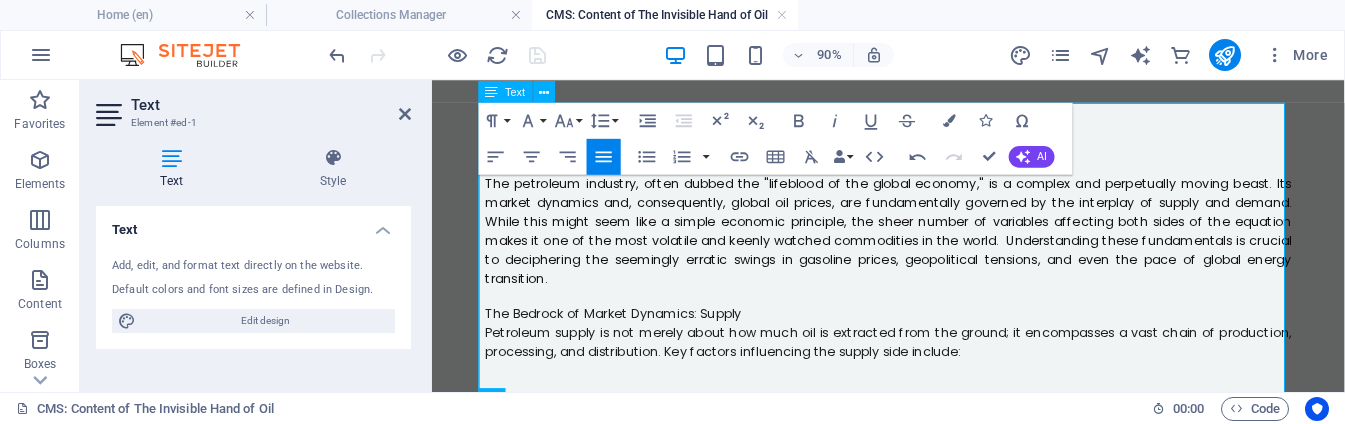 click at bounding box center (939, 320) 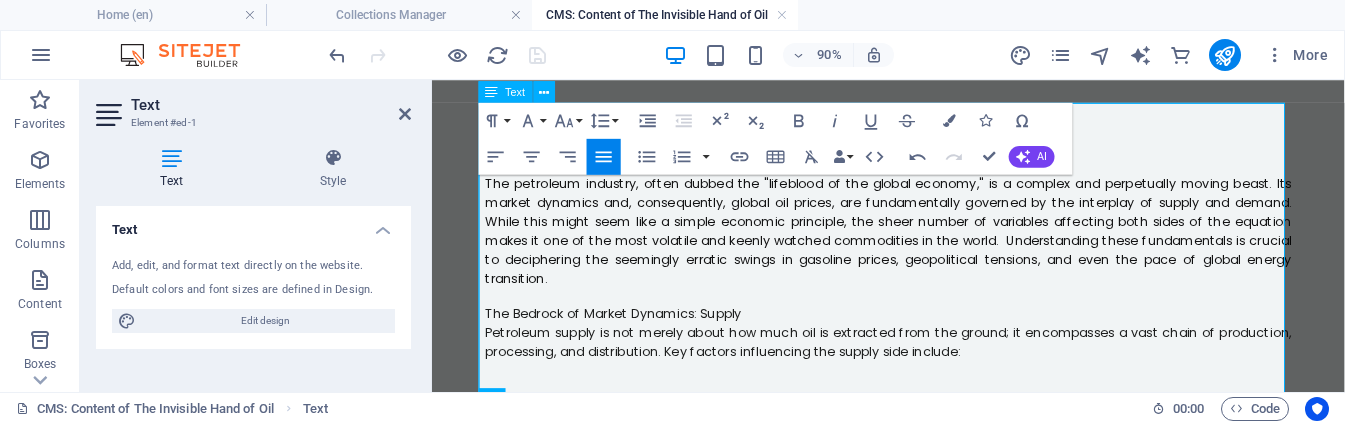 click on "The Bedrock of Market Dynamics: Supply" at bounding box center (939, 339) 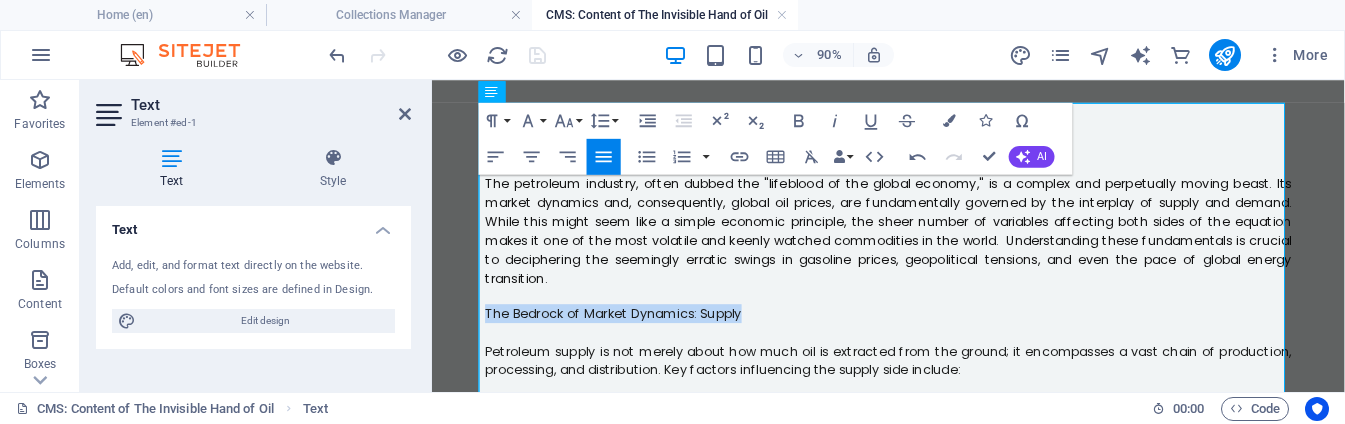 drag, startPoint x: 808, startPoint y: 342, endPoint x: 477, endPoint y: 346, distance: 331.02417 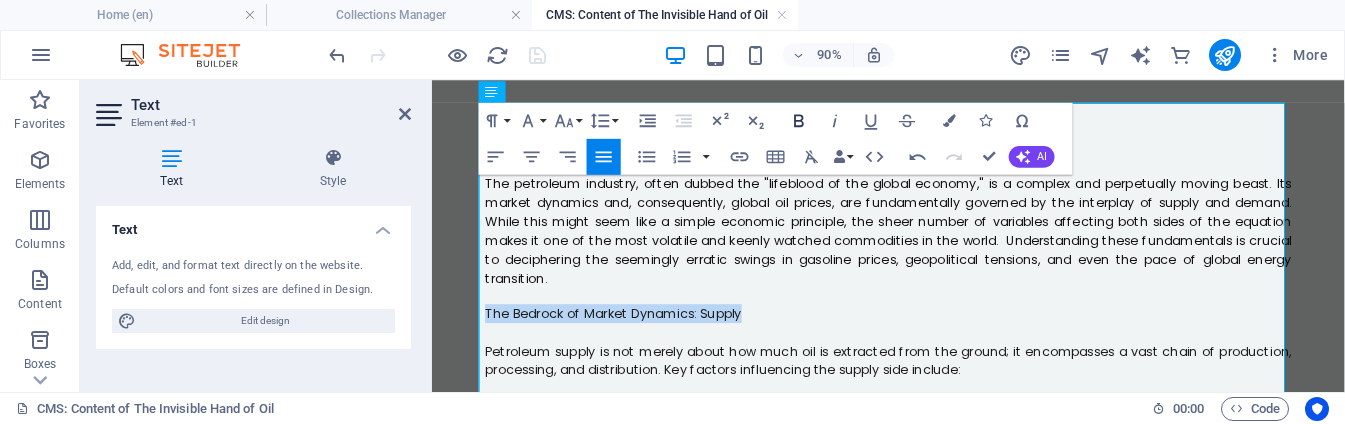 click 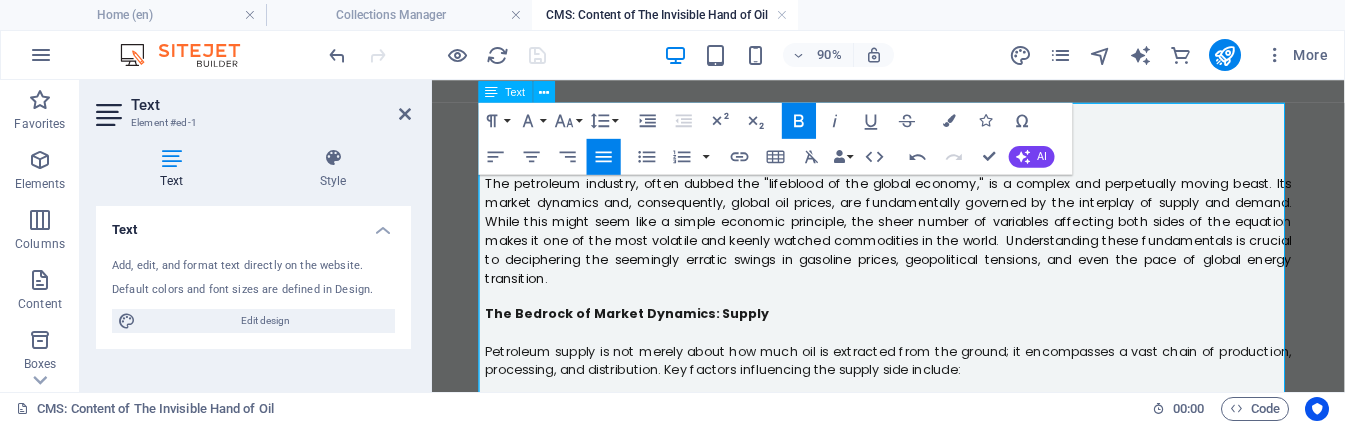 click on "Petroleum supply is not merely about how much oil is extracted from the ground; it encompasses a vast chain of production, processing, and distribution. Key factors influencing the supply side include:" at bounding box center [939, 392] 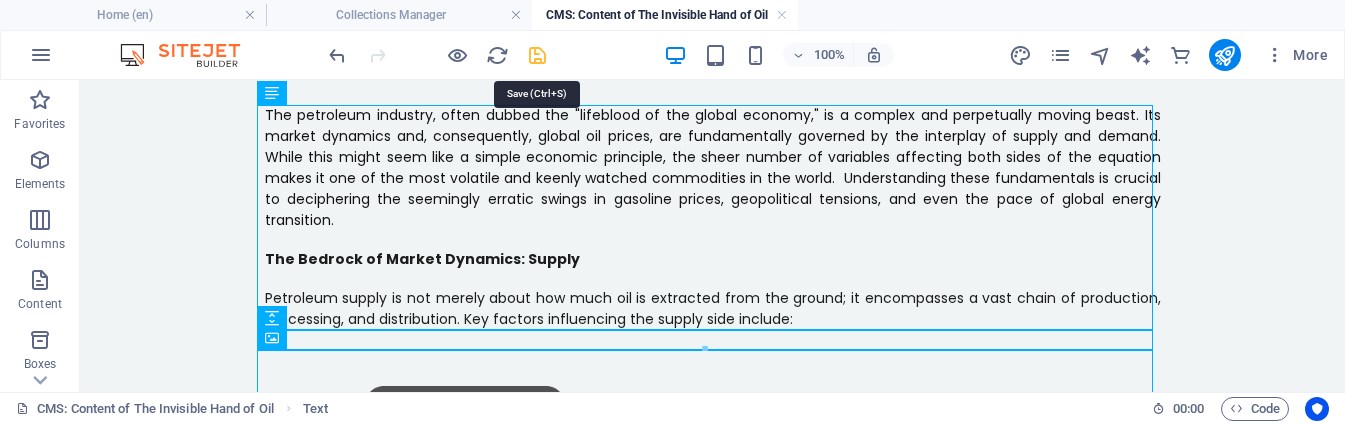 click at bounding box center (537, 55) 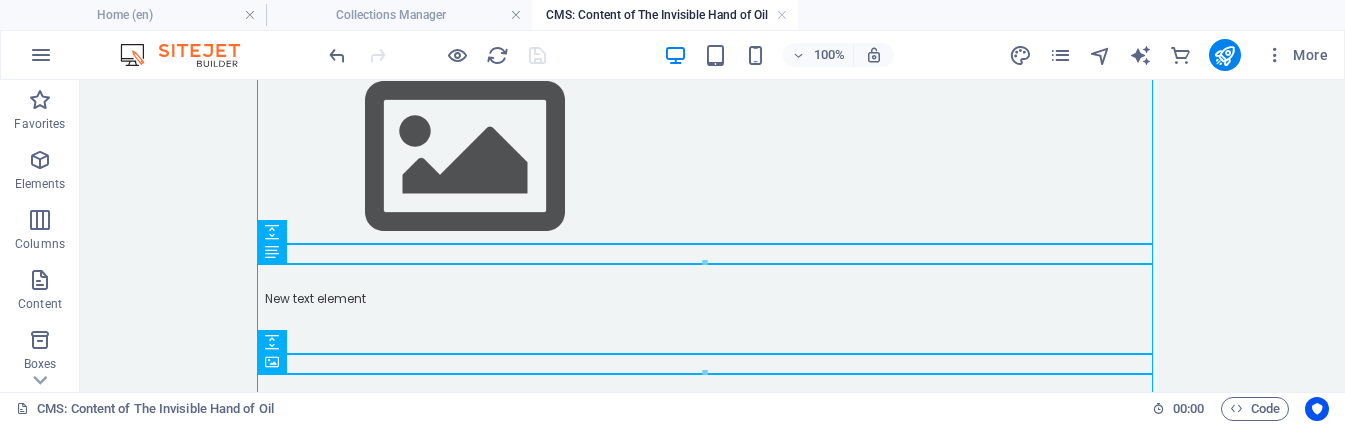 scroll, scrollTop: 387, scrollLeft: 0, axis: vertical 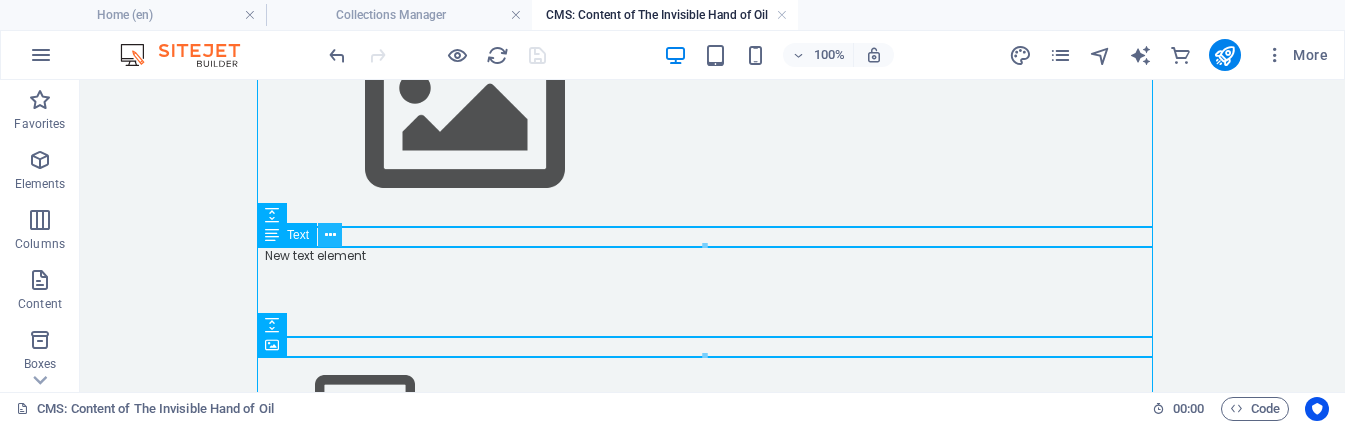 click at bounding box center (330, 235) 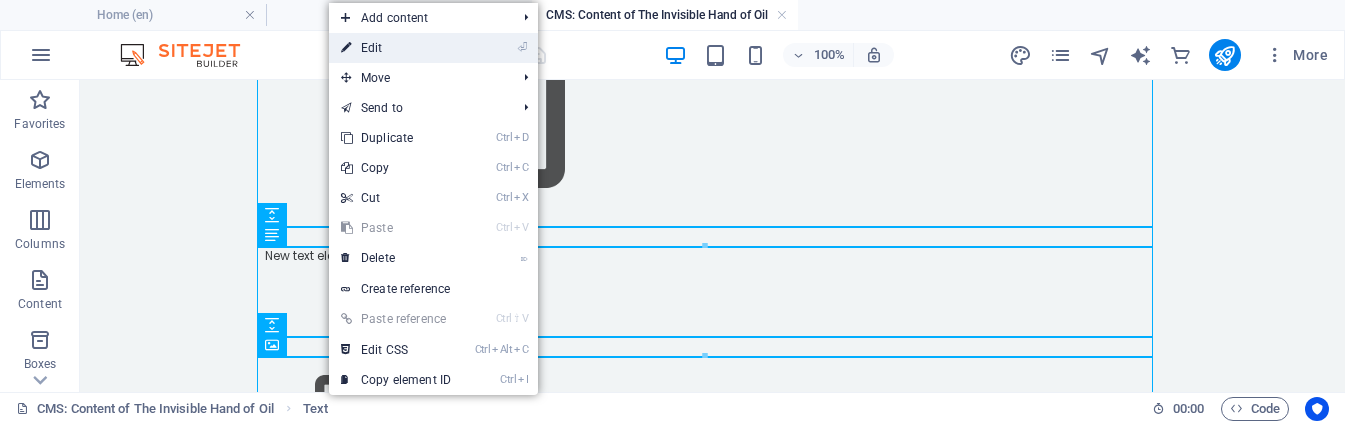 click on "⏎  Edit" at bounding box center [396, 48] 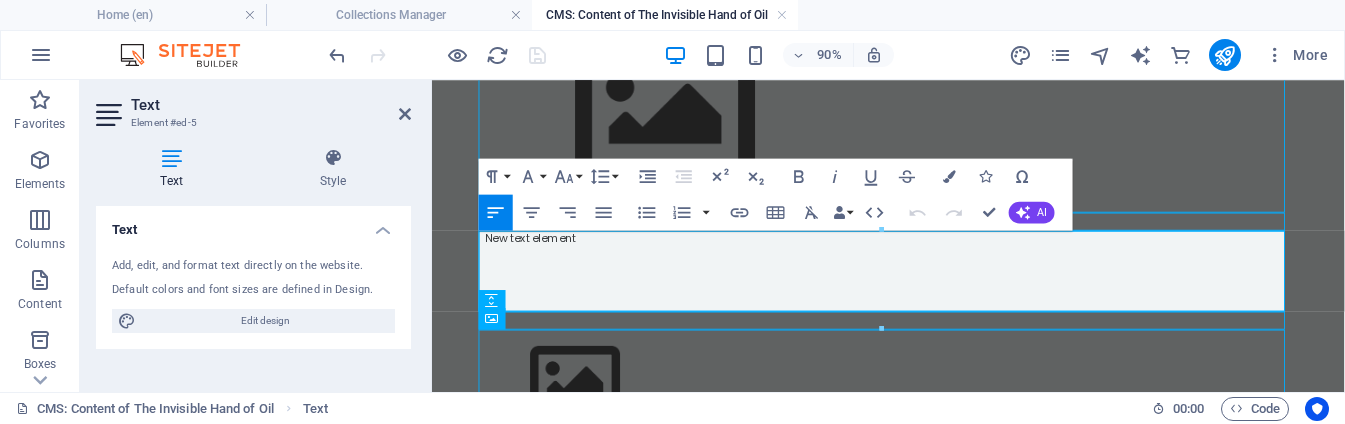 click at bounding box center (939, 274) 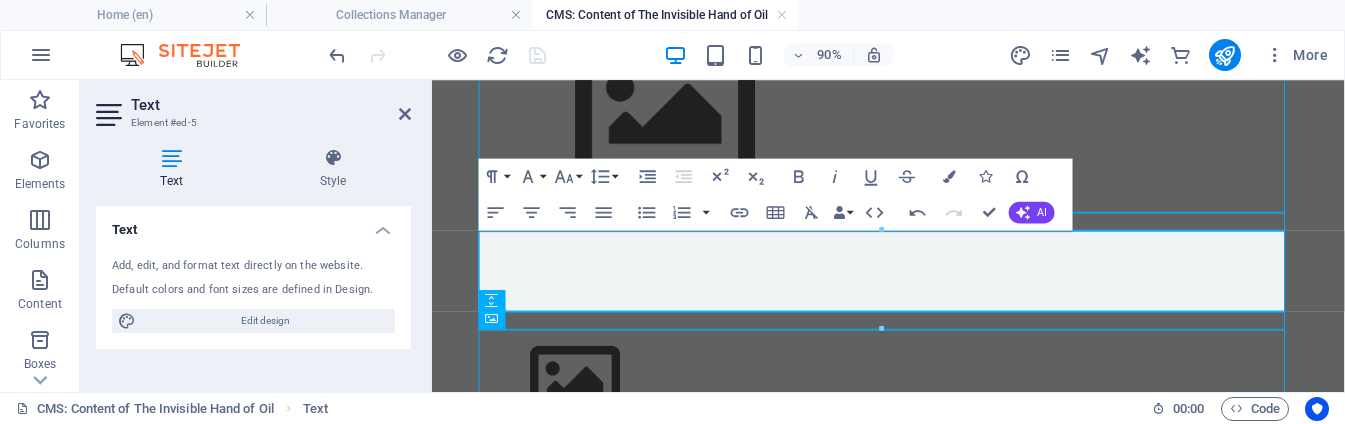 click at bounding box center (939, 274) 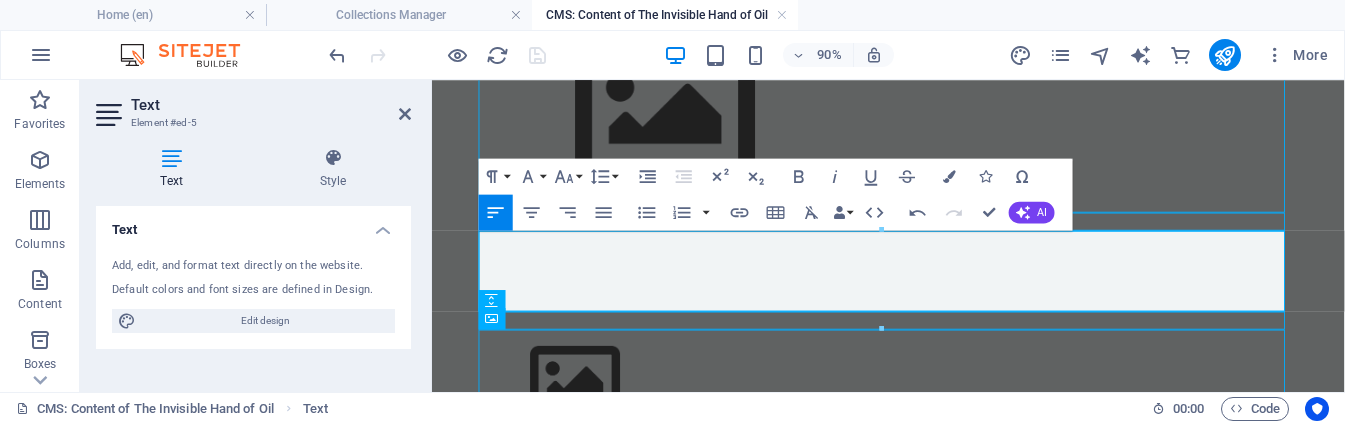click on "​" at bounding box center [939, 256] 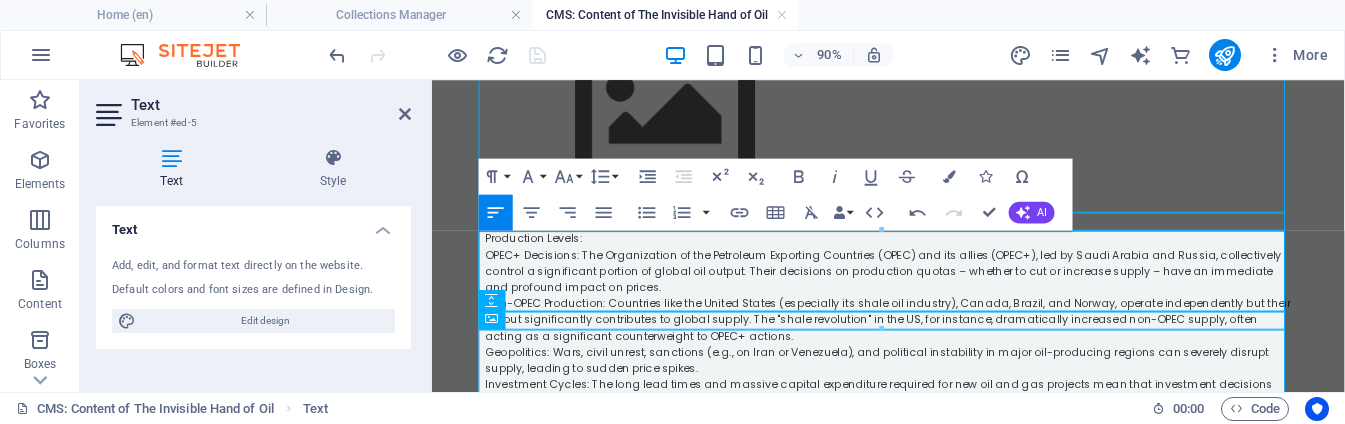 scroll, scrollTop: 18801, scrollLeft: 0, axis: vertical 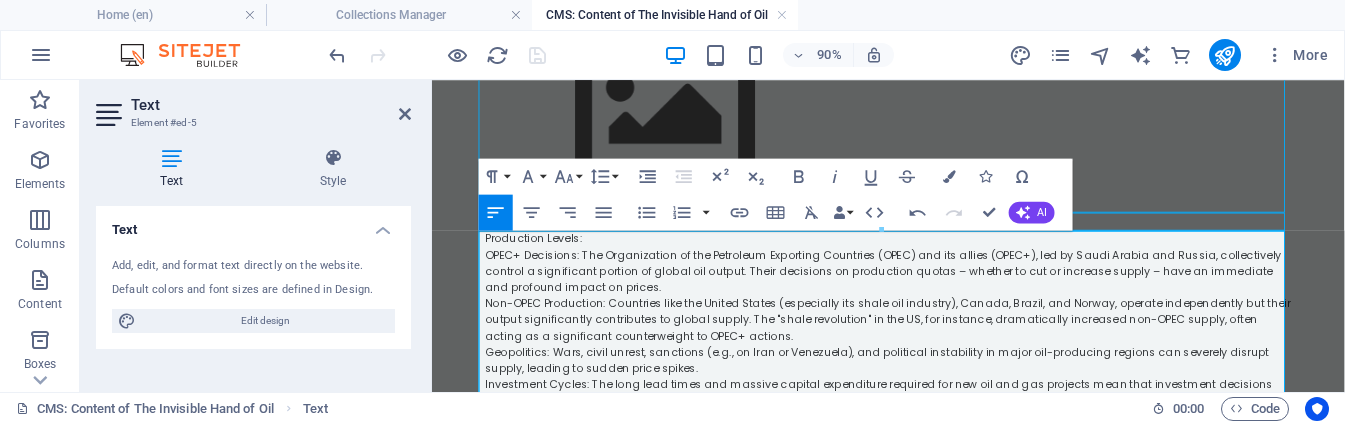 click on "Investment Cycles: The long lead times and massive capital expenditure required for new oil and gas projects mean that investment decisions made years ago influence today's supply. A lack of upstream investment can lead to supply constraints in the future." at bounding box center (939, 427) 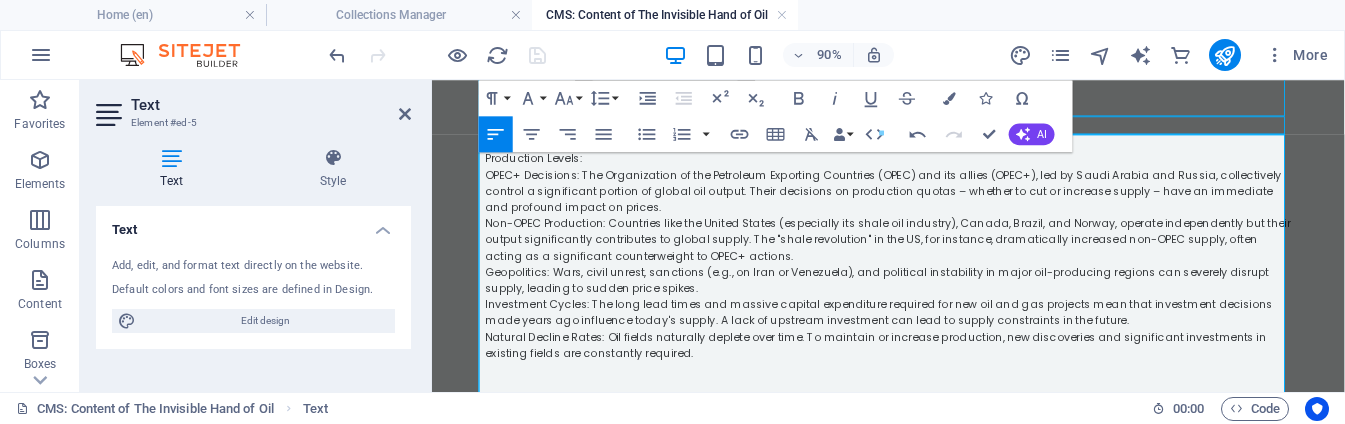 scroll, scrollTop: 494, scrollLeft: 0, axis: vertical 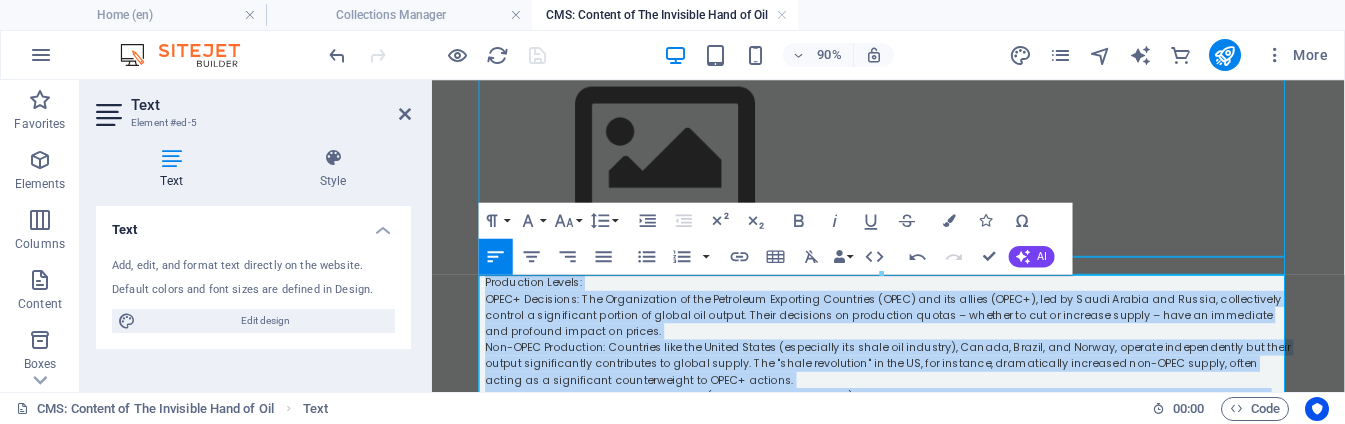 drag, startPoint x: 728, startPoint y: 362, endPoint x: 481, endPoint y: 283, distance: 259.32605 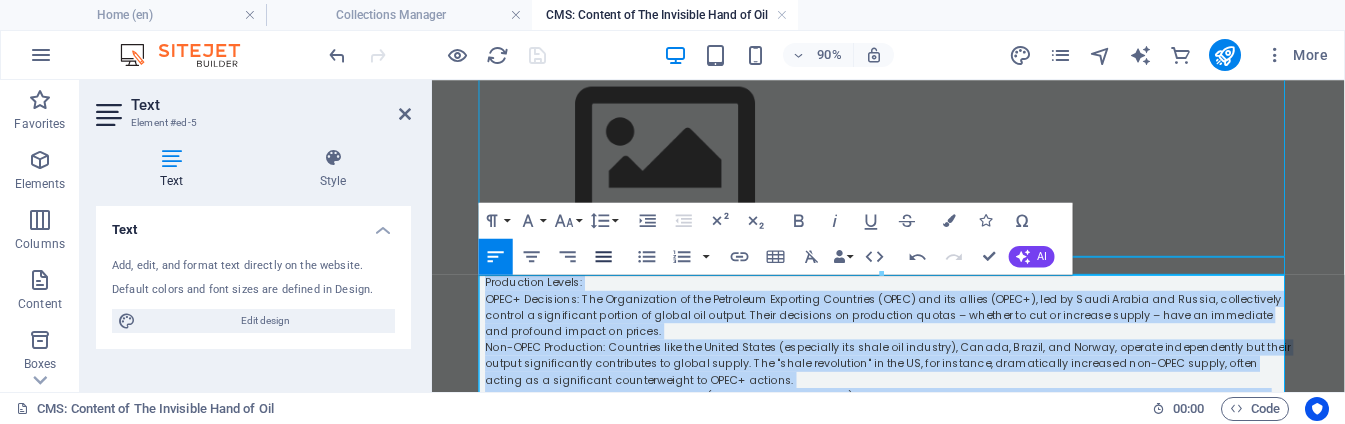 click 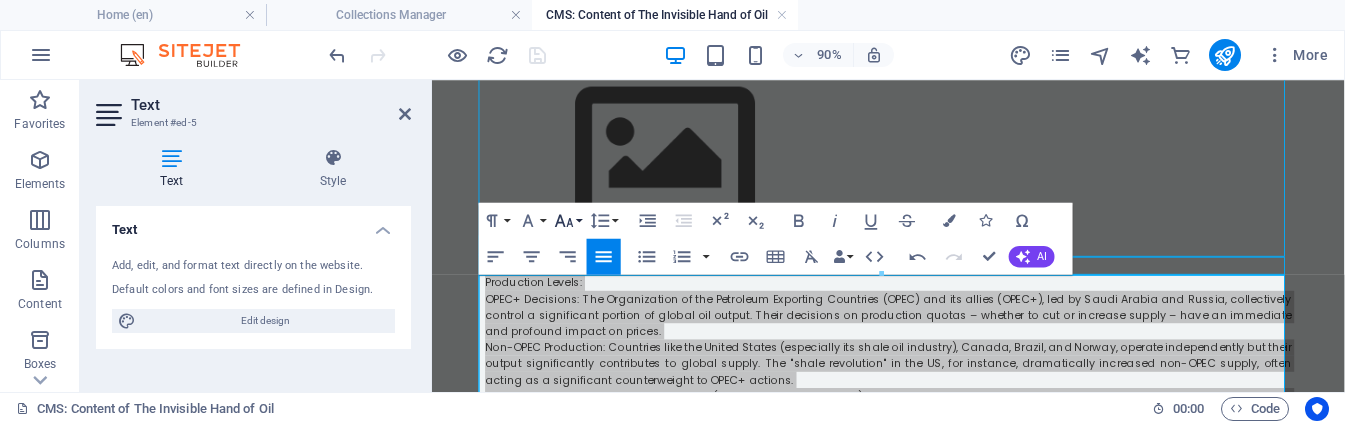 click on "Font Size" at bounding box center [567, 220] 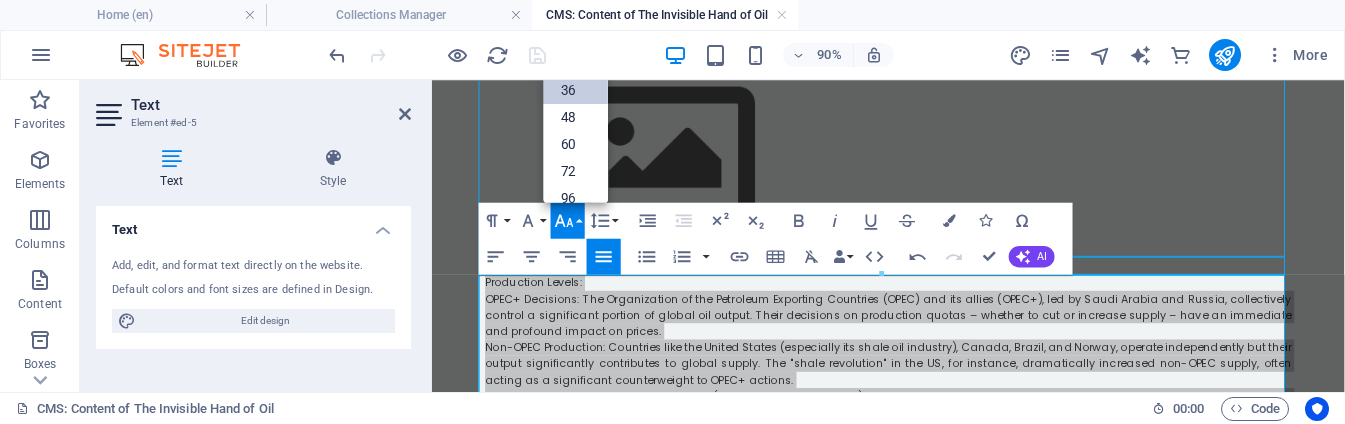 scroll, scrollTop: 0, scrollLeft: 0, axis: both 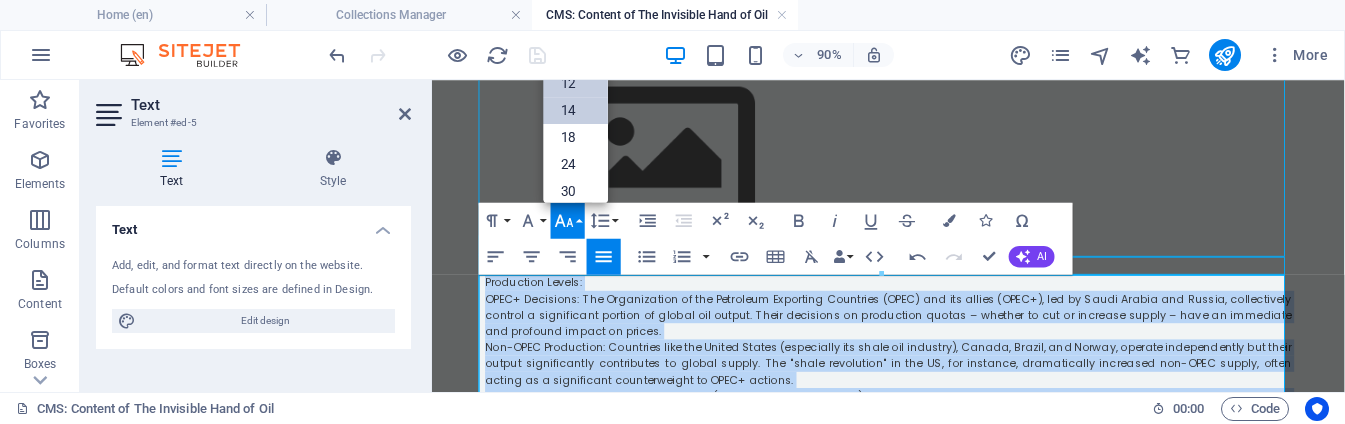 click on "14" at bounding box center (575, 110) 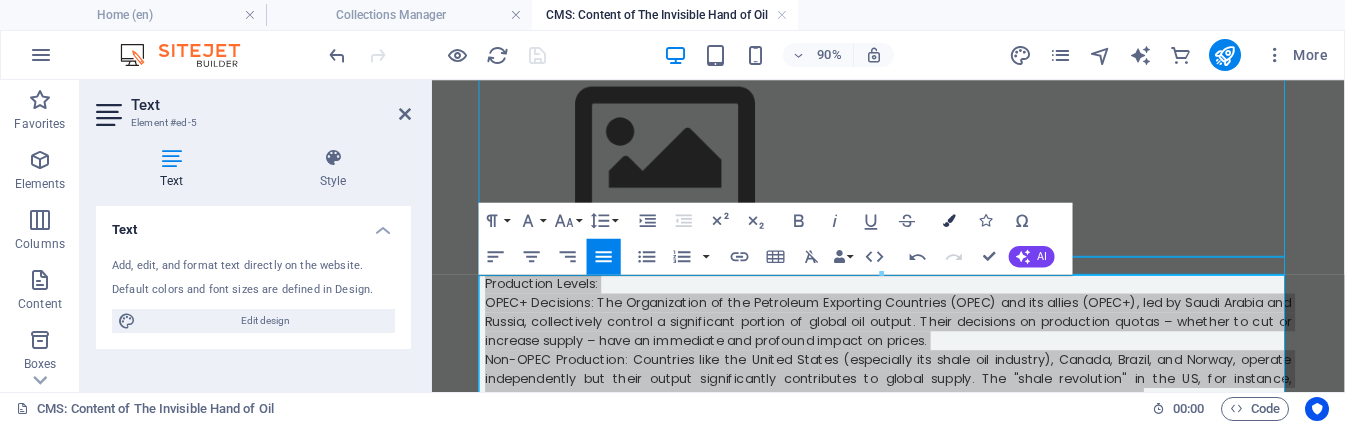 click at bounding box center [950, 220] 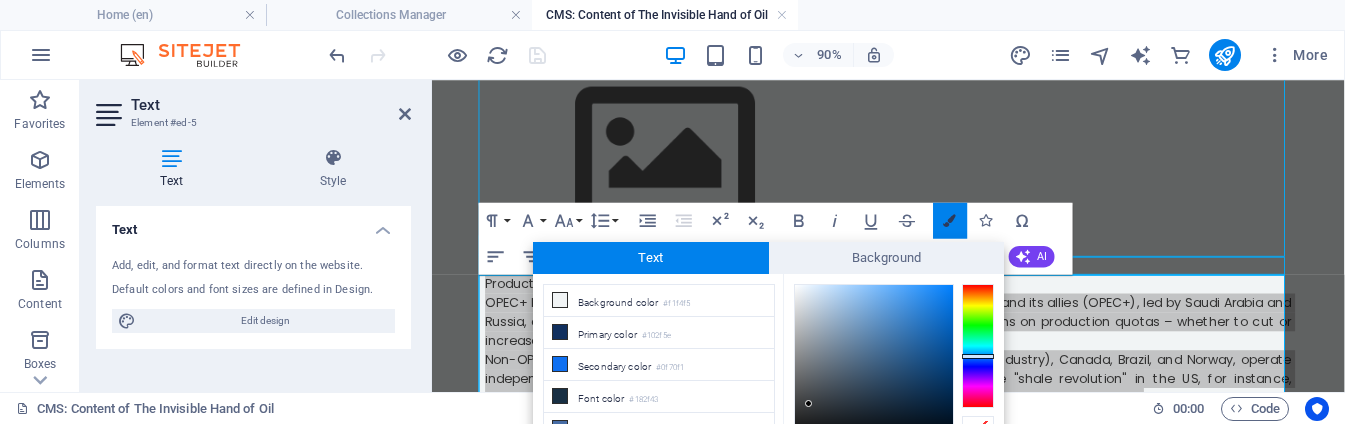 scroll, scrollTop: 98, scrollLeft: 0, axis: vertical 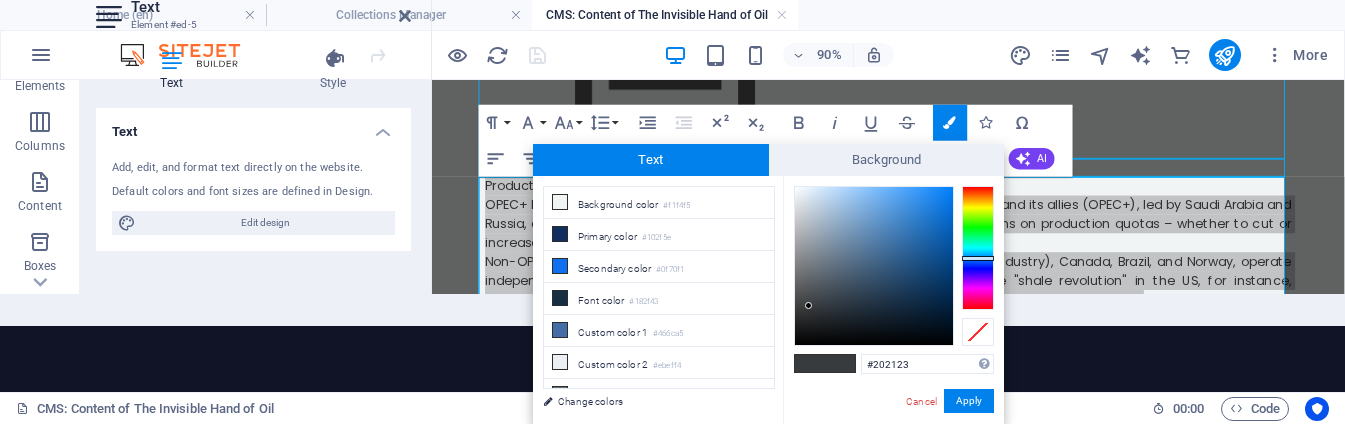 click at bounding box center [874, 266] 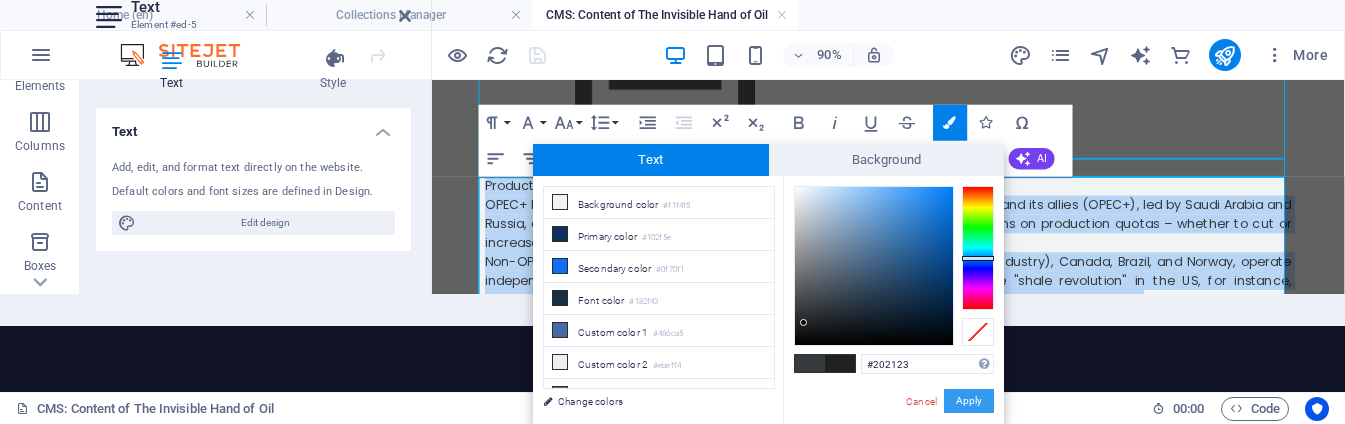click on "Apply" at bounding box center (969, 401) 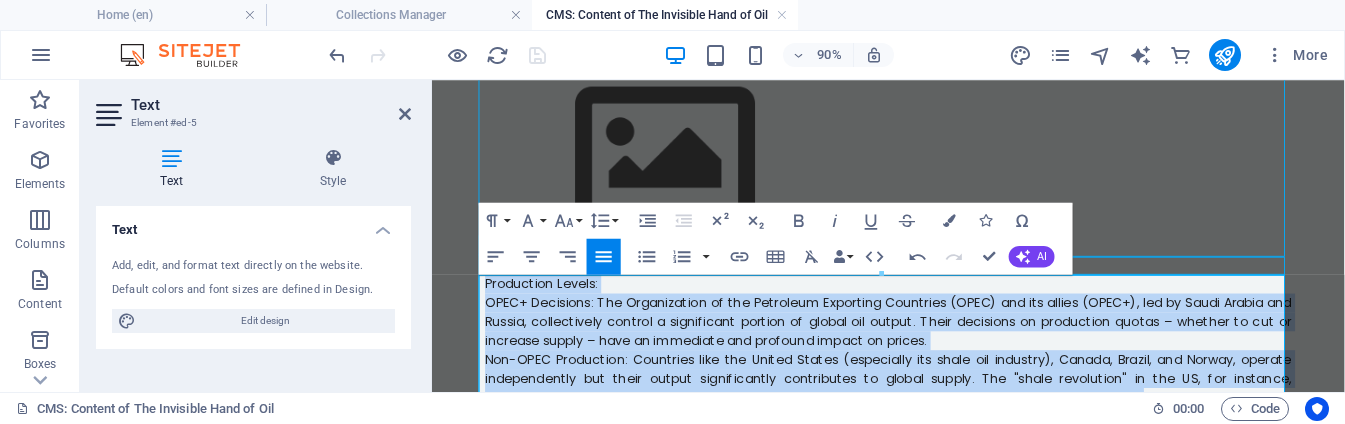 scroll, scrollTop: 0, scrollLeft: 0, axis: both 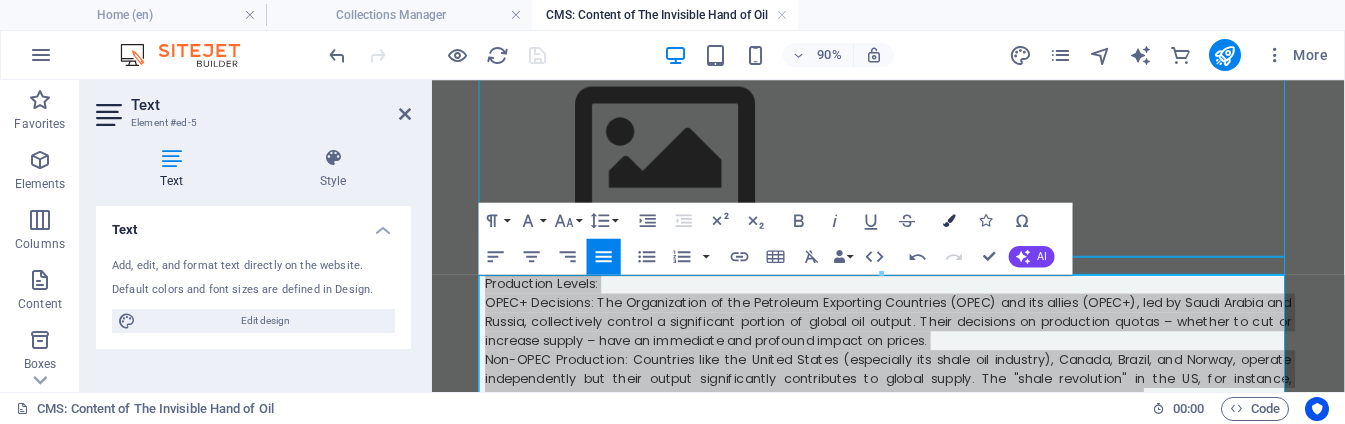 click at bounding box center (950, 220) 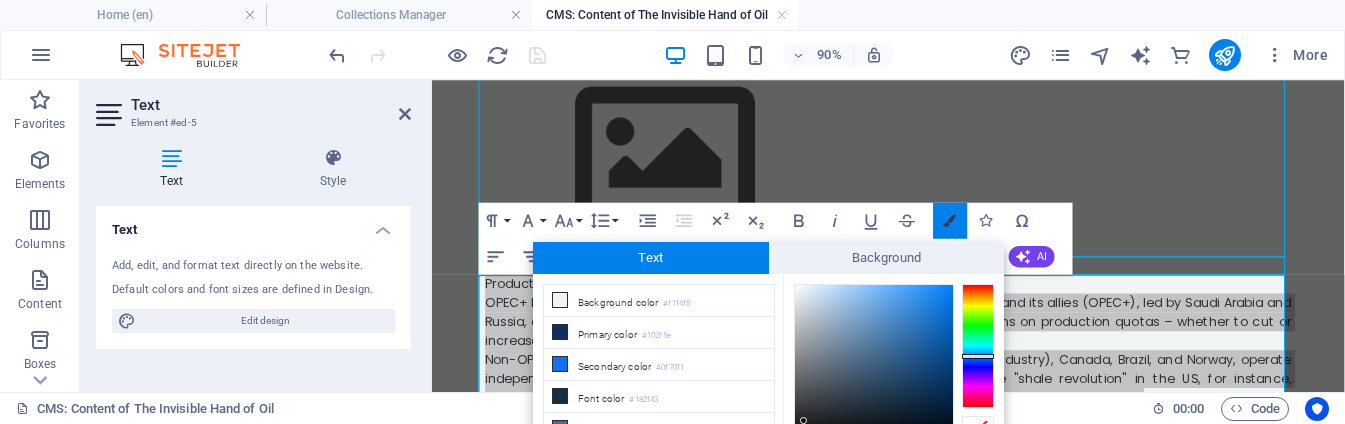 scroll, scrollTop: 98, scrollLeft: 0, axis: vertical 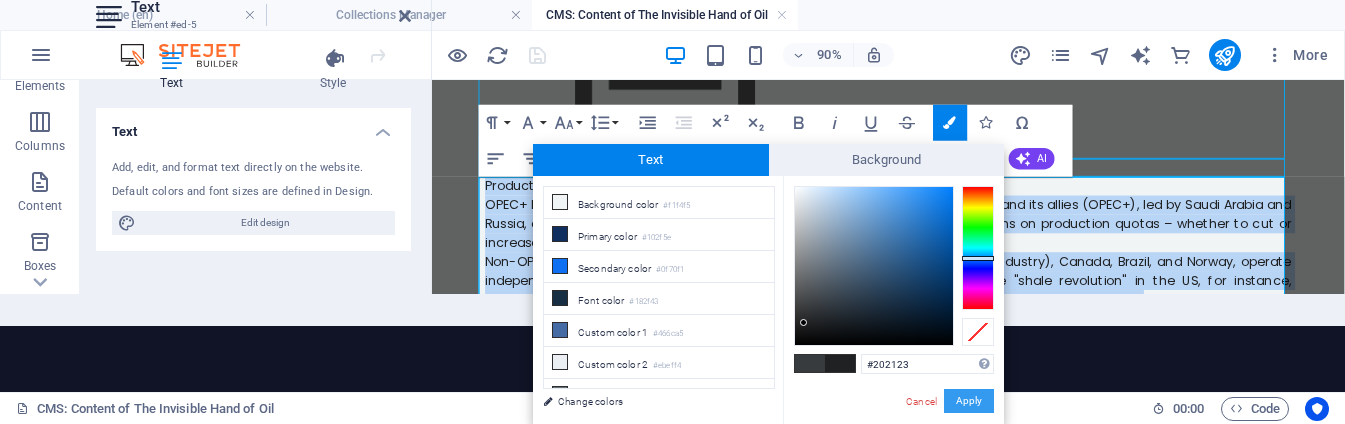 click on "Apply" at bounding box center [969, 401] 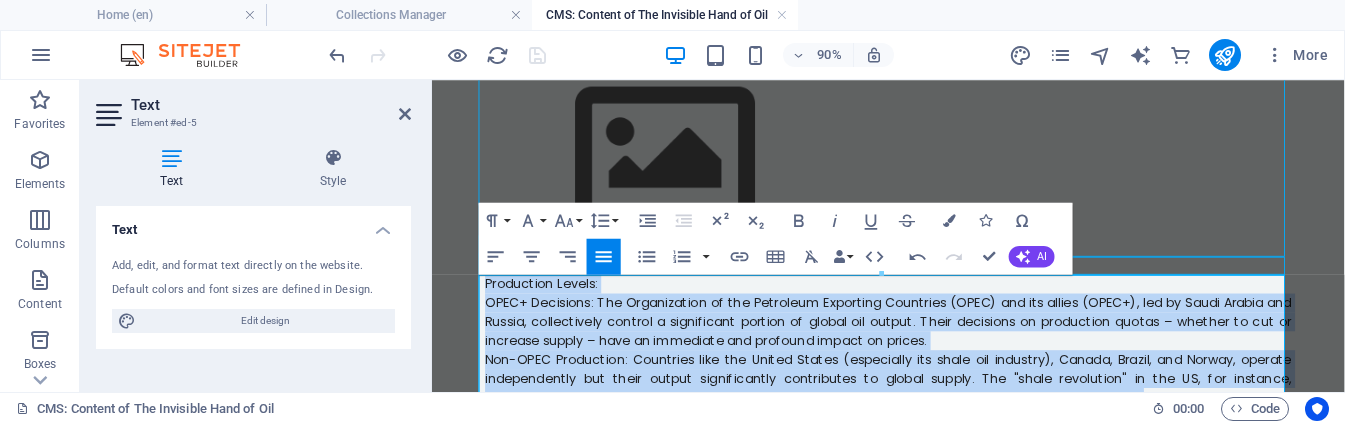 click on "OPEC+ Decisions: The Organization of the Petroleum Exporting Countries (OPEC) and its allies (OPEC+), led by Saudi Arabia and Russia, collectively control a significant portion of global oil output. Their decisions on production quotas – whether to cut or increase supply – have an immediate and profound impact on prices." at bounding box center (939, 348) 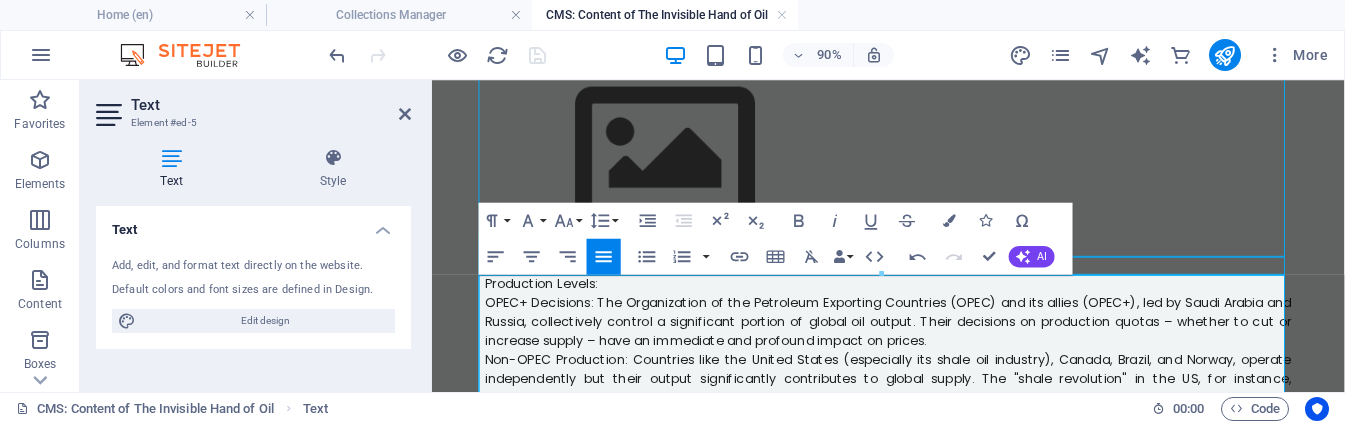 click on "Production Levels:" at bounding box center (939, 306) 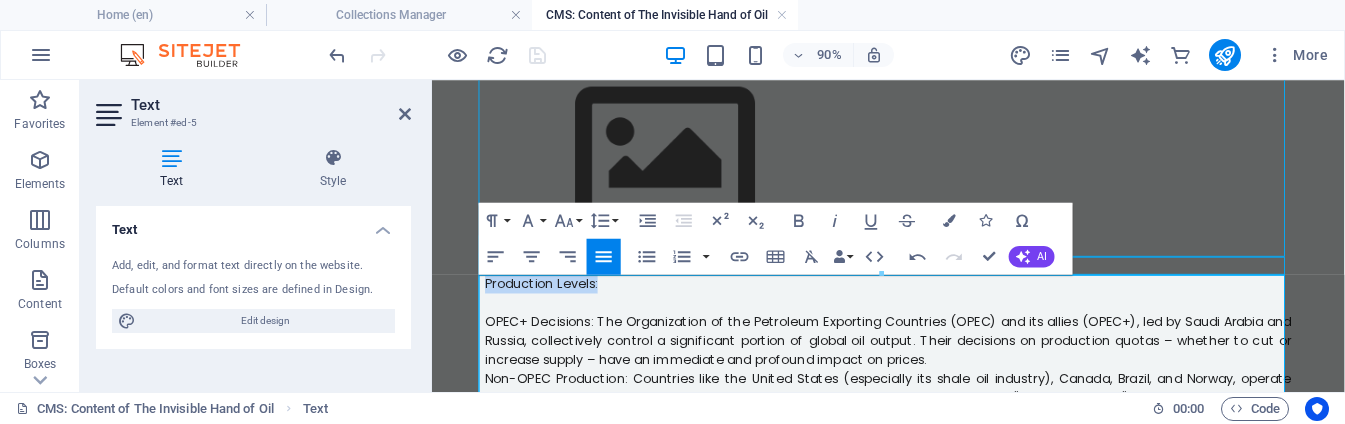 drag, startPoint x: 634, startPoint y: 308, endPoint x: 470, endPoint y: 307, distance: 164.00305 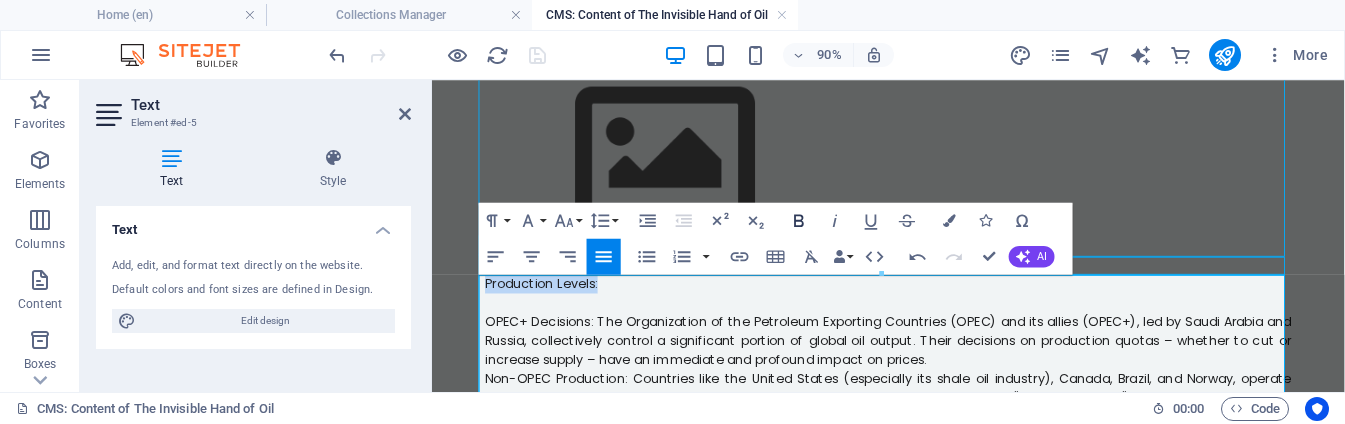 click 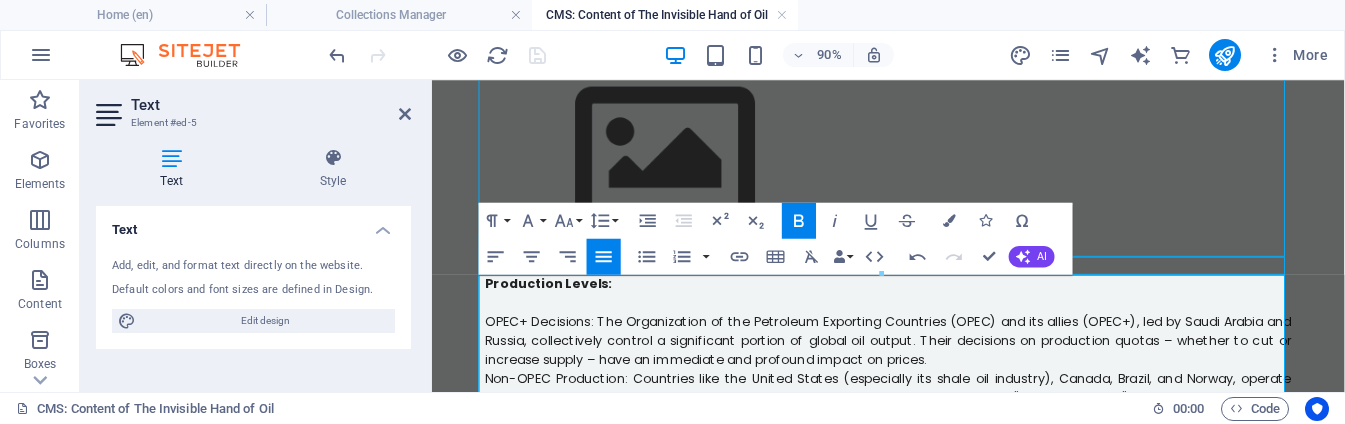 click on "OPEC+ Decisions: The Organization of the Petroleum Exporting Countries (OPEC) and its allies (OPEC+), led by Saudi Arabia and Russia, collectively control a significant portion of global oil output. Their decisions on production quotas – whether to cut or increase supply – have an immediate and profound impact on prices." at bounding box center (939, 369) 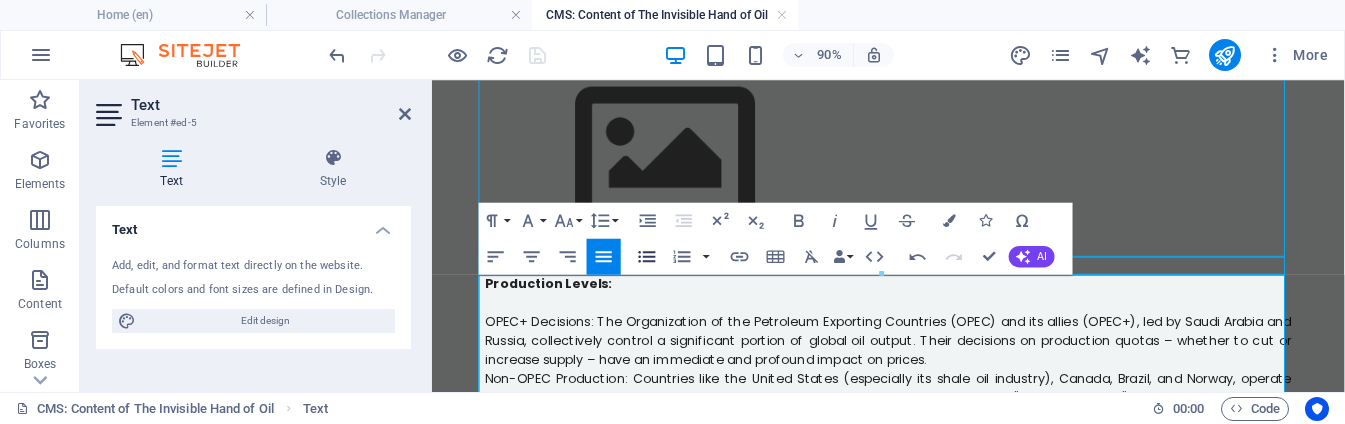 click 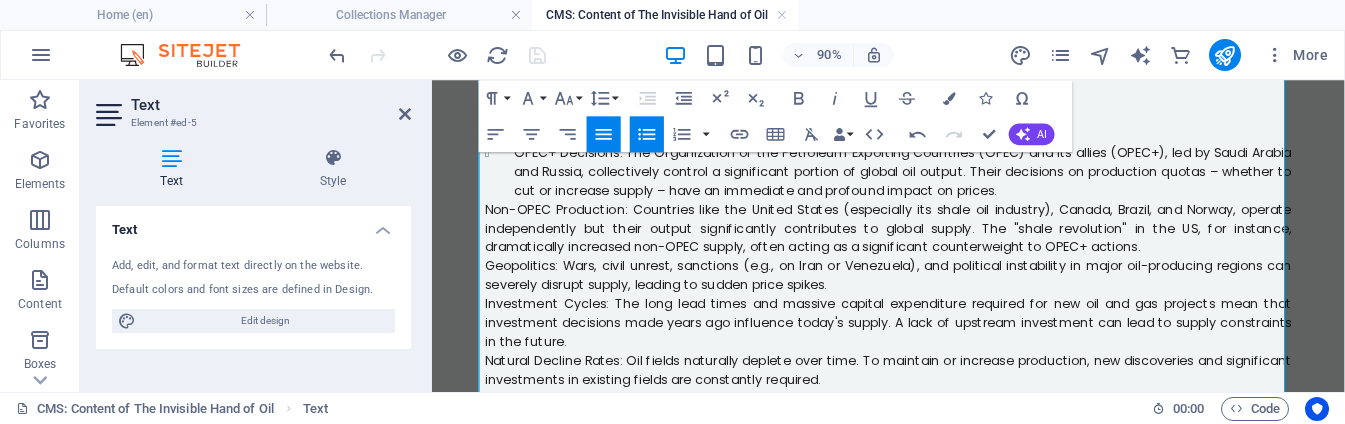 scroll, scrollTop: 560, scrollLeft: 0, axis: vertical 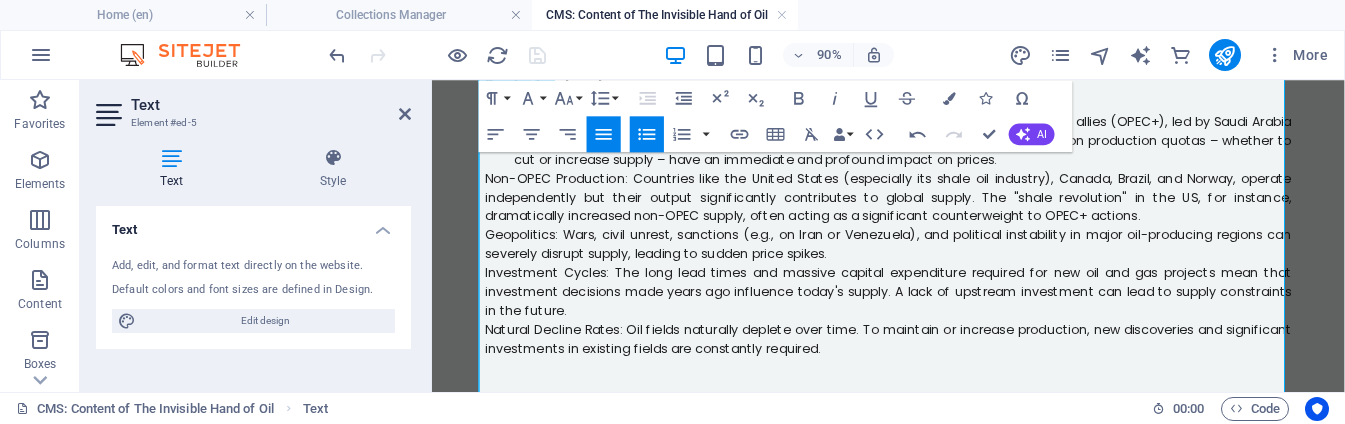 click on "Non-OPEC Production: Countries like the United States (especially its shale oil industry), Canada, Brazil, and Norway, operate independently but their output significantly contributes to global supply. The "shale revolution" in the US, for instance, dramatically increased non-OPEC supply, often acting as a significant counterweight to OPEC+ actions." at bounding box center (939, 210) 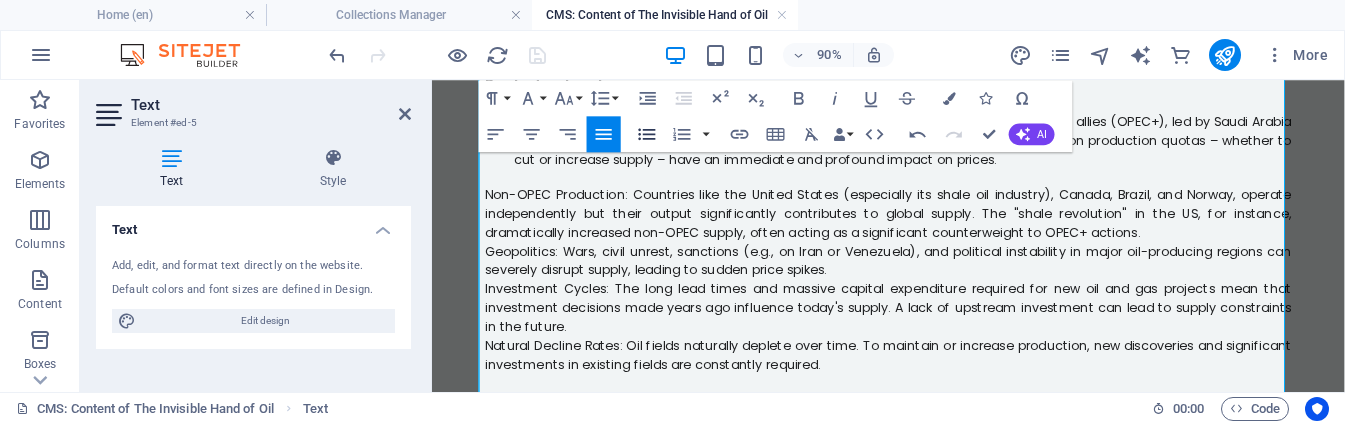click 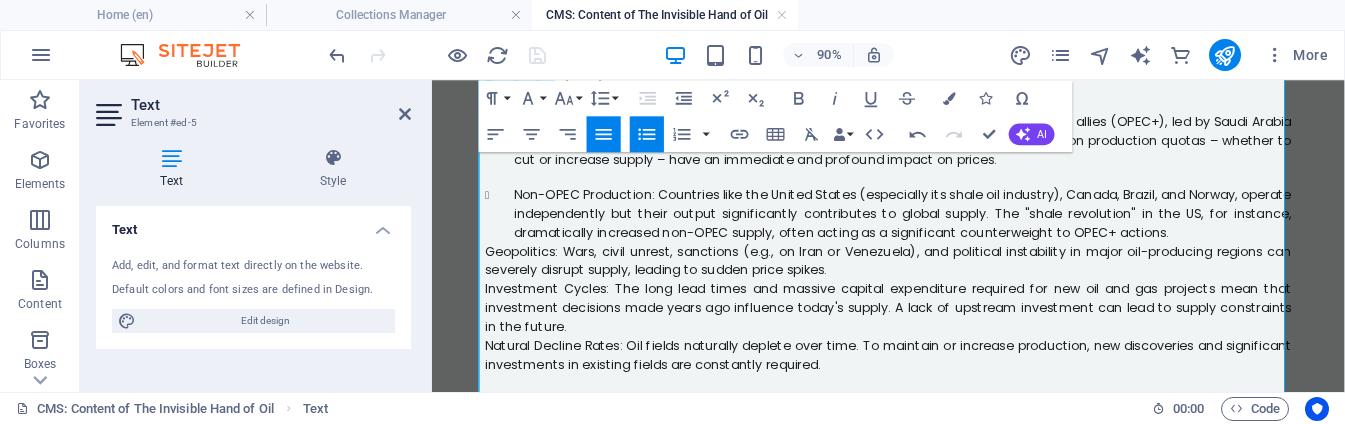 click on "Geopolitics: Wars, civil unrest, sanctions (e.g., on Iran or Venezuela), and political instability in major oil-producing regions can severely disrupt supply, leading to sudden price spikes." at bounding box center (939, 280) 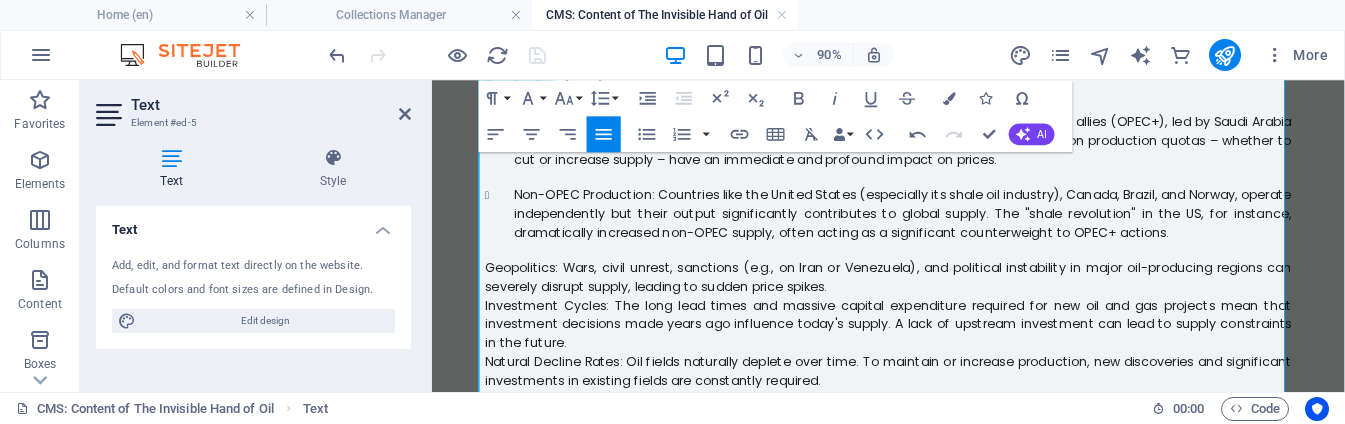 click on "Geopolitics: Wars, civil unrest, sanctions (e.g., on Iran or Venezuela), and political instability in major oil-producing regions can severely disrupt supply, leading to sudden price spikes." at bounding box center (939, 298) 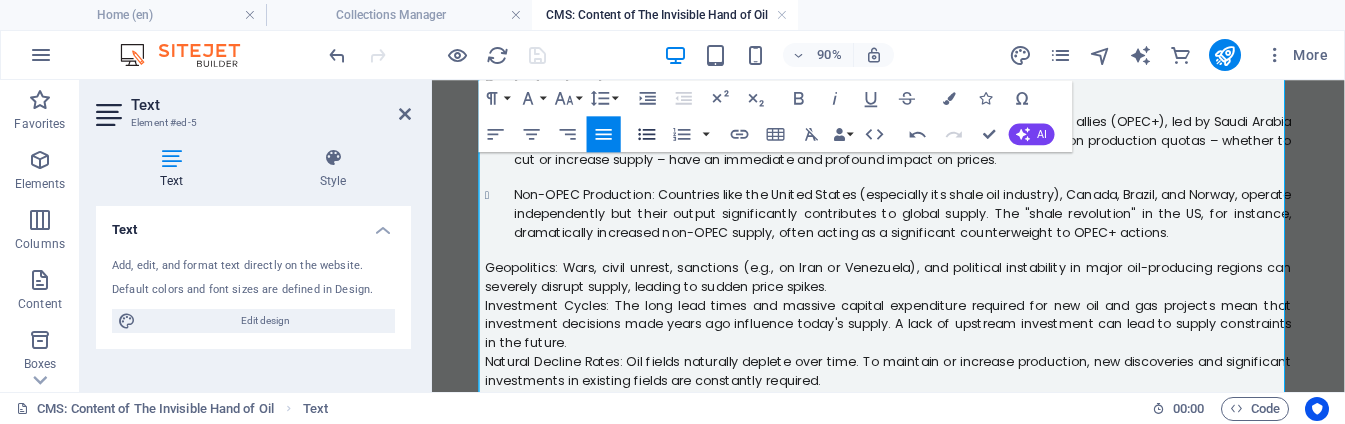 click 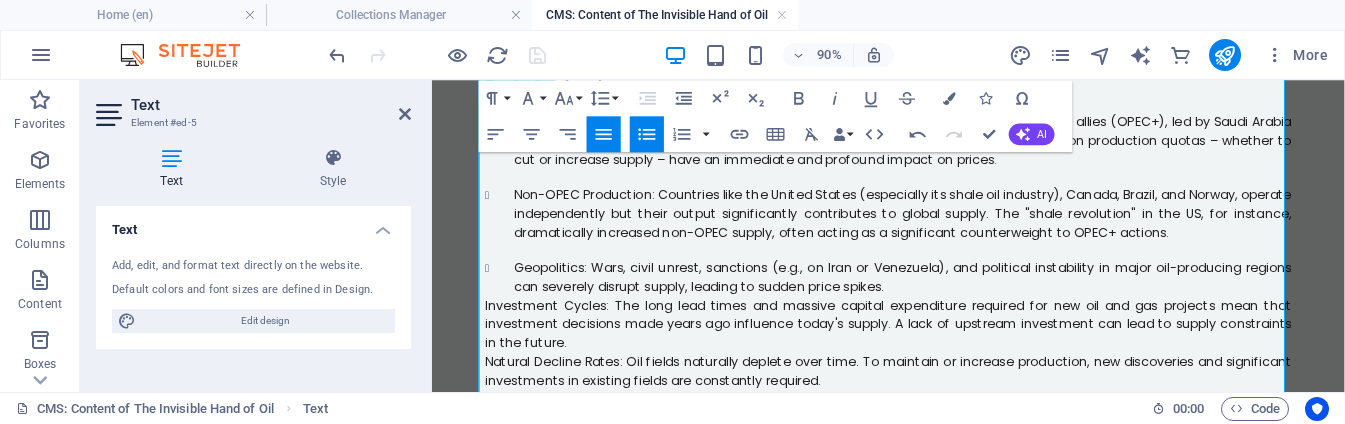 click on "Investment Cycles: The long lead times and massive capital expenditure required for new oil and gas projects mean that investment decisions made years ago influence today's supply. A lack of upstream investment can lead to supply constraints in the future." at bounding box center [939, 351] 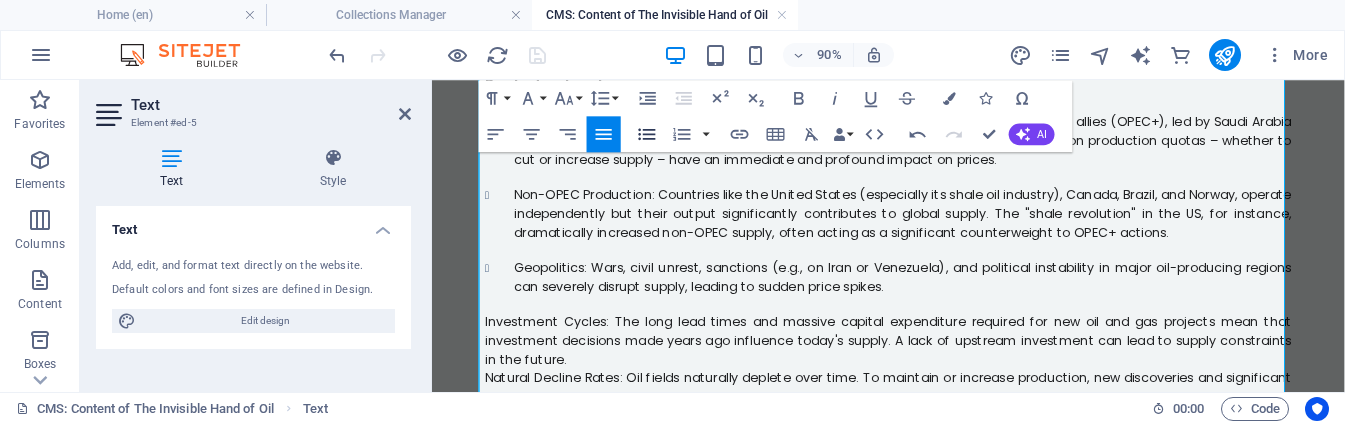 click 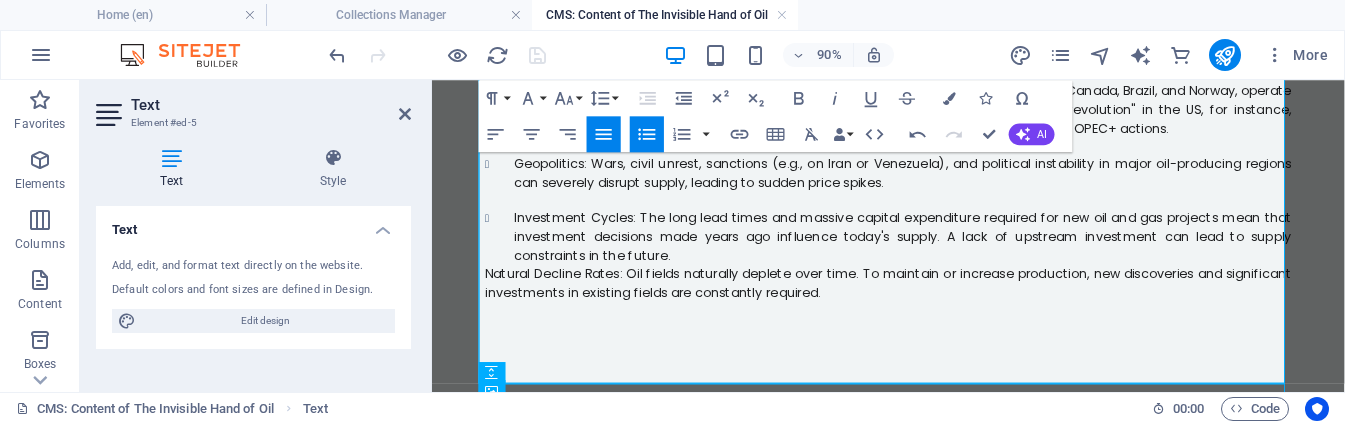 scroll, scrollTop: 691, scrollLeft: 0, axis: vertical 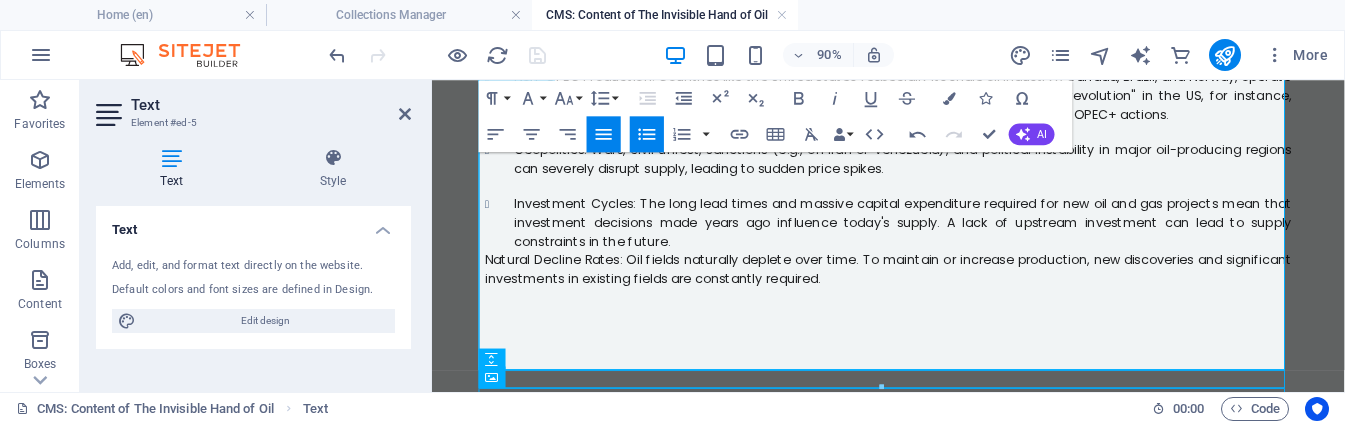 click on "Natural Decline Rates: Oil fields naturally deplete over time. To maintain or increase production, new discoveries and significant investments in existing fields are constantly required." at bounding box center (939, 290) 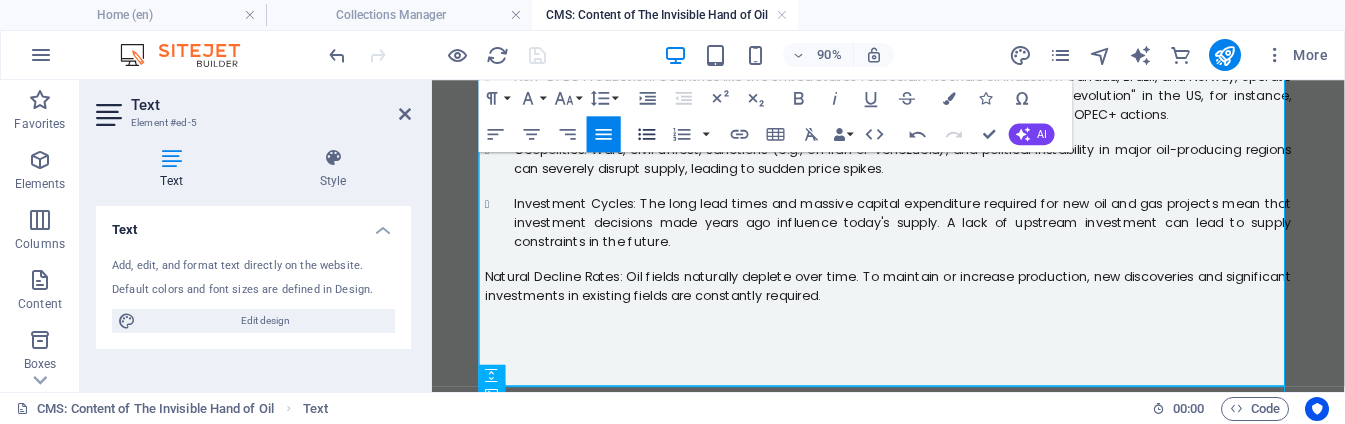 click 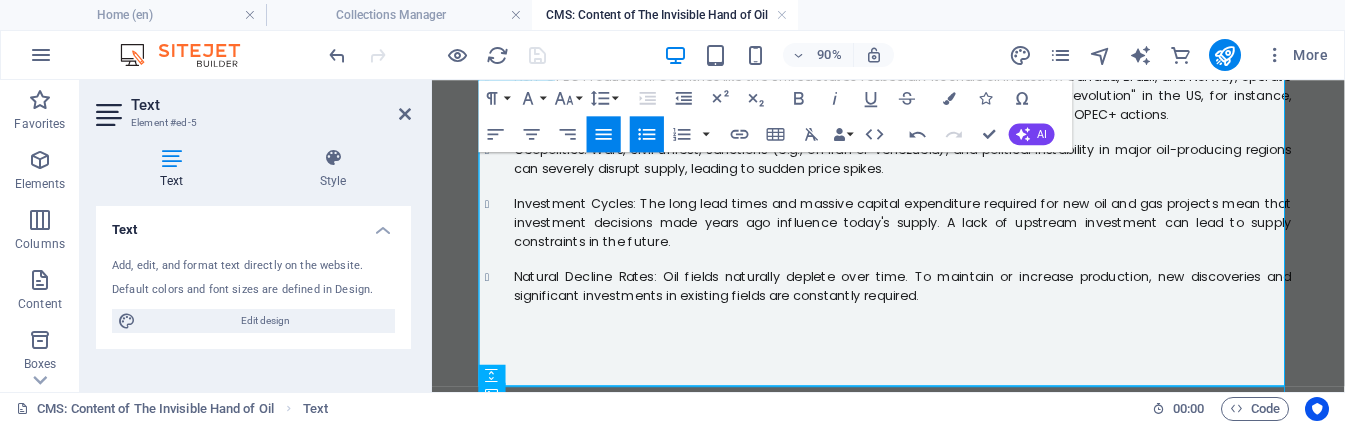 click on "Natural Decline Rates: Oil fields naturally deplete over time. To maintain or increase production, new discoveries and significant investments in existing fields are constantly required." at bounding box center (955, 309) 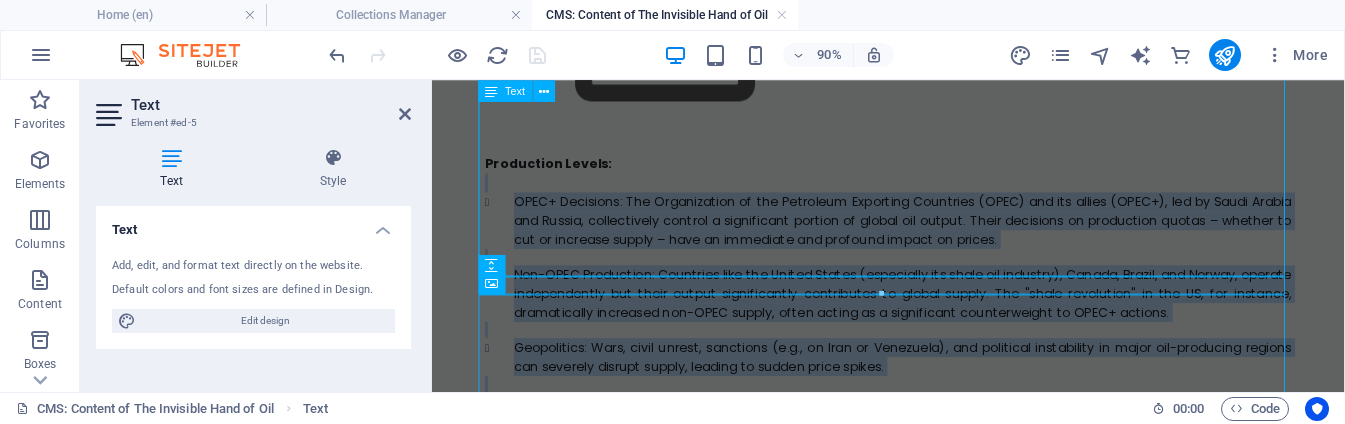 scroll, scrollTop: 71, scrollLeft: 0, axis: vertical 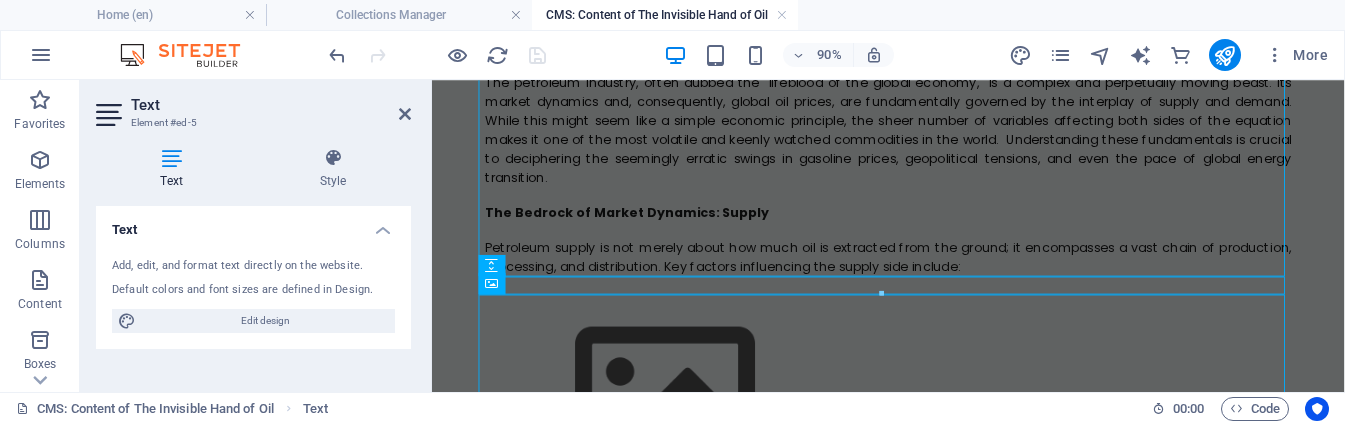 drag, startPoint x: 961, startPoint y: 323, endPoint x: 480, endPoint y: 268, distance: 484.13428 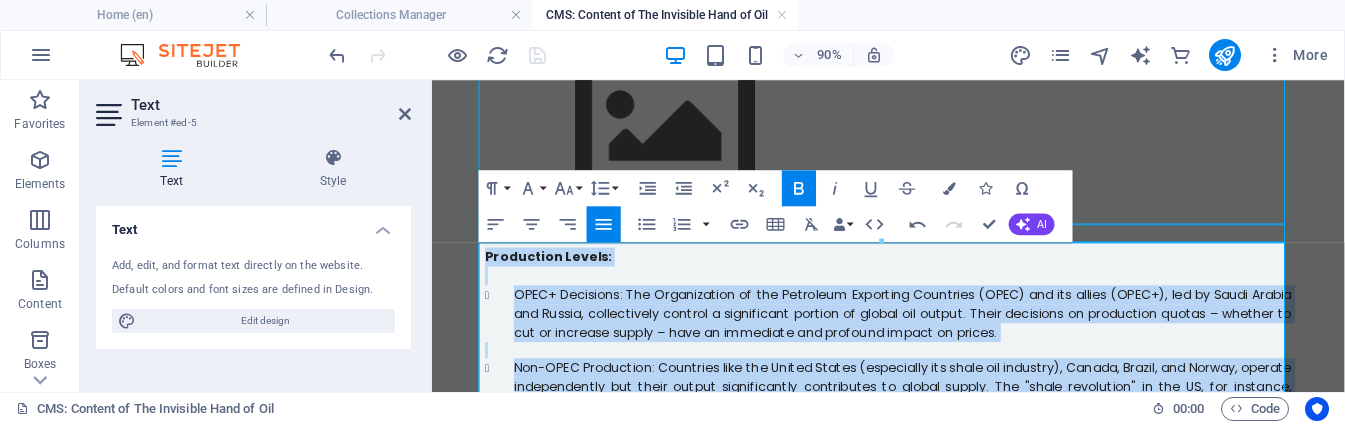 scroll, scrollTop: 383, scrollLeft: 0, axis: vertical 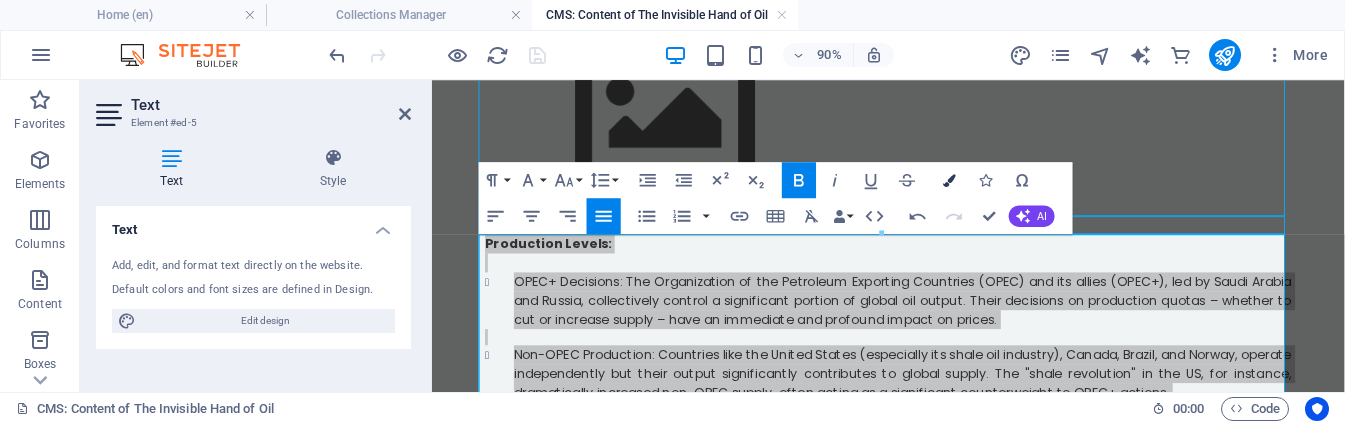 click at bounding box center [950, 180] 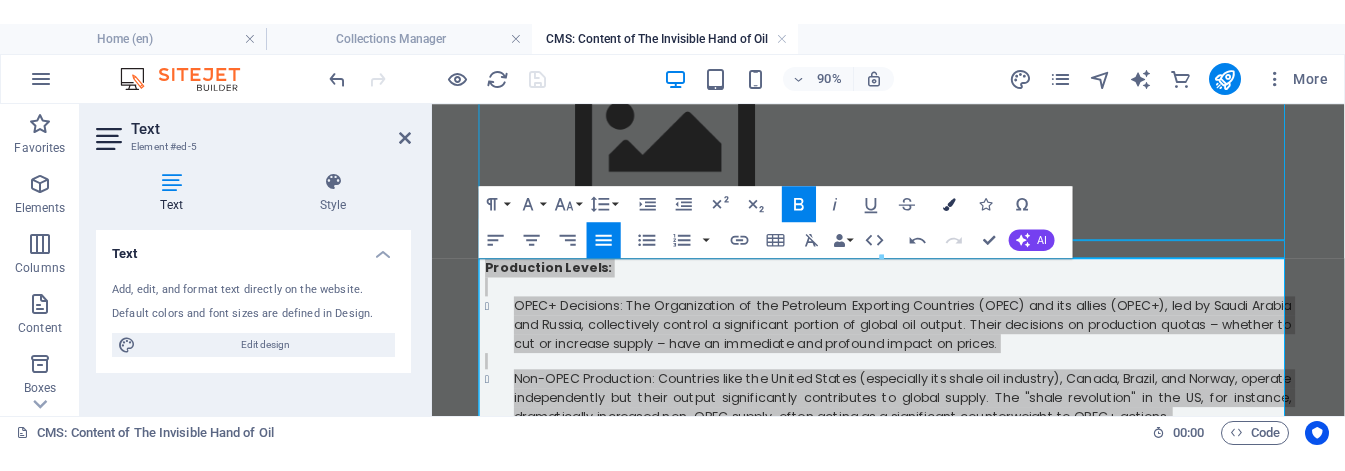 scroll, scrollTop: 8, scrollLeft: 0, axis: vertical 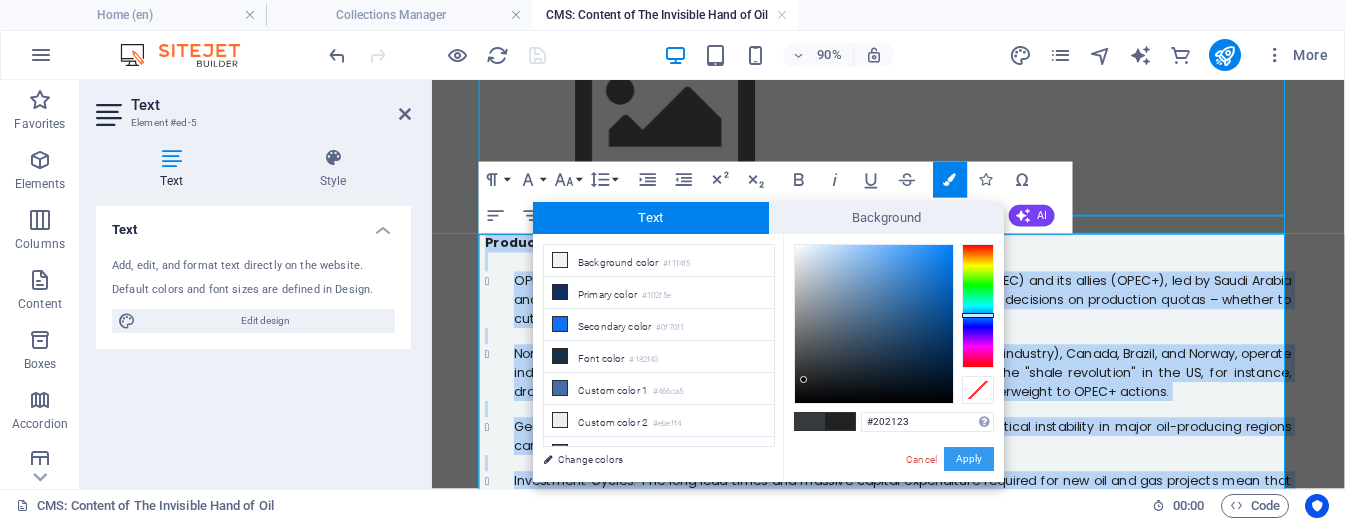 click on "Apply" at bounding box center (969, 459) 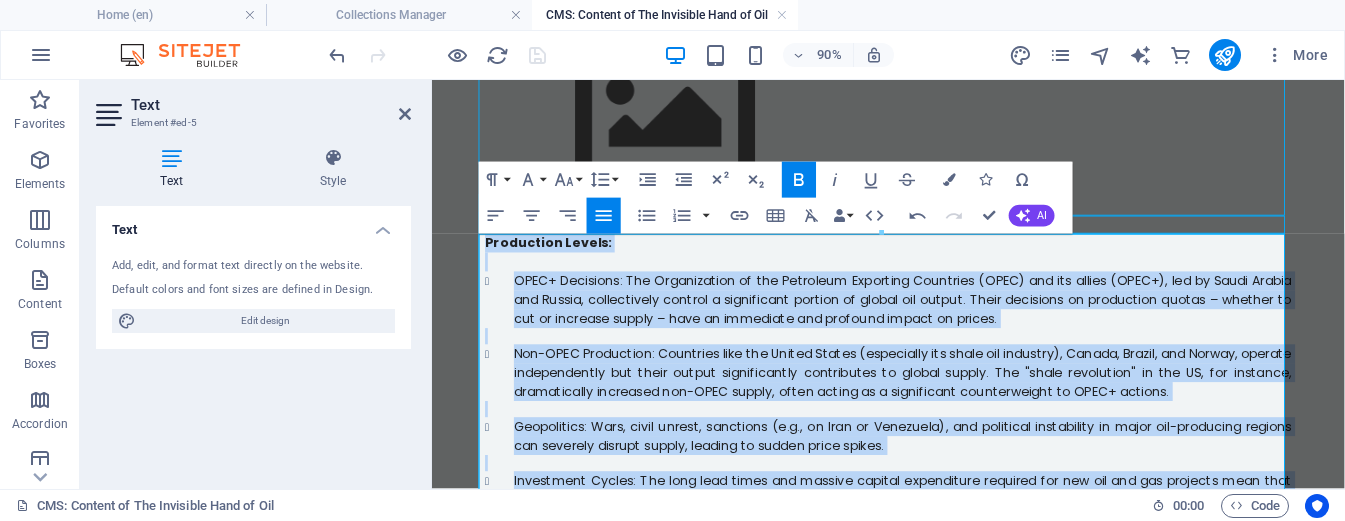 click at bounding box center (939, 506) 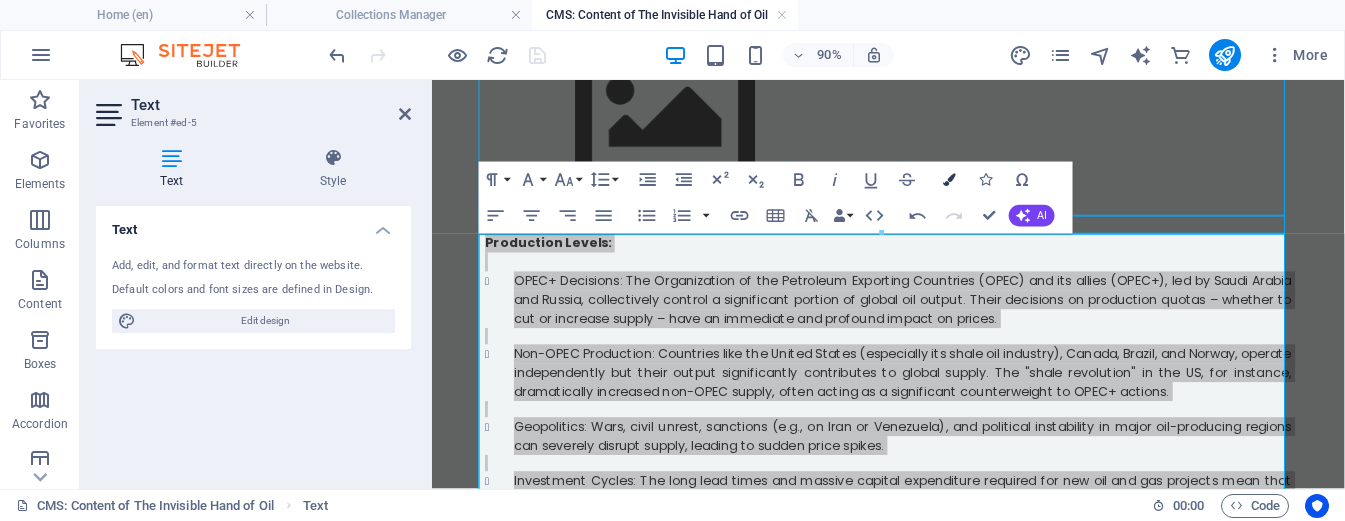click at bounding box center (950, 180) 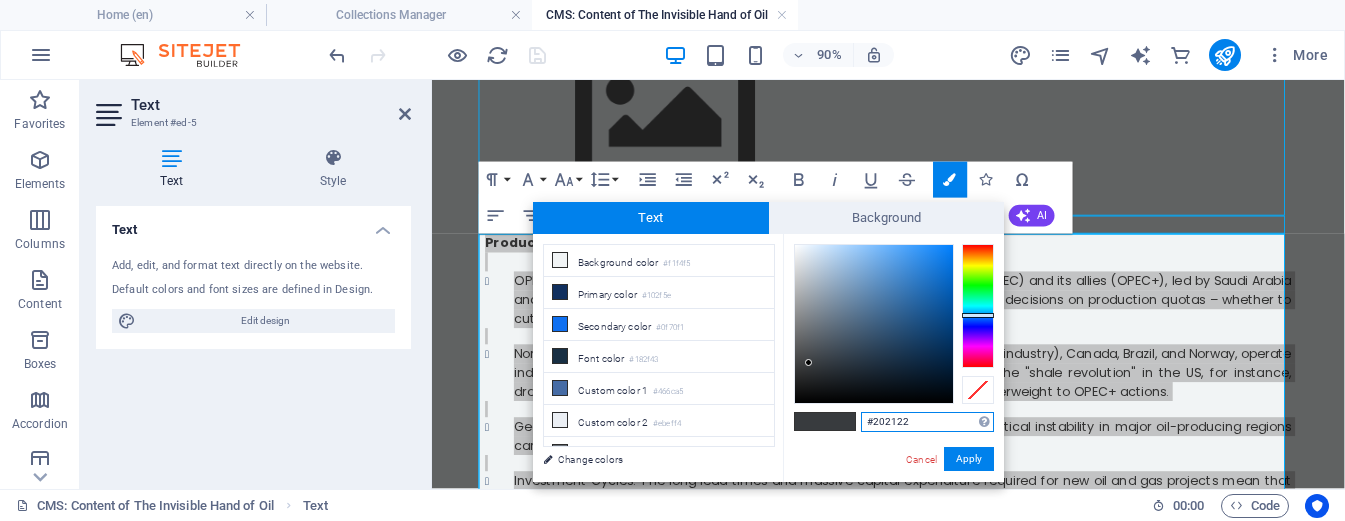click at bounding box center (874, 324) 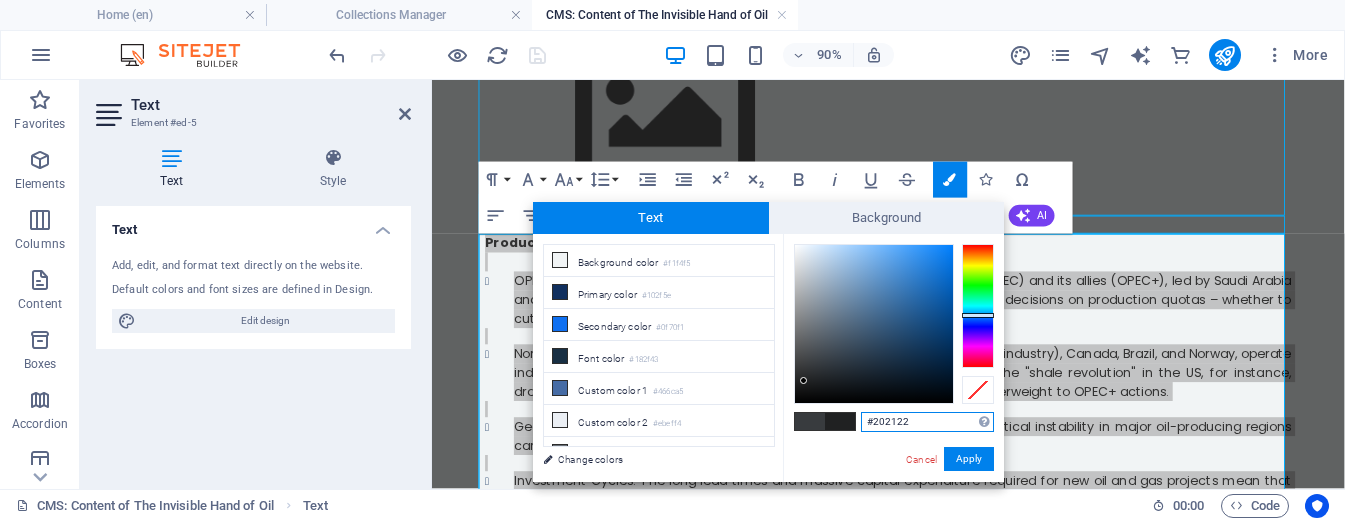 type on "#191a1b" 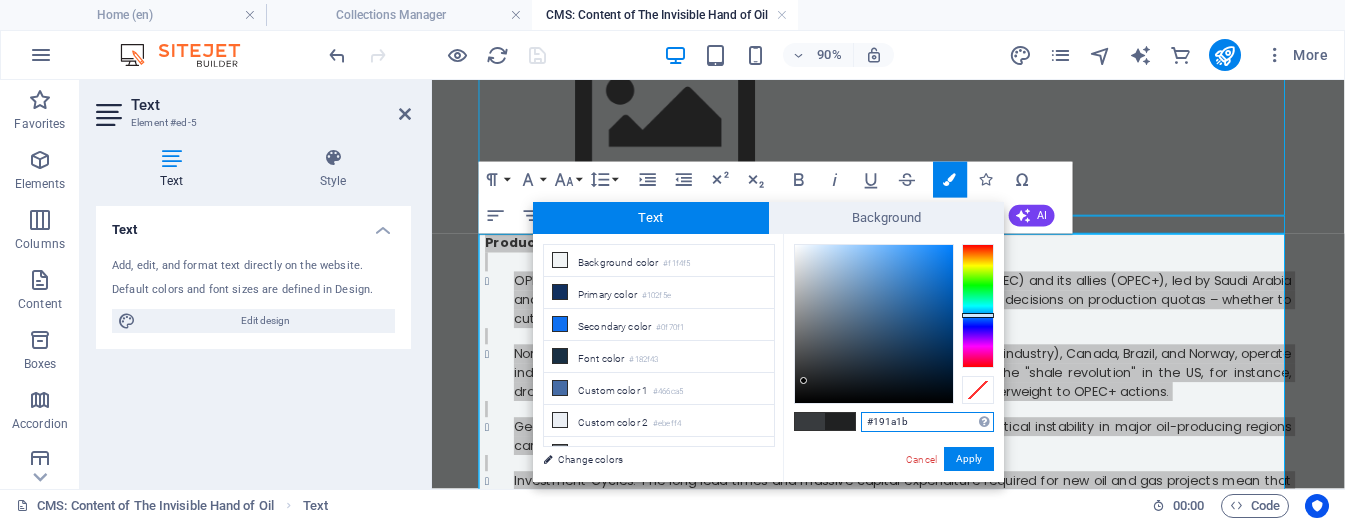 click at bounding box center [874, 324] 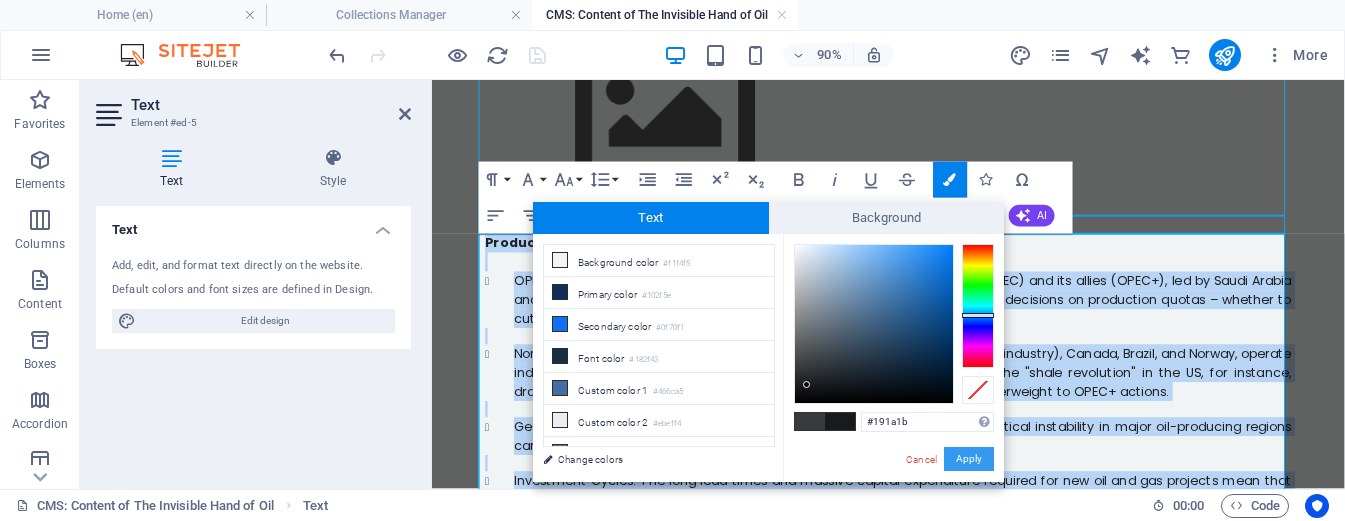 click on "Apply" at bounding box center [969, 459] 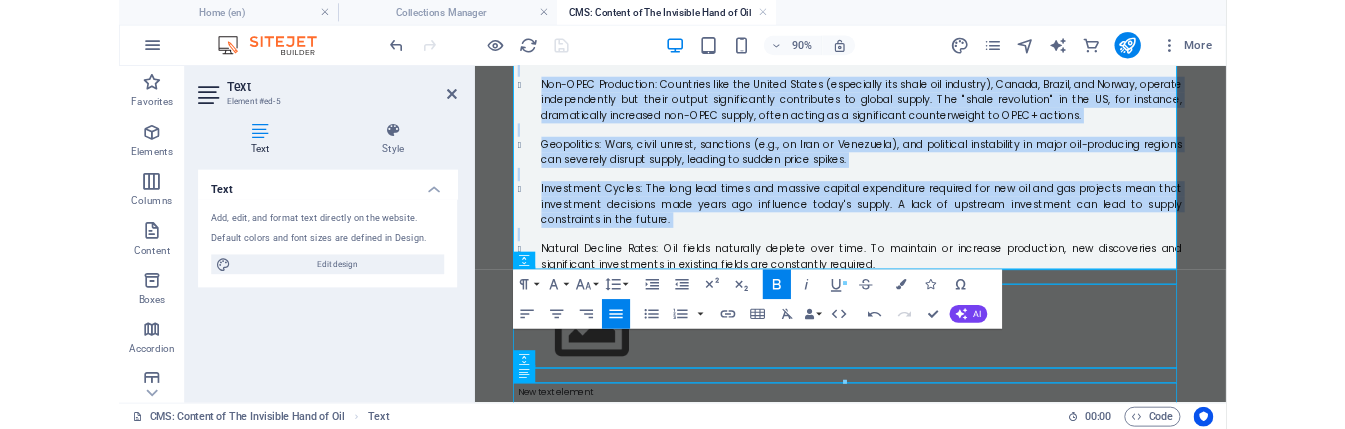 scroll, scrollTop: 670, scrollLeft: 0, axis: vertical 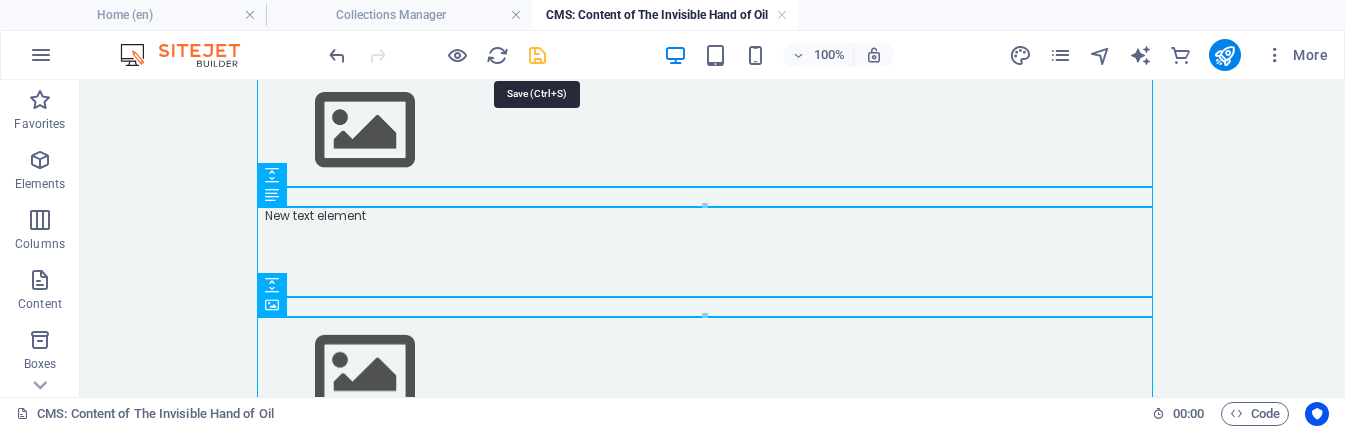 click at bounding box center [537, 55] 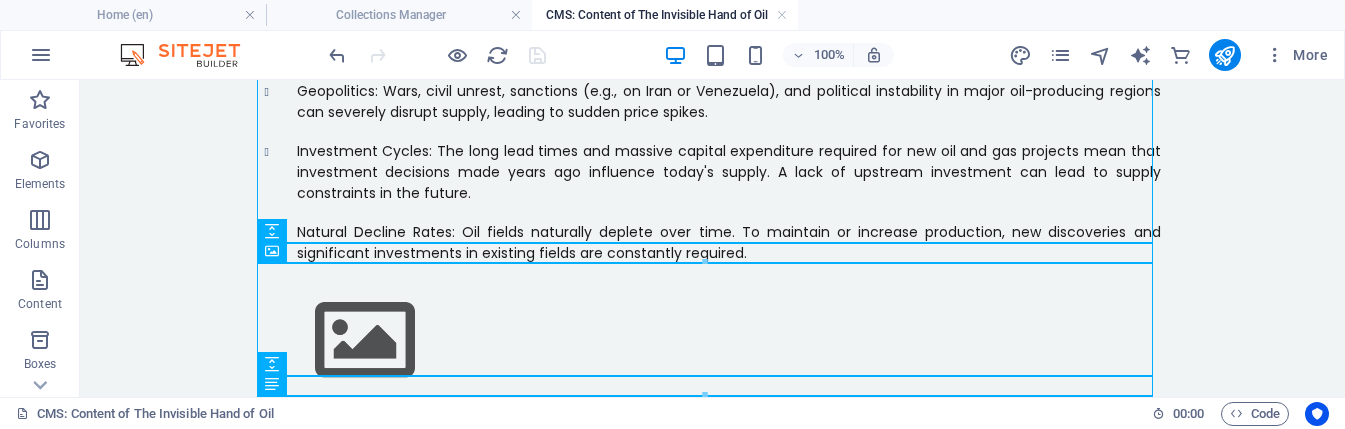 scroll, scrollTop: 780, scrollLeft: 0, axis: vertical 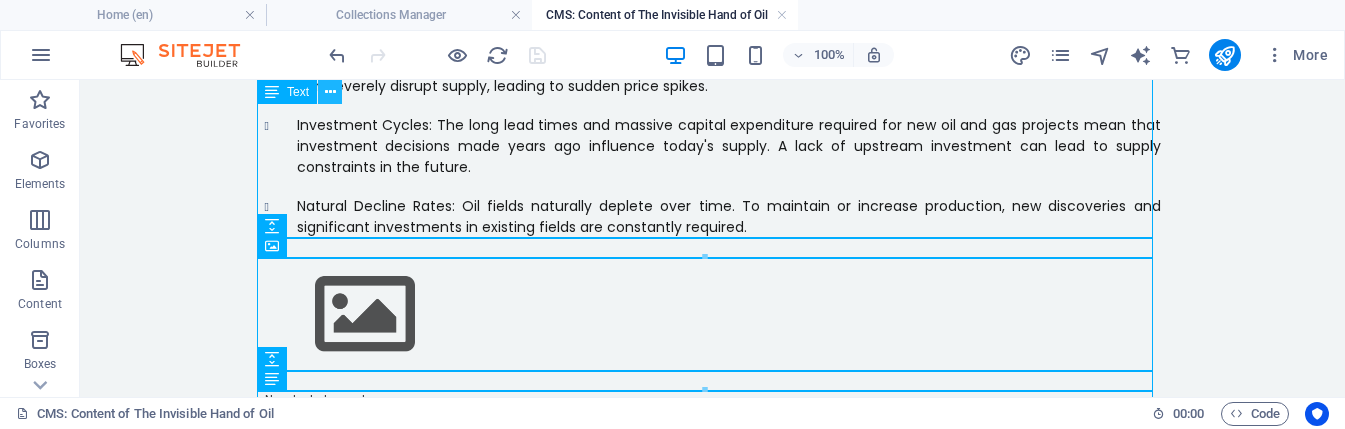 click at bounding box center [330, 92] 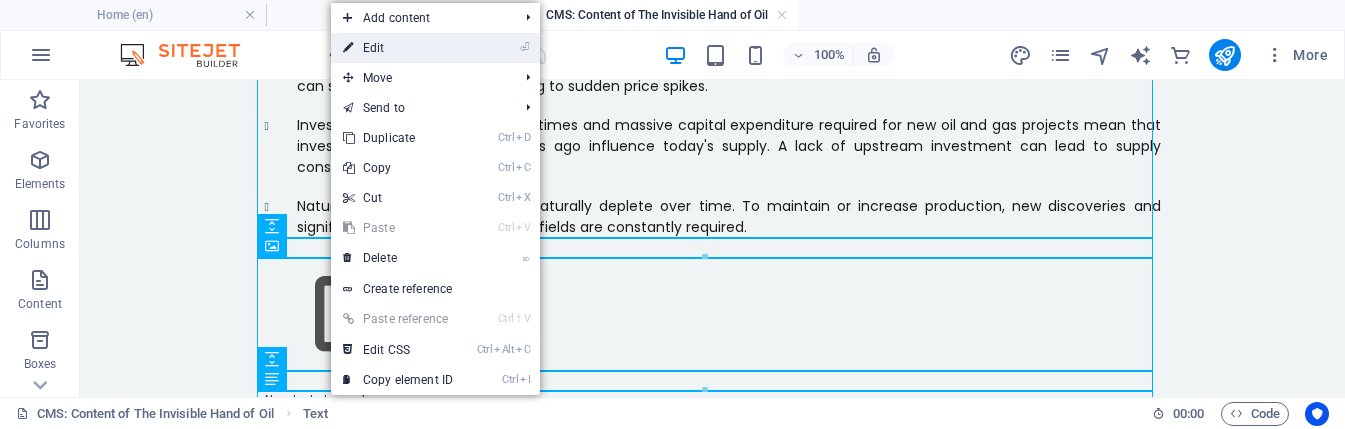 click on "⏎  Edit" at bounding box center (398, 48) 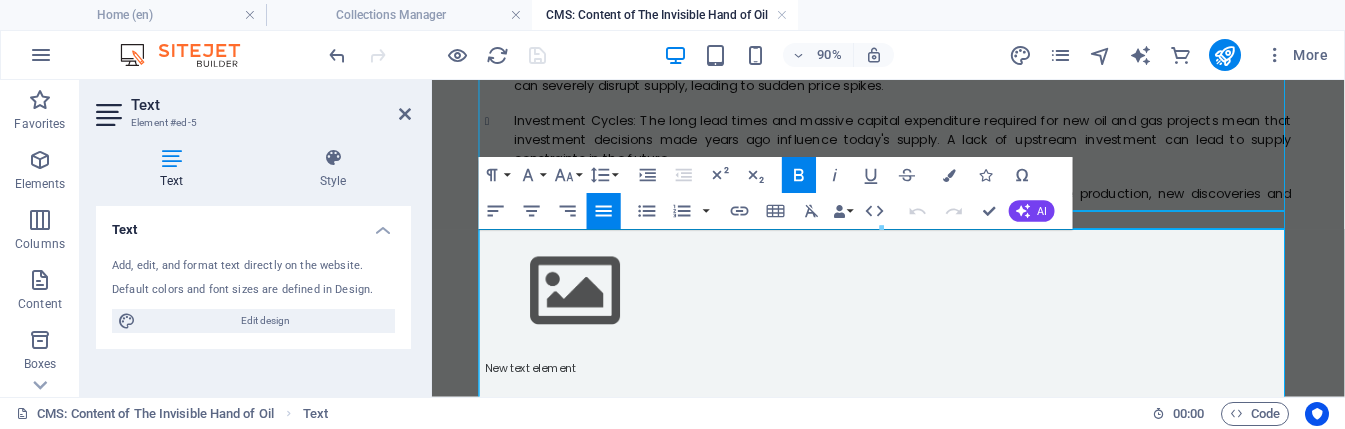 scroll, scrollTop: 388, scrollLeft: 0, axis: vertical 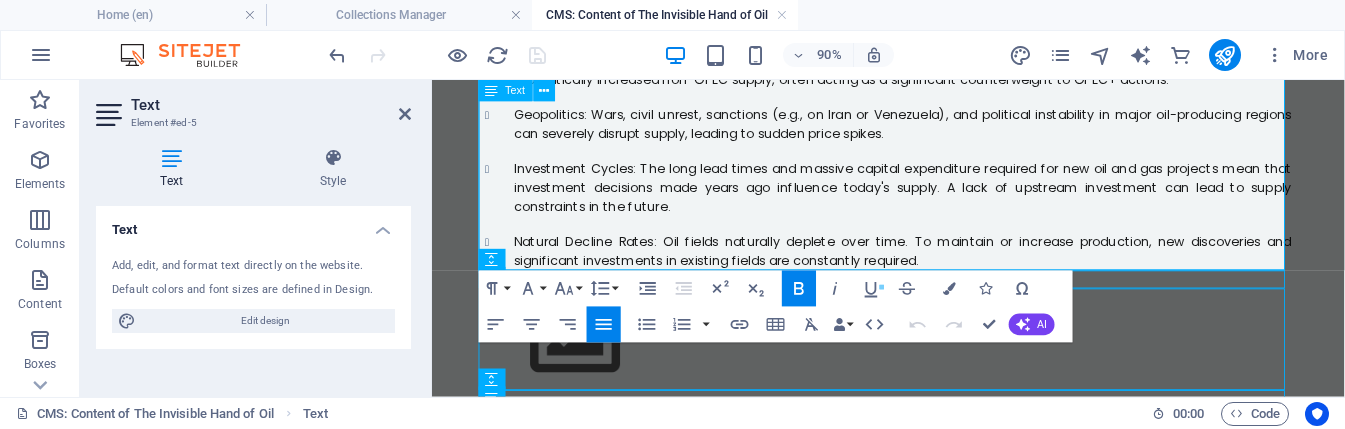 click on "Natural Decline Rates: Oil fields naturally deplete over time. To maintain or increase production, new discoveries and significant investments in existing fields are constantly required." at bounding box center (955, 271) 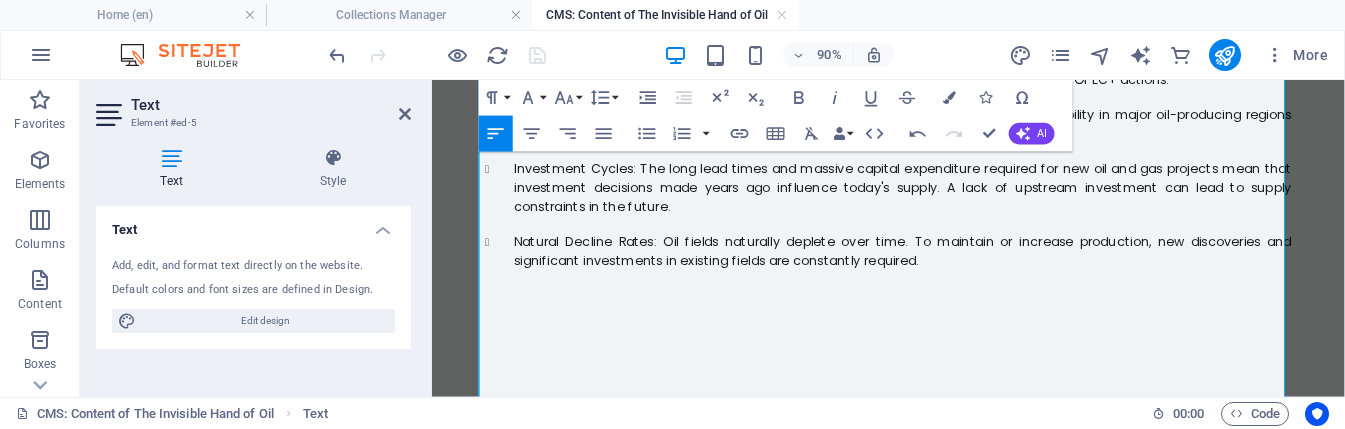 click on "​" at bounding box center [939, 323] 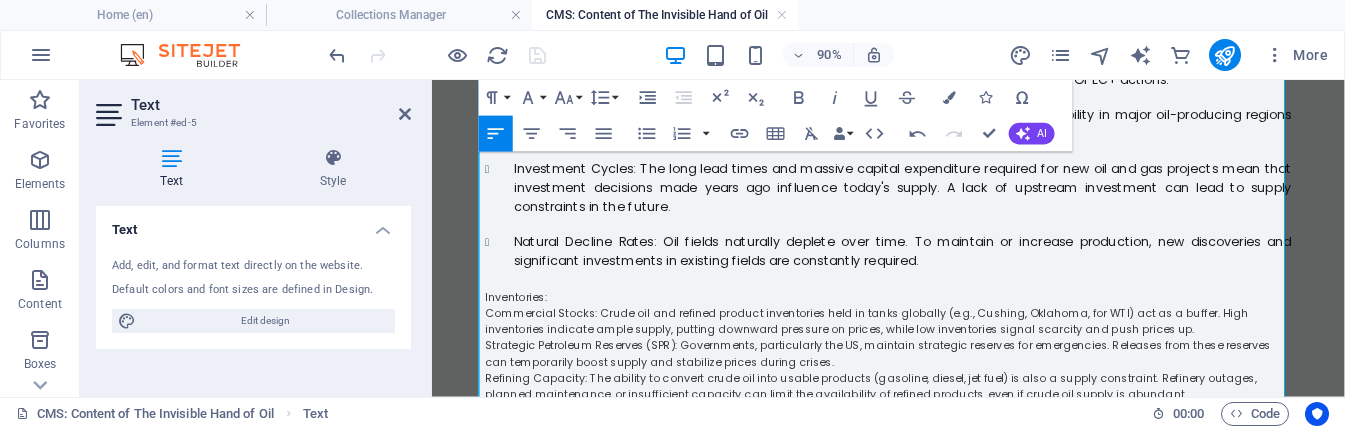 scroll, scrollTop: 10851, scrollLeft: 0, axis: vertical 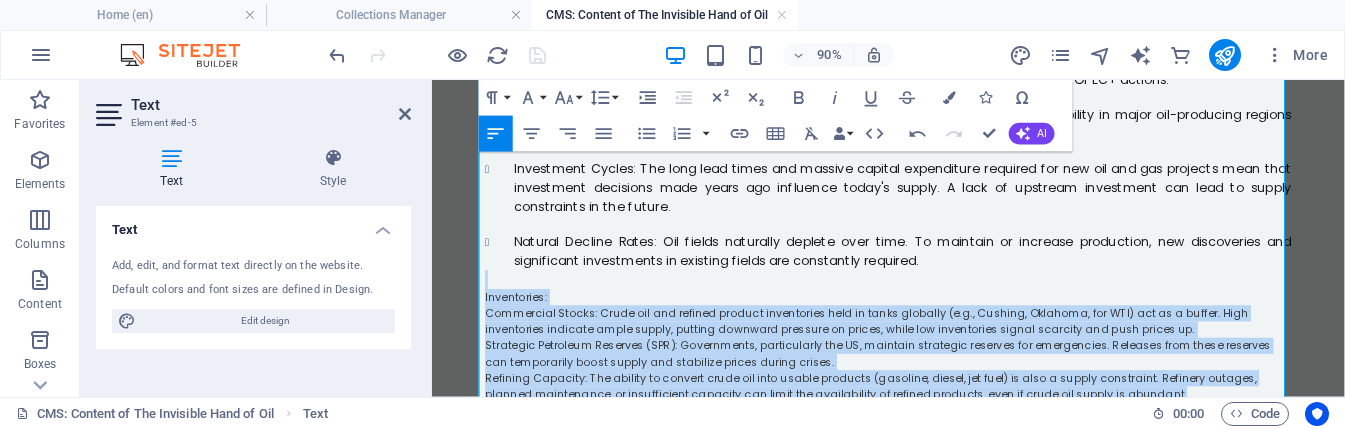 drag, startPoint x: 1199, startPoint y: 422, endPoint x: 471, endPoint y: 308, distance: 736.87177 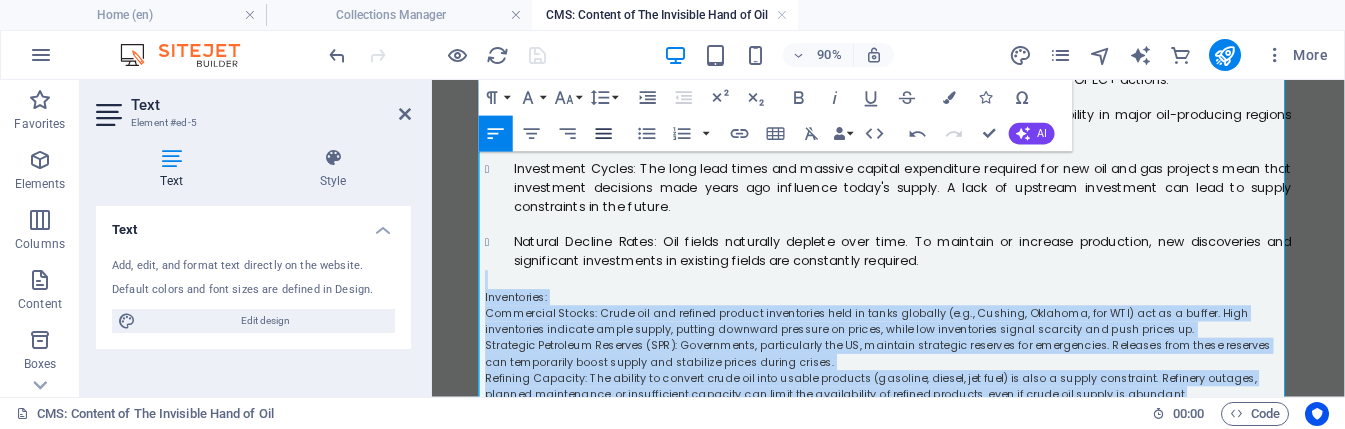click 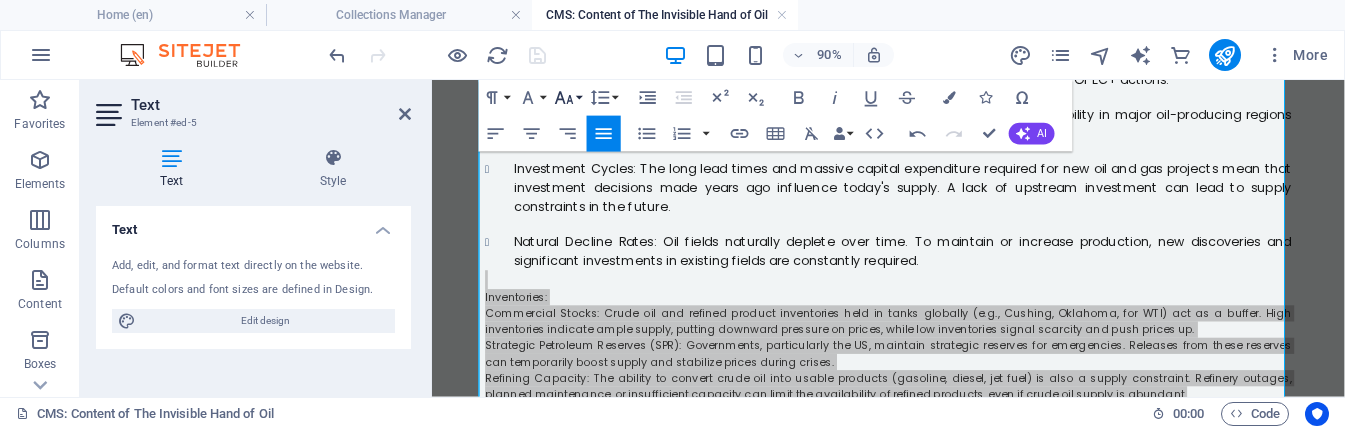 click on "Font Size" at bounding box center (567, 98) 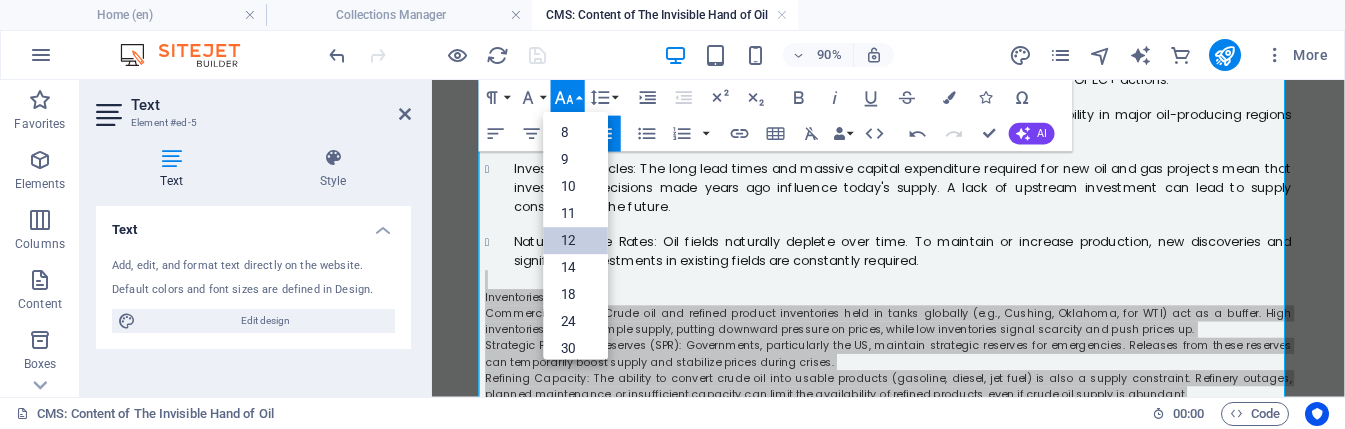scroll, scrollTop: 143, scrollLeft: 0, axis: vertical 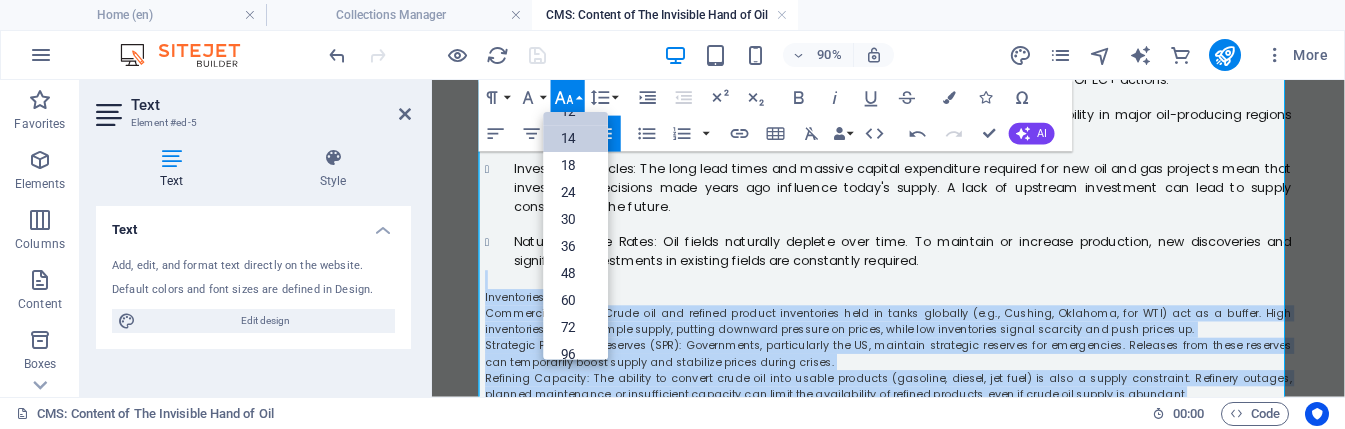 click on "14" at bounding box center (575, 139) 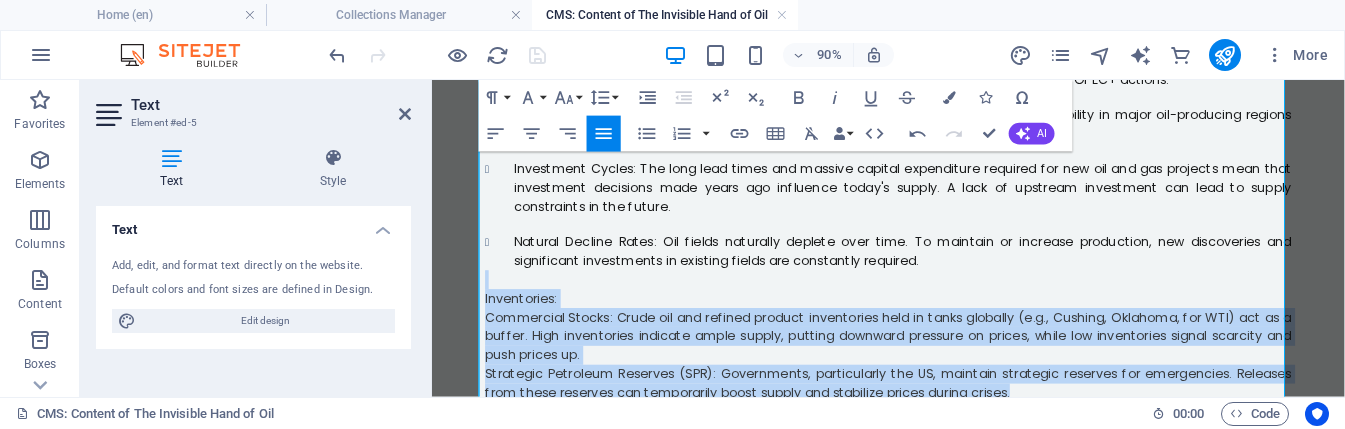 click on "Inventories:" at bounding box center [939, 323] 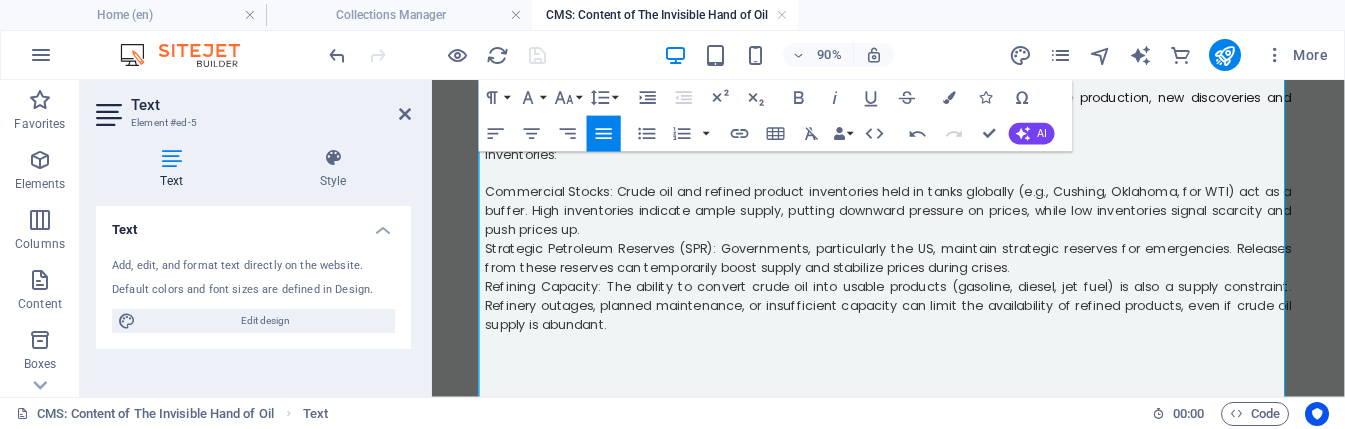 scroll, scrollTop: 815, scrollLeft: 0, axis: vertical 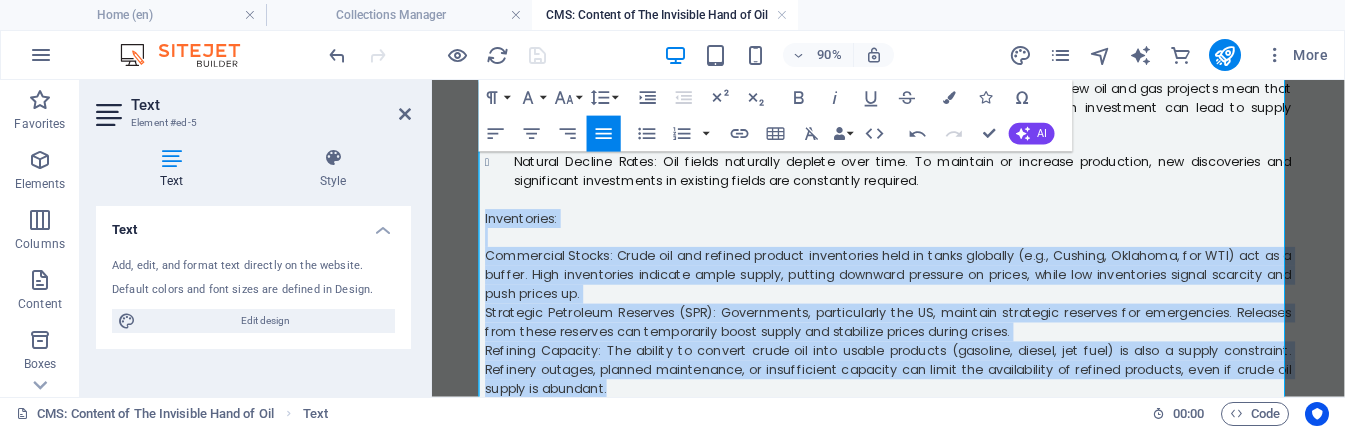 drag, startPoint x: 630, startPoint y: 418, endPoint x: 447, endPoint y: 226, distance: 265.2414 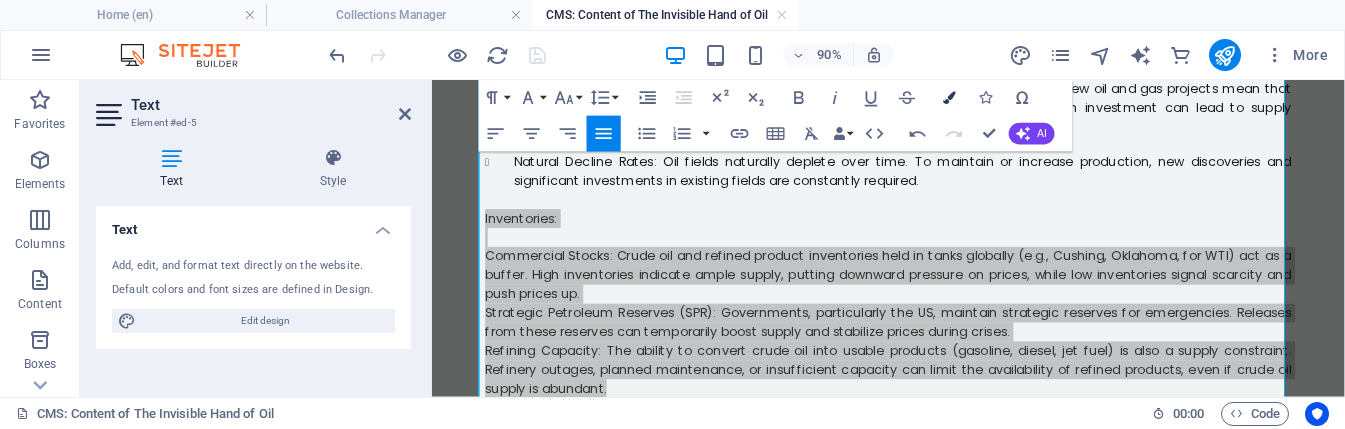 click at bounding box center [950, 98] 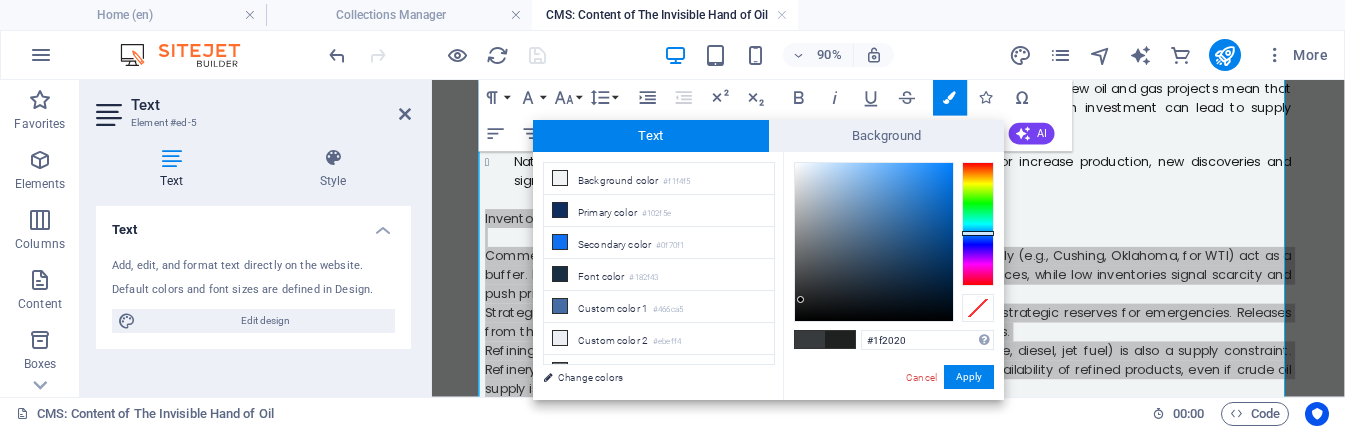 click at bounding box center (874, 242) 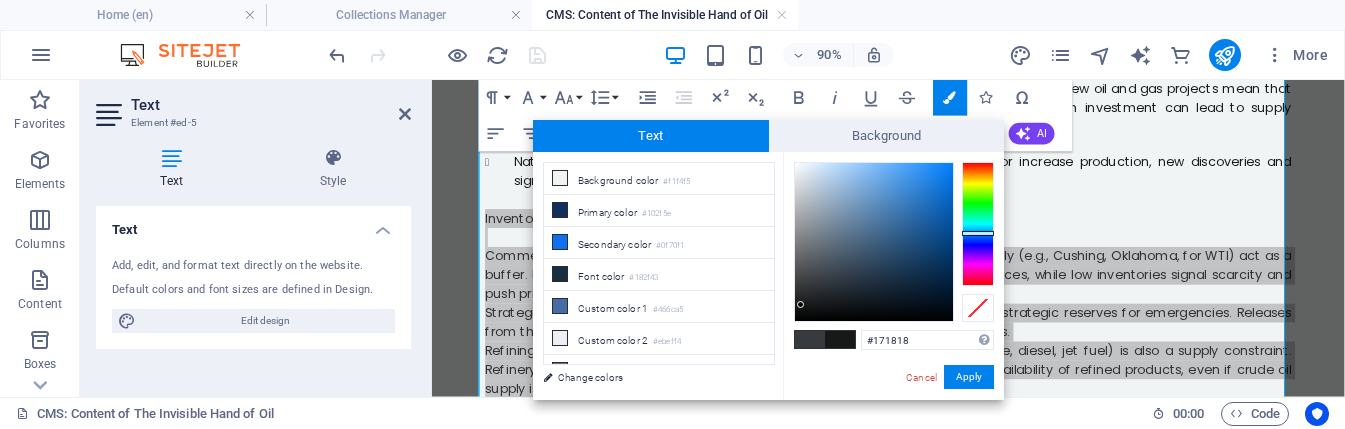 click at bounding box center [874, 242] 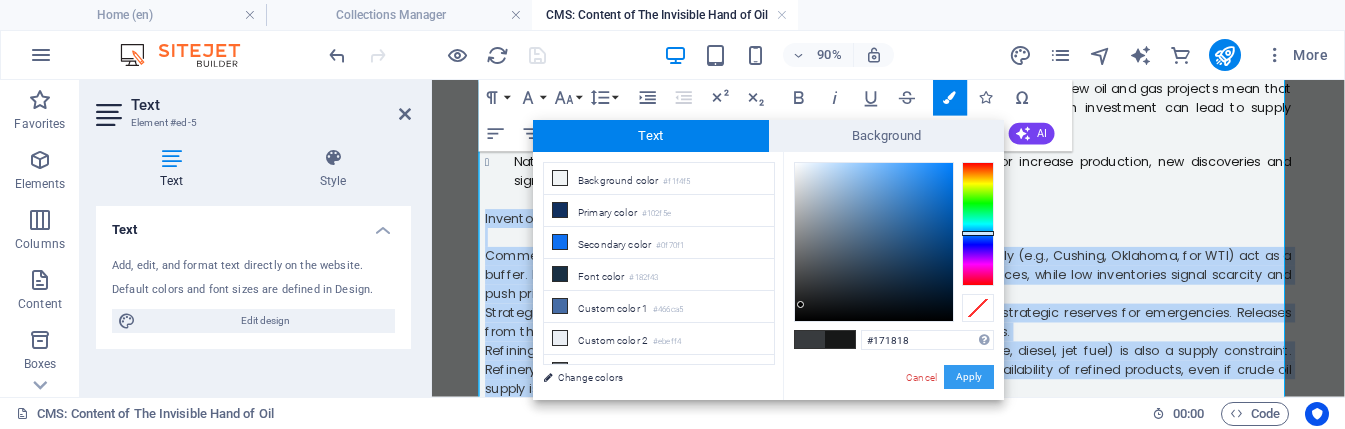 click on "Apply" at bounding box center (969, 377) 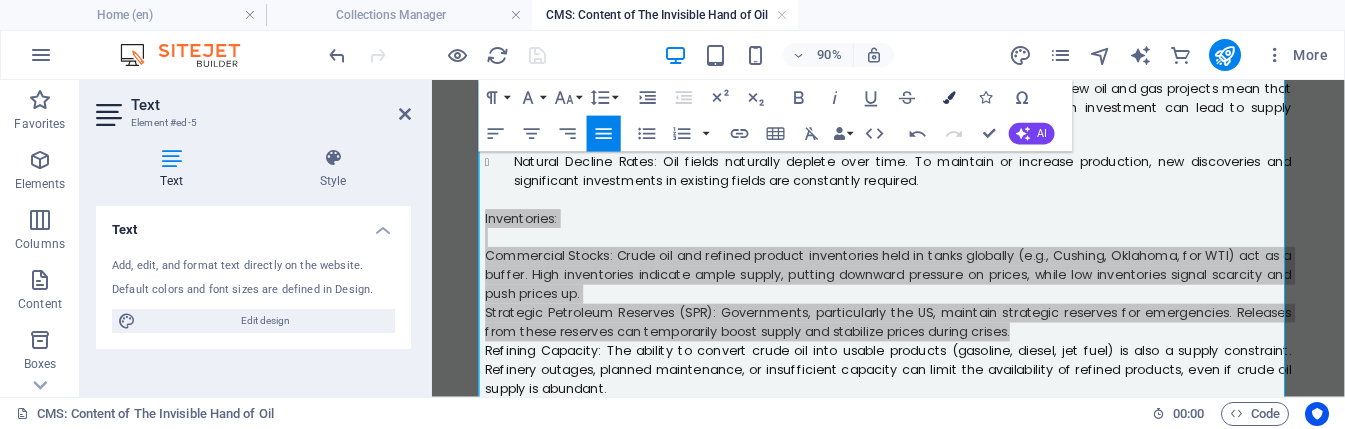click on "Colors" at bounding box center [950, 98] 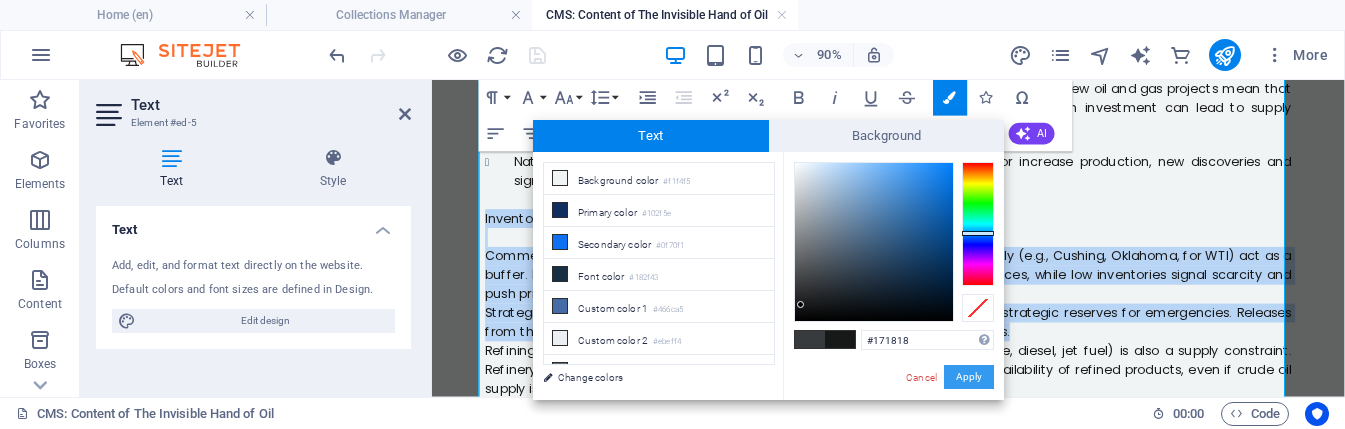 click on "Apply" at bounding box center (969, 377) 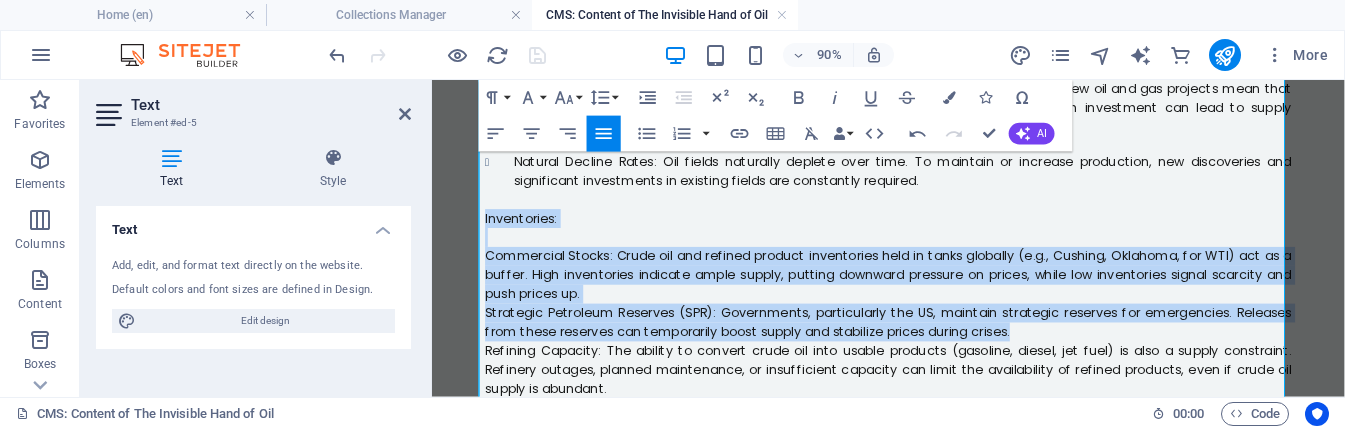 click on "Refining Capacity: The ability to convert crude oil into usable products (gasoline, diesel, jet fuel) is also a supply constraint. Refinery outages, planned maintenance, or insufficient capacity can limit the availability of refined products, even if crude oil supply is abundant." at bounding box center [939, 402] 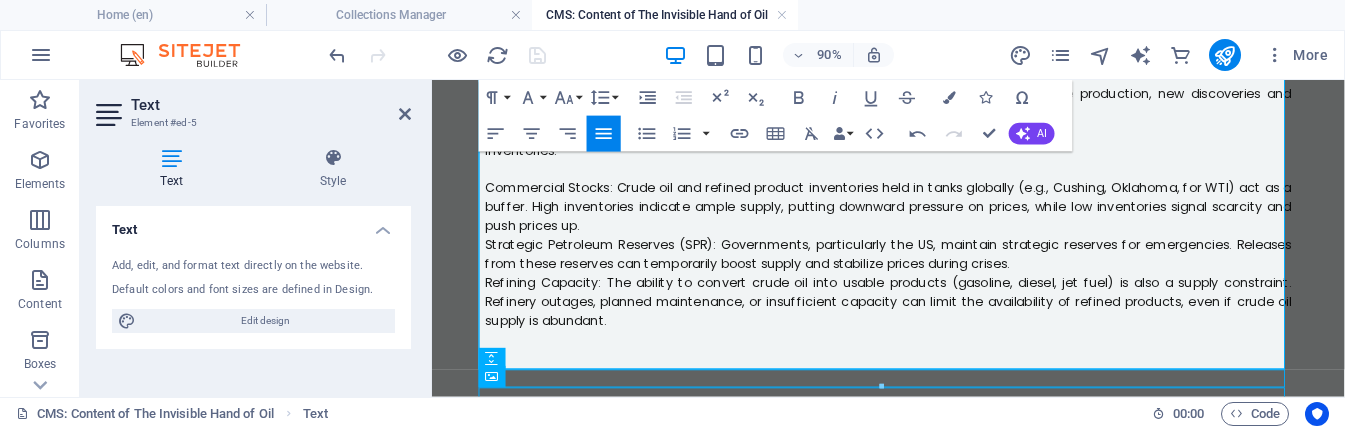 scroll, scrollTop: 959, scrollLeft: 0, axis: vertical 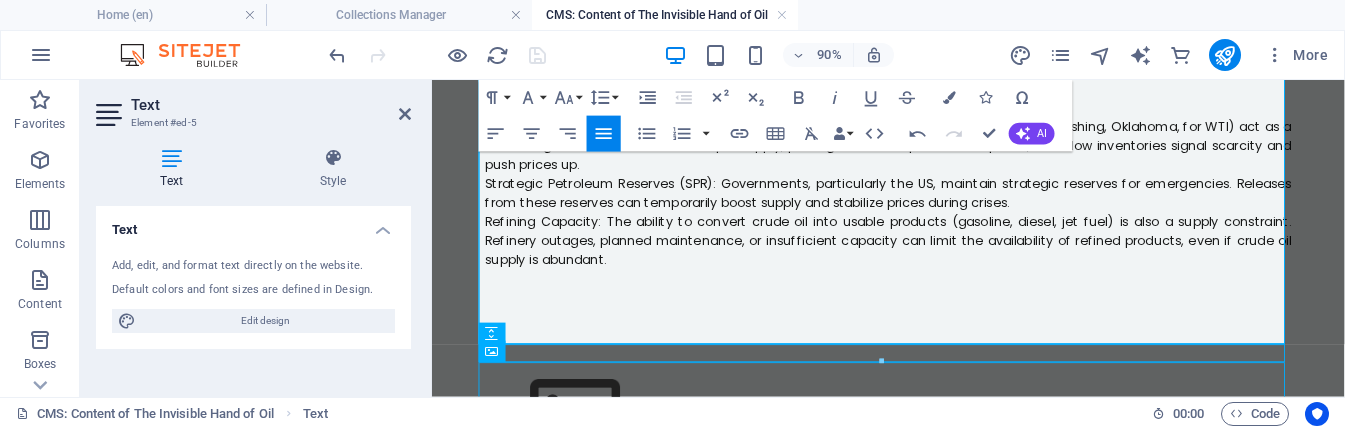 click on "Refining Capacity: The ability to convert crude oil into usable products (gasoline, diesel, jet fuel) is also a supply constraint. Refinery outages, planned maintenance, or insufficient capacity can limit the availability of refined products, even if crude oil supply is abundant. ​" at bounding box center [939, 269] 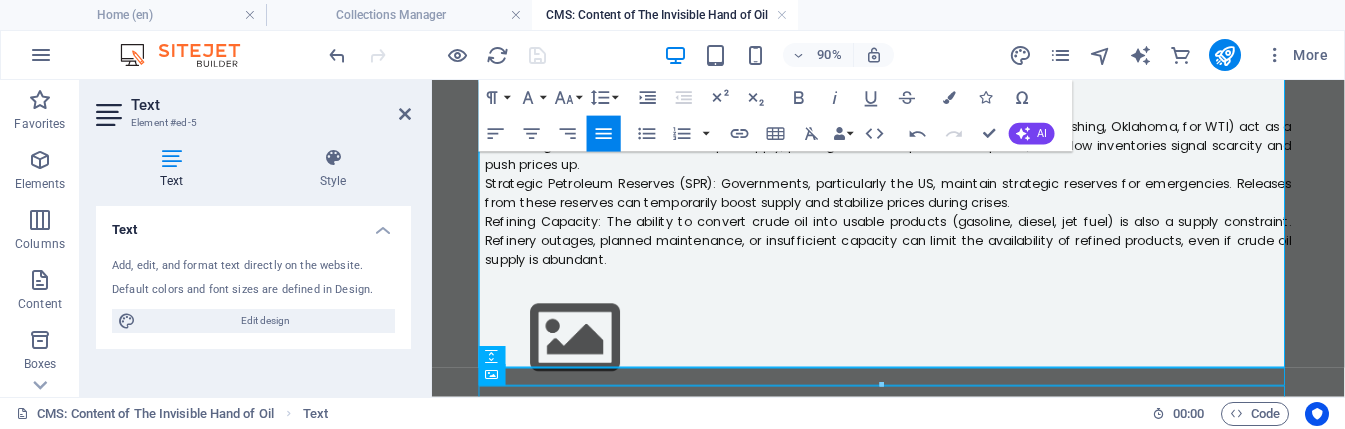 scroll, scrollTop: 843, scrollLeft: 0, axis: vertical 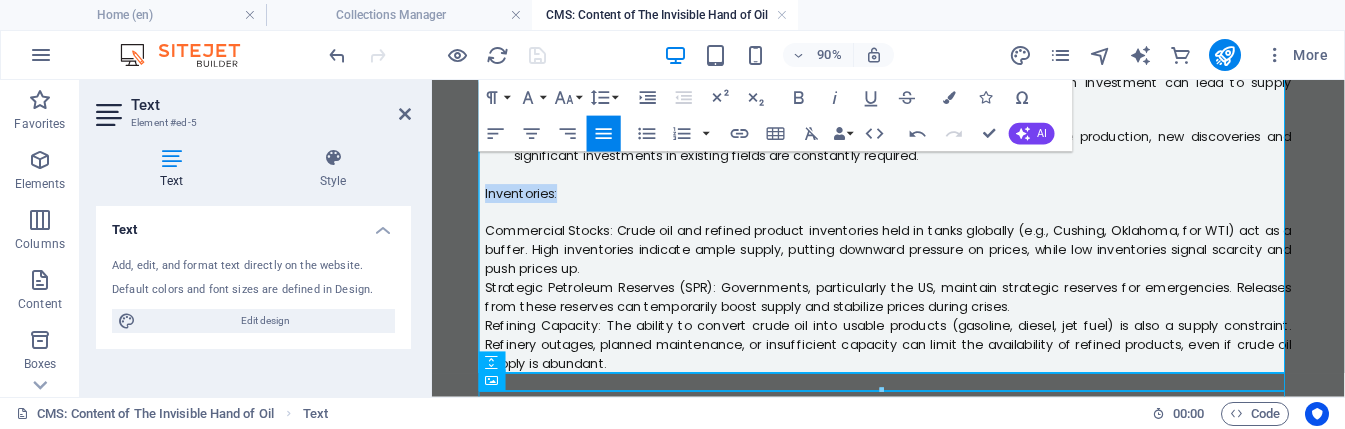 drag, startPoint x: 589, startPoint y: 204, endPoint x: 460, endPoint y: 203, distance: 129.00388 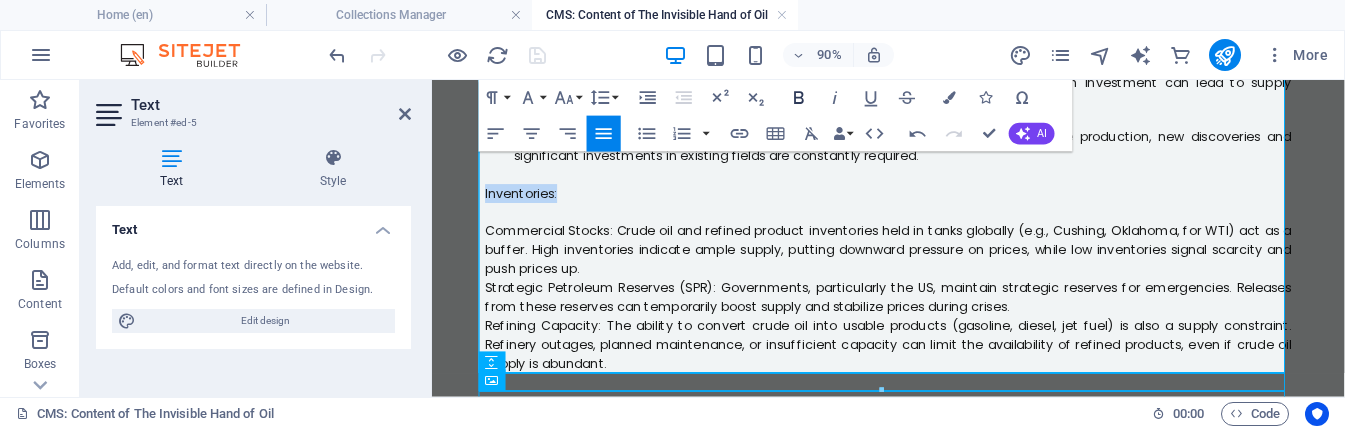 click 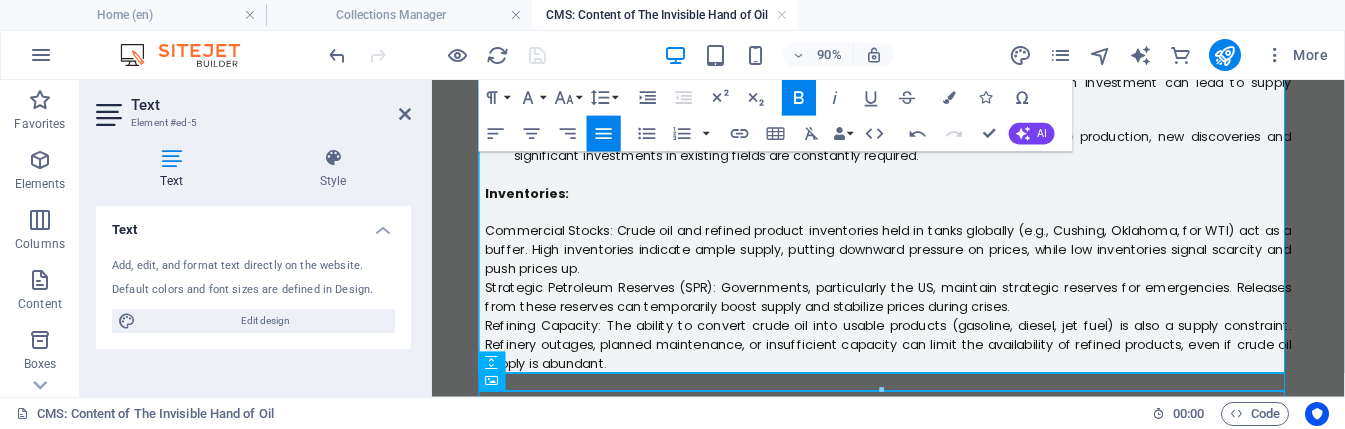 click on "Commercial Stocks: Crude oil and refined product inventories held in tanks globally (e.g., Cushing, Oklahoma, for WTI) act as a buffer. High inventories indicate ample supply, putting downward pressure on prices, while low inventories signal scarcity and push prices up." at bounding box center [939, 269] 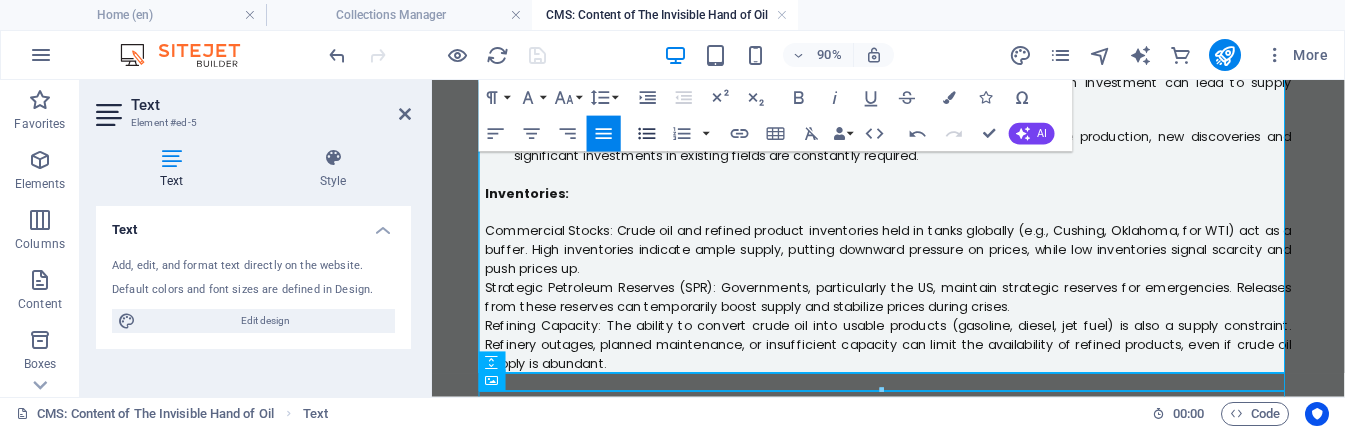 click 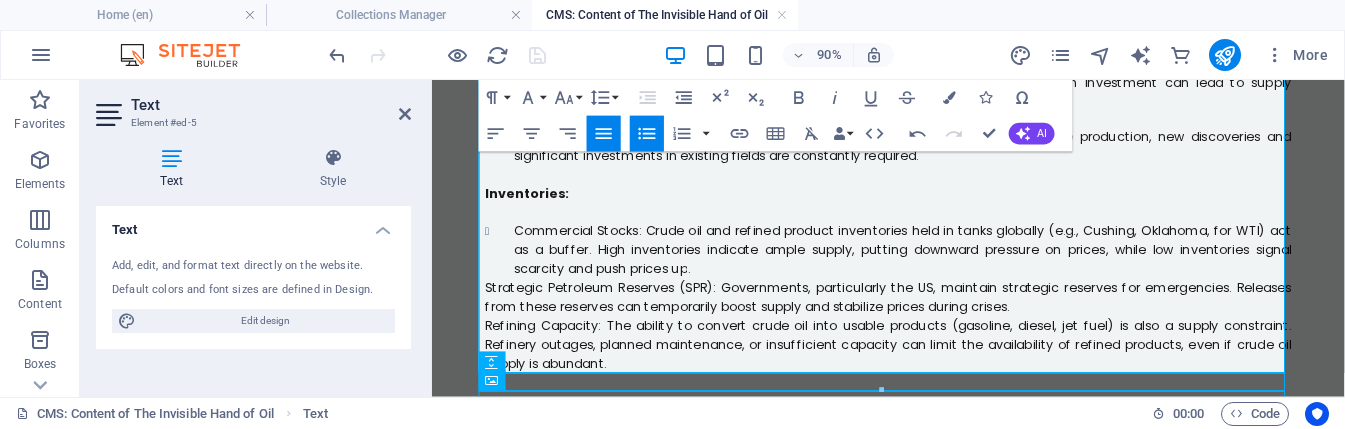 click on "Strategic Petroleum Reserves (SPR): Governments, particularly the US, maintain strategic reserves for emergencies. Releases from these reserves can temporarily boost supply and stabilize prices during crises." at bounding box center (939, 321) 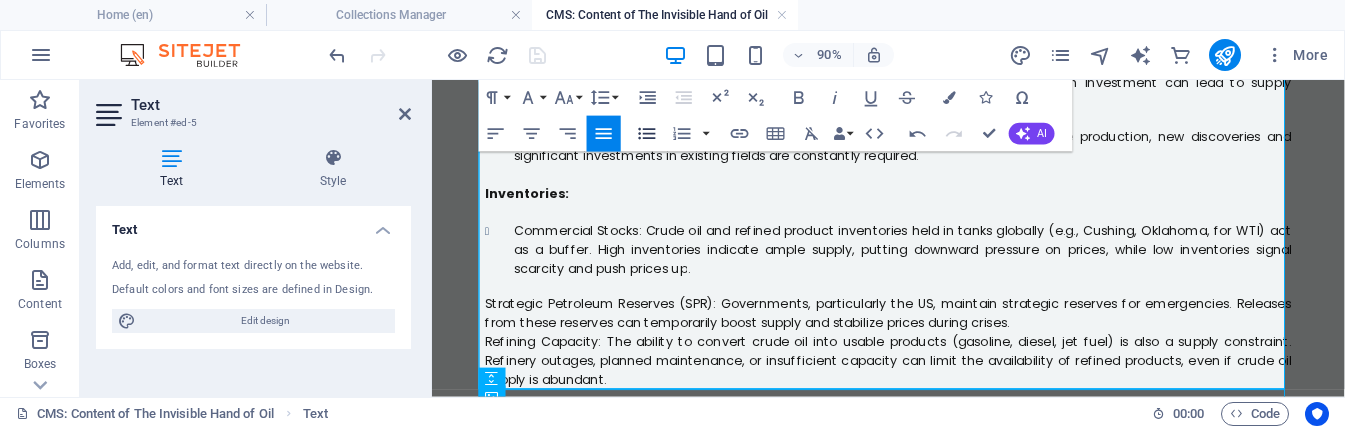 click 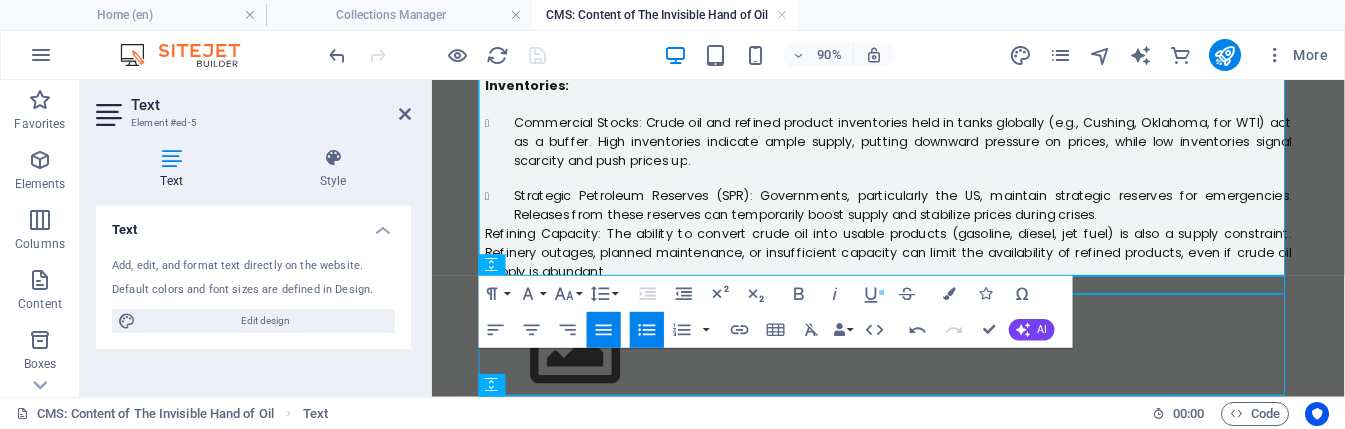 scroll, scrollTop: 980, scrollLeft: 0, axis: vertical 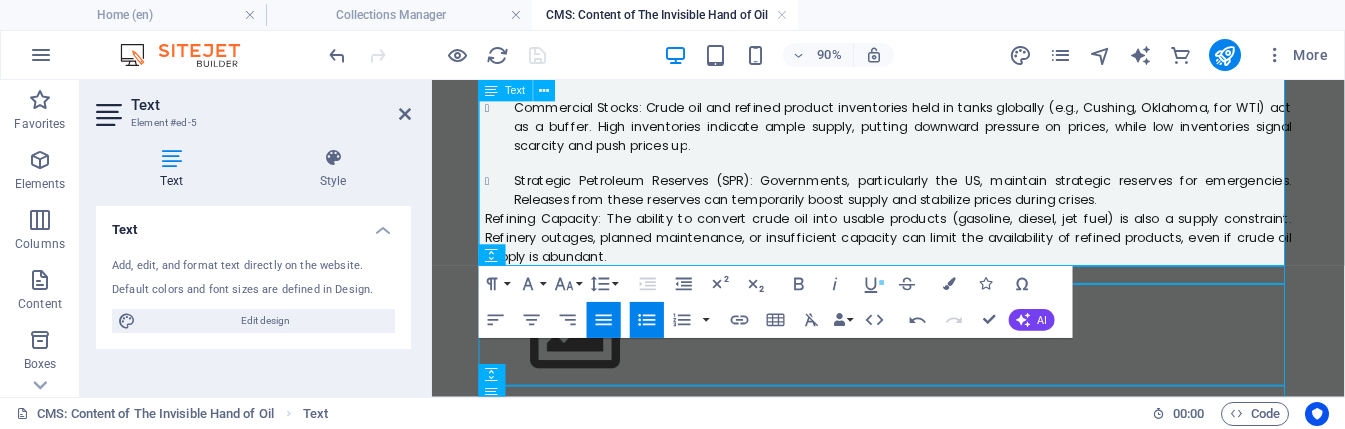 click on "Refining Capacity: The ability to convert crude oil into usable products (gasoline, diesel, jet fuel) is also a supply constraint. Refinery outages, planned maintenance, or insufficient capacity can limit the availability of refined products, even if crude oil supply is abundant." at bounding box center [939, 255] 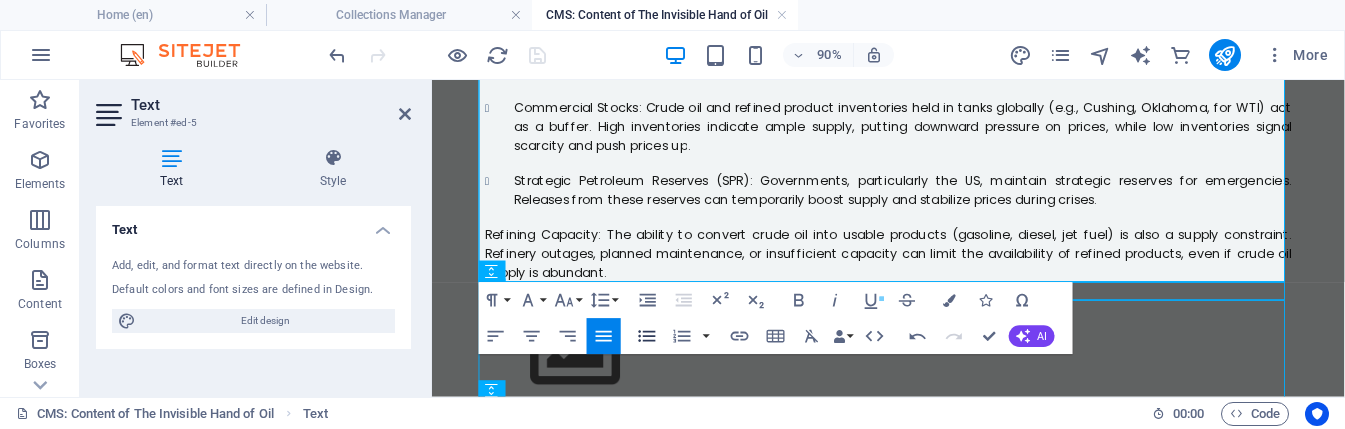click 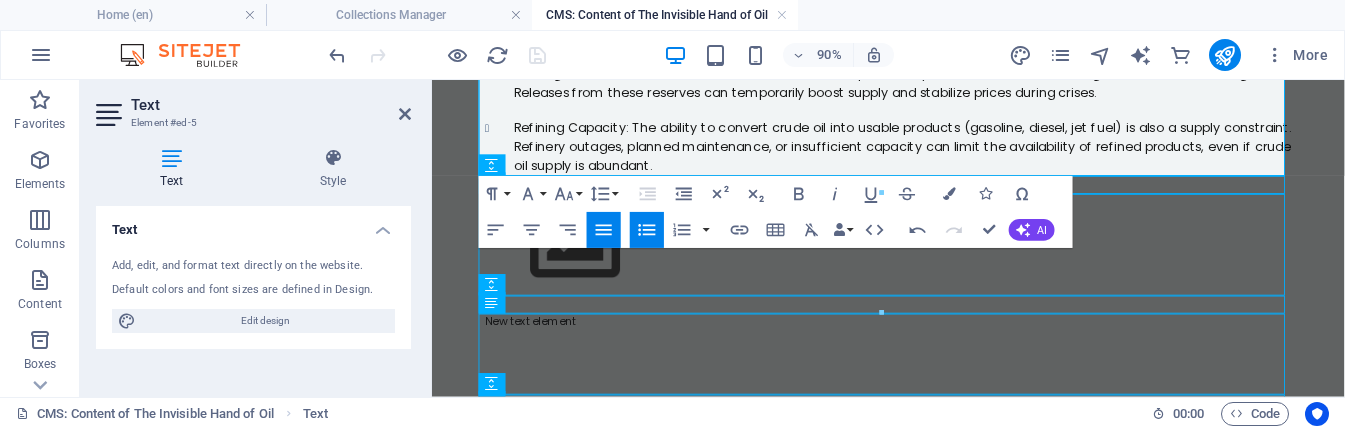 scroll, scrollTop: 1099, scrollLeft: 0, axis: vertical 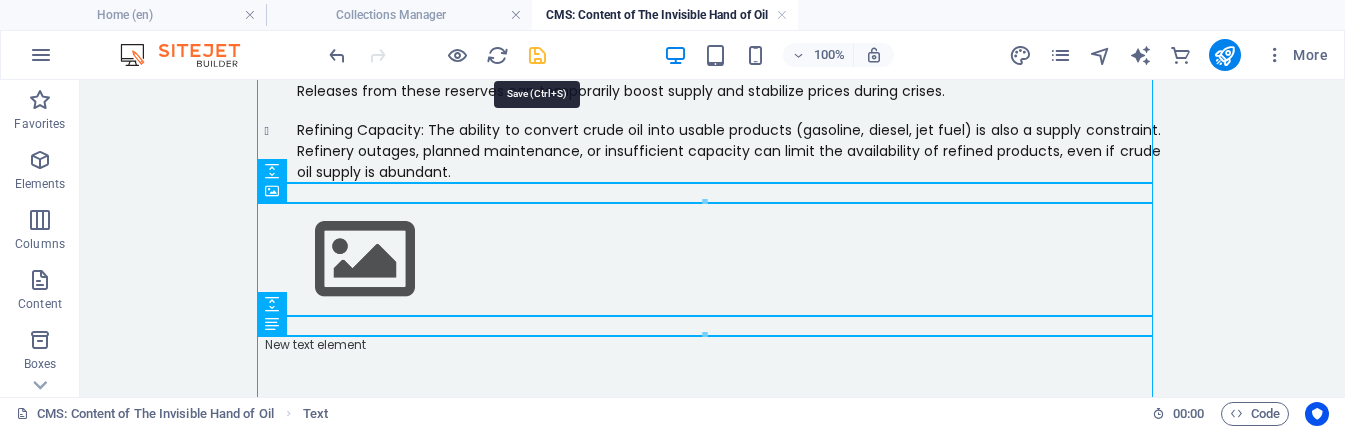 click at bounding box center (537, 55) 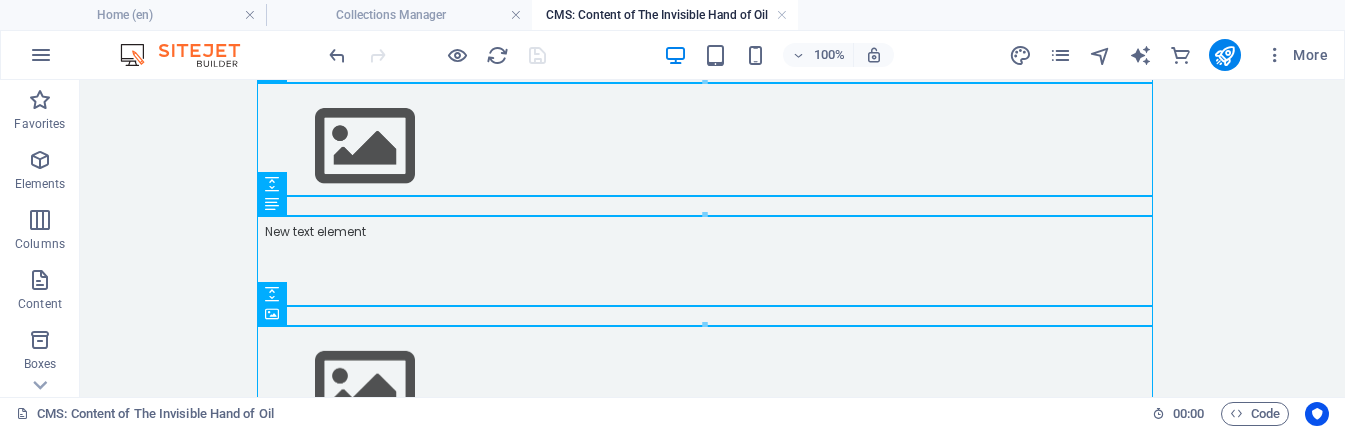 scroll, scrollTop: 1219, scrollLeft: 0, axis: vertical 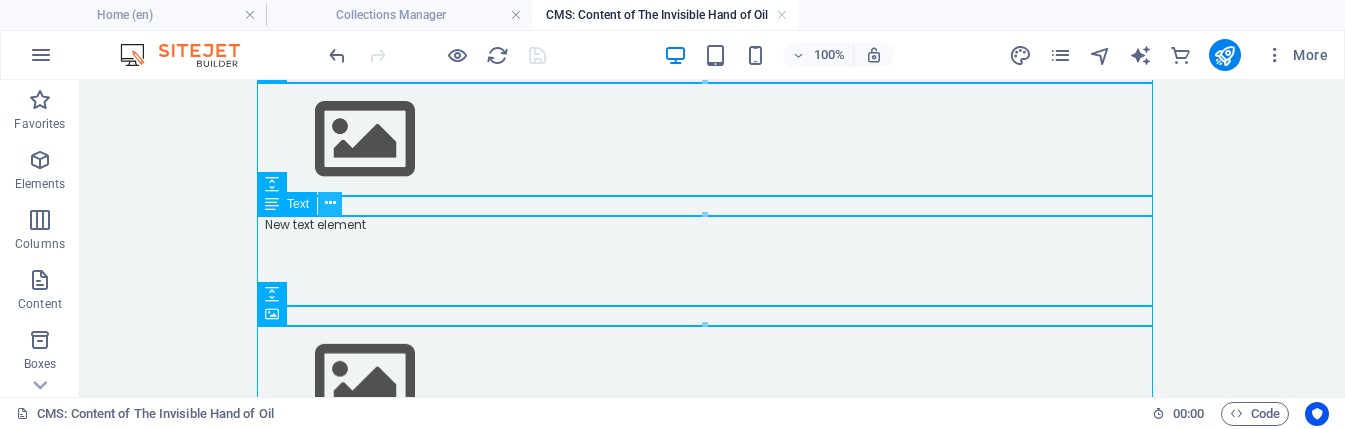 click at bounding box center [330, 203] 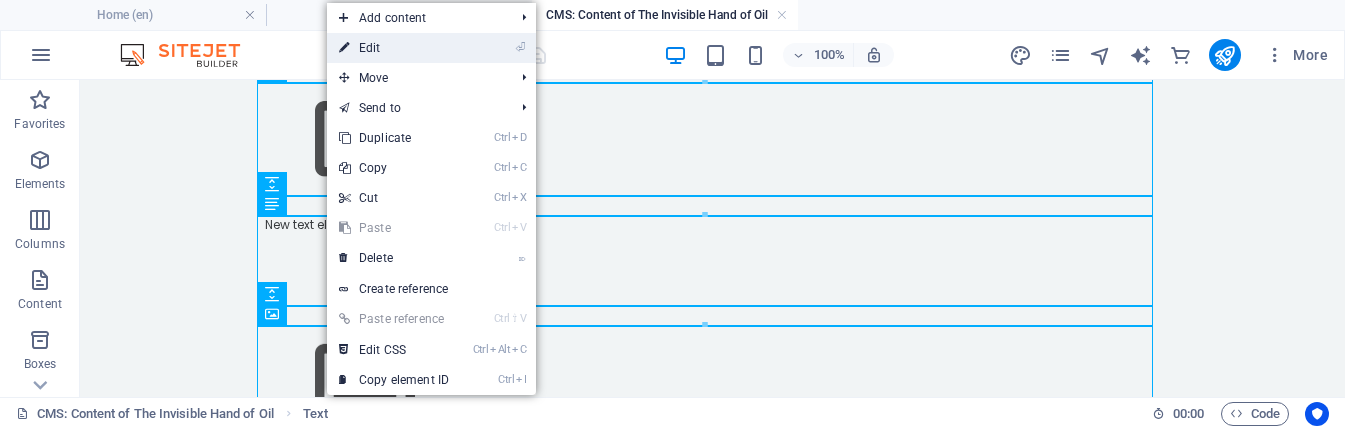 click on "⏎  Edit" at bounding box center [394, 48] 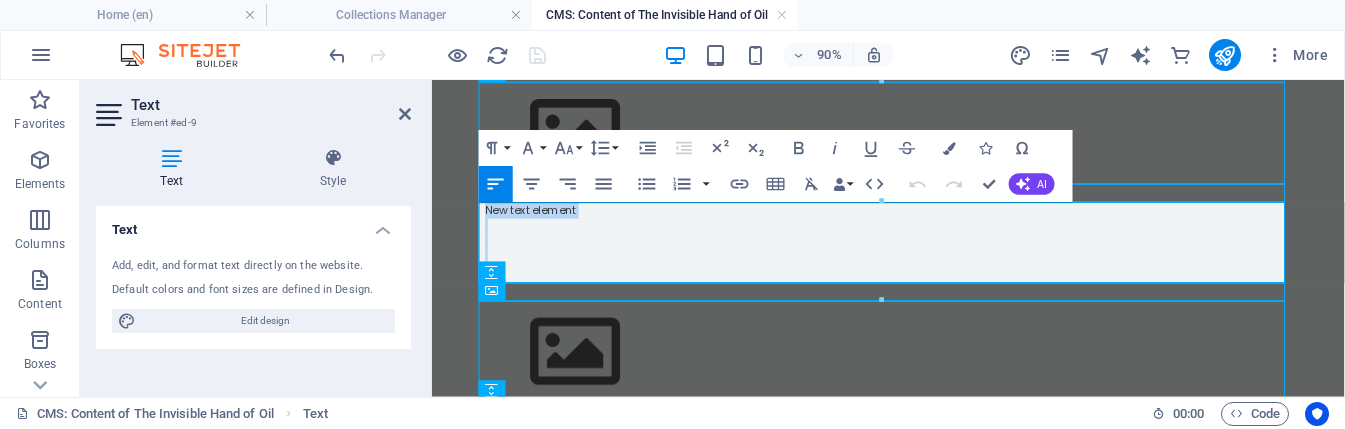 click on "New text element" at bounding box center [939, 225] 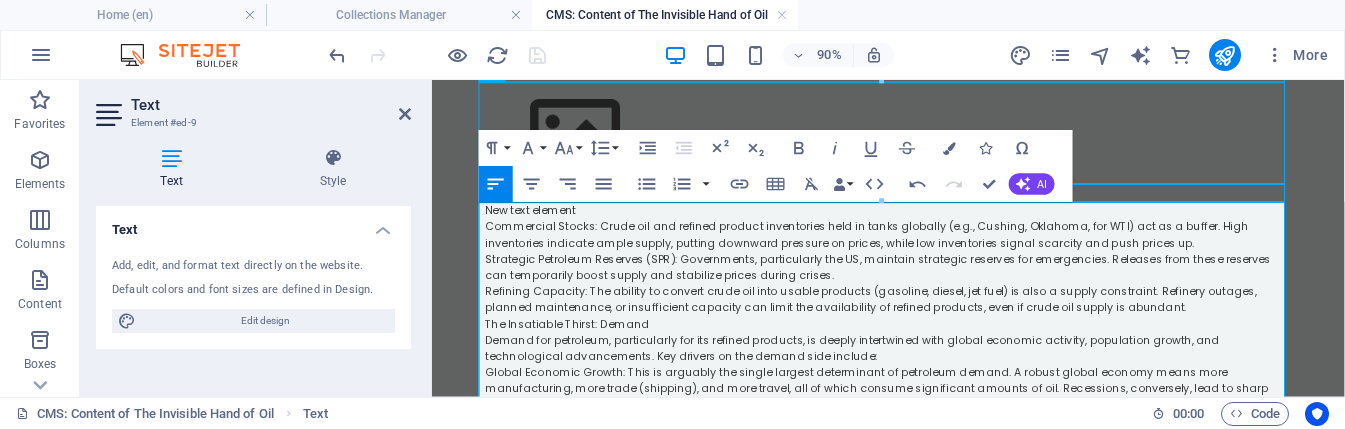 scroll, scrollTop: 35761, scrollLeft: 11, axis: both 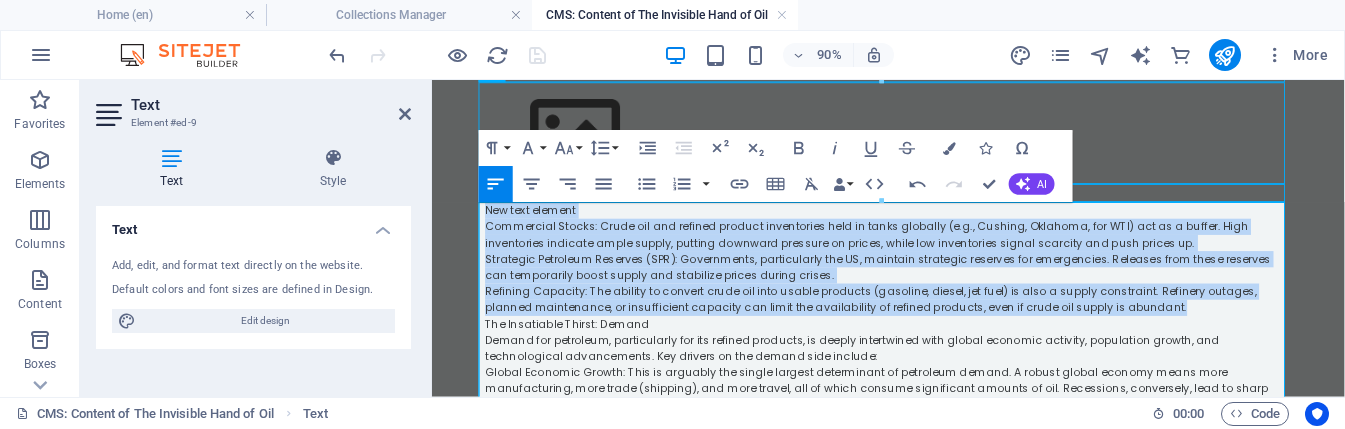 drag, startPoint x: 1195, startPoint y: 329, endPoint x: 477, endPoint y: 227, distance: 725.2089 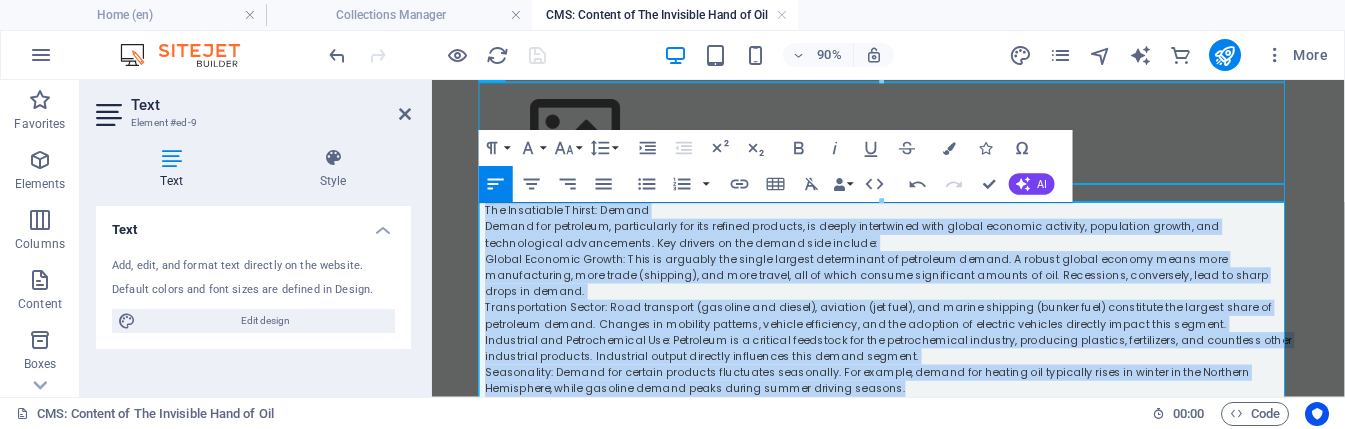 drag, startPoint x: 943, startPoint y: 422, endPoint x: 834, endPoint y: 259, distance: 196.08672 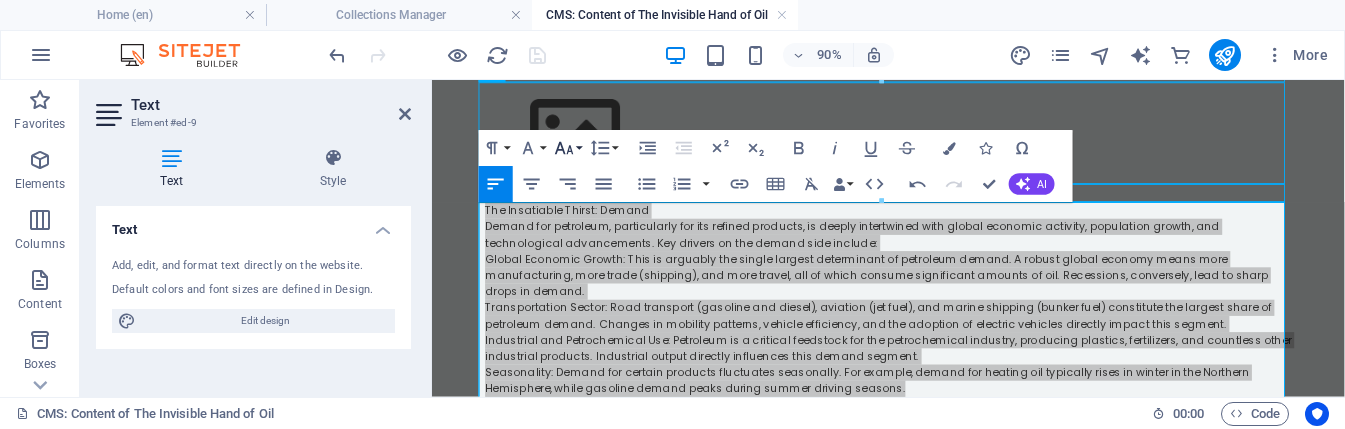 click on "Font Size" at bounding box center [567, 148] 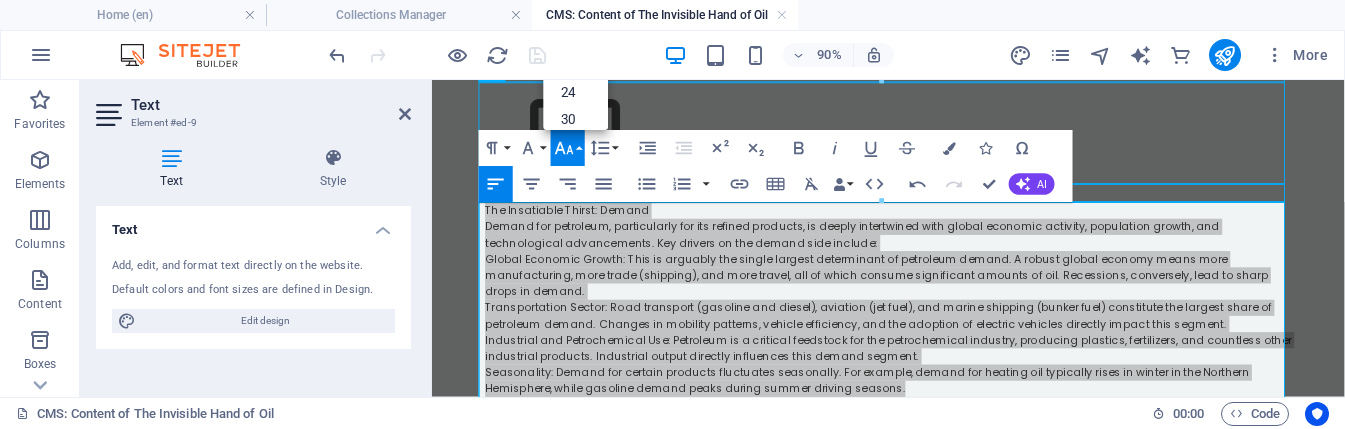 scroll, scrollTop: 143, scrollLeft: 0, axis: vertical 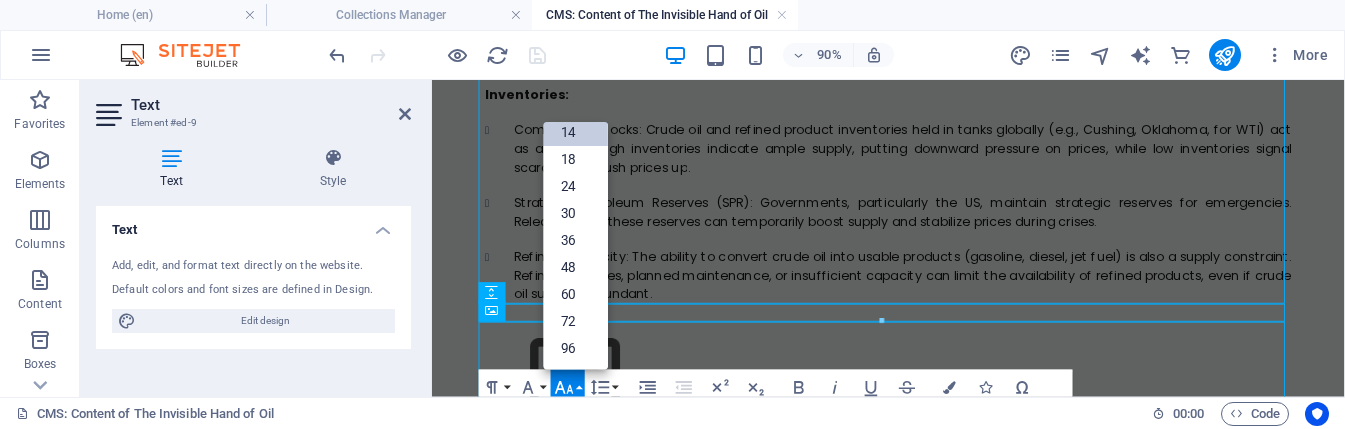 click on "14" at bounding box center [575, 132] 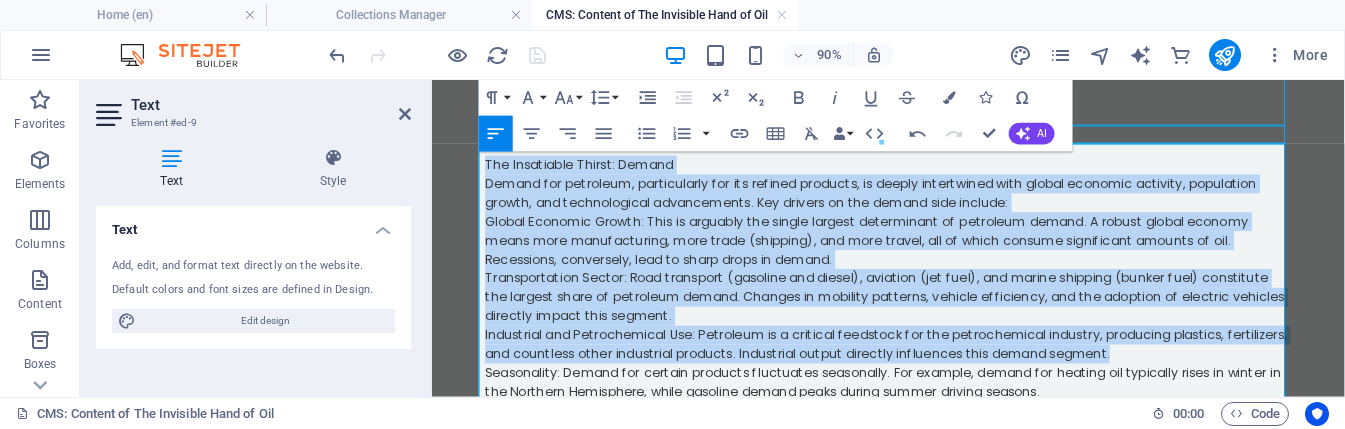 scroll, scrollTop: 1291, scrollLeft: 0, axis: vertical 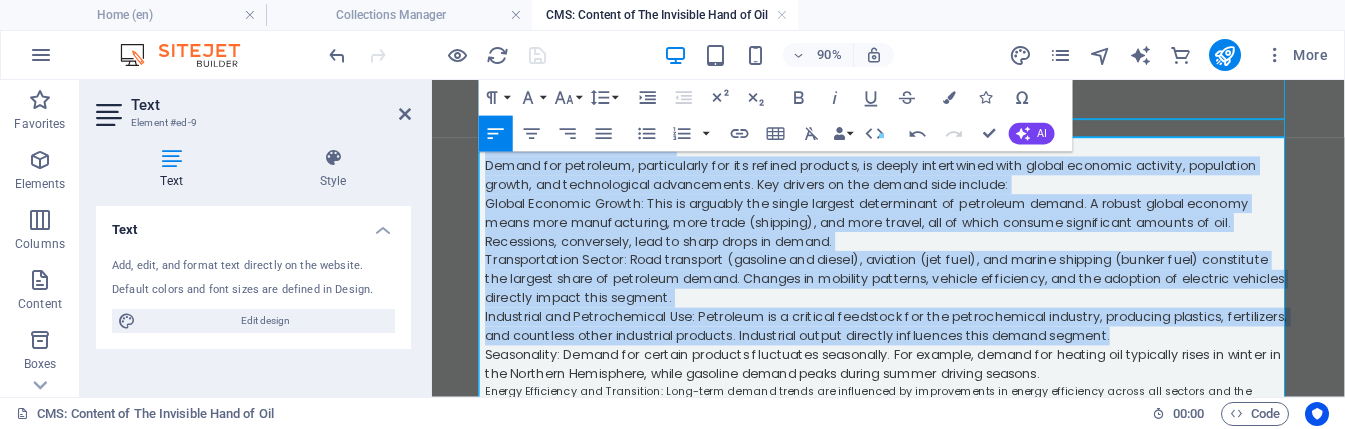click at bounding box center [881, 137] 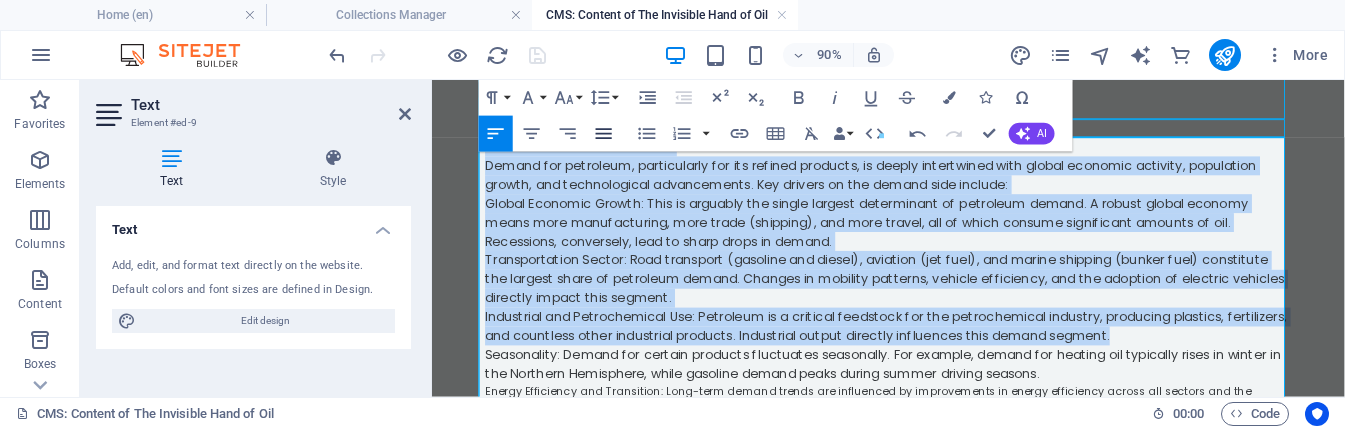 click 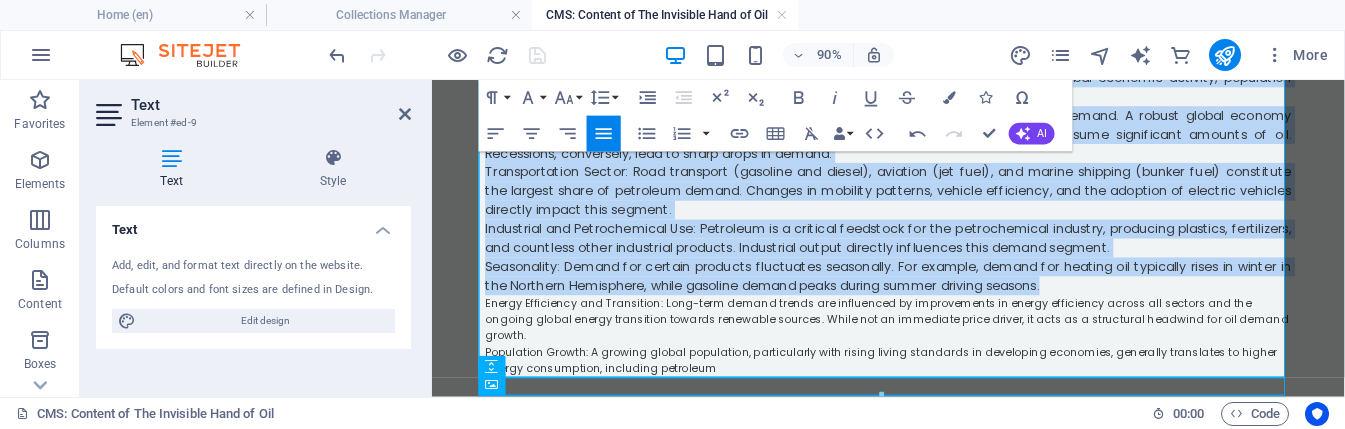 scroll, scrollTop: 1461, scrollLeft: 0, axis: vertical 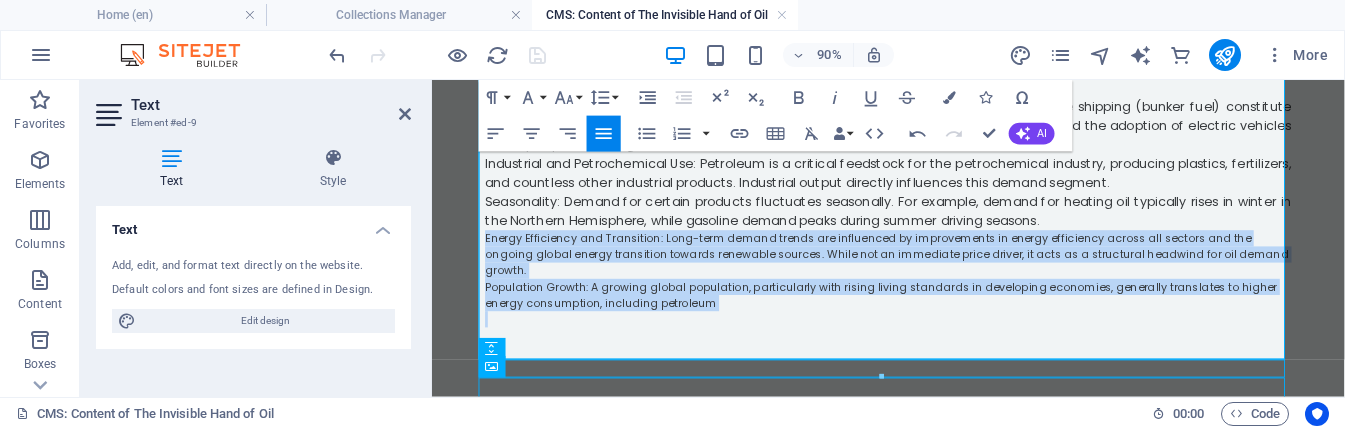 drag, startPoint x: 750, startPoint y: 325, endPoint x: 468, endPoint y: 251, distance: 291.5476 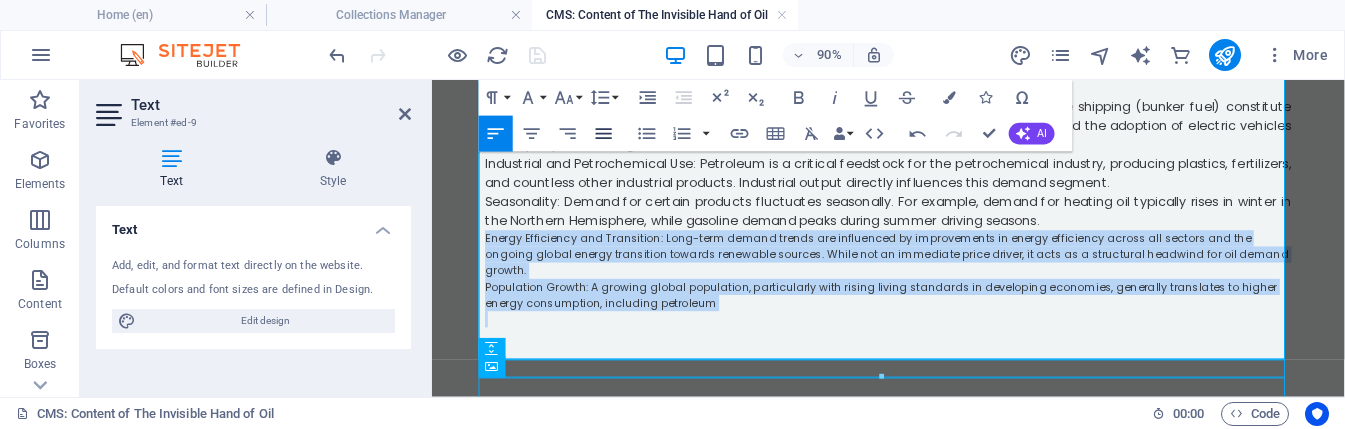 click 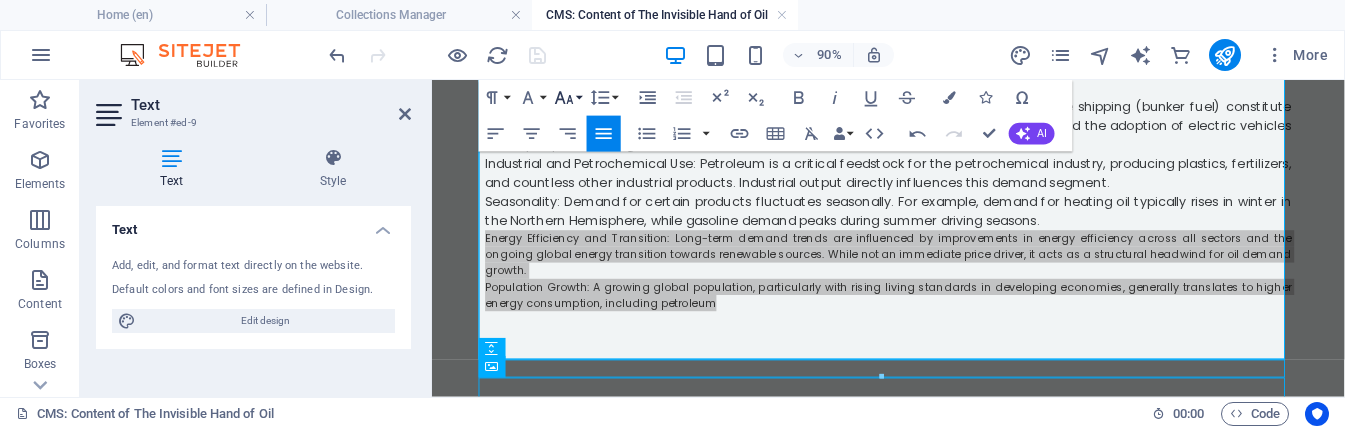 click on "Font Size" at bounding box center [567, 98] 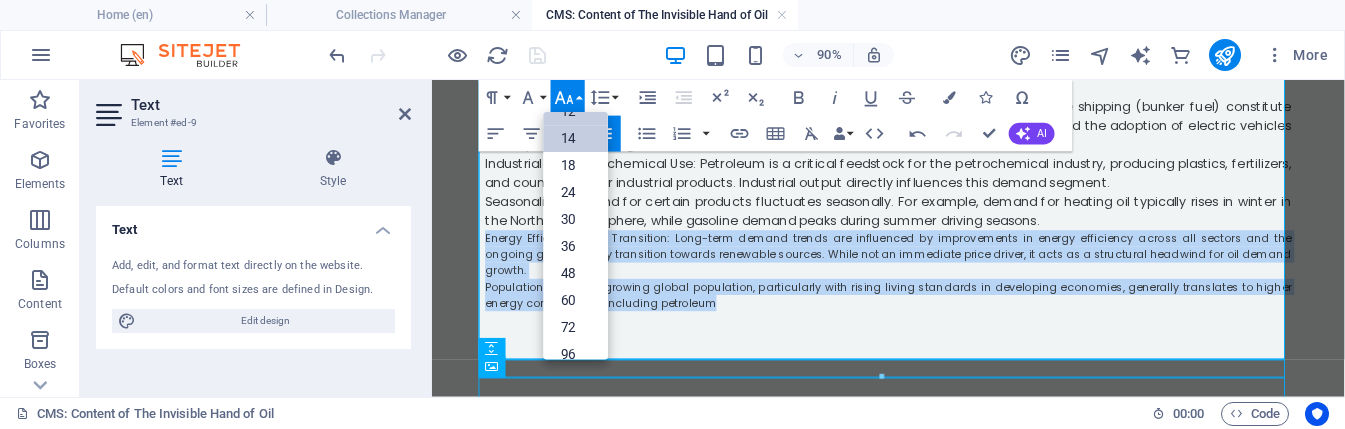 click on "14" at bounding box center (575, 139) 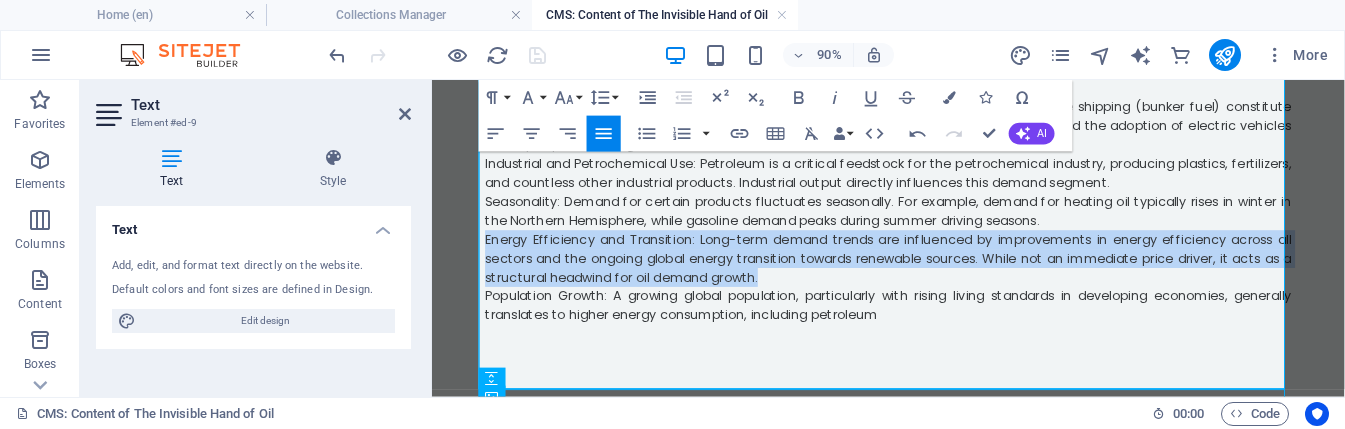 click on "Population Growth: A growing global population, particularly with rising living standards in developing economies, generally translates to higher energy consumption, including petroleum" at bounding box center (939, 331) 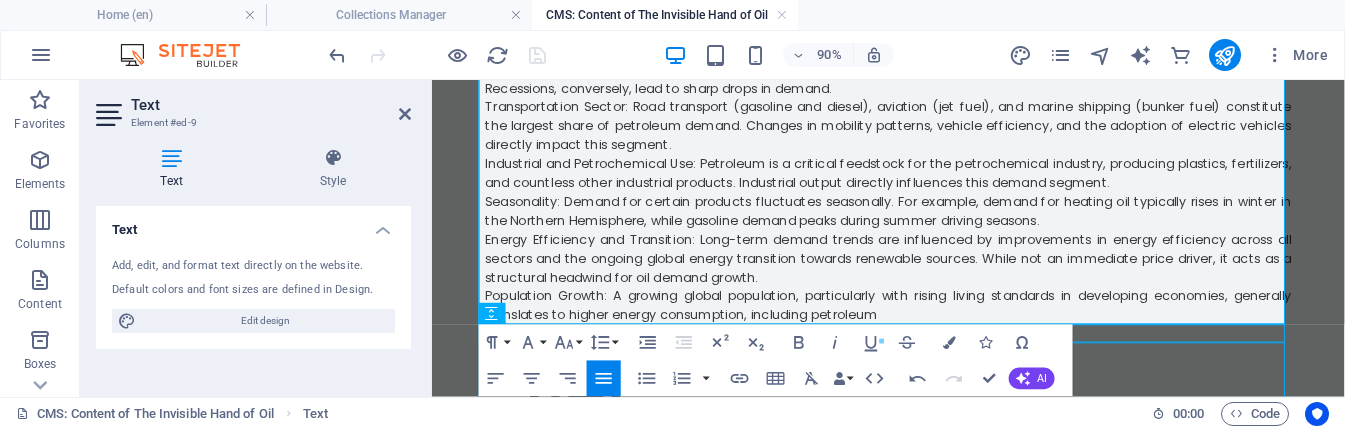 type 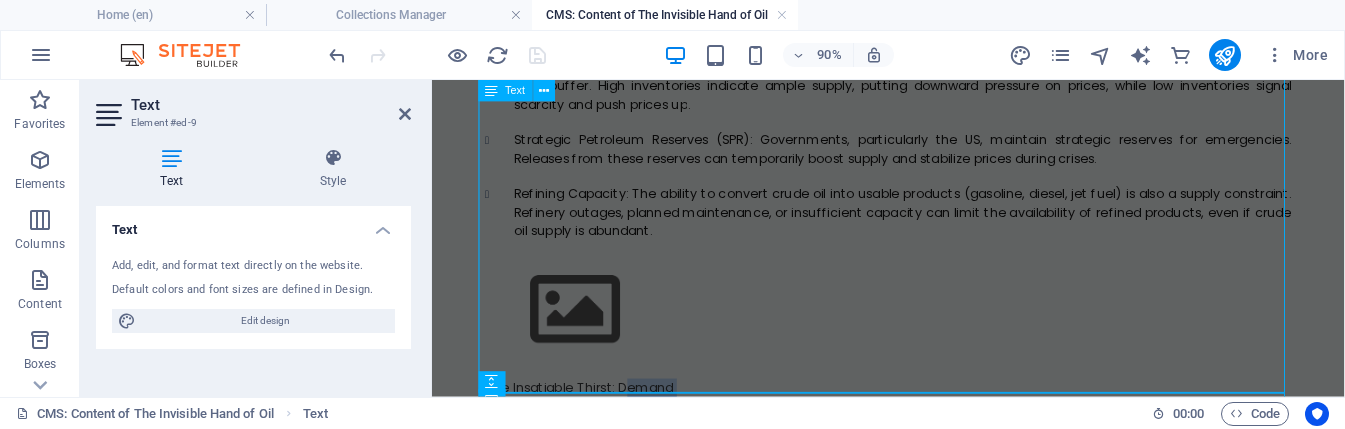 scroll, scrollTop: 854, scrollLeft: 0, axis: vertical 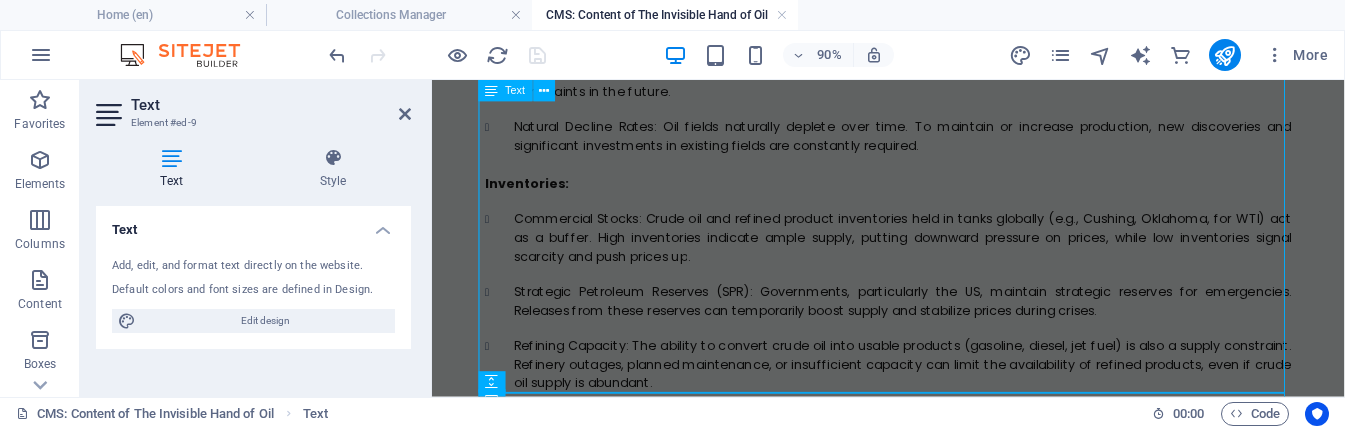 drag, startPoint x: 926, startPoint y: 343, endPoint x: 628, endPoint y: 321, distance: 298.81097 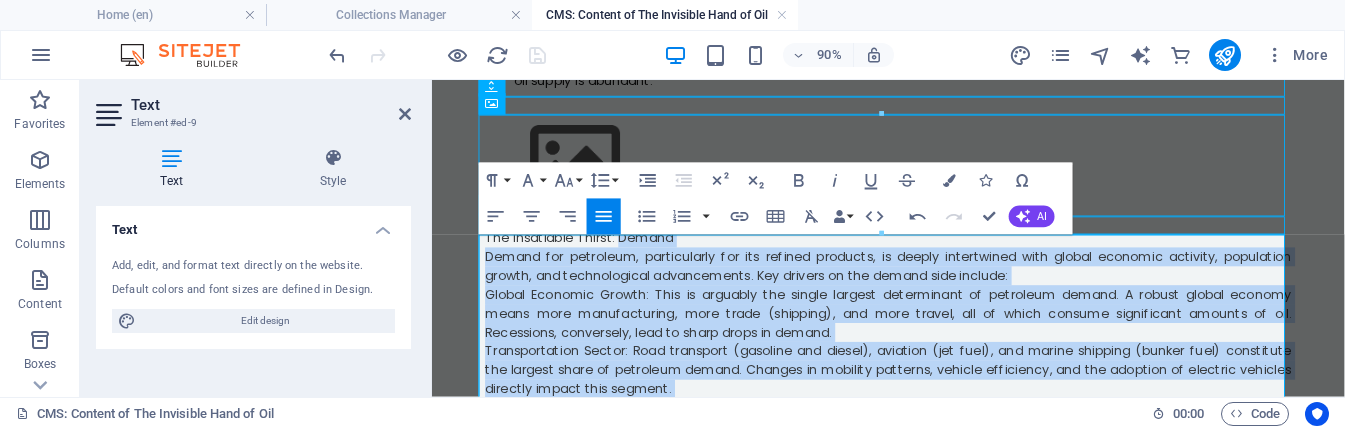 scroll, scrollTop: 1183, scrollLeft: 0, axis: vertical 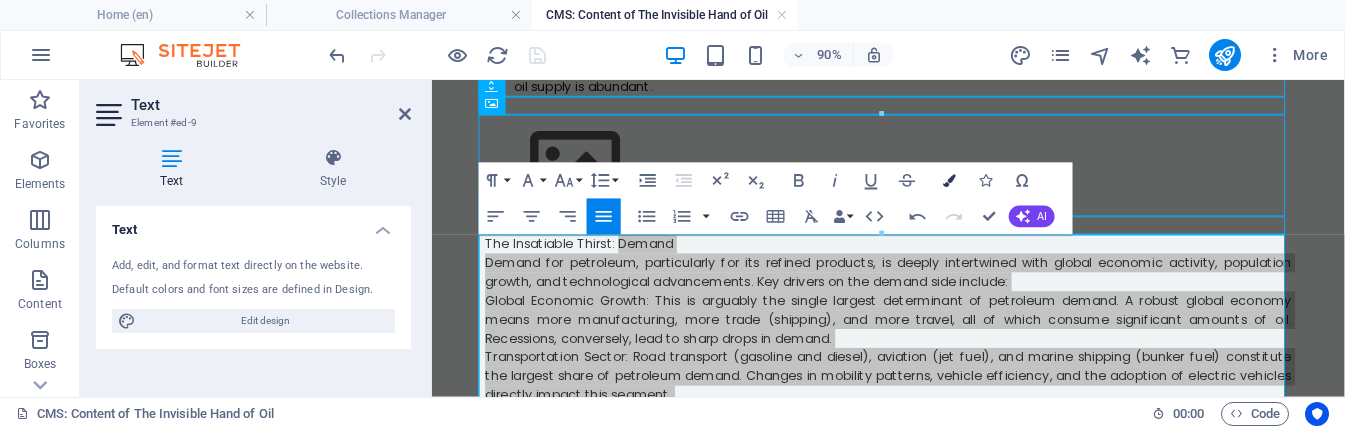click at bounding box center (950, 180) 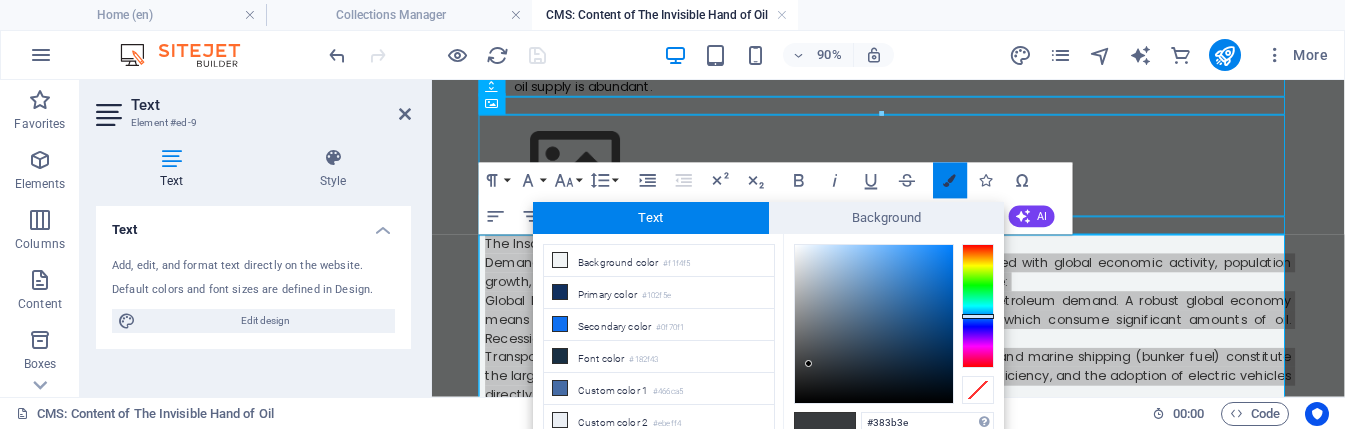 scroll, scrollTop: 3, scrollLeft: 0, axis: vertical 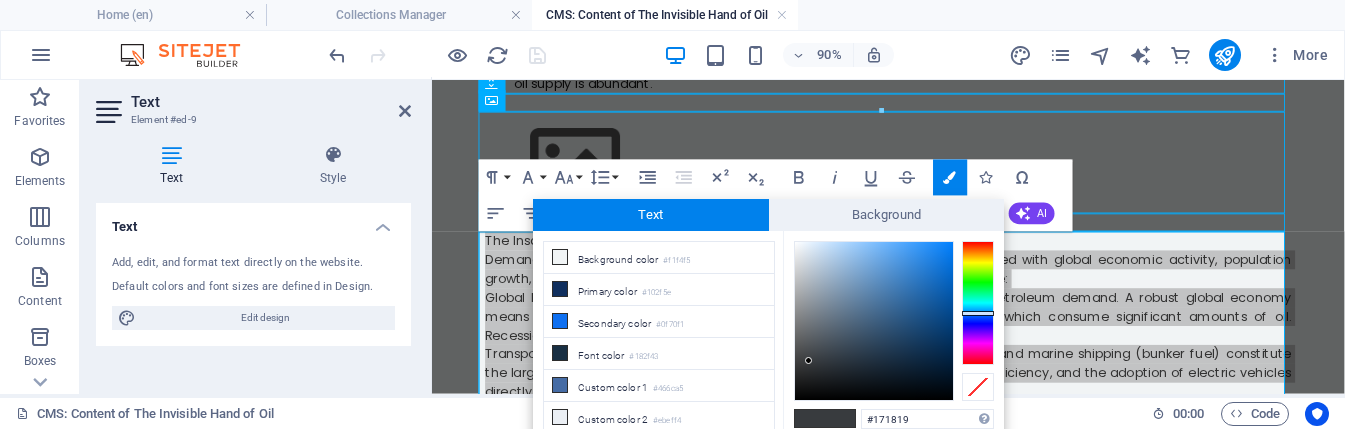 click at bounding box center [874, 321] 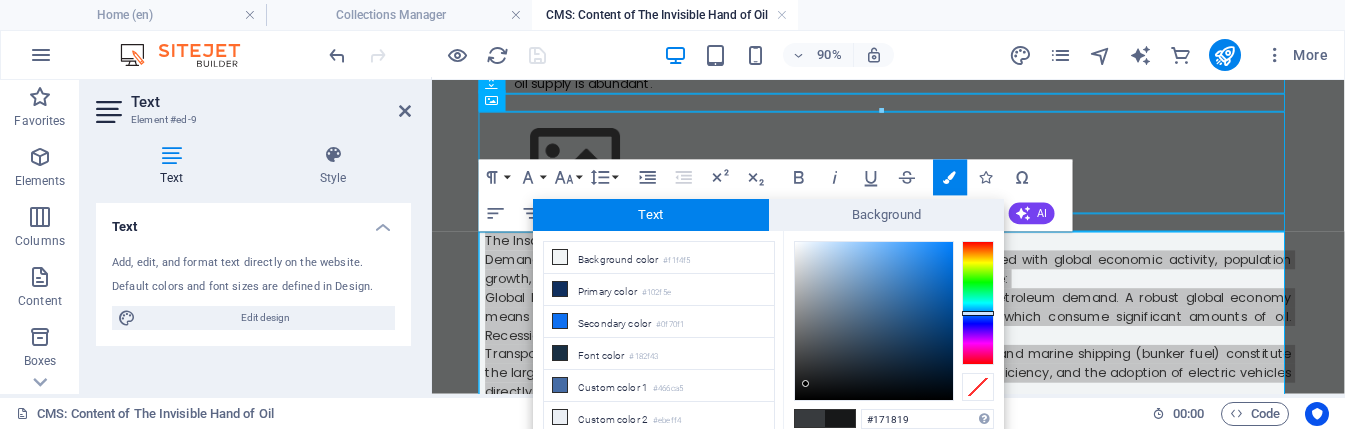 click at bounding box center (805, 383) 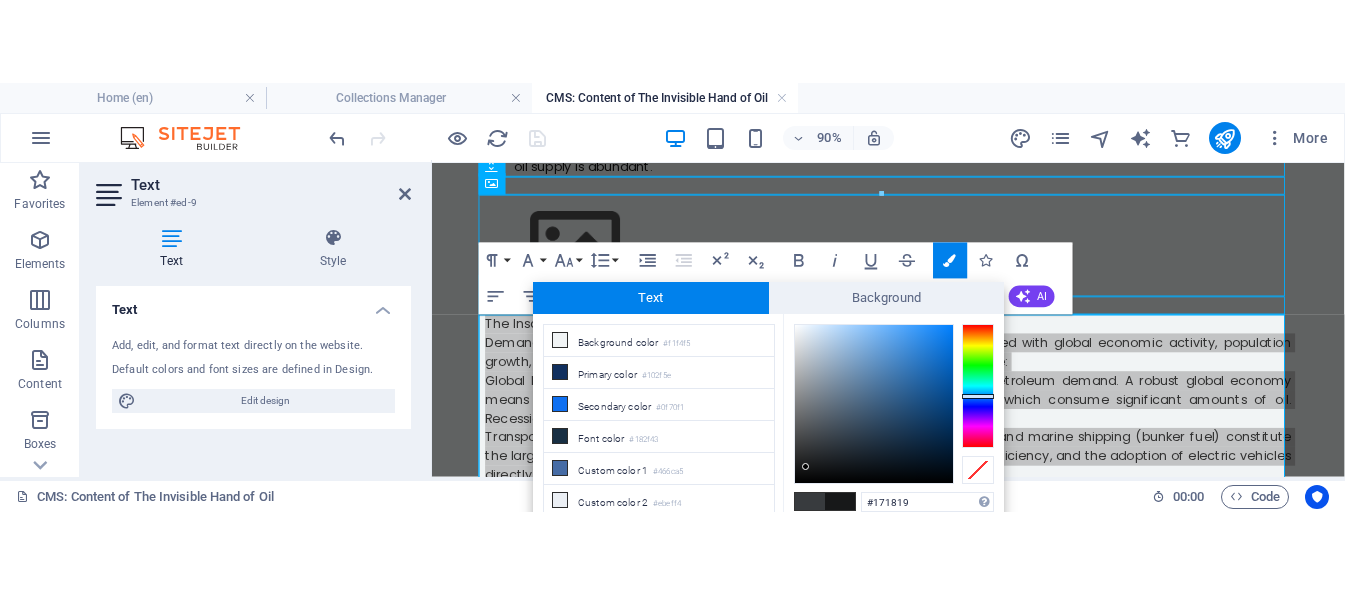scroll, scrollTop: 0, scrollLeft: 0, axis: both 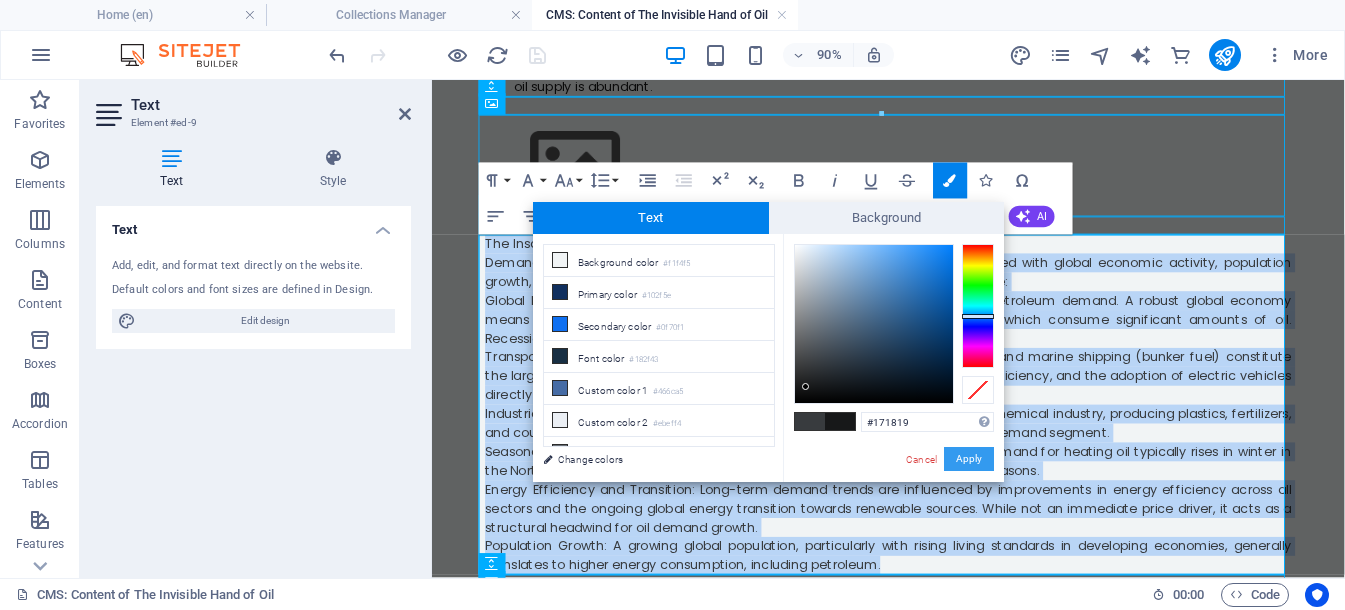 click on "Apply" at bounding box center [969, 459] 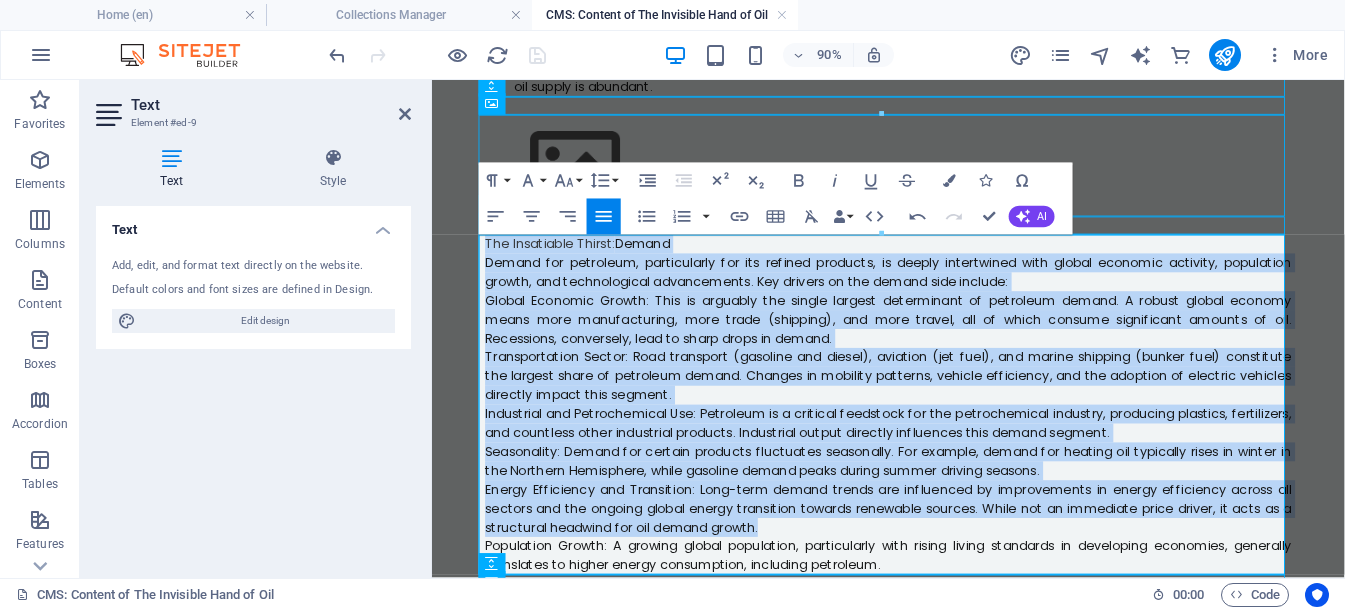 click on "The Insatiable Thirst:  Demand" at bounding box center [939, 262] 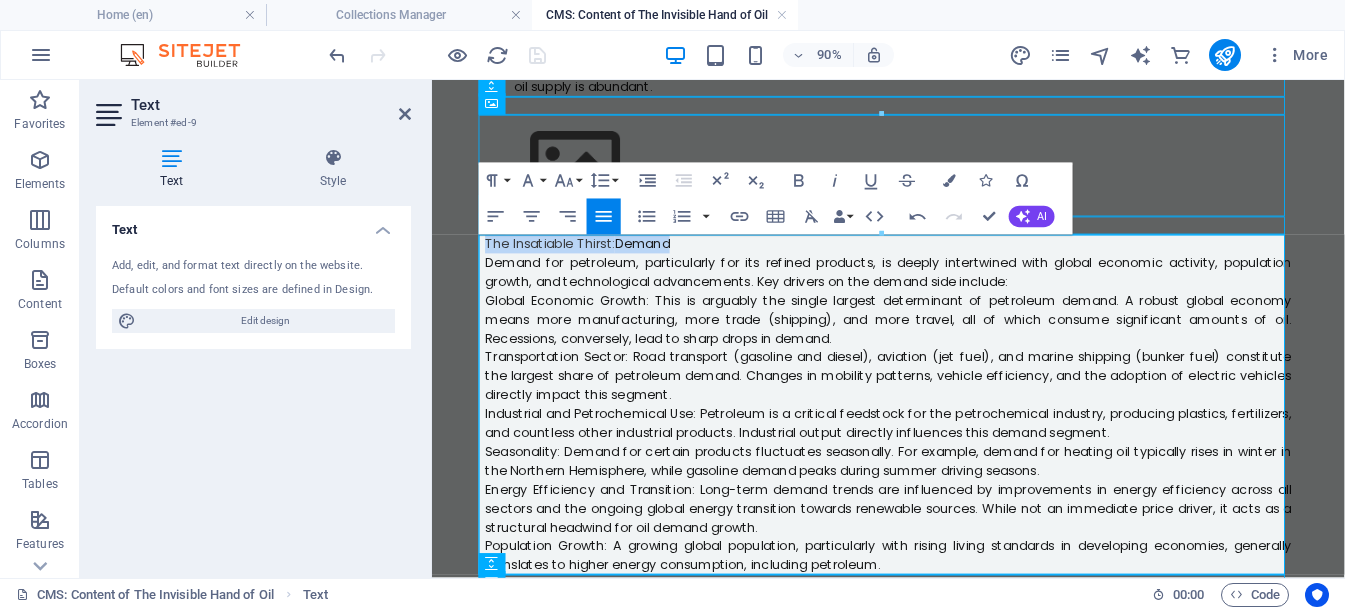 drag, startPoint x: 728, startPoint y: 256, endPoint x: 461, endPoint y: 255, distance: 267.00186 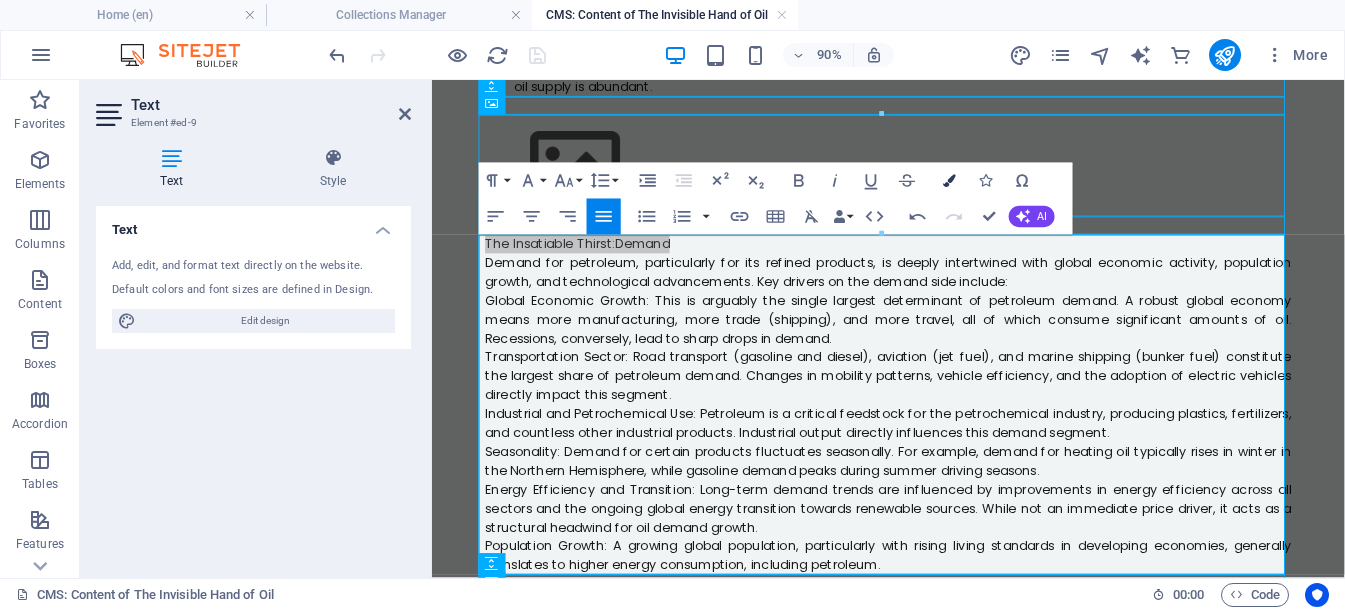 click on "Colors" at bounding box center (950, 180) 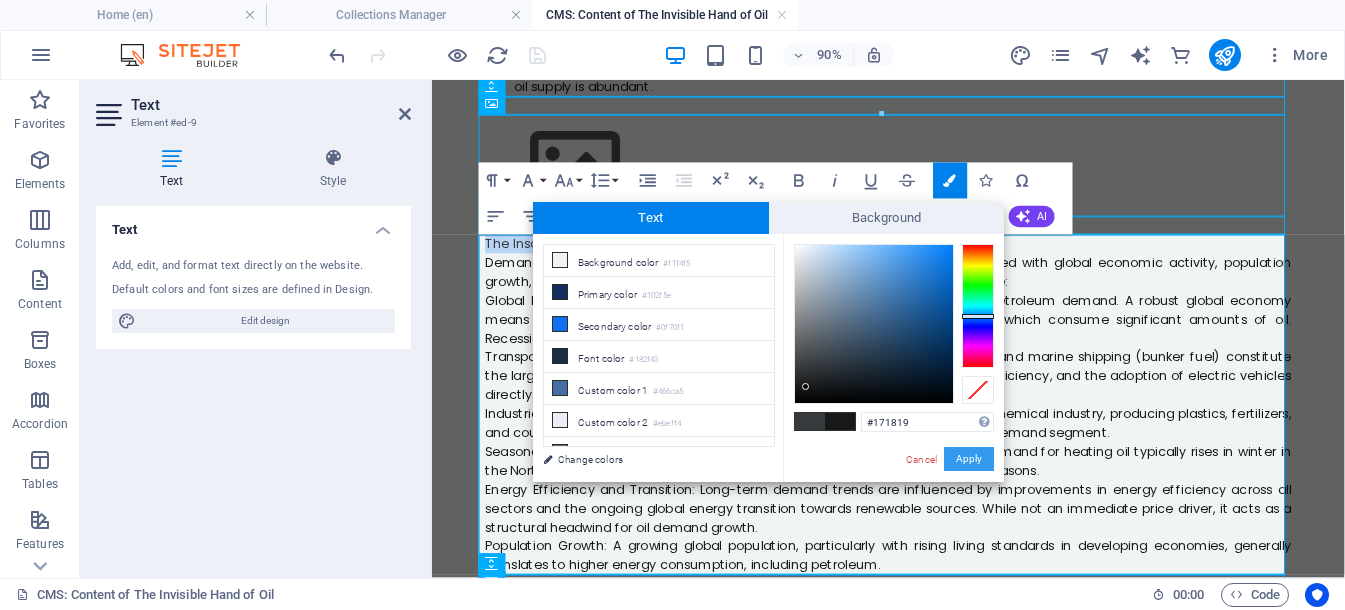 click on "Apply" at bounding box center (969, 459) 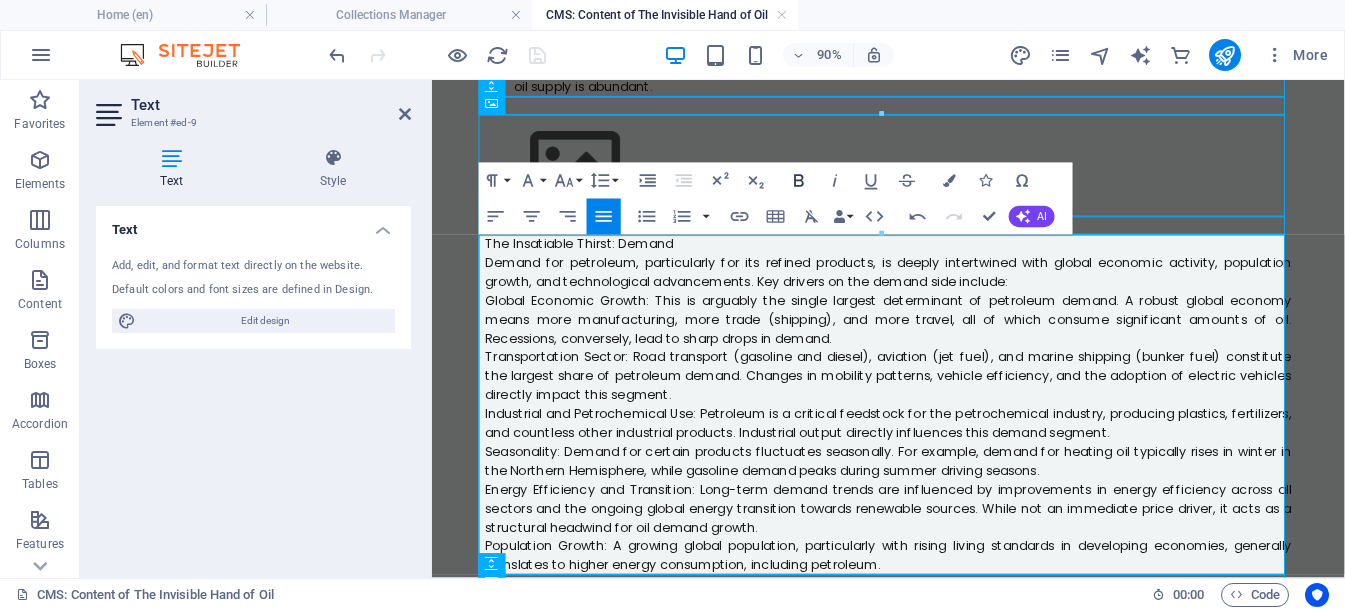 click 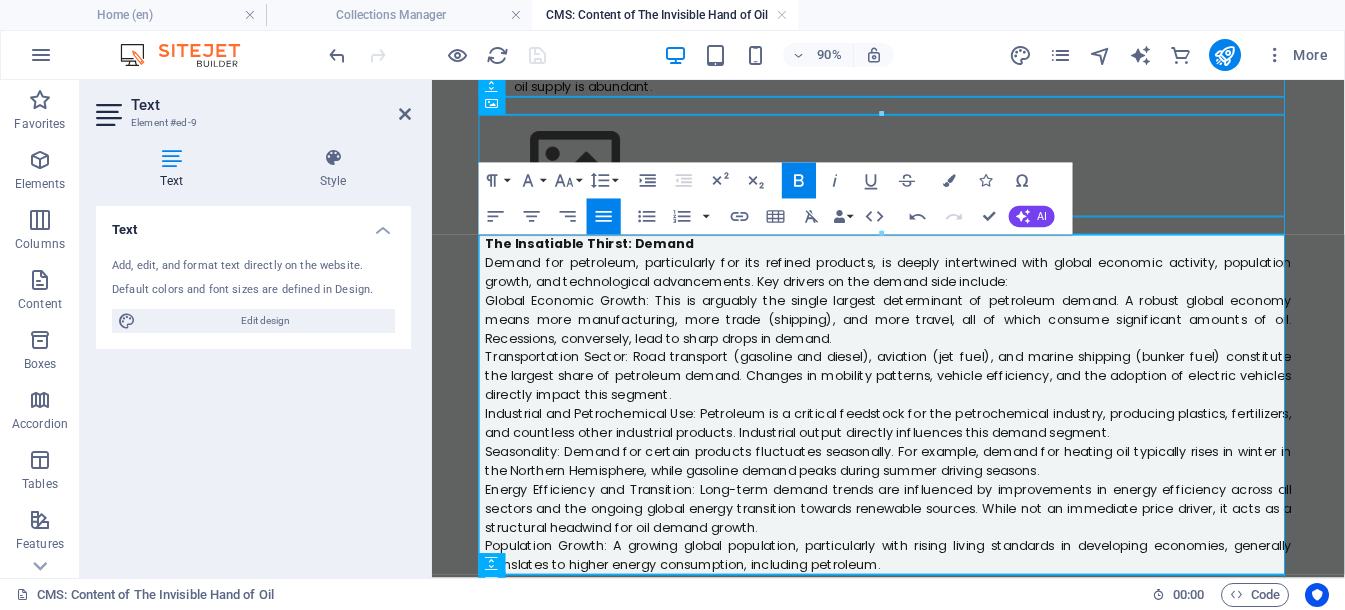 click on "The Insatiable Thirst: Demand" at bounding box center (939, 262) 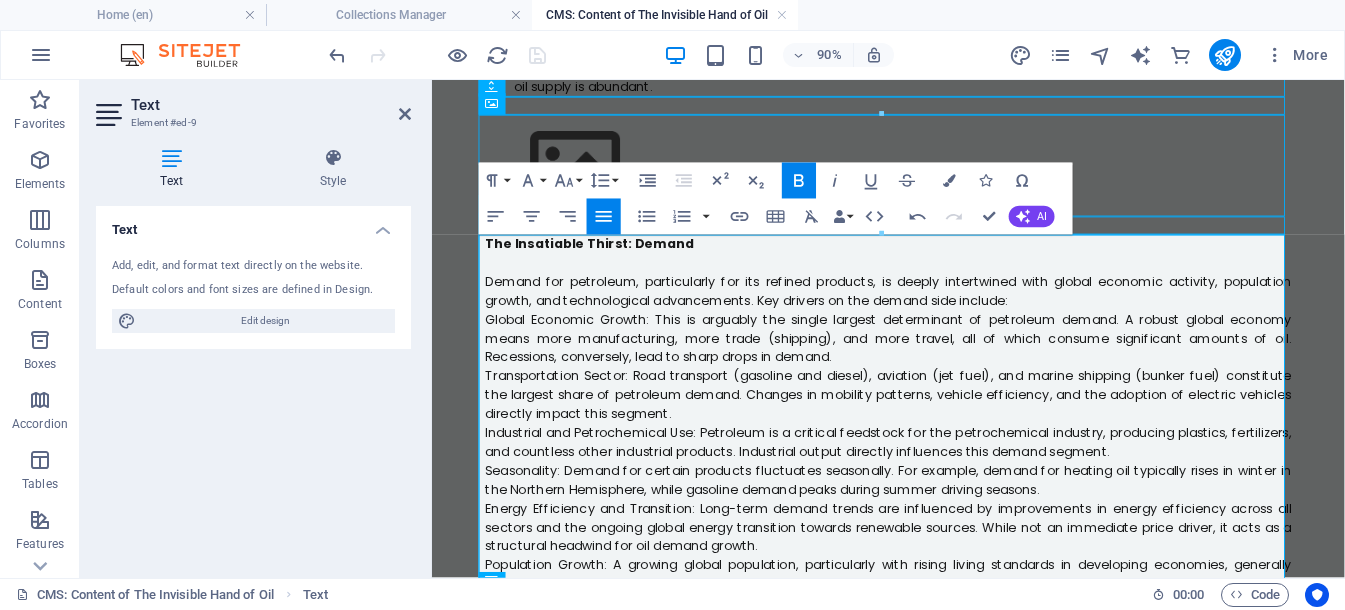 click on "Demand for petroleum, particularly for its refined products, is deeply intertwined with global economic activity, population growth, and technological advancements. Key drivers on the demand side include:" at bounding box center [939, 315] 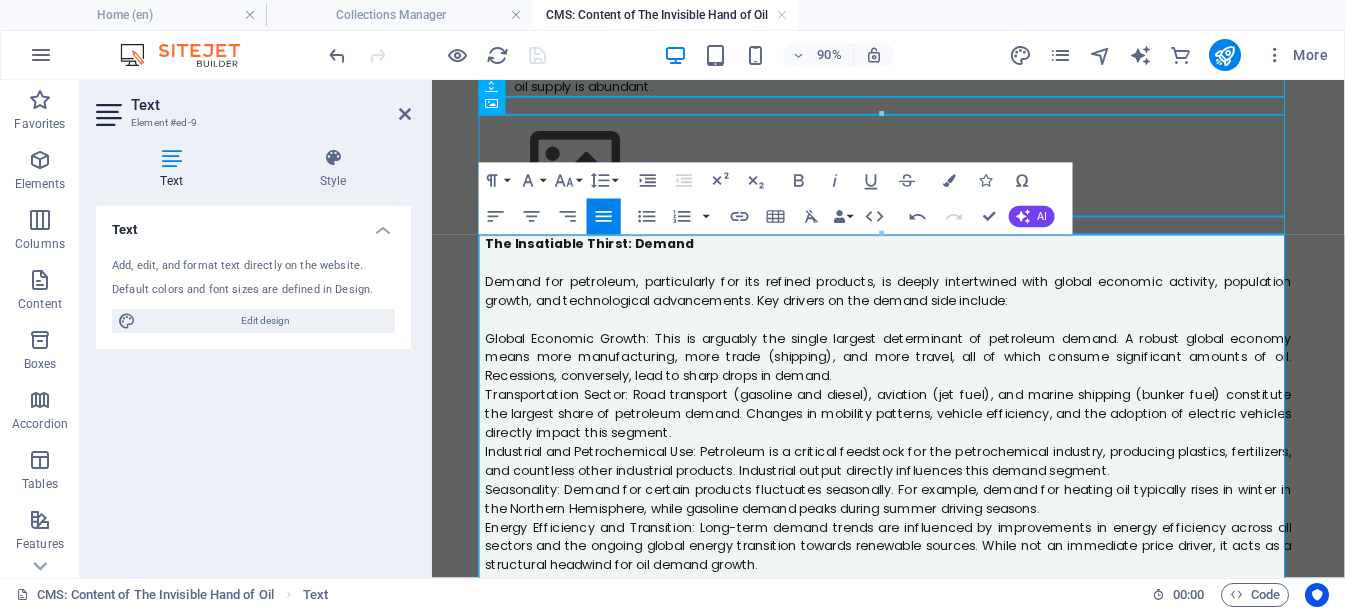 click on "Global Economic Growth: This is arguably the single largest determinant of petroleum demand. A robust global economy means more manufacturing, more trade (shipping), and more travel, all of which consume significant amounts of oil. Recessions, conversely, lead to sharp drops in demand." at bounding box center (939, 388) 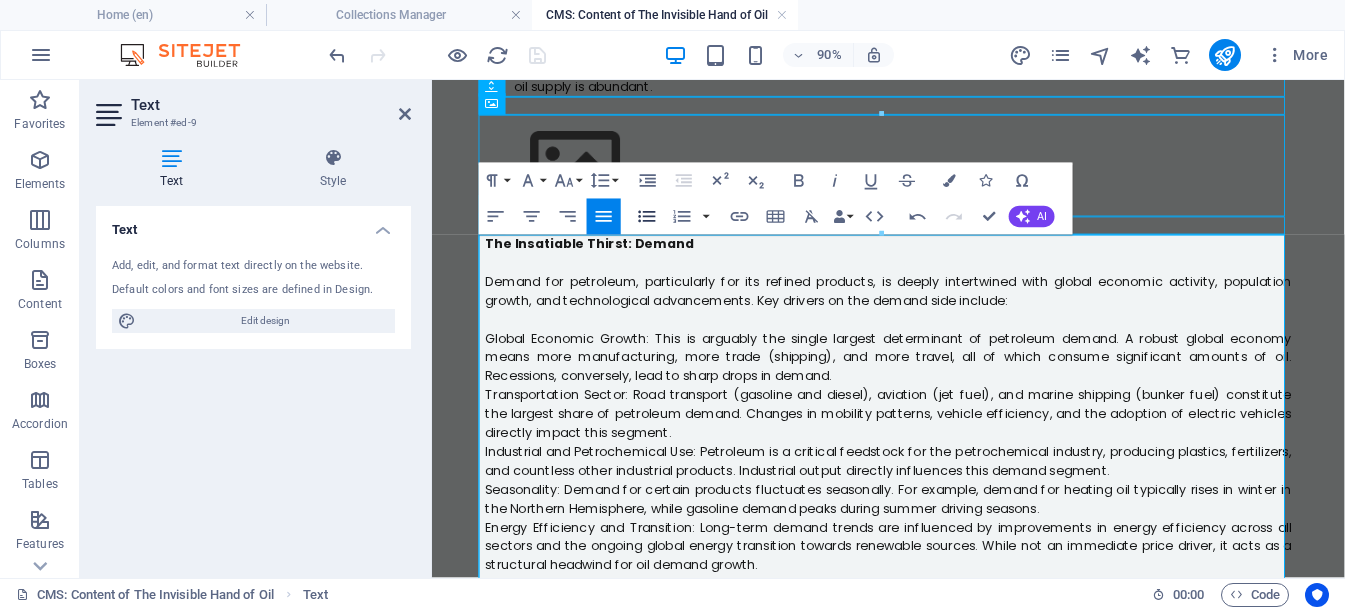 click 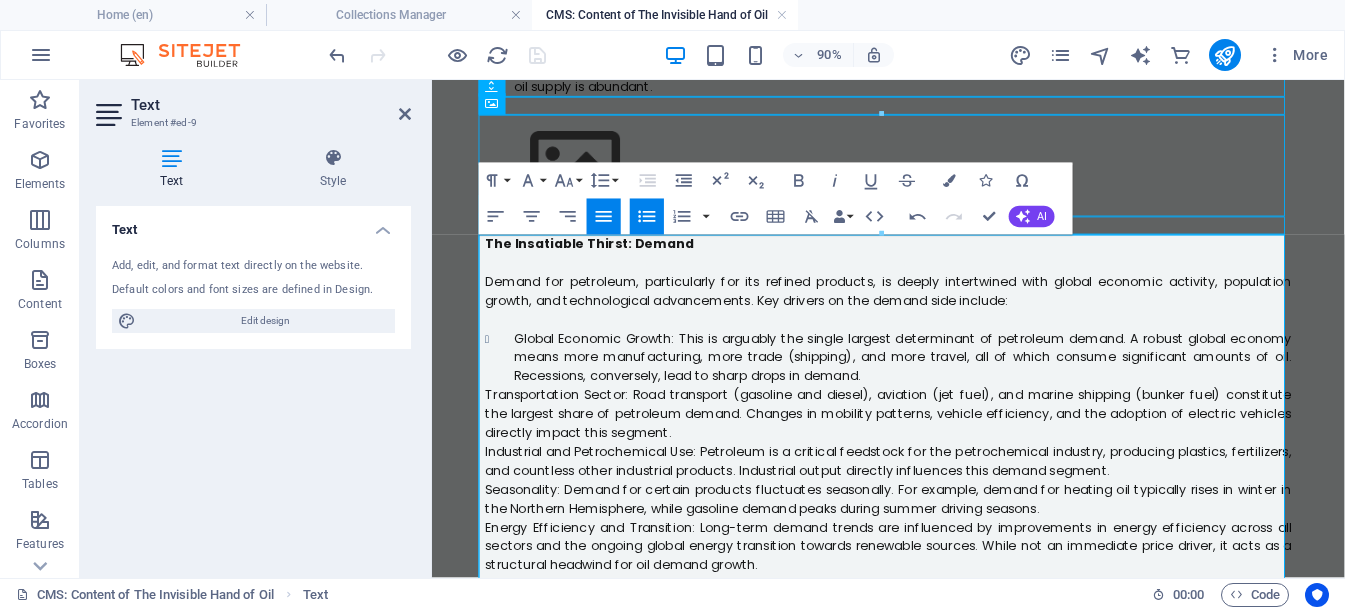 click on "Transportation Sector: Road transport (gasoline and diesel), aviation (jet fuel), and marine shipping (bunker fuel) constitute the largest share of petroleum demand. Changes in mobility patterns, vehicle efficiency, and the adoption of electric vehicles directly impact this segment." at bounding box center [939, 451] 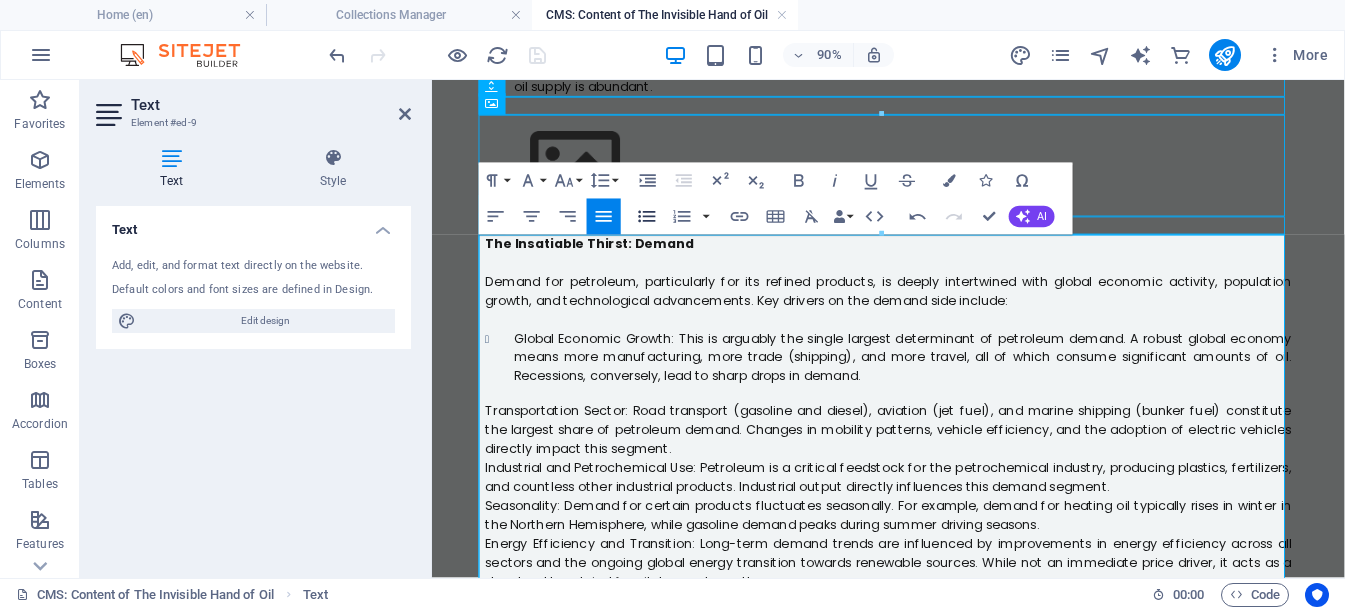 click 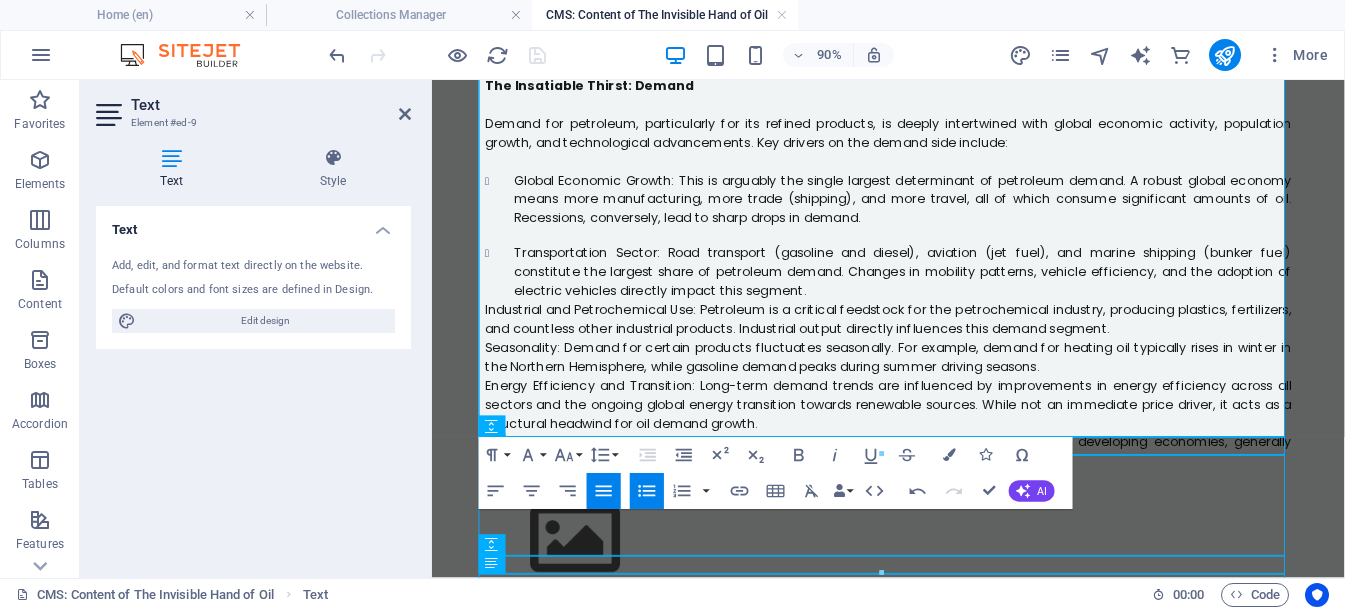 scroll, scrollTop: 1396, scrollLeft: 0, axis: vertical 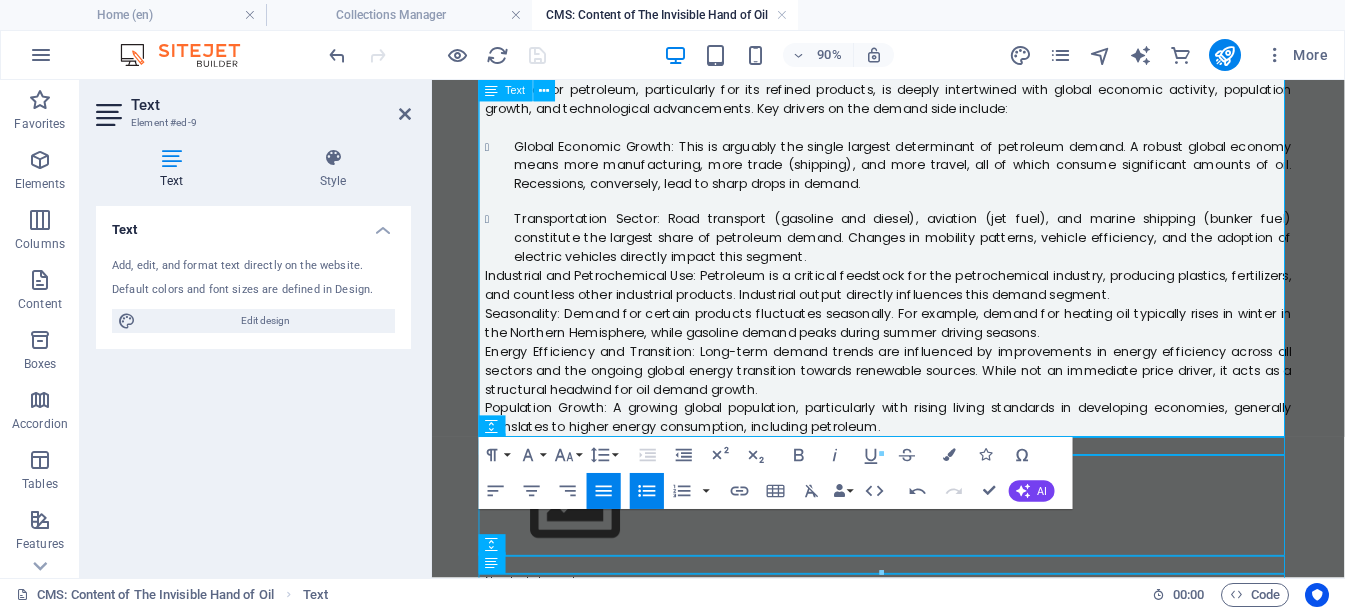 click on "Industrial and Petrochemical Use: Petroleum is a critical feedstock for the petrochemical industry, producing plastics, fertilizers, and countless other industrial products. Industrial output directly influences this demand segment." at bounding box center (939, 308) 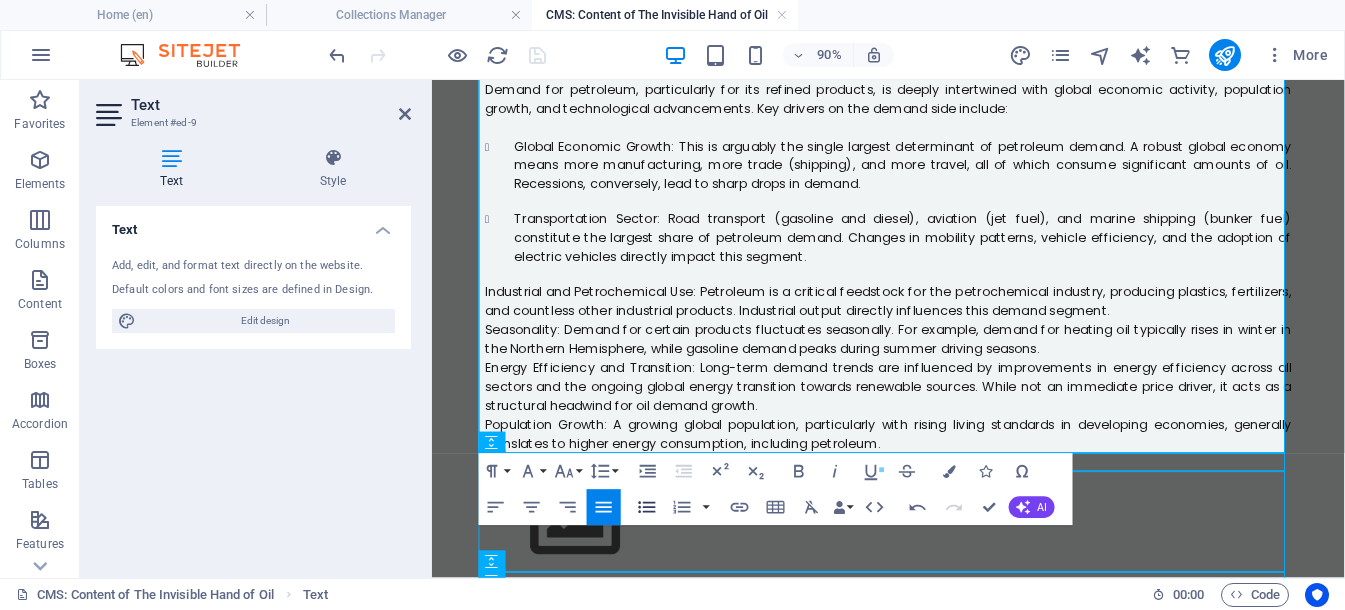 click 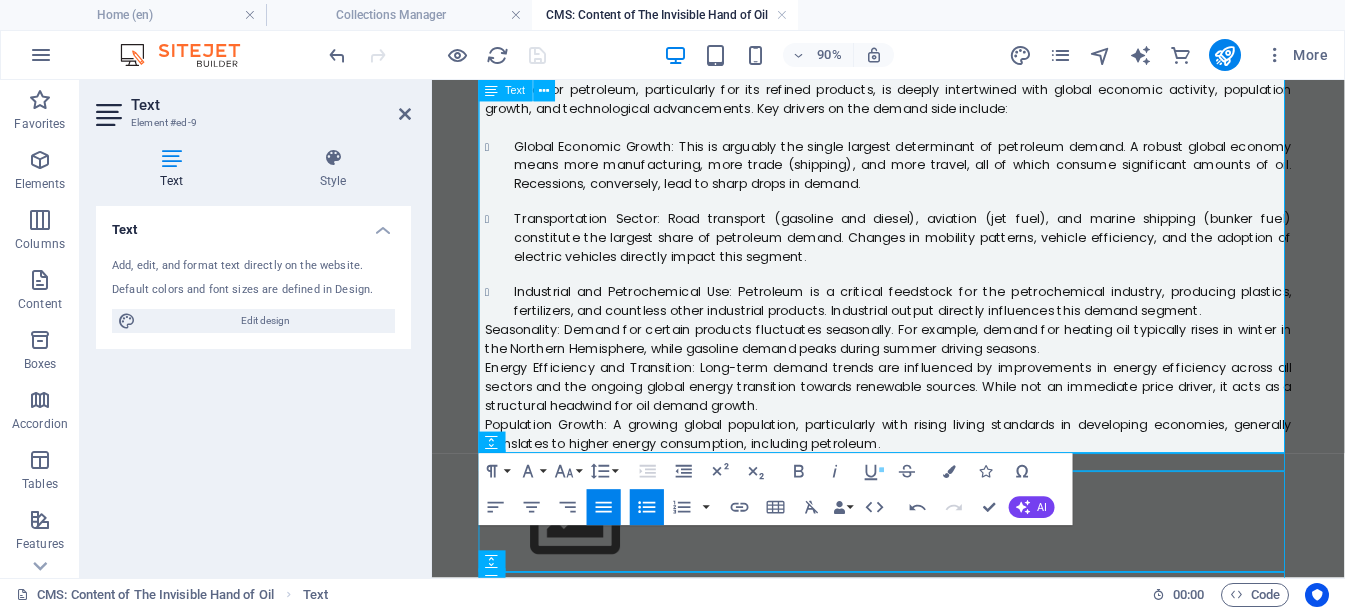 click on "Seasonality: Demand for certain products fluctuates seasonally. For example, demand for heating oil typically rises in winter in the Northern Hemisphere, while gasoline demand peaks during summer driving seasons." at bounding box center [939, 368] 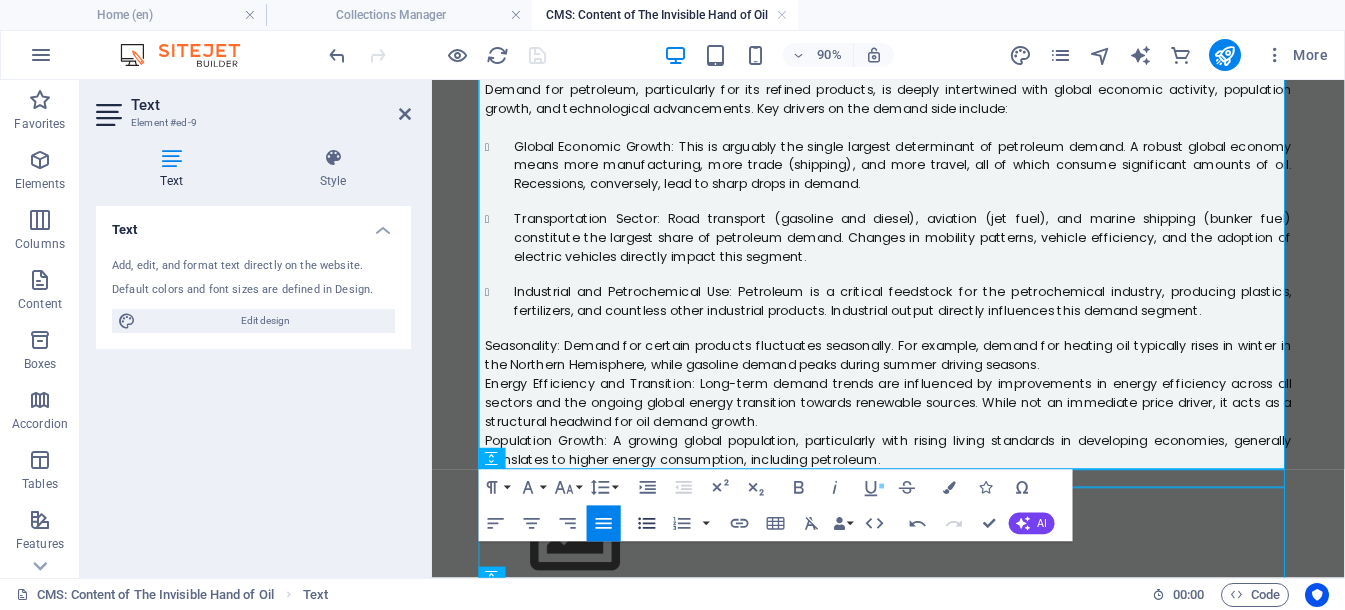 click 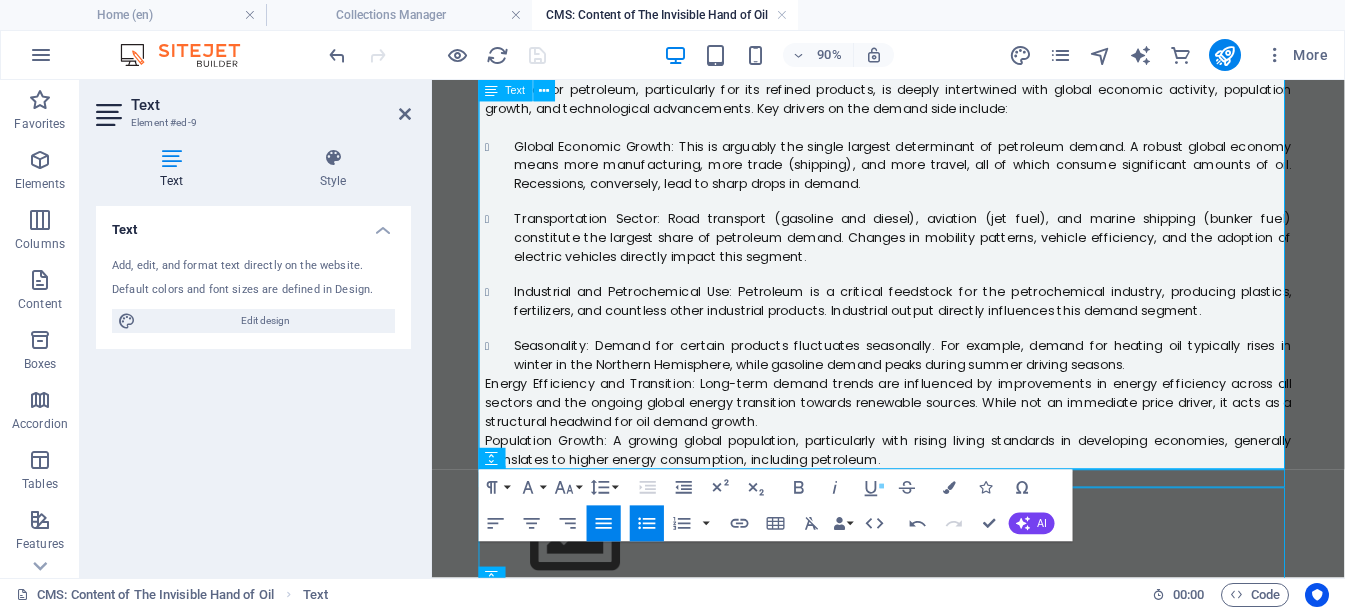 click on "Energy Efficiency and Transition: Long-term demand trends are influenced by improvements in energy efficiency across all sectors and the ongoing global energy transition towards renewable sources. While not an immediate price driver, it acts as a structural headwind for oil demand growth." at bounding box center (939, 439) 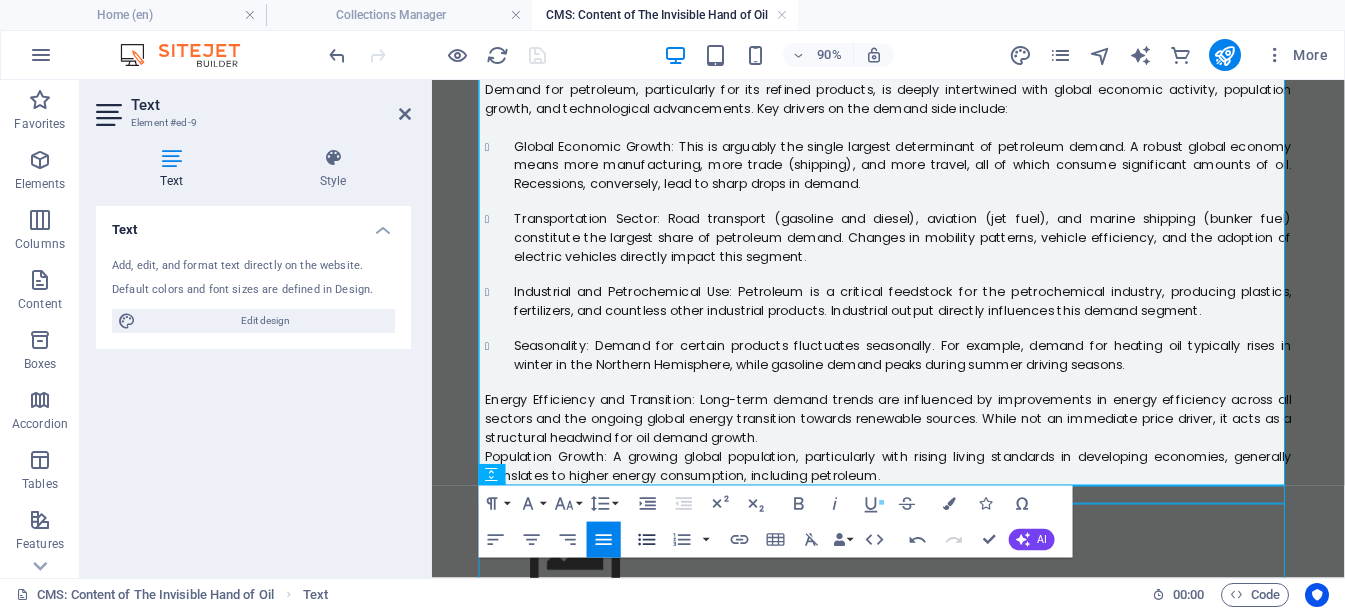 click 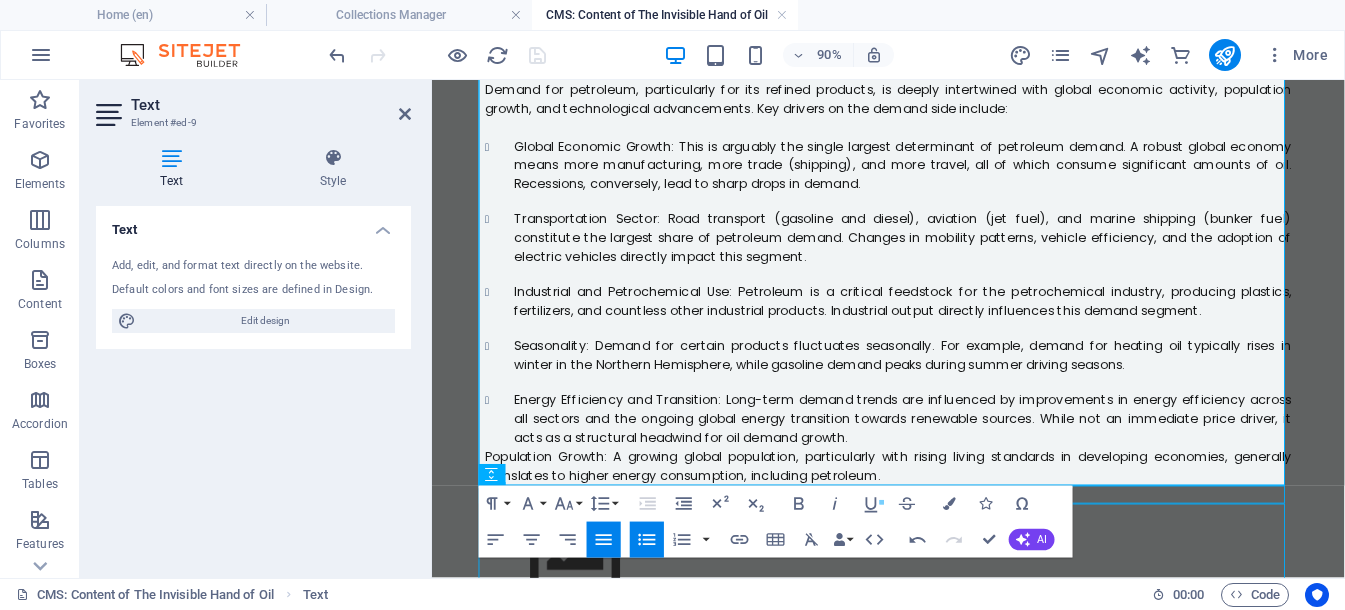 scroll, scrollTop: 1578, scrollLeft: 0, axis: vertical 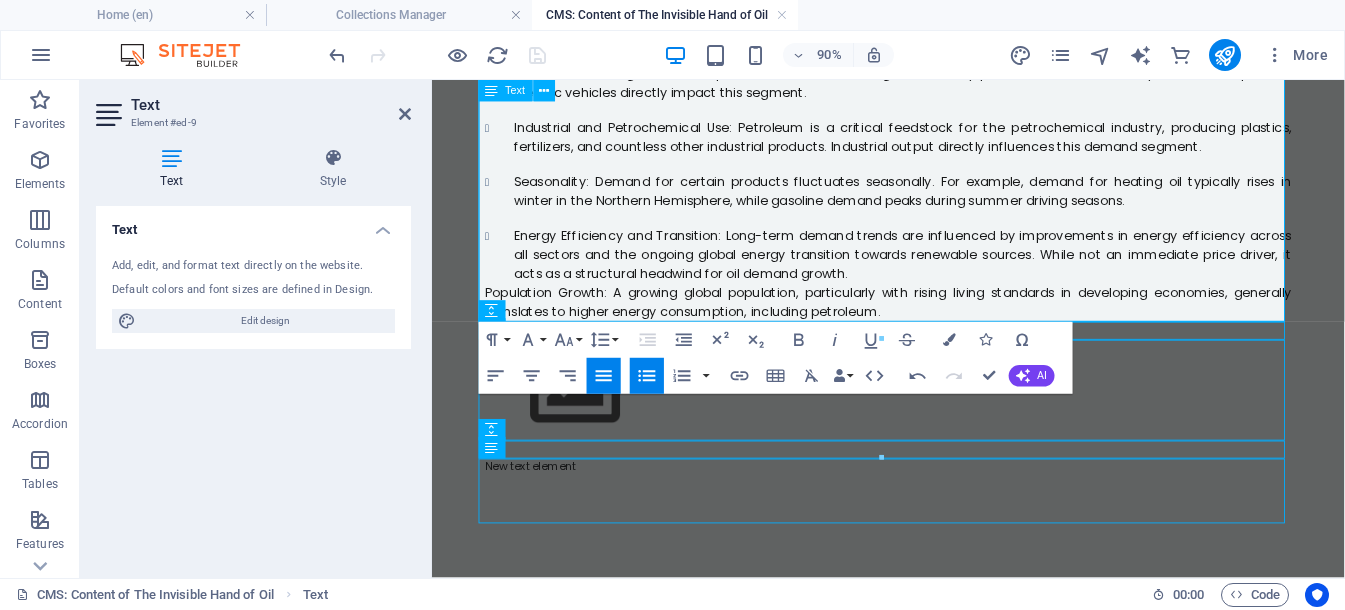 click on "Energy Efficiency and Transition: Long-term demand trends are influenced by improvements in energy efficiency across all sectors and the ongoing global energy transition towards renewable sources. While not an immediate price driver, it acts as a structural headwind for oil demand growth." at bounding box center [955, 275] 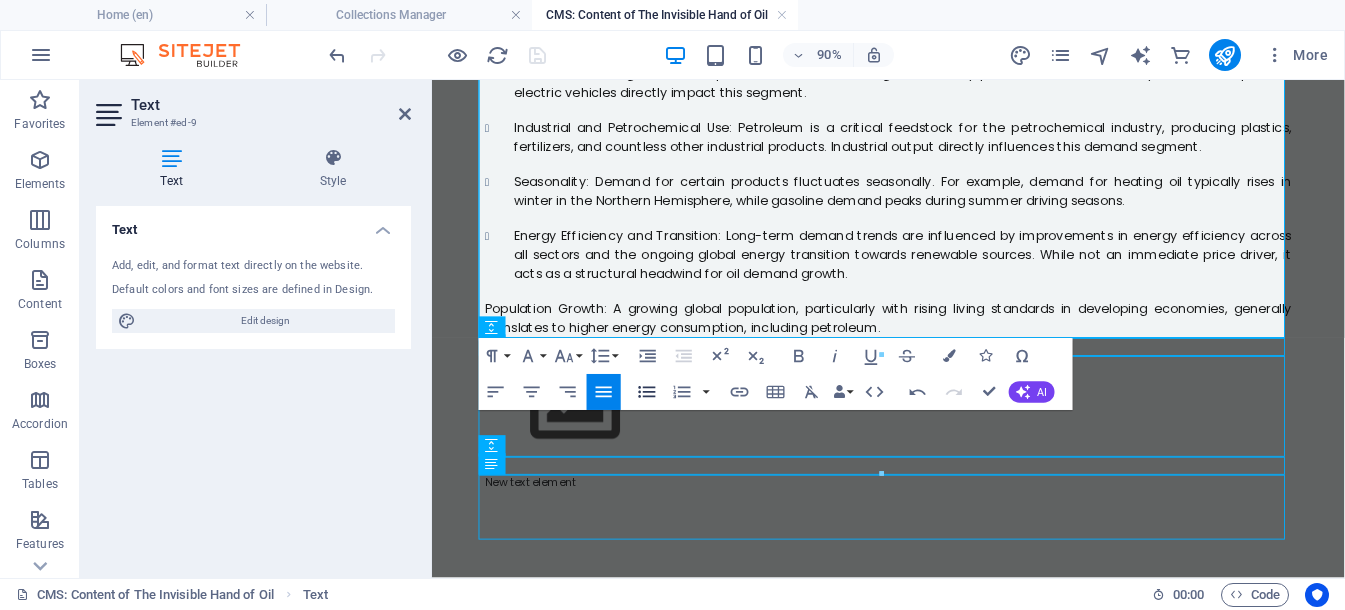 click 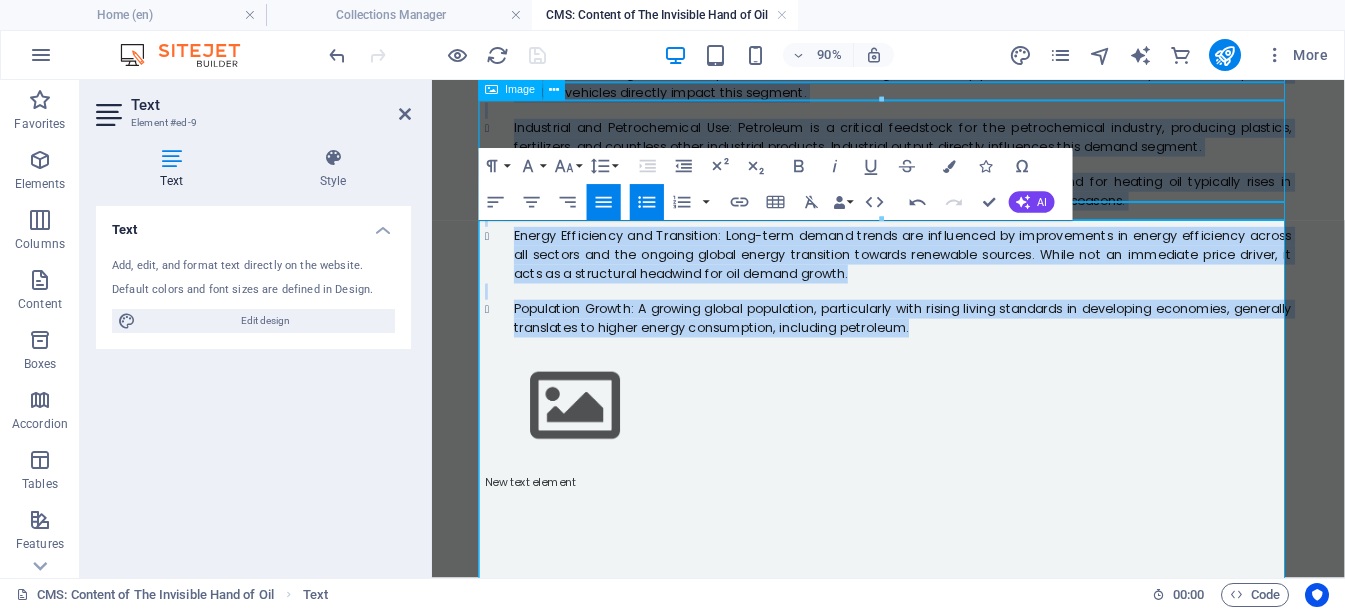 scroll, scrollTop: 1199, scrollLeft: 0, axis: vertical 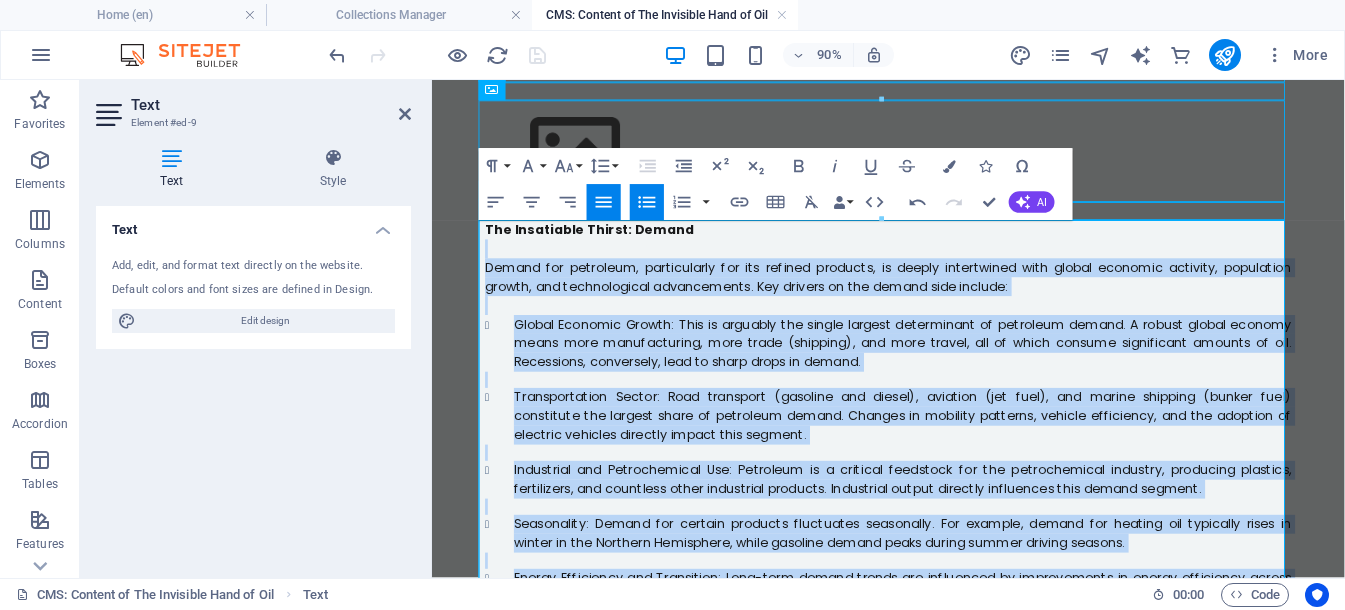 drag, startPoint x: 955, startPoint y: 359, endPoint x: 486, endPoint y: 265, distance: 478.3273 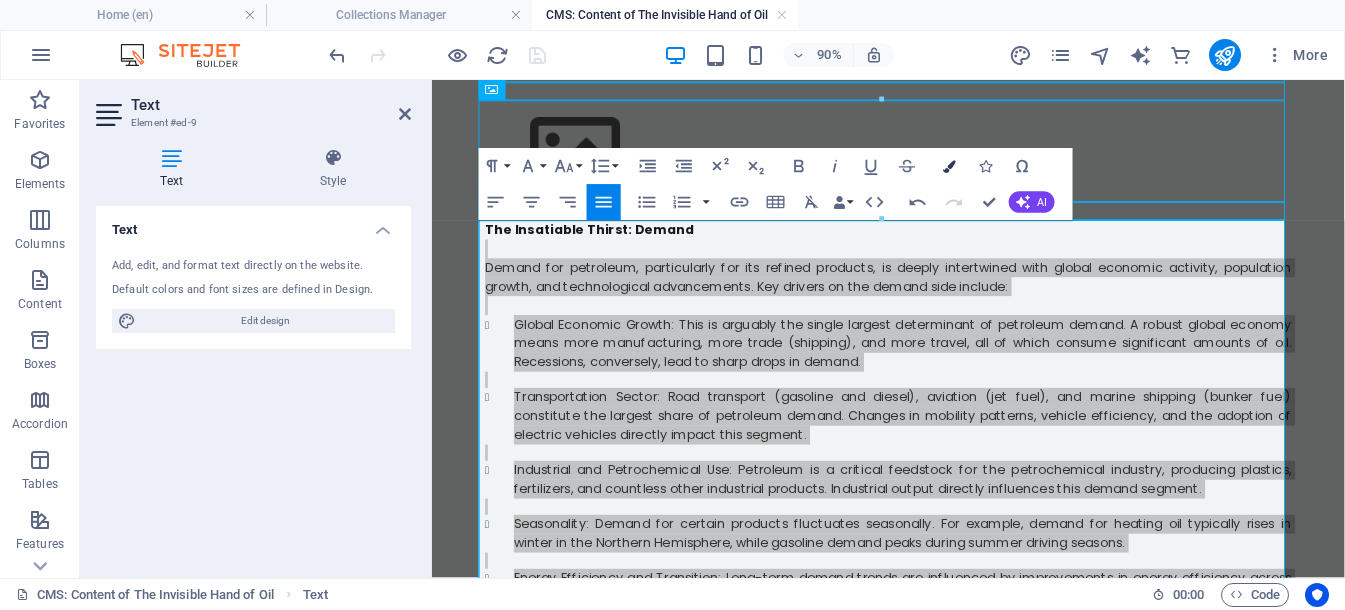 click on "Colors" at bounding box center (950, 166) 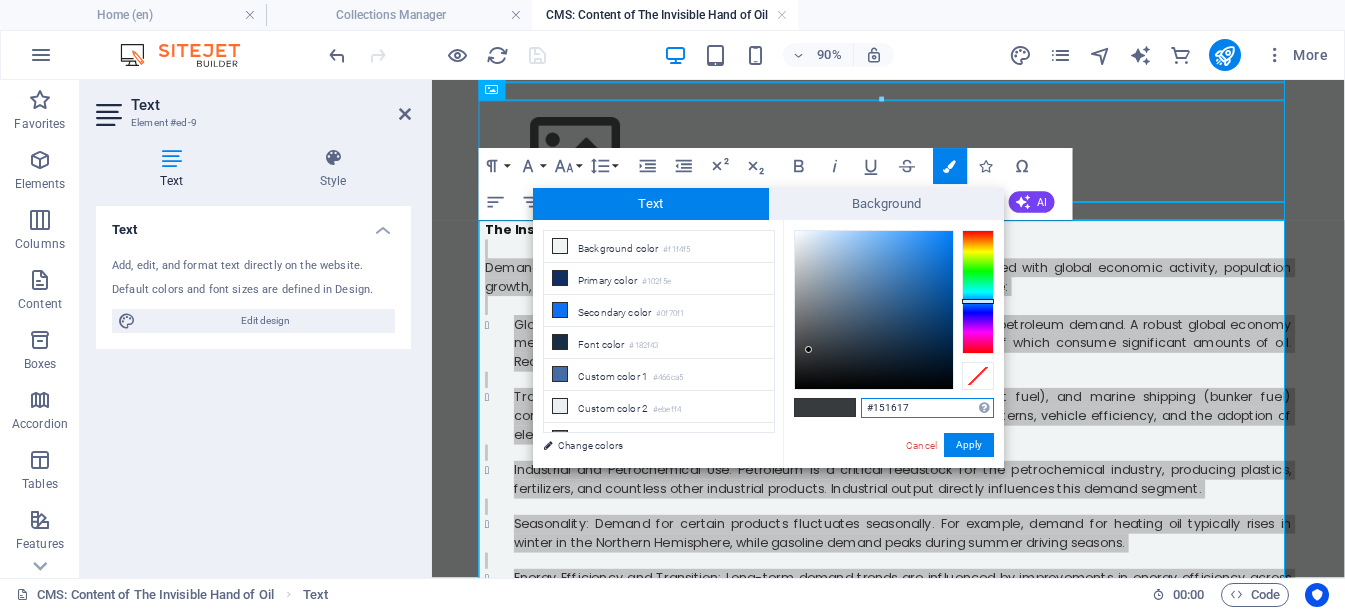 click at bounding box center [874, 310] 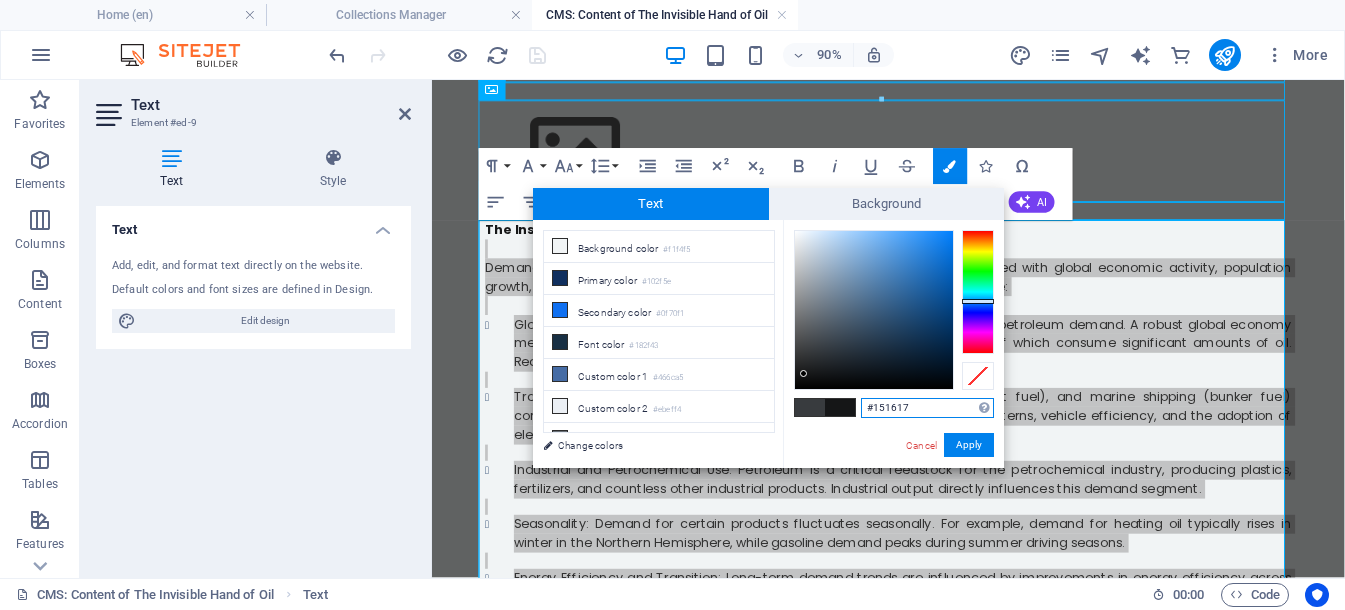 type on "#1d1e1f" 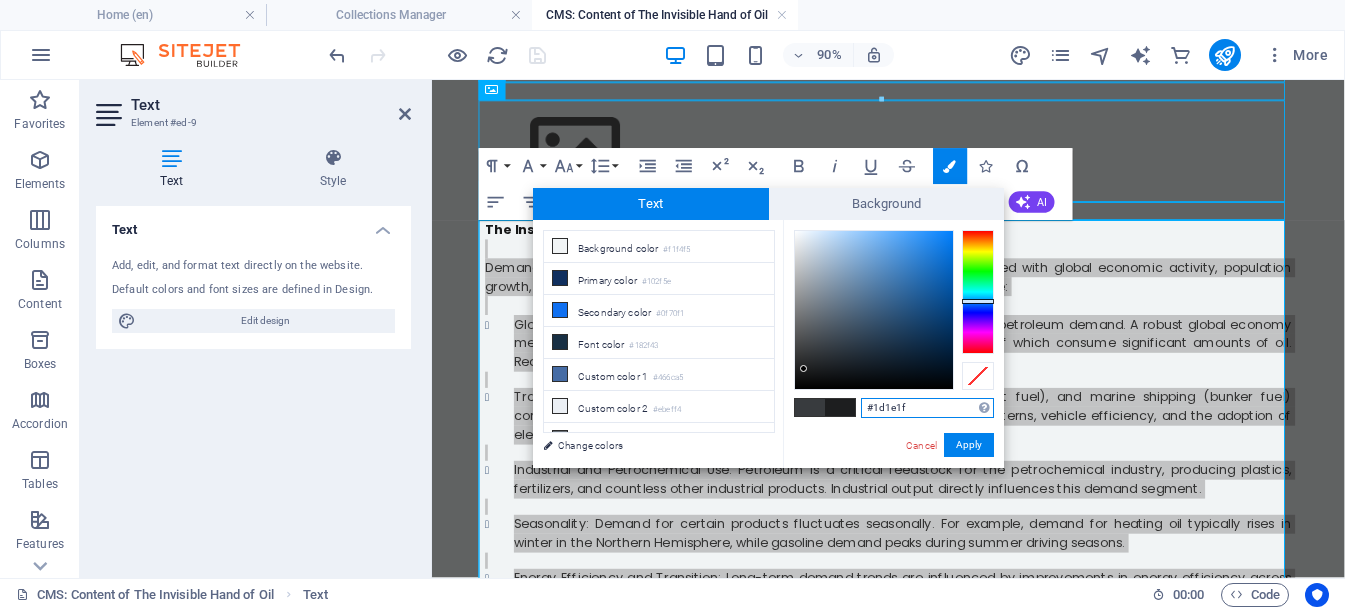 click at bounding box center (874, 310) 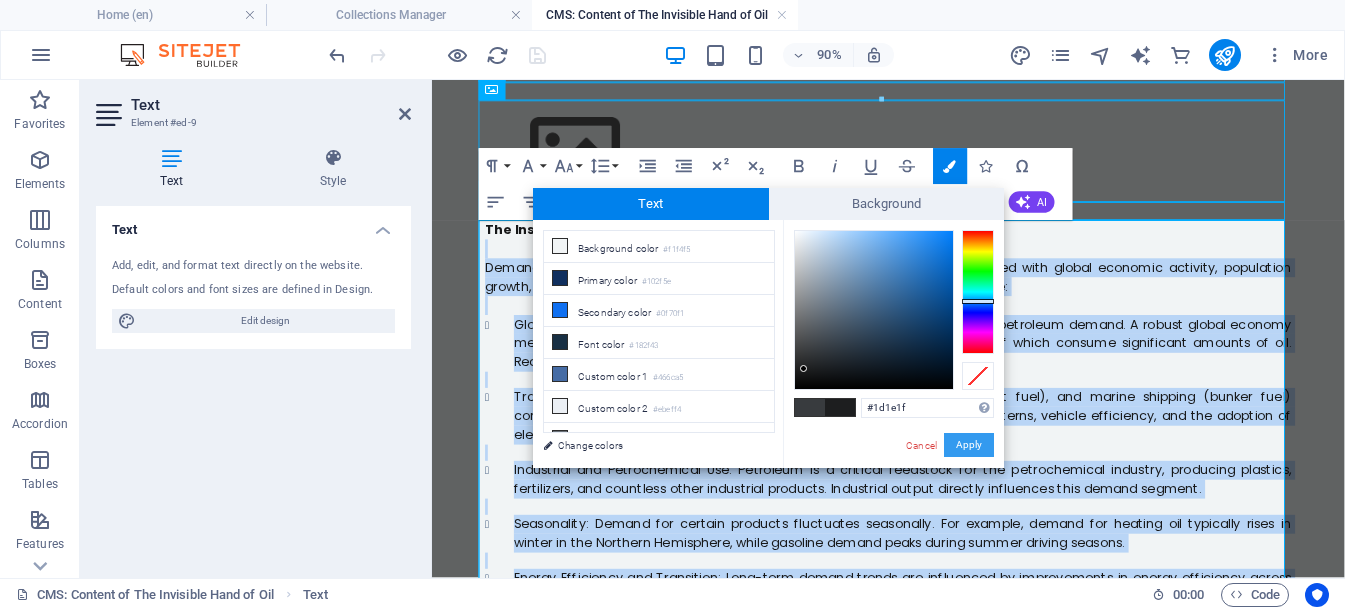 click on "Apply" at bounding box center (969, 445) 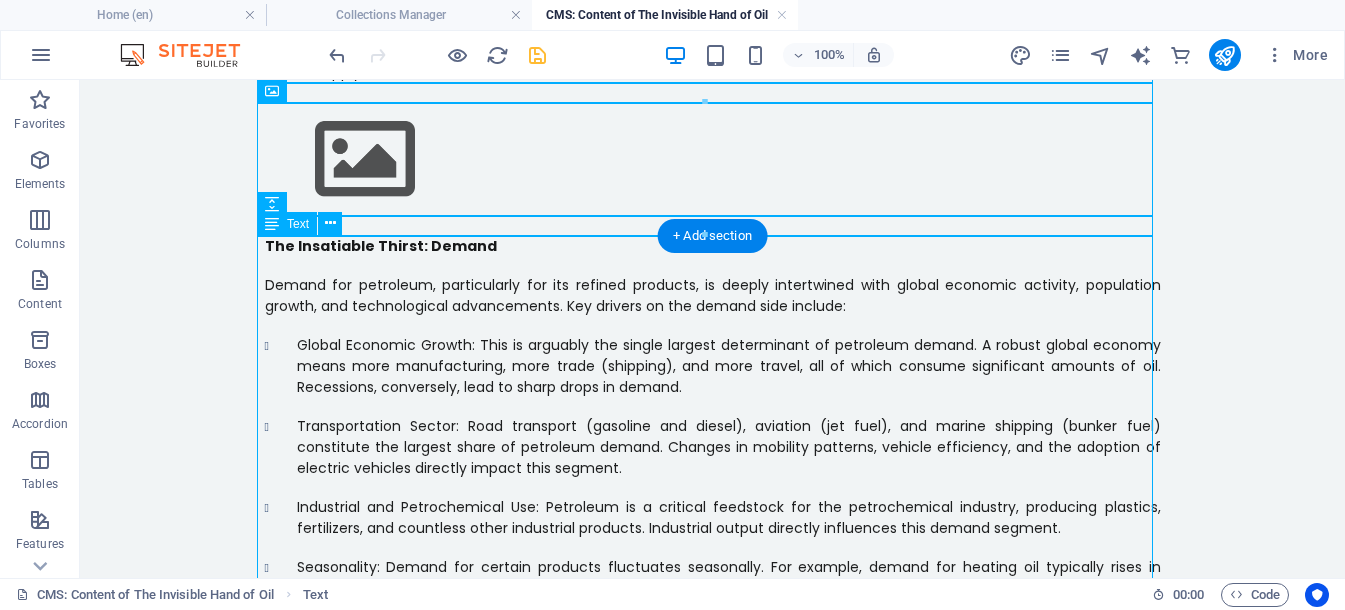 click on "The Insatiable Thirst: Demand Demand for petroleum, particularly for its refined products, is deeply intertwined with global economic activity, population growth, and technological advancements. Key drivers on the demand side include: Global Economic Growth: This is arguably the single largest determinant of petroleum demand. A robust global economy means more manufacturing, more trade (shipping), and more travel, all of which consume significant amounts of oil. Recessions, conversely, lead to sharp drops in demand. Transportation Sector: Road transport (gasoline and diesel), aviation (jet fuel), and marine shipping (bunker fuel) constitute the largest share of petroleum demand. Changes in mobility patterns, vehicle efficiency, and the adoption of electric vehicles directly impact this segment. Seasonality: Demand for certain products fluctuates seasonally. For example, demand for heating oil typically rises in winter in the Northern Hemisphere, while gasoline demand peaks during summer driving seasons." at bounding box center [713, 488] 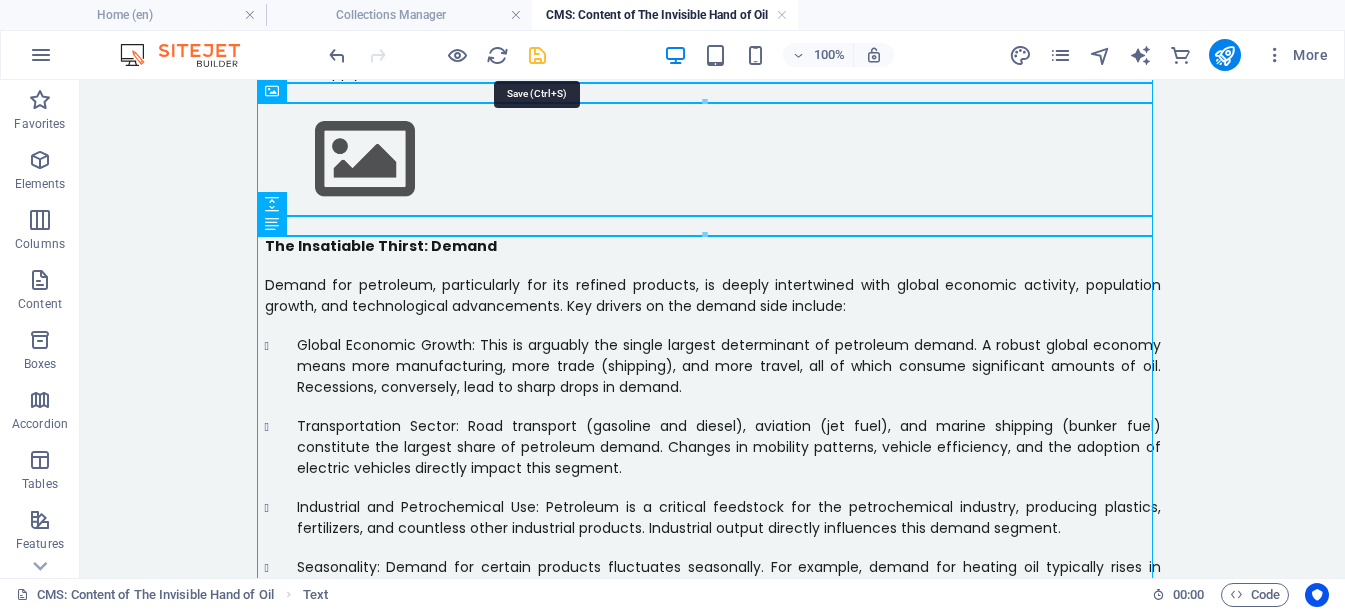 click at bounding box center (537, 55) 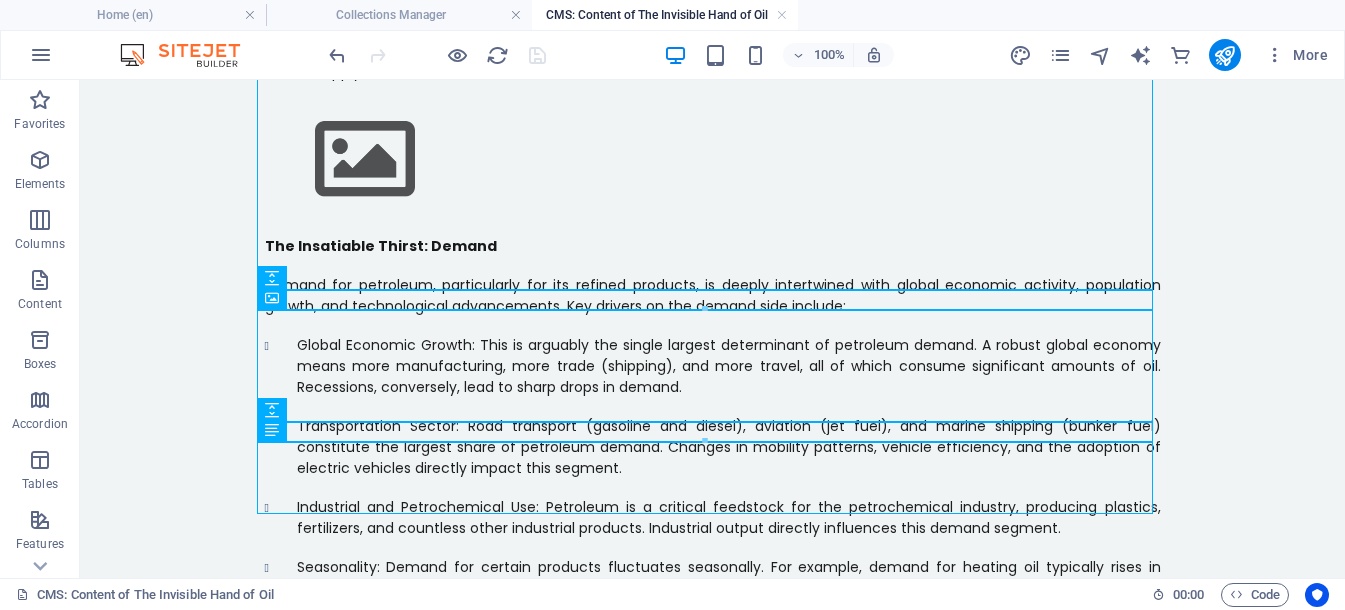 scroll, scrollTop: 1649, scrollLeft: 0, axis: vertical 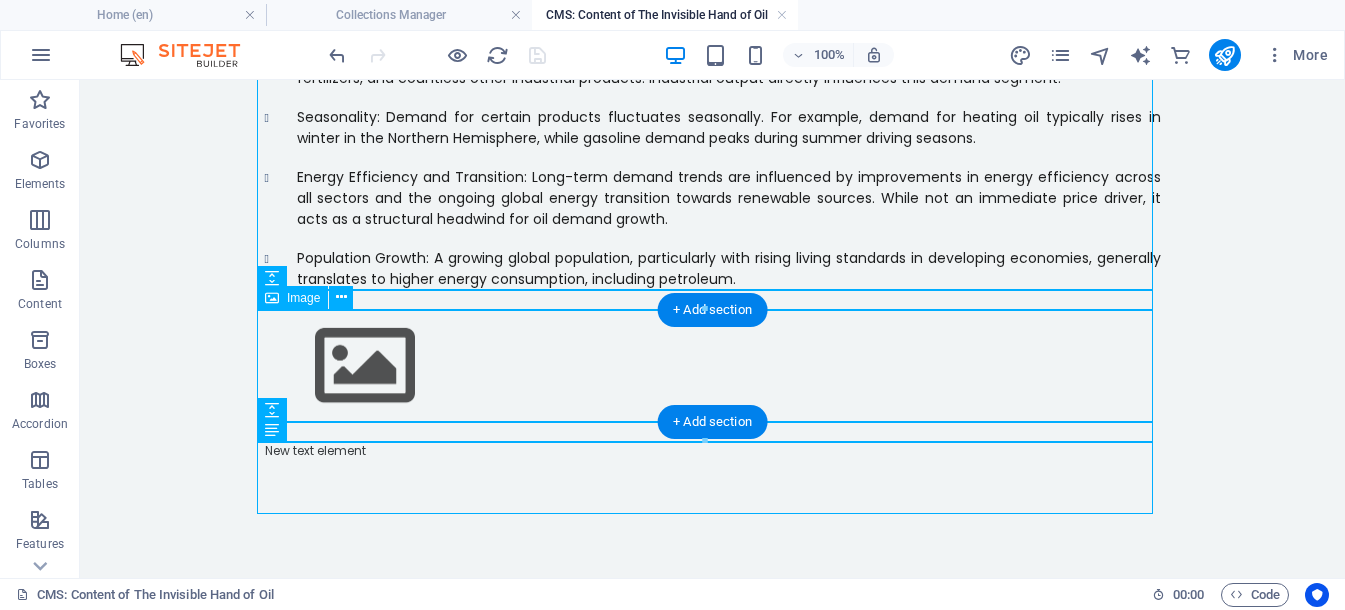 click at bounding box center (713, 366) 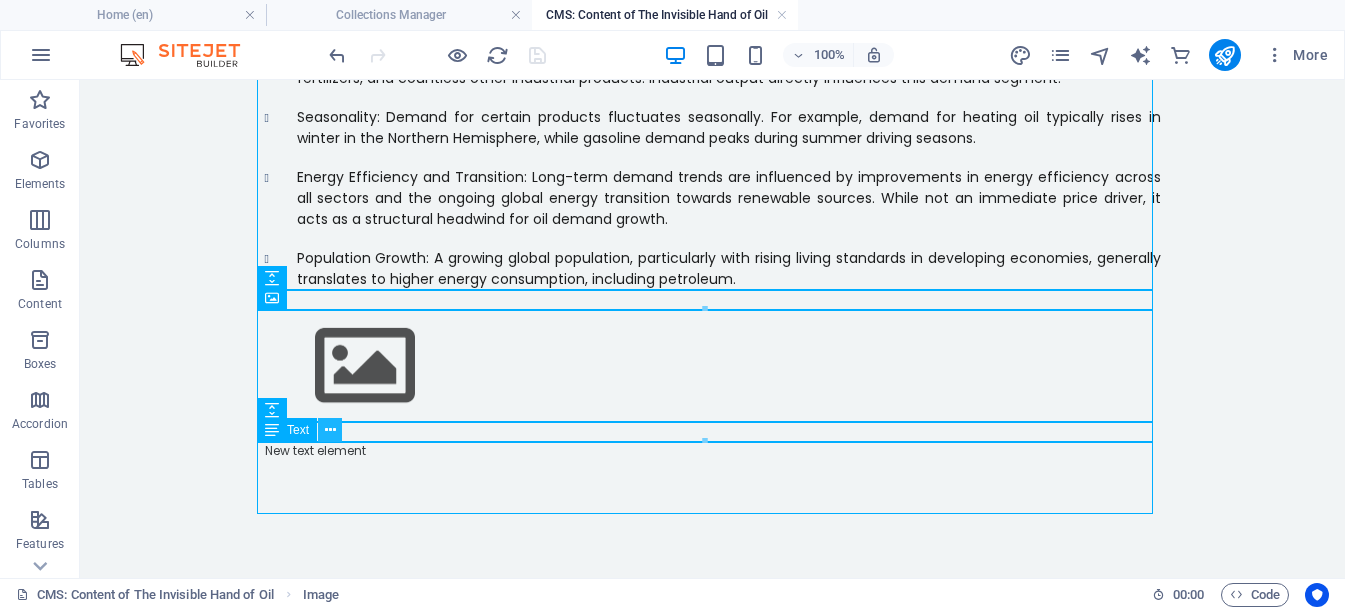 click at bounding box center (330, 430) 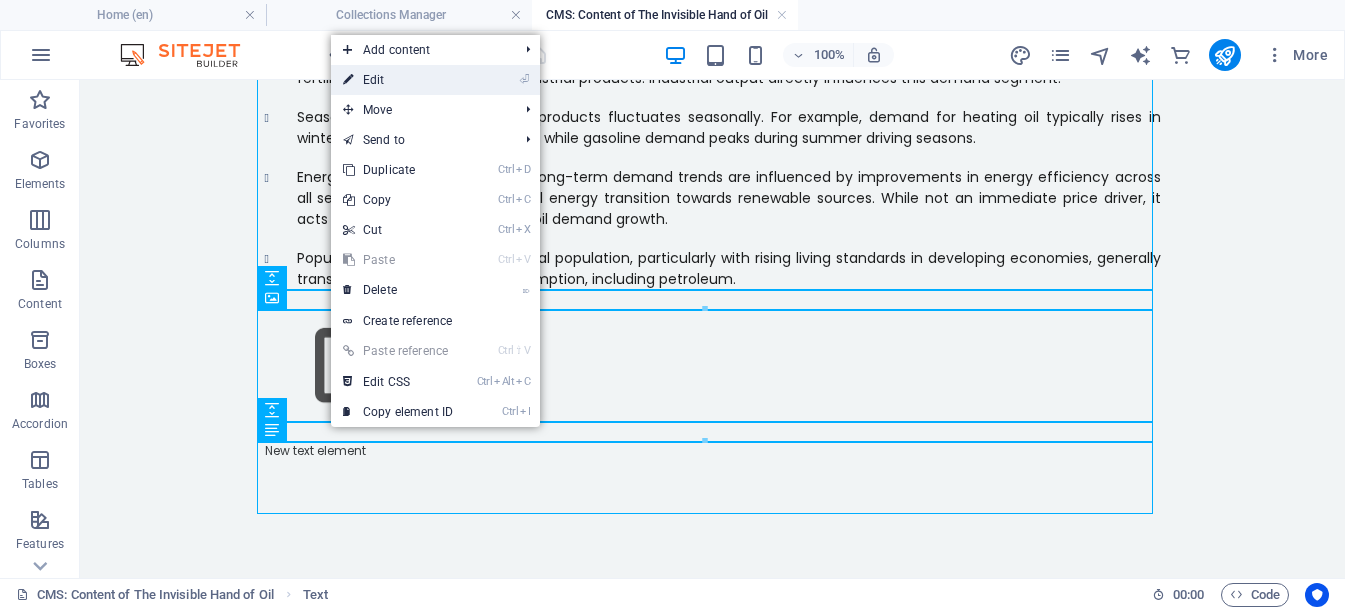 click on "⏎  Edit" at bounding box center [398, 80] 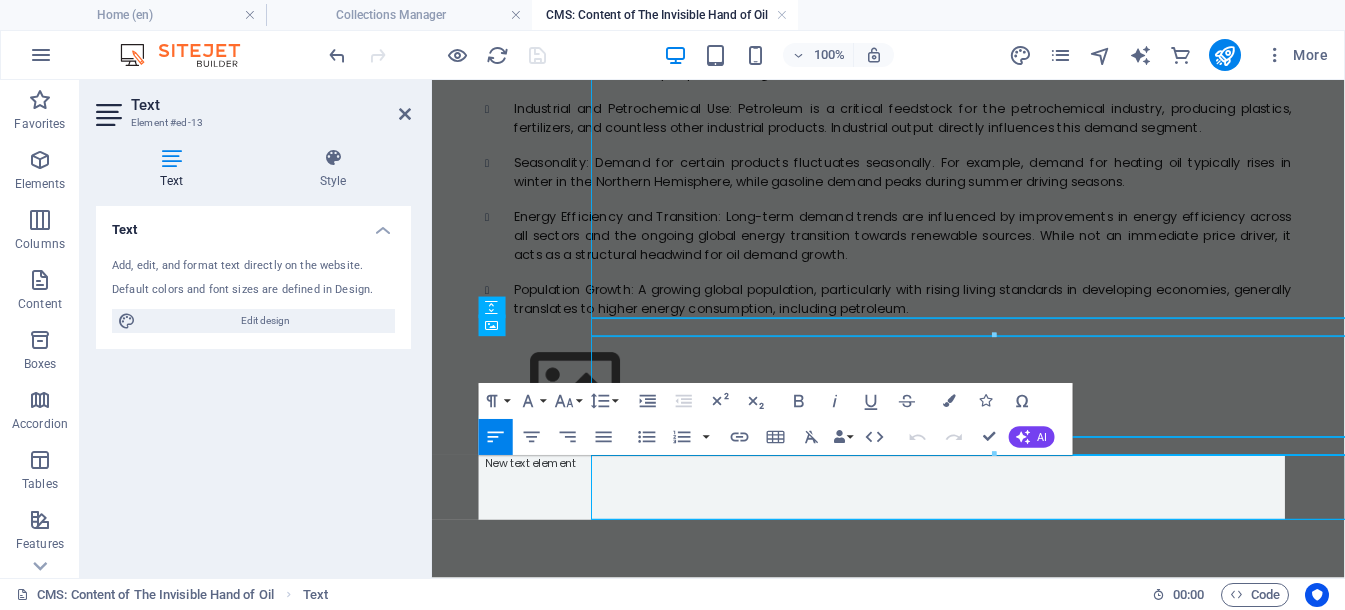scroll, scrollTop: 1594, scrollLeft: 0, axis: vertical 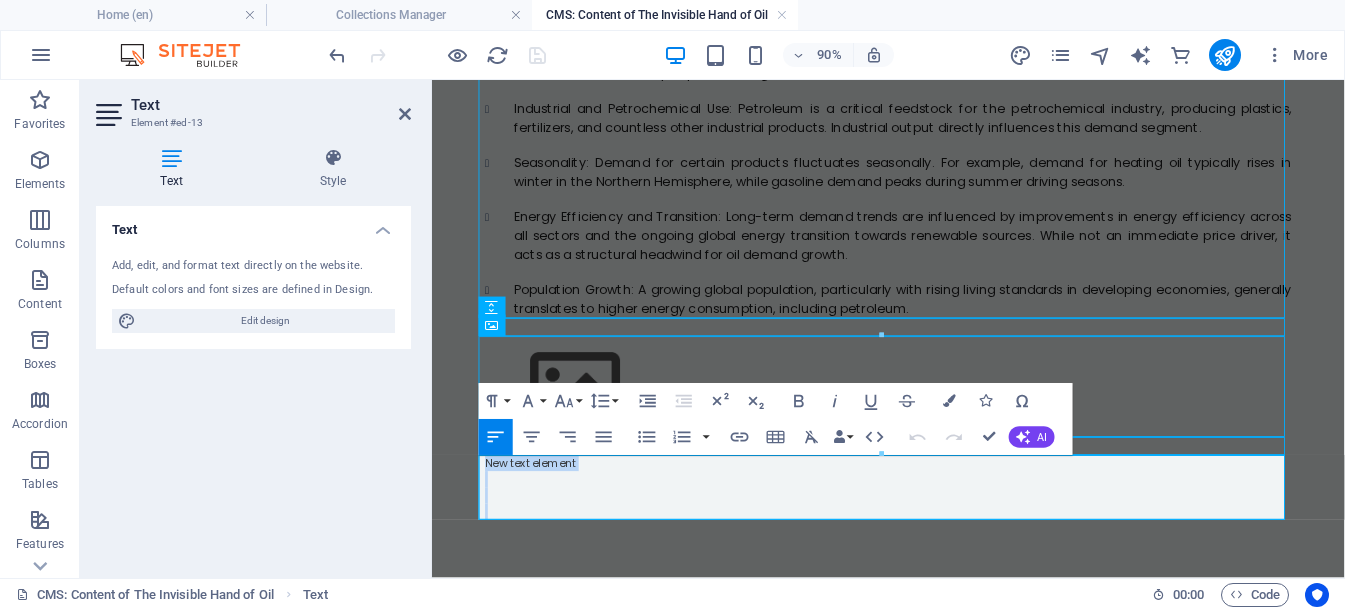 click at bounding box center [939, 524] 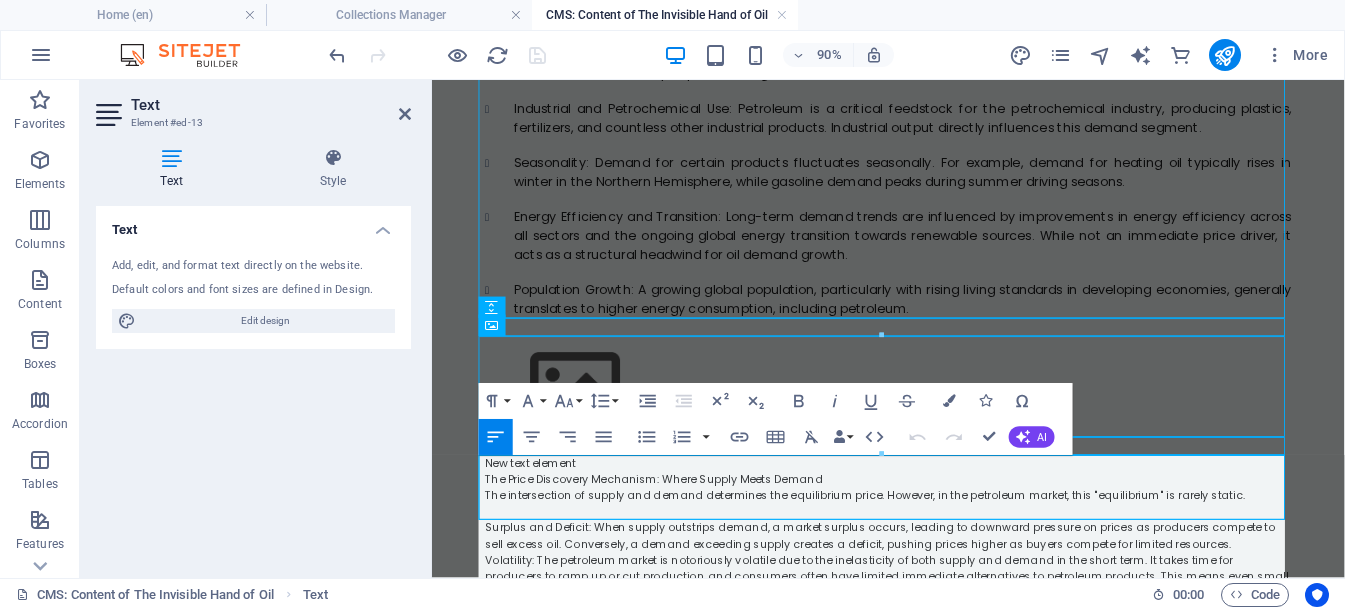 scroll, scrollTop: 16092, scrollLeft: 0, axis: vertical 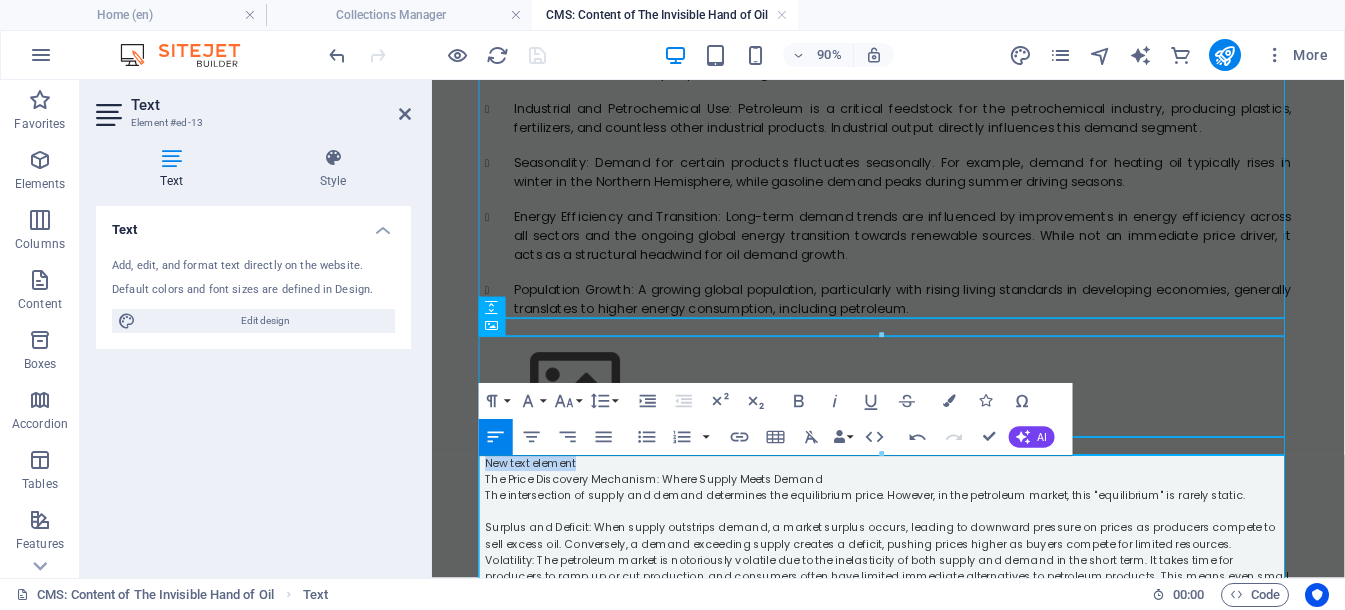 drag, startPoint x: 601, startPoint y: 506, endPoint x: 434, endPoint y: 511, distance: 167.07483 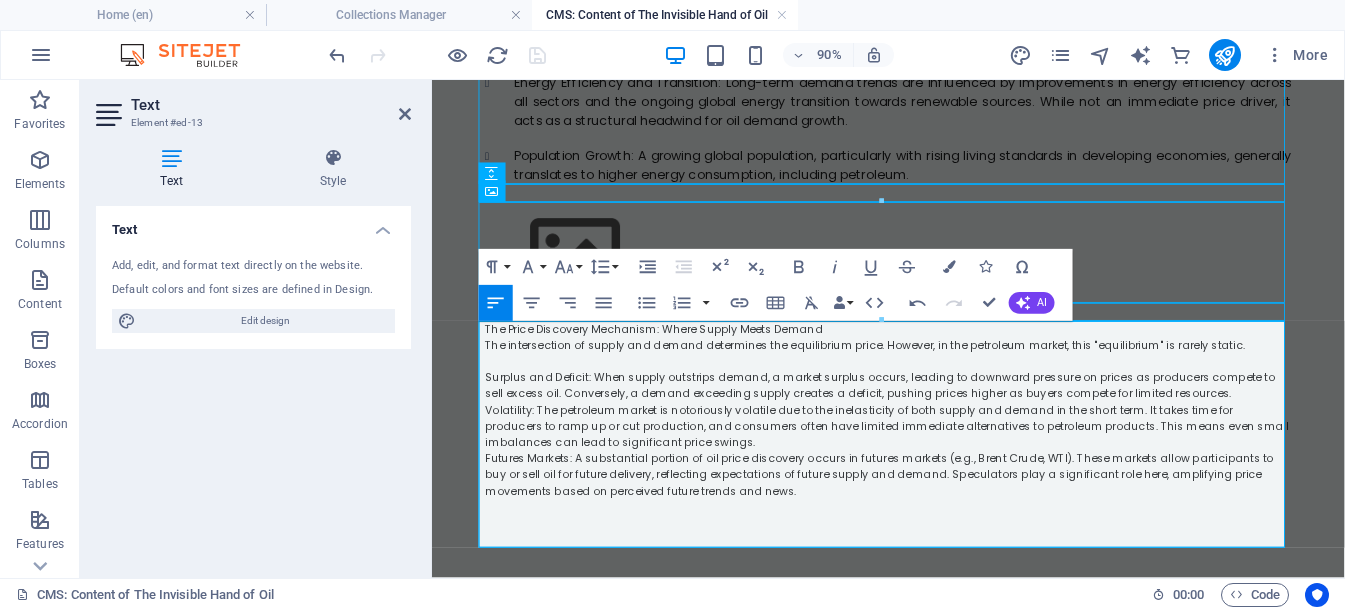 scroll, scrollTop: 1734, scrollLeft: 0, axis: vertical 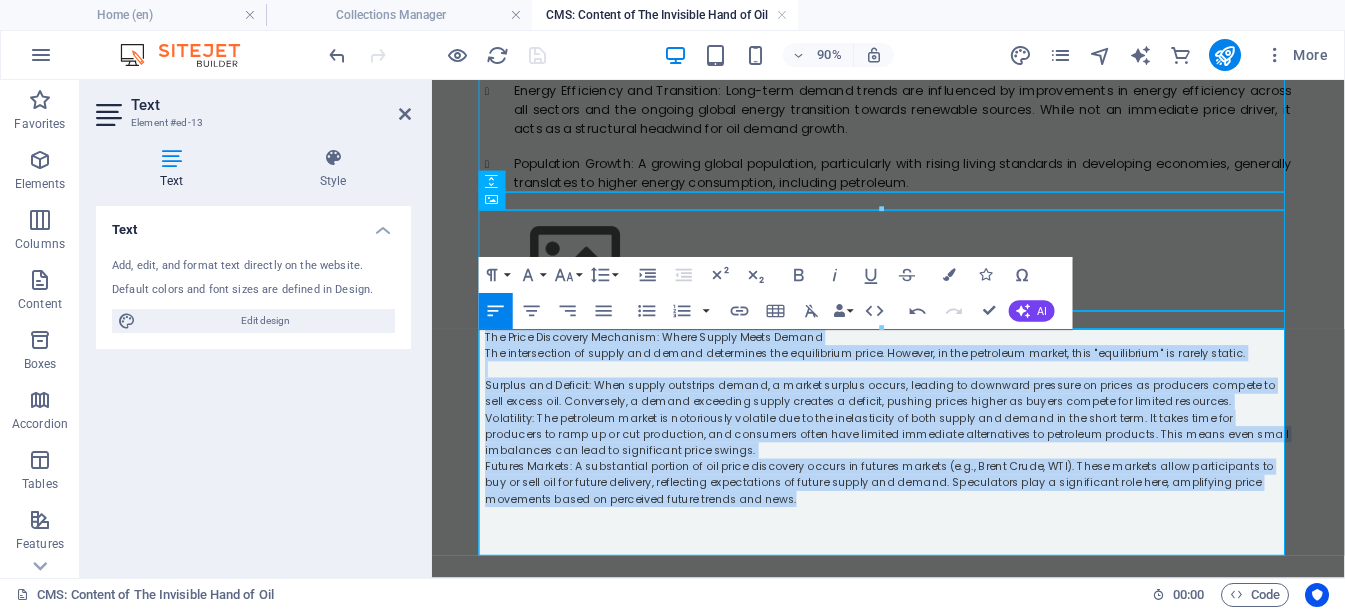 drag, startPoint x: 826, startPoint y: 548, endPoint x: 850, endPoint y: 395, distance: 154.87091 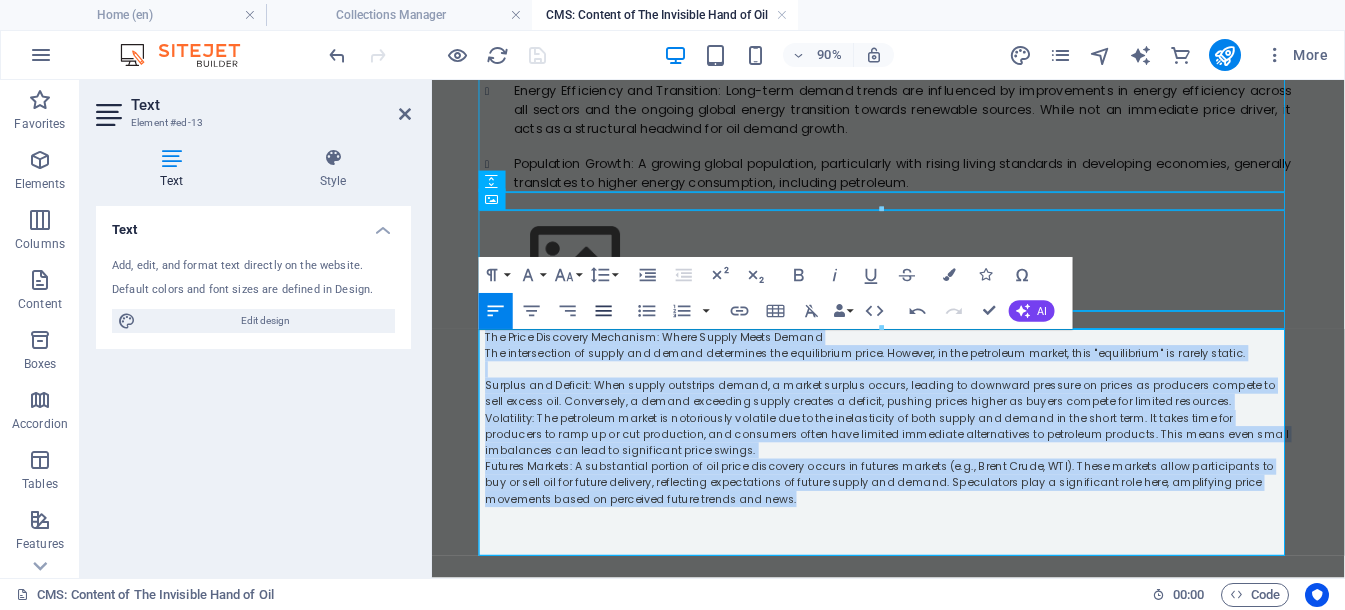 click 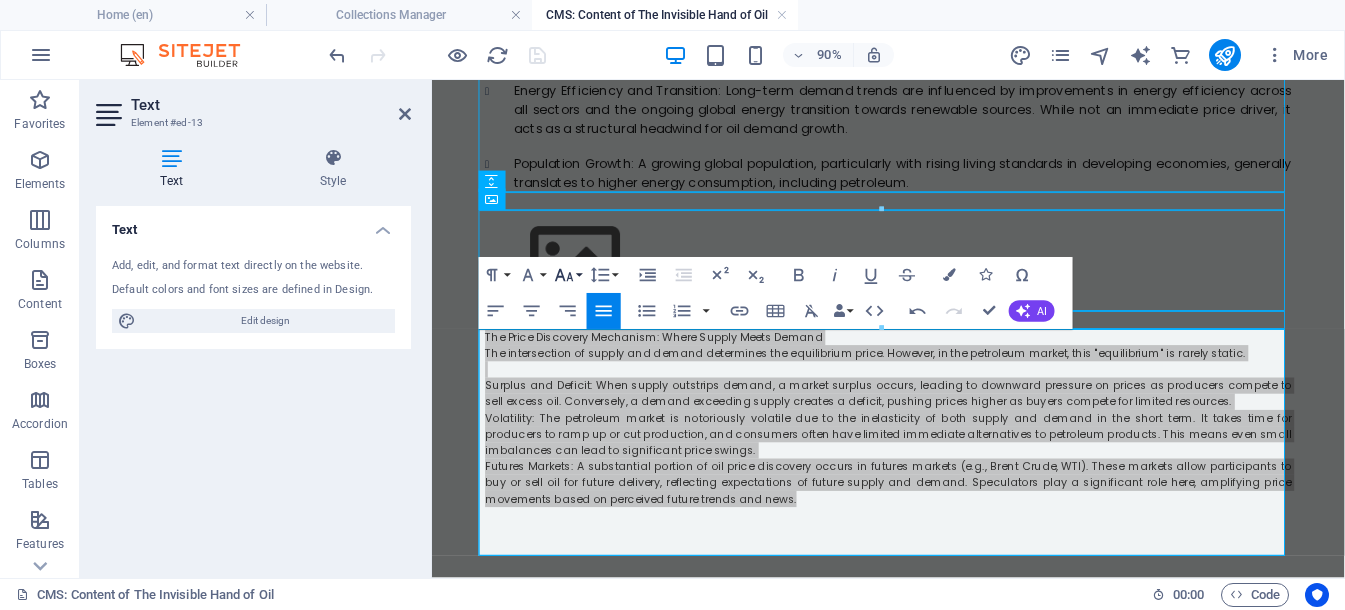 click on "Font Size" at bounding box center [567, 275] 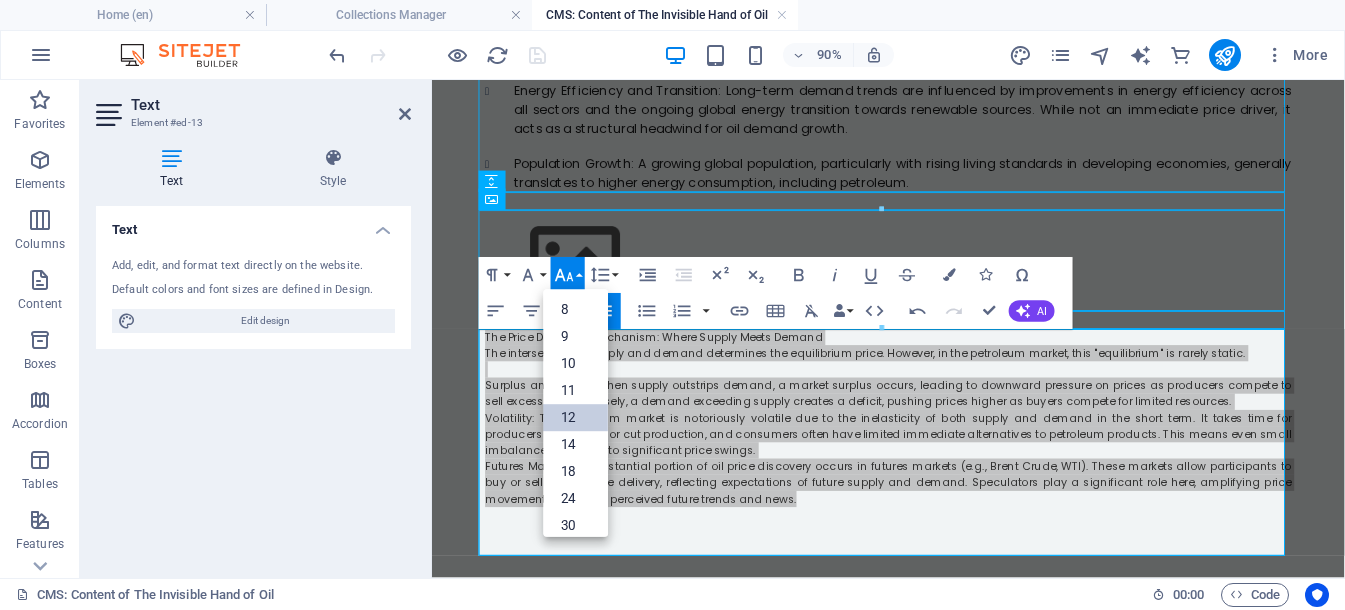 scroll, scrollTop: 143, scrollLeft: 0, axis: vertical 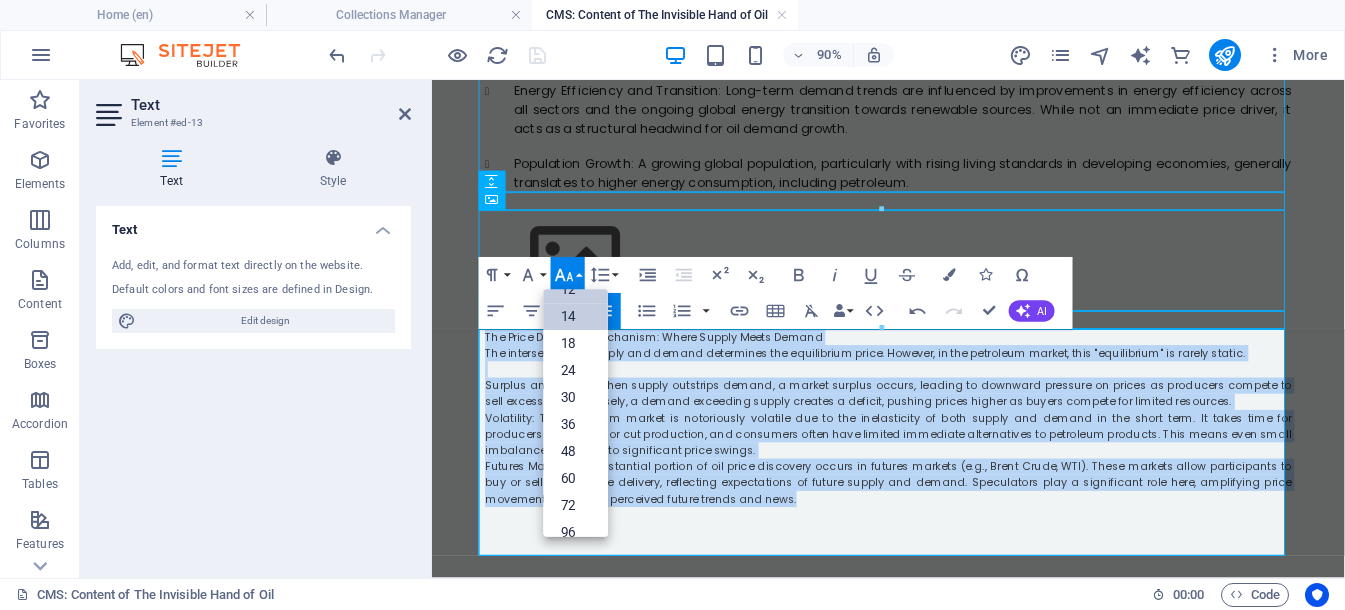 click on "14" at bounding box center [575, 316] 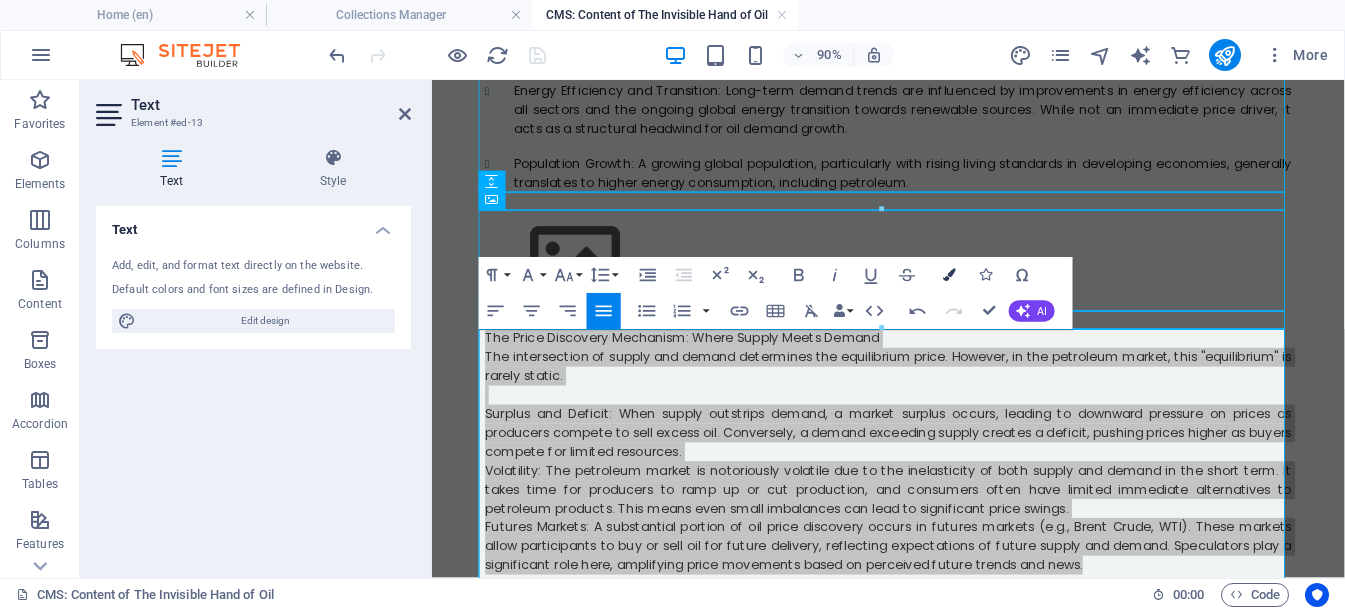 click at bounding box center (950, 275) 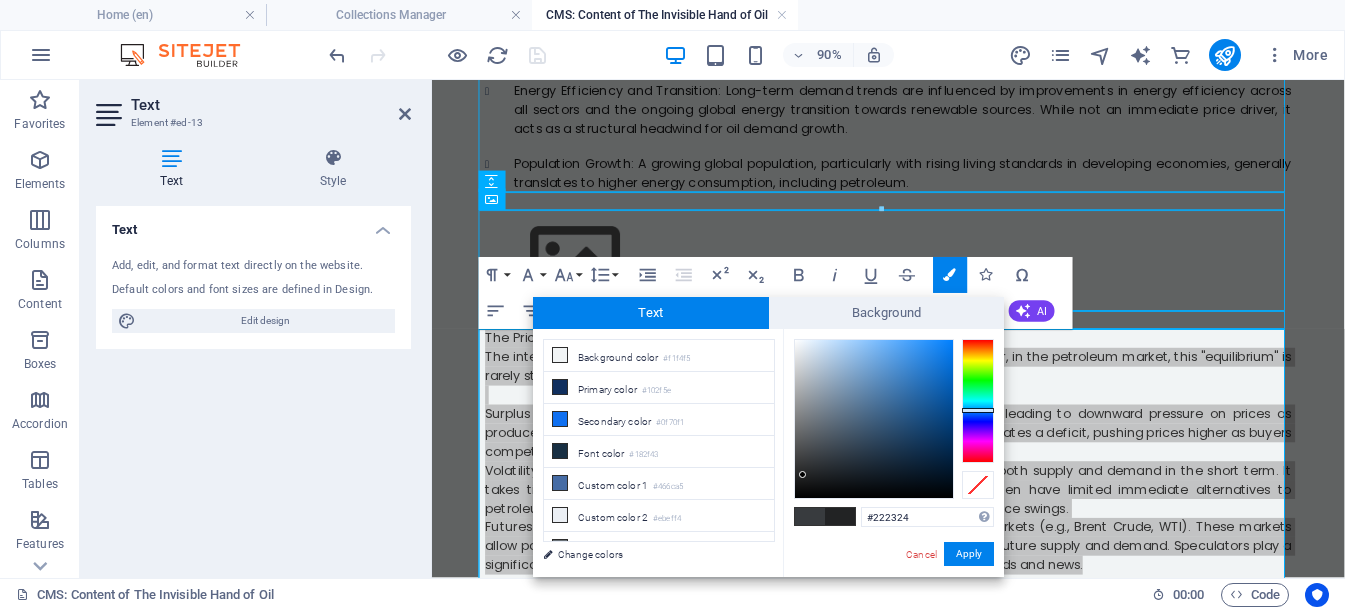 click at bounding box center (874, 419) 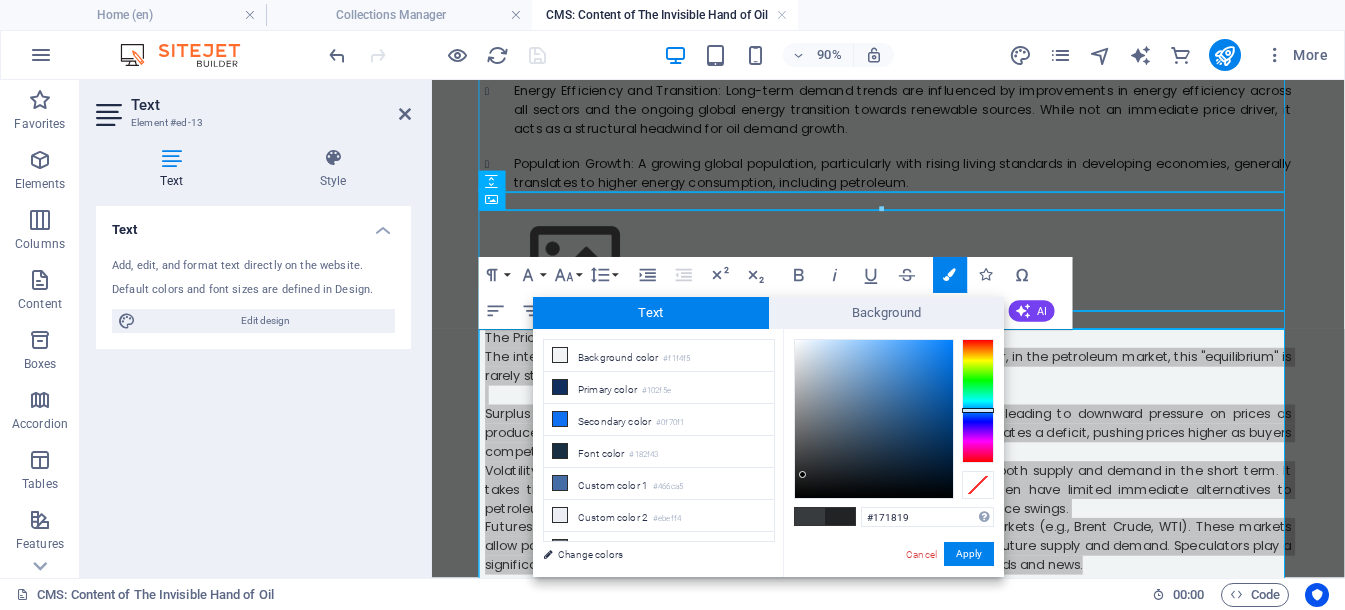 click at bounding box center (874, 419) 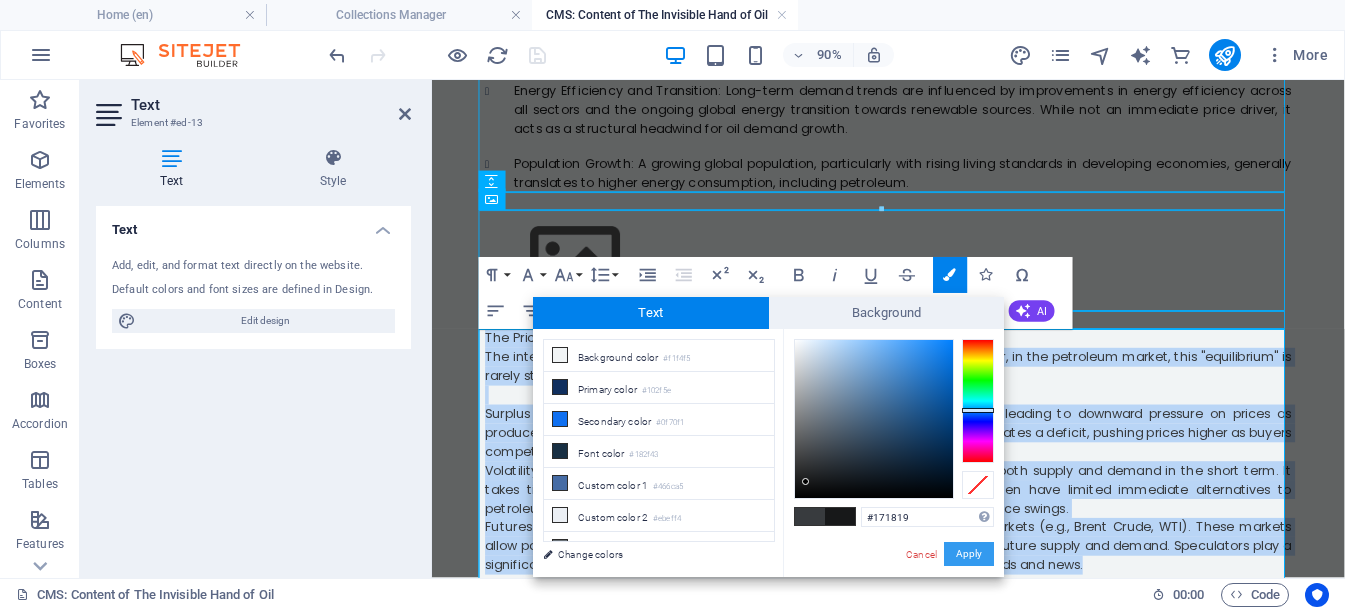 click on "Apply" at bounding box center (969, 554) 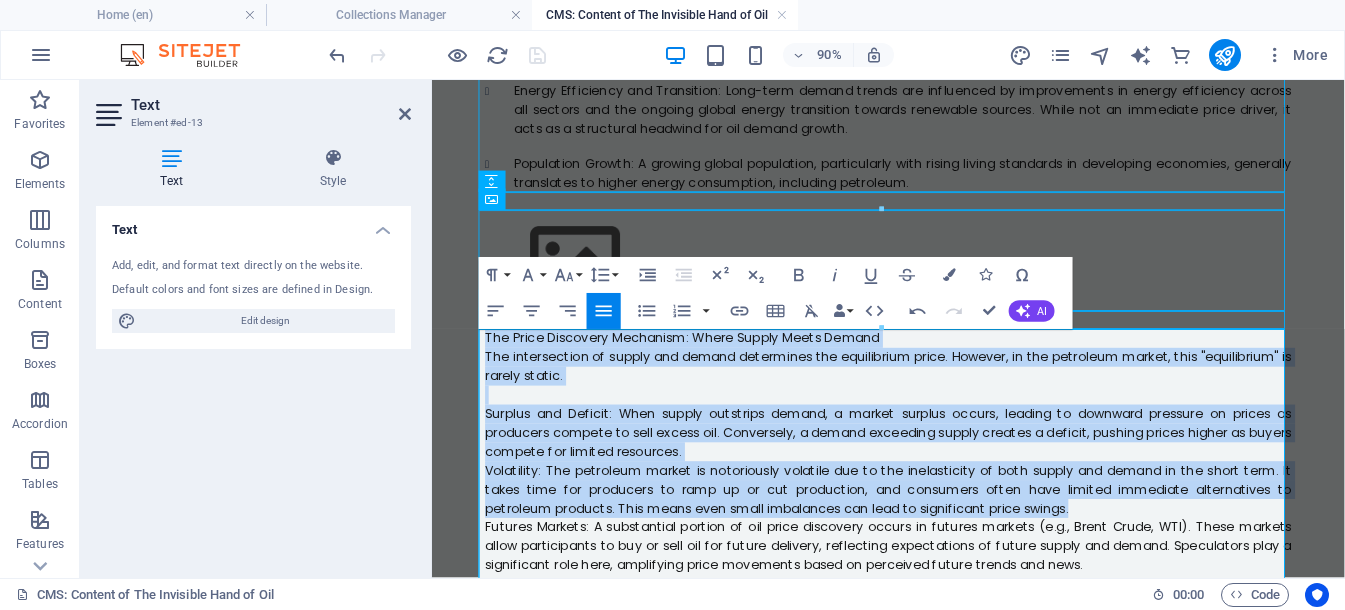 click on "The Price Discovery Mechanism: Where Supply Meets Demand" at bounding box center (939, 367) 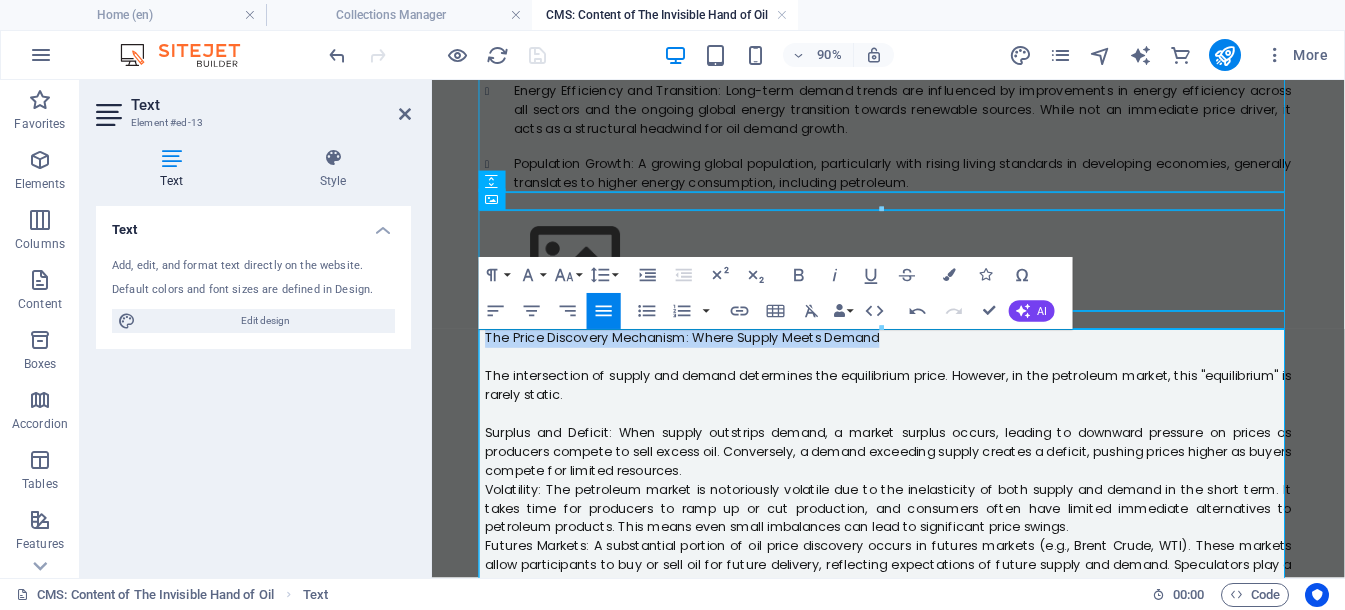 drag, startPoint x: 951, startPoint y: 366, endPoint x: 466, endPoint y: 352, distance: 485.20203 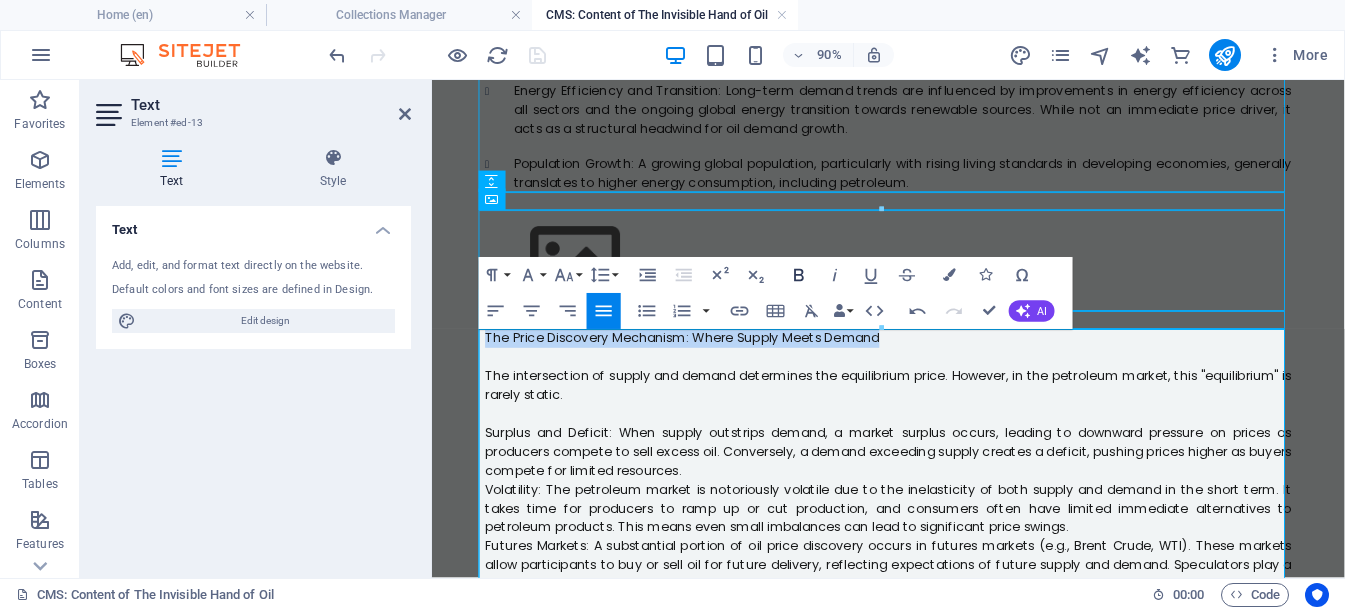 click 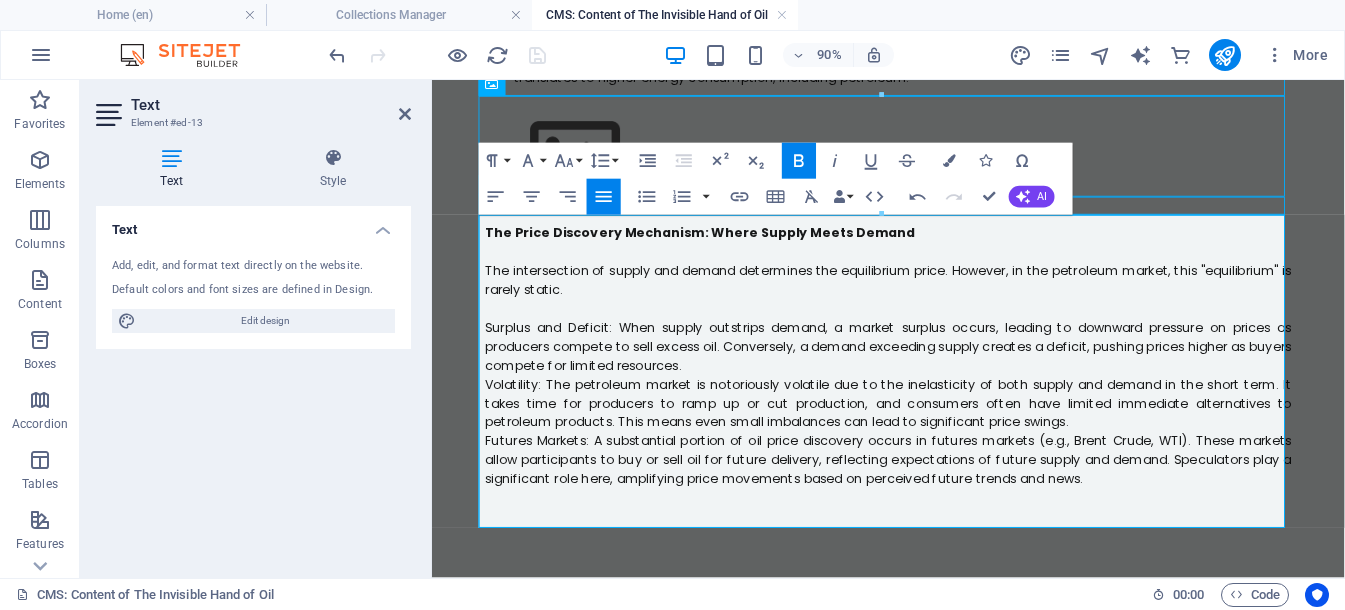 scroll, scrollTop: 1870, scrollLeft: 0, axis: vertical 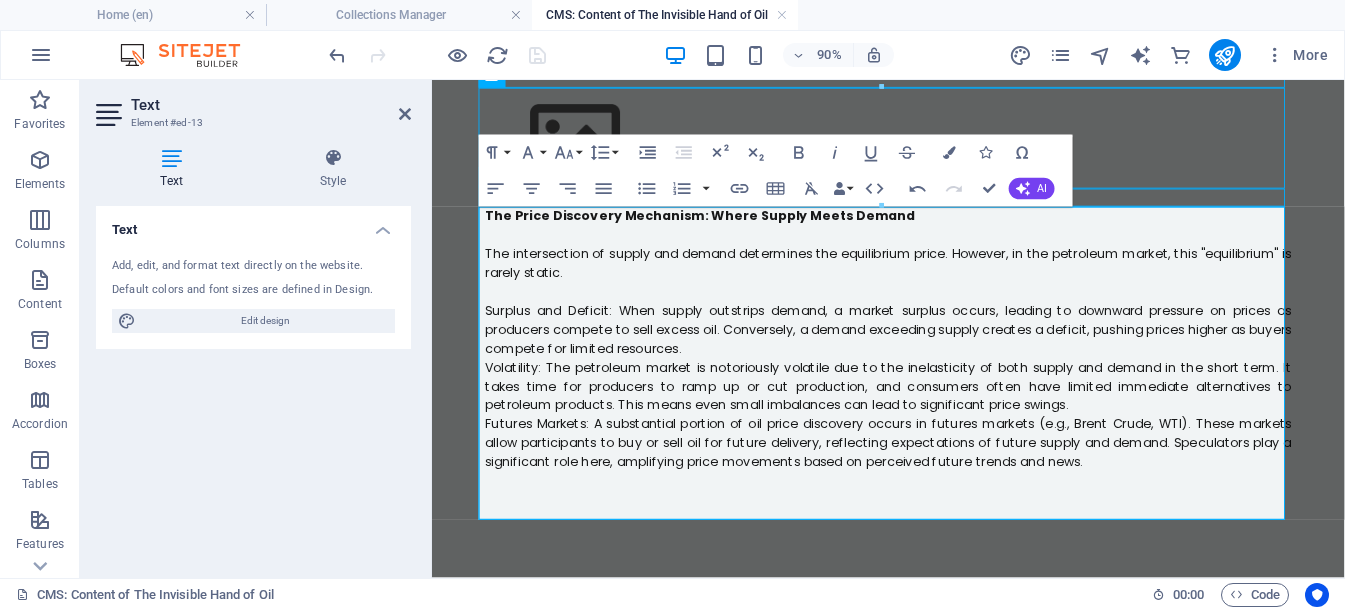click on "The petroleum industry, often dubbed the "lifeblood of the global economy," is a complex and perpetually moving beast. Its market dynamics and, consequently, global oil prices, are fundamentally governed by the interplay of supply and demand. While this might seem like a simple economic principle, the sheer number of variables affecting both sides of the equation makes it one of the most volatile and keenly watched commodities in the world.  Understanding these fundamentals is crucial to deciphering the seemingly erratic swings in gasoline prices, geopolitical tensions, and even the pace of global energy transition. The Bedrock of Market Dynamics: Supply Petroleum supply is not merely about how much oil is extracted from the ground; it encompasses a vast chain of production, processing, and distribution. Key factors influencing the supply side include: Production Levels: Inventories: The Insatiable Thirst: Demand The Price Discovery Mechanism: Where Supply Meets Demand ​" at bounding box center (939, -579) 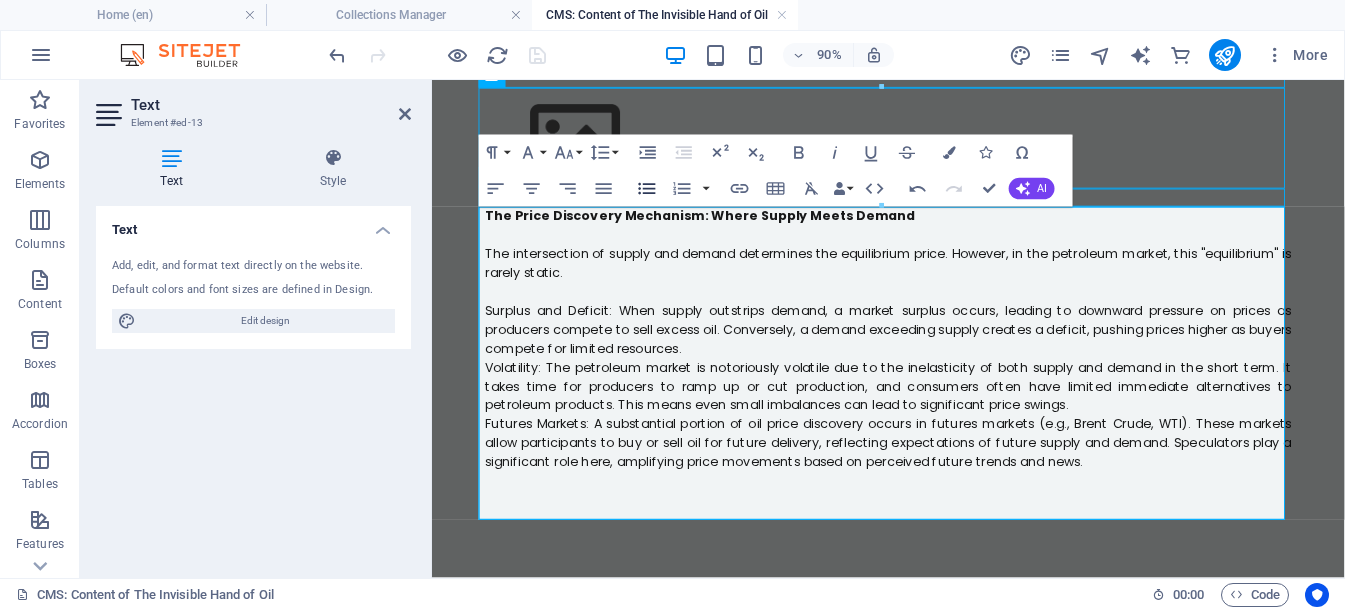 click 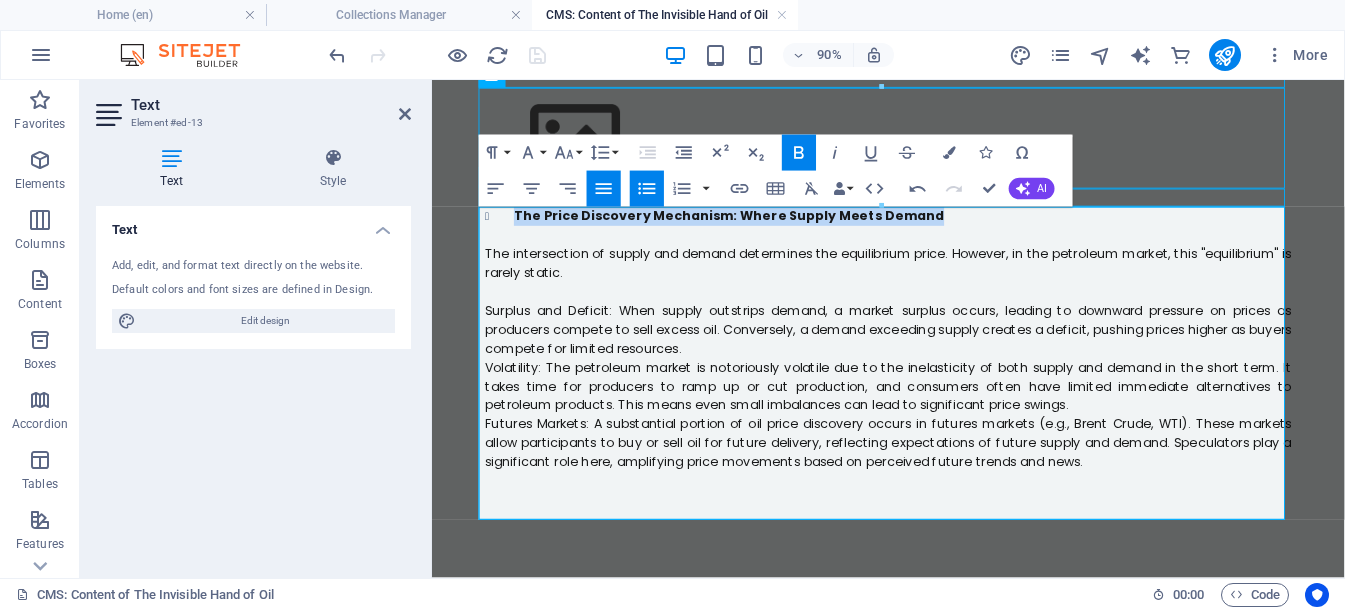 click 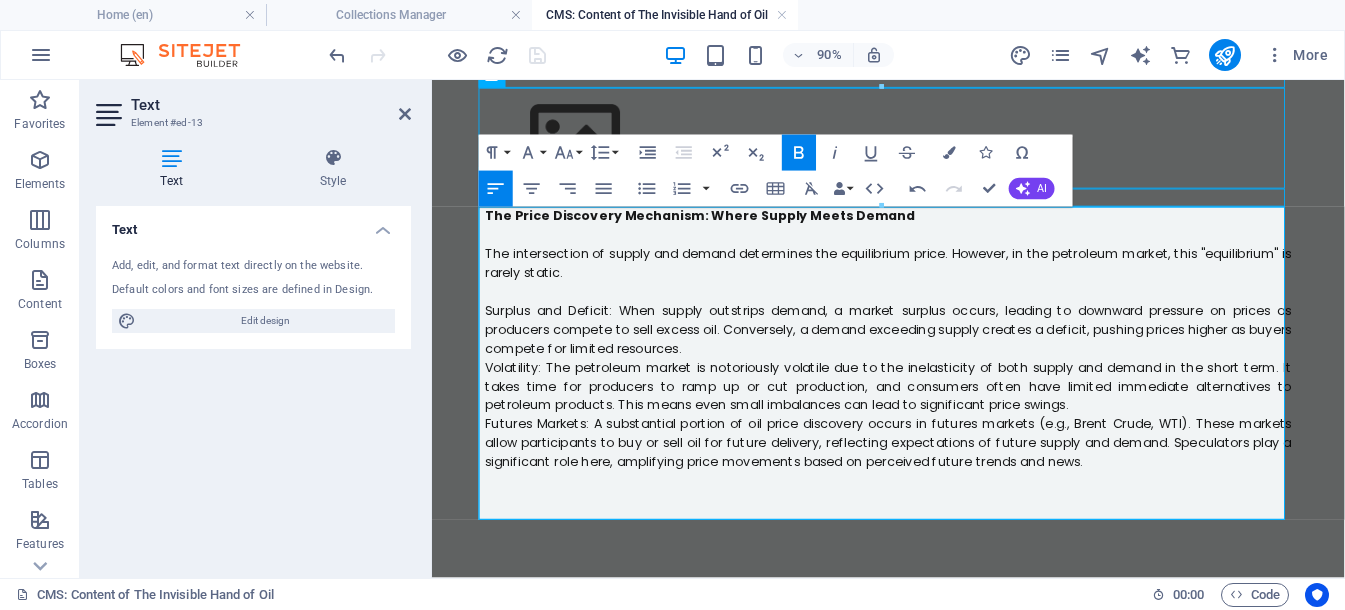 click on "Volatility: The petroleum market is notoriously volatile due to the inelasticity of both supply and demand in the short term. It takes time for producers to ramp up or cut production, and consumers often have limited immediate alternatives to petroleum products. This means even small imbalances can lead to significant price swings." at bounding box center (939, 420) 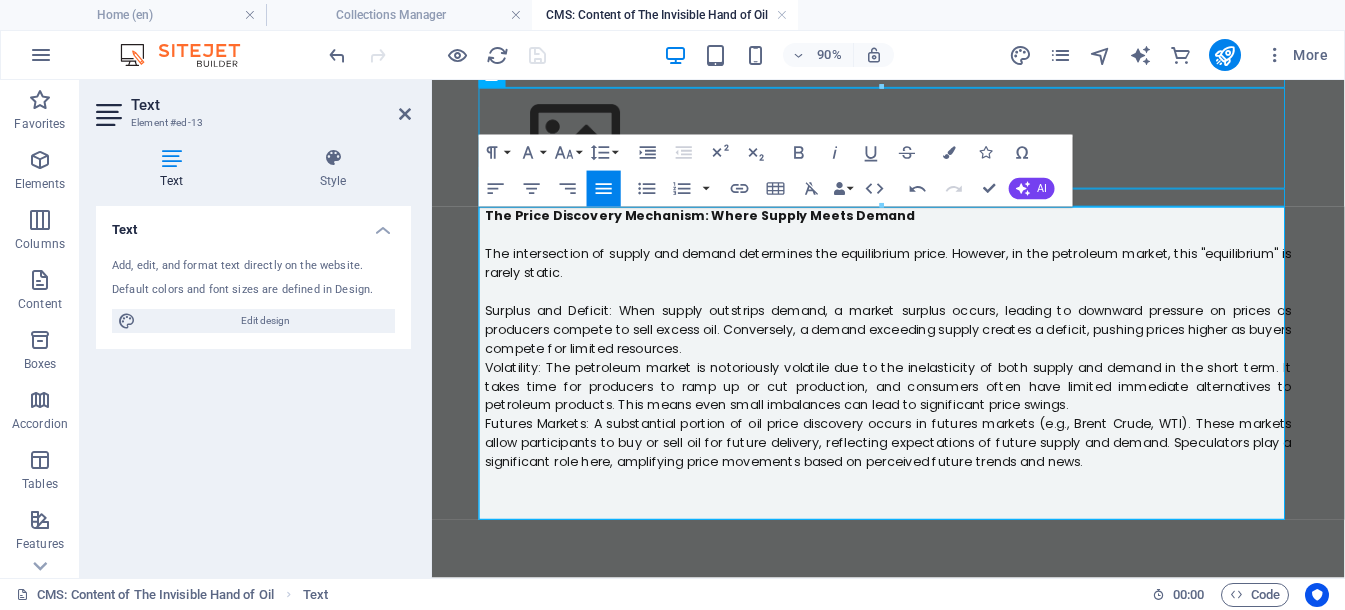 click on "Surplus and Deficit: When supply outstrips demand, a market surplus occurs, leading to downward pressure on prices as producers compete to sell excess oil. Conversely, a demand exceeding supply creates a deficit, pushing prices higher as buyers compete for limited resources." at bounding box center [939, 357] 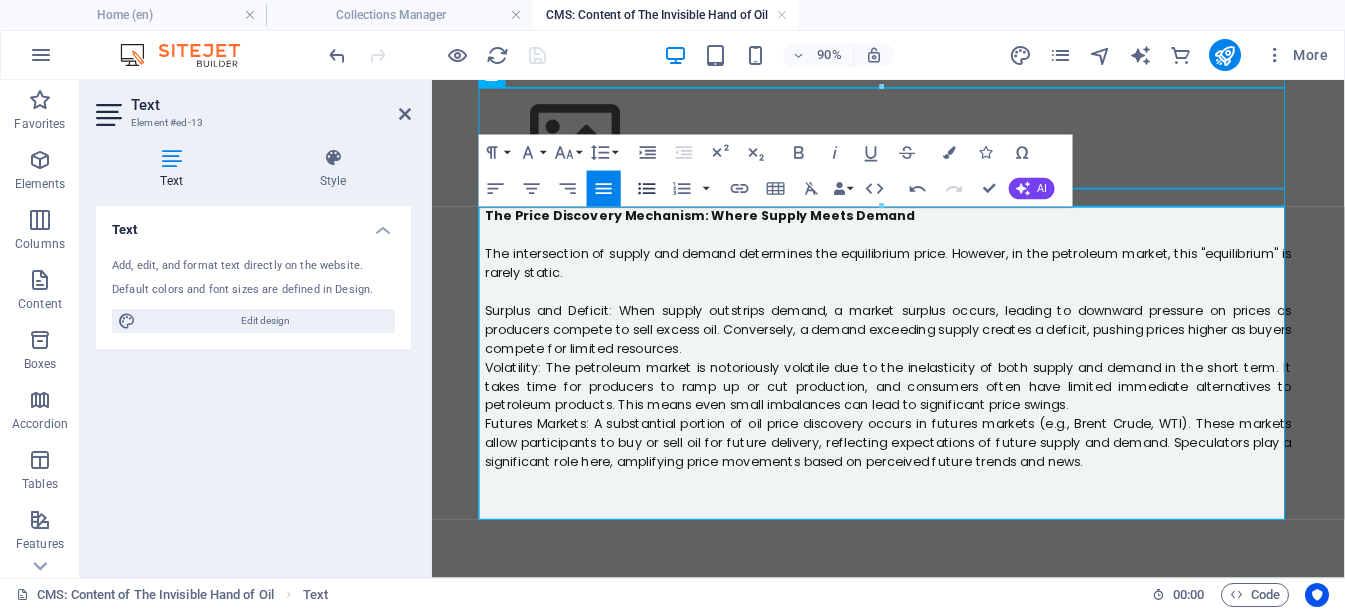 click 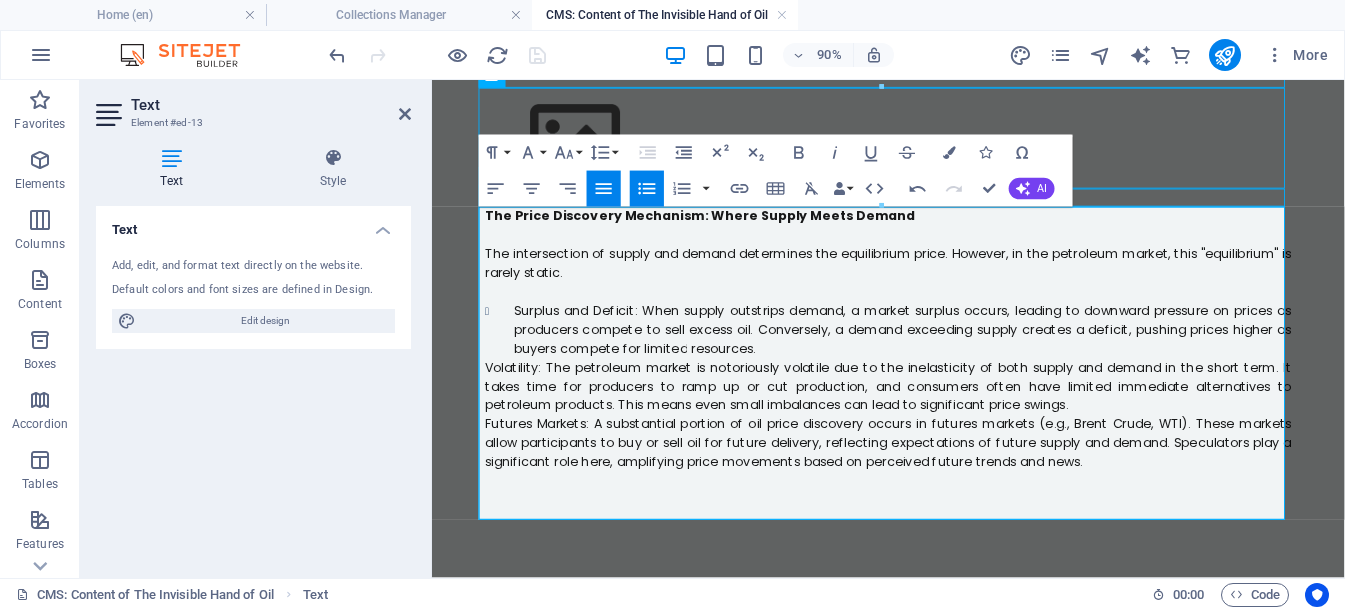 click on "Volatility: The petroleum market is notoriously volatile due to the inelasticity of both supply and demand in the short term. It takes time for producers to ramp up or cut production, and consumers often have limited immediate alternatives to petroleum products. This means even small imbalances can lead to significant price swings." at bounding box center [939, 420] 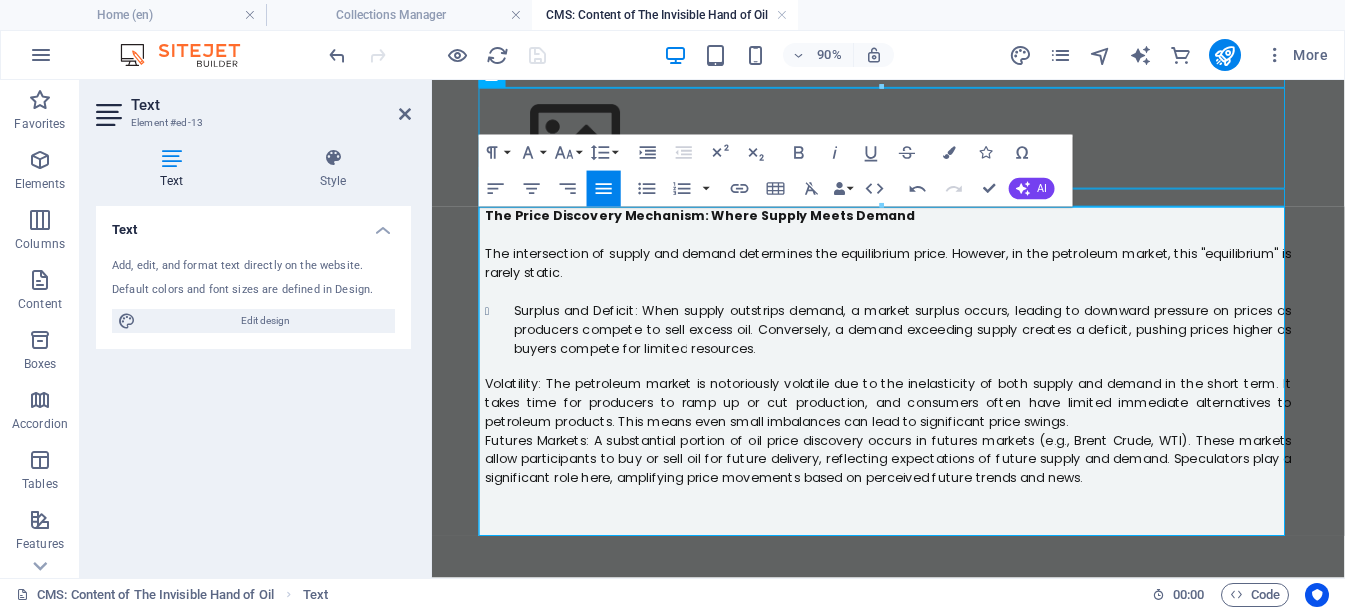 click on "Volatility: The petroleum market is notoriously volatile due to the inelasticity of both supply and demand in the short term. It takes time for producers to ramp up or cut production, and consumers often have limited immediate alternatives to petroleum products. This means even small imbalances can lead to significant price swings." at bounding box center [939, 438] 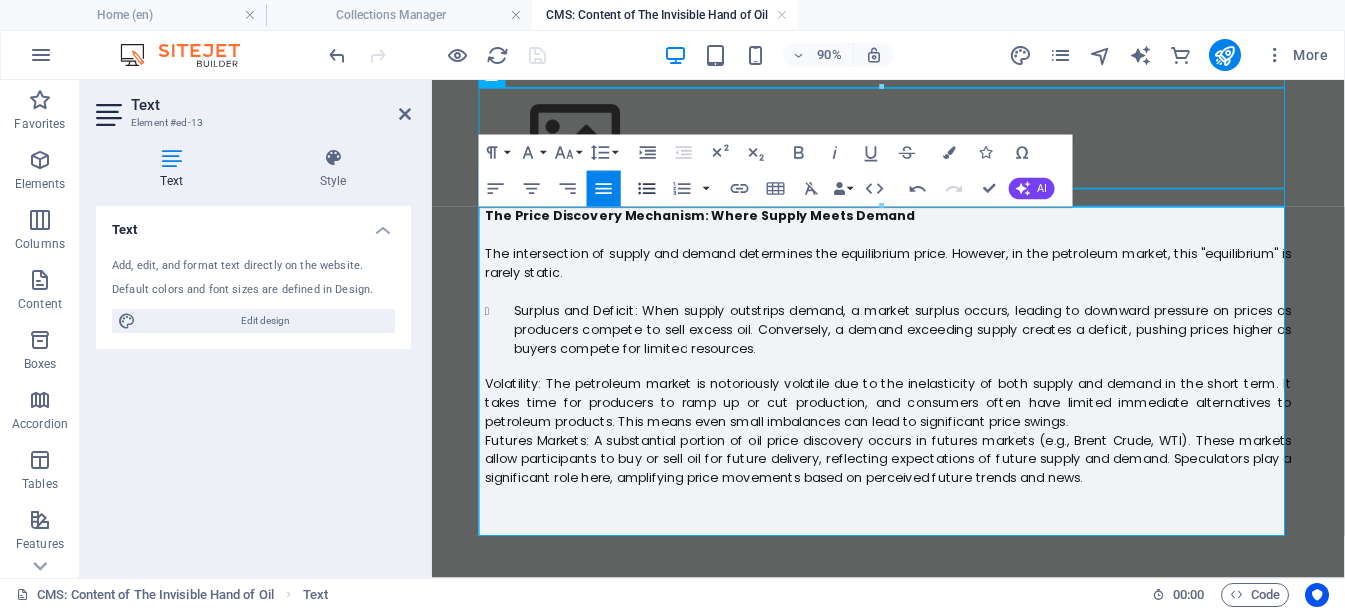 click 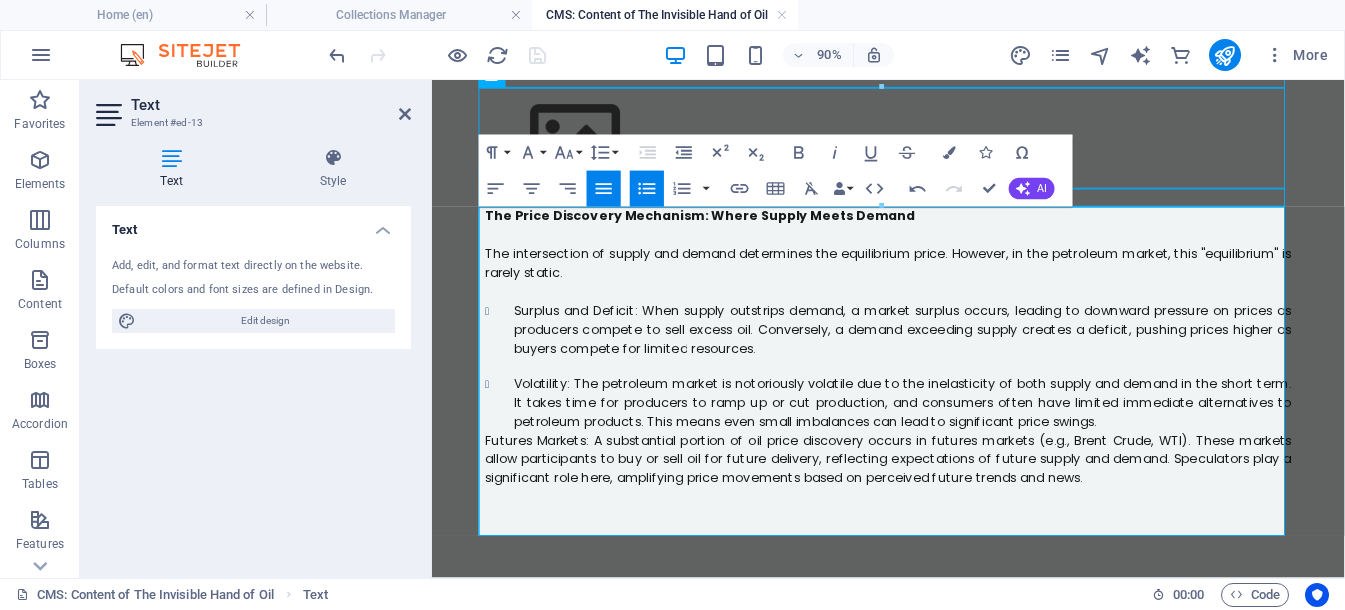click on "Futures Markets: A substantial portion of oil price discovery occurs in futures markets (e.g., Brent Crude, WTI). These markets allow participants to buy or sell oil for future delivery, reflecting expectations of future supply and demand. Speculators play a significant role here, amplifying price movements based on perceived future trends and news." at bounding box center (939, 501) 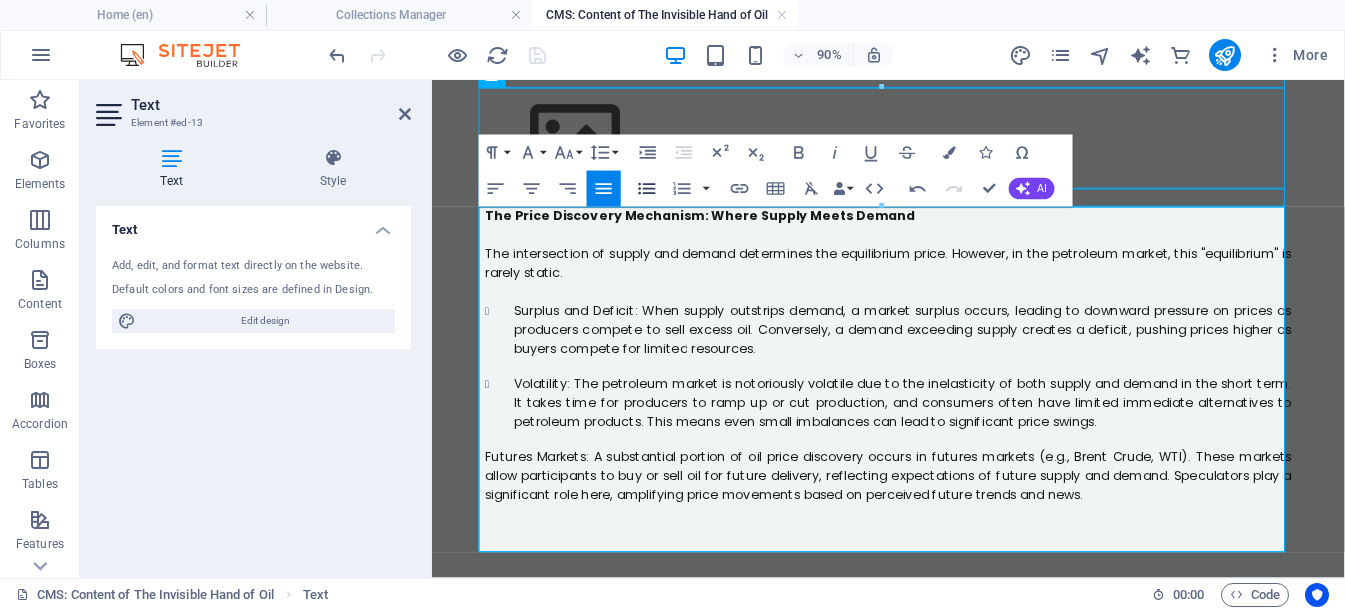 click 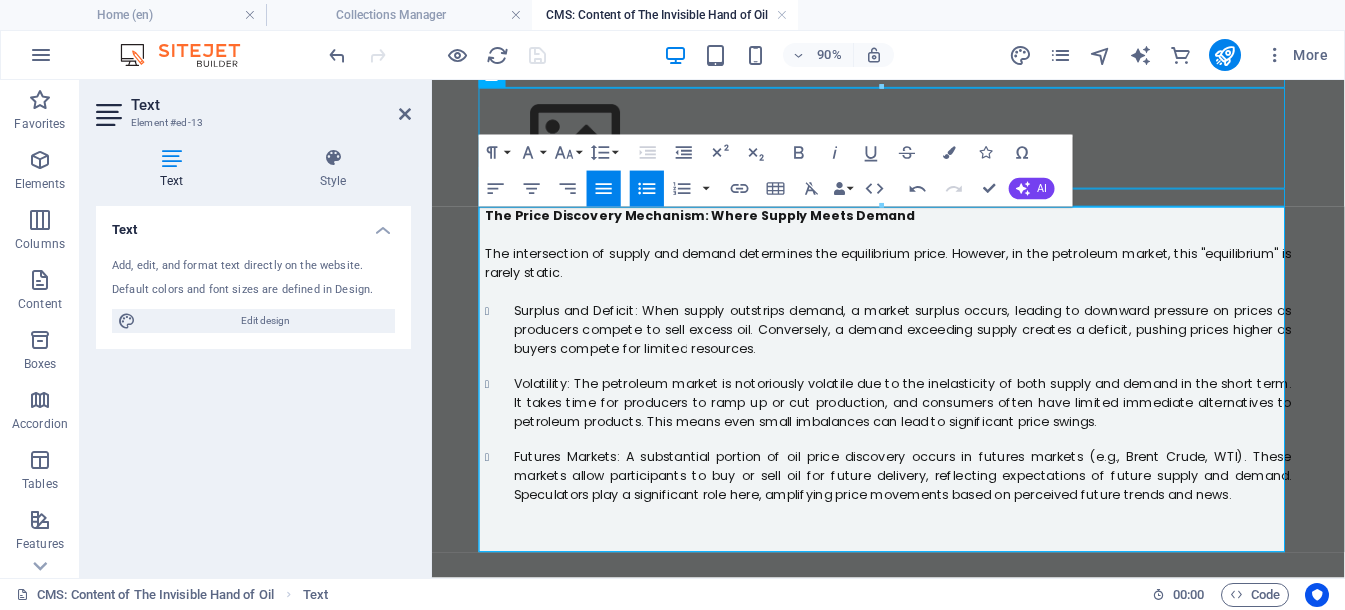 click on "Futures Markets: A substantial portion of oil price discovery occurs in futures markets (e.g., Brent Crude, WTI). These markets allow participants to buy or sell oil for future delivery, reflecting expectations of future supply and demand. Speculators play a significant role here, amplifying price movements based on perceived future trends and news." at bounding box center [955, 519] 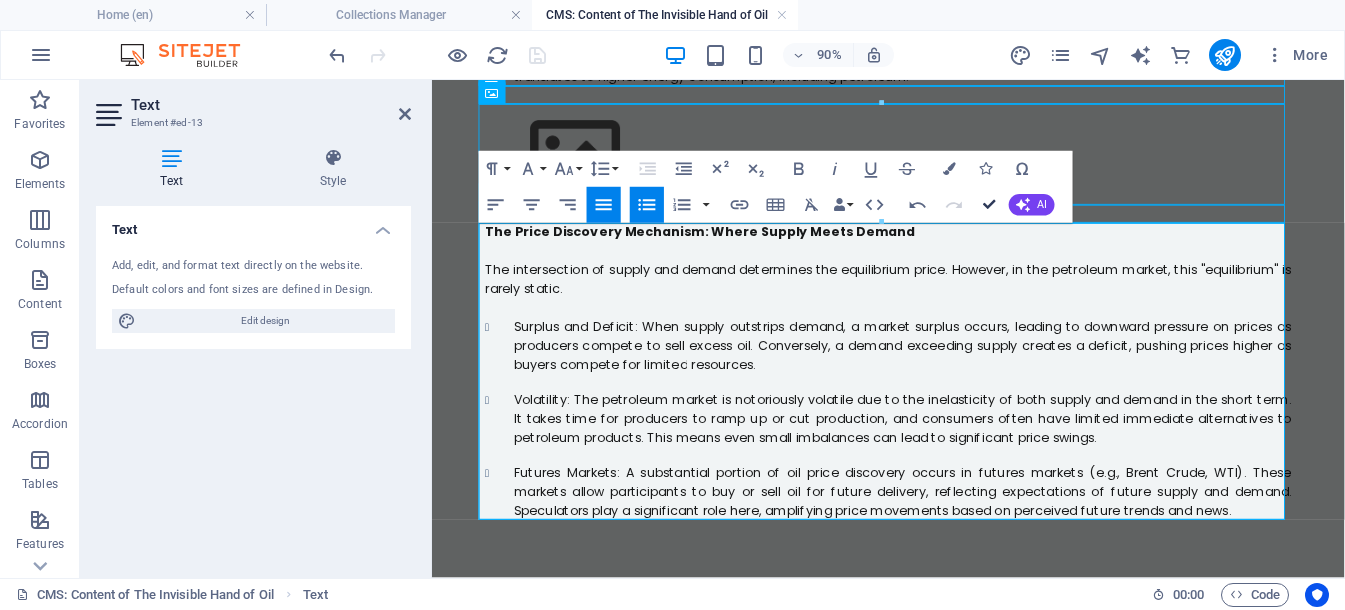 scroll, scrollTop: 1870, scrollLeft: 0, axis: vertical 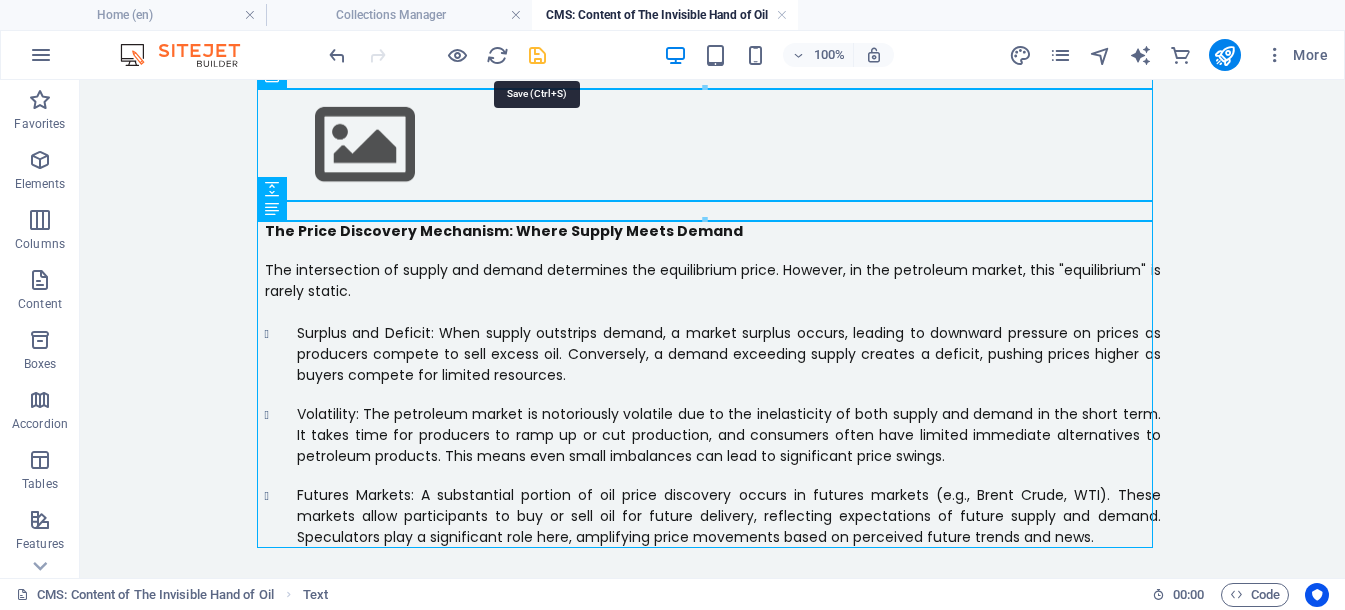 click at bounding box center (537, 55) 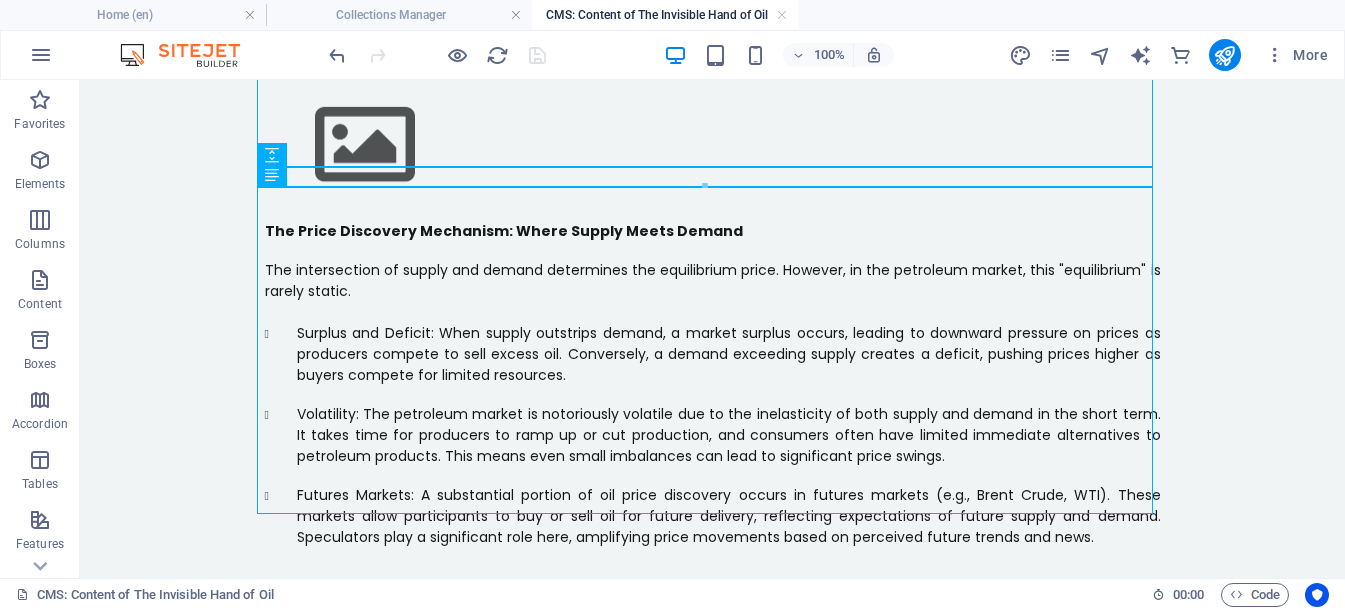 scroll, scrollTop: 1904, scrollLeft: 0, axis: vertical 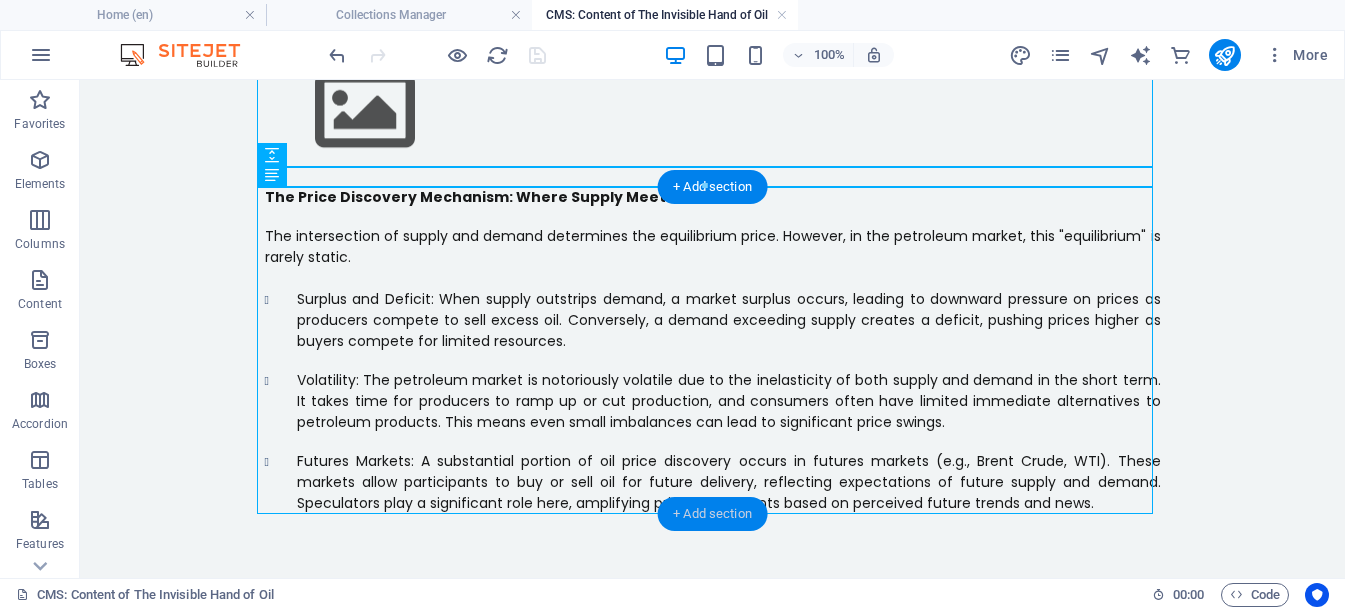 click on "+ Add section" at bounding box center (712, 514) 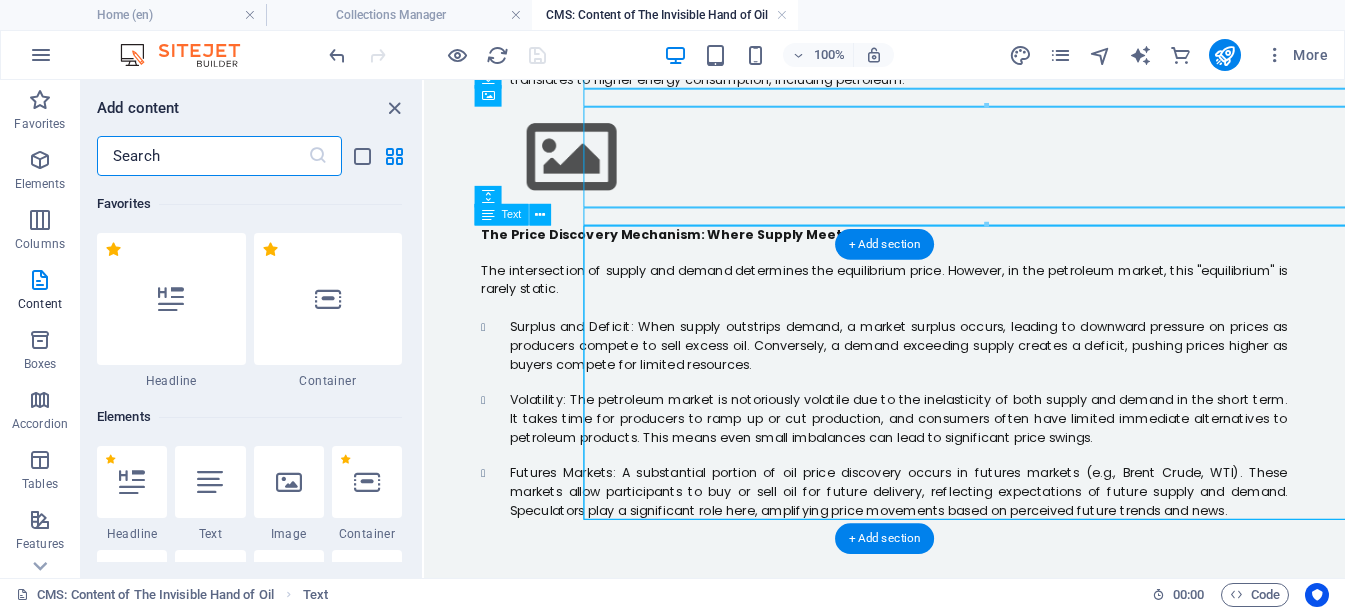 scroll, scrollTop: 1849, scrollLeft: 0, axis: vertical 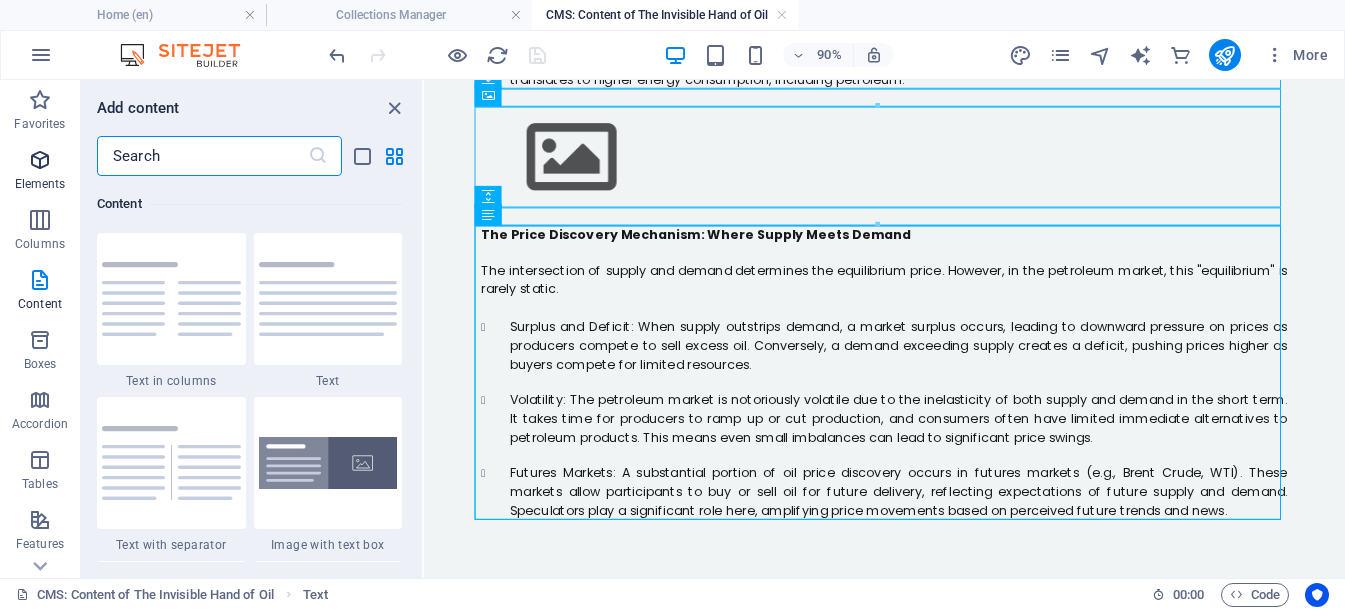 click at bounding box center [40, 160] 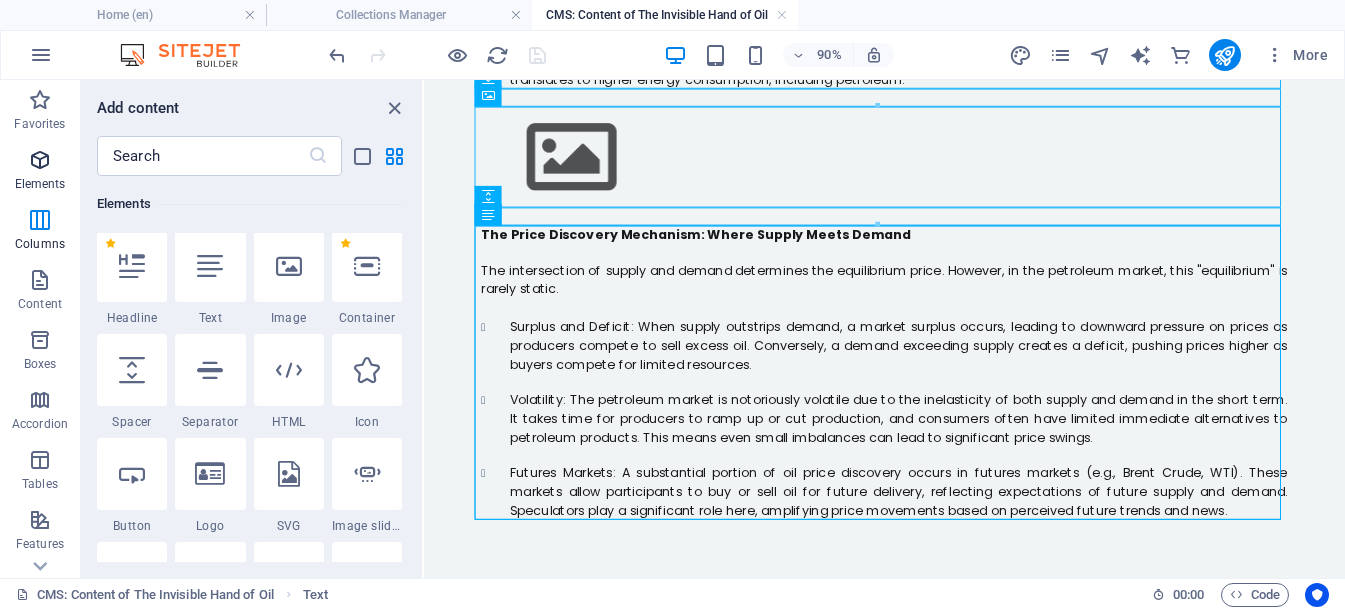 scroll, scrollTop: 213, scrollLeft: 0, axis: vertical 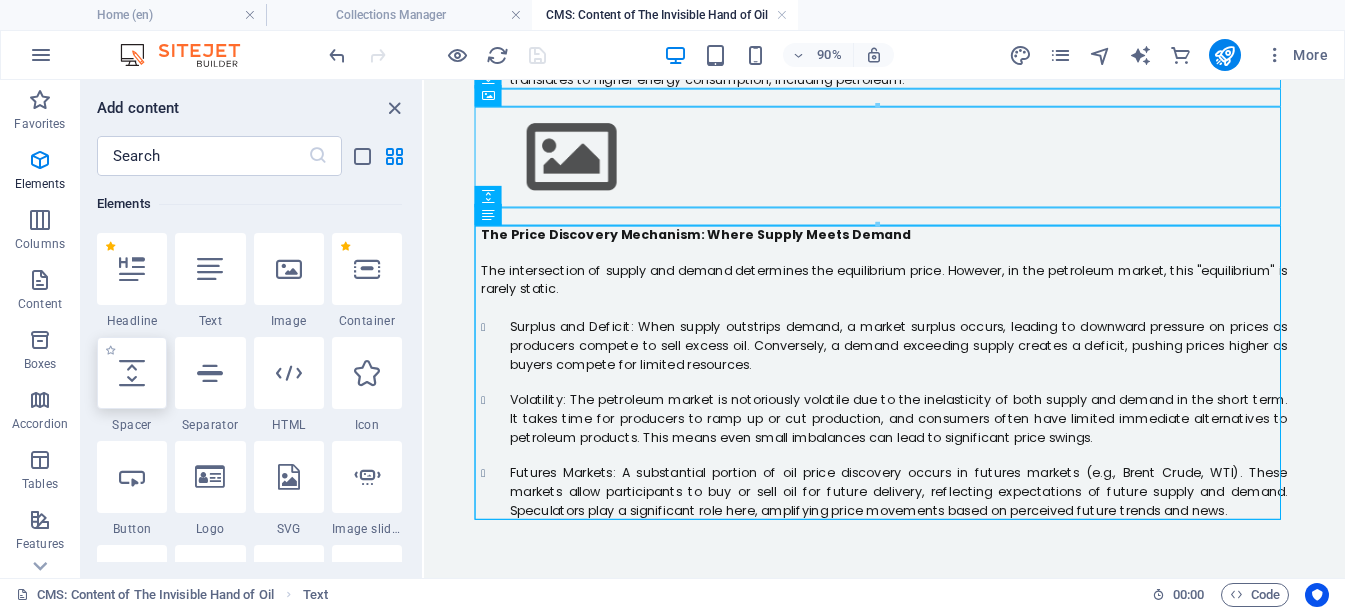 click at bounding box center (132, 373) 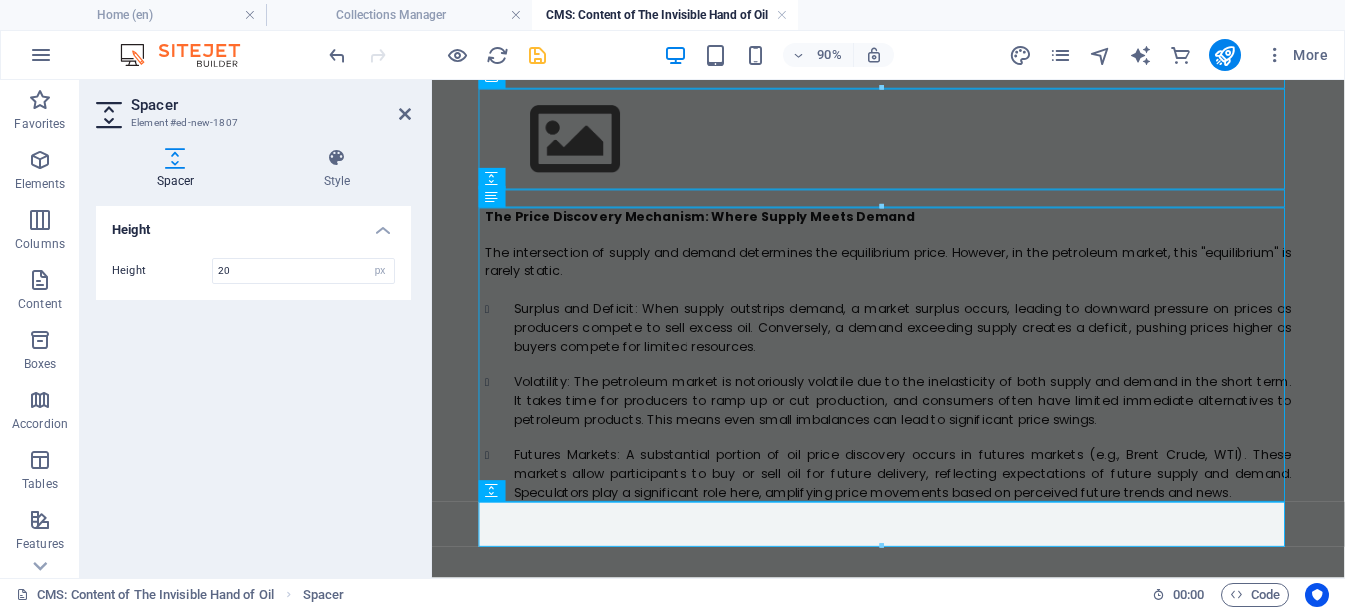 scroll, scrollTop: 1869, scrollLeft: 0, axis: vertical 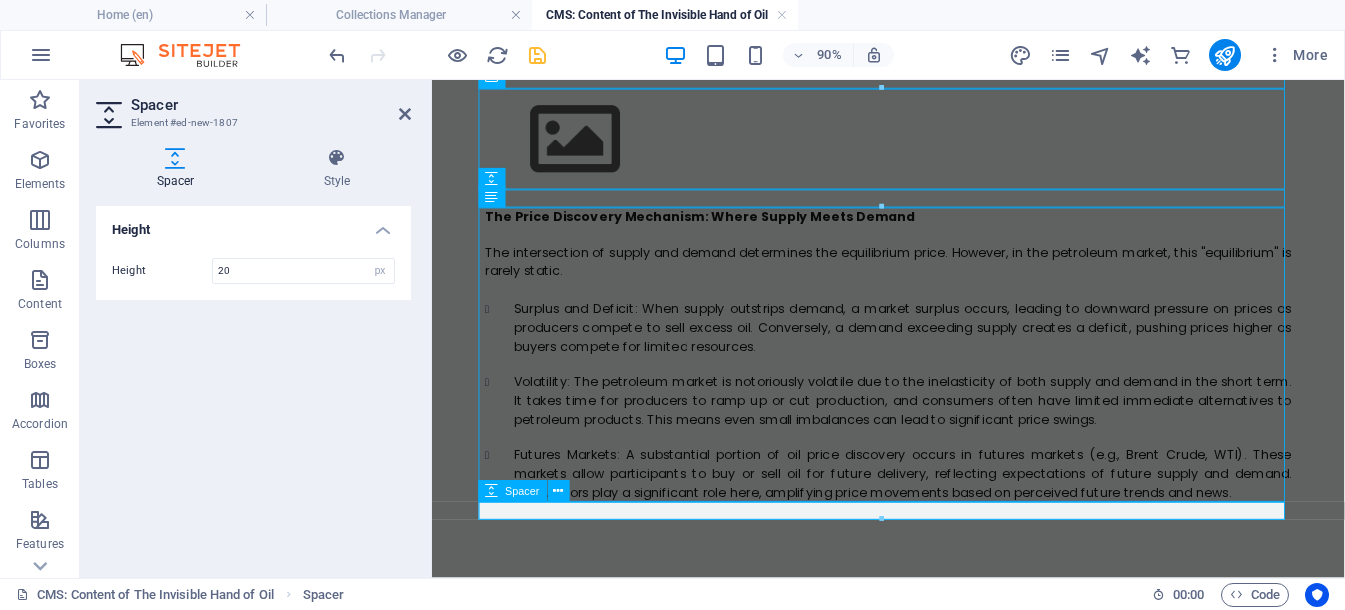 type on "20" 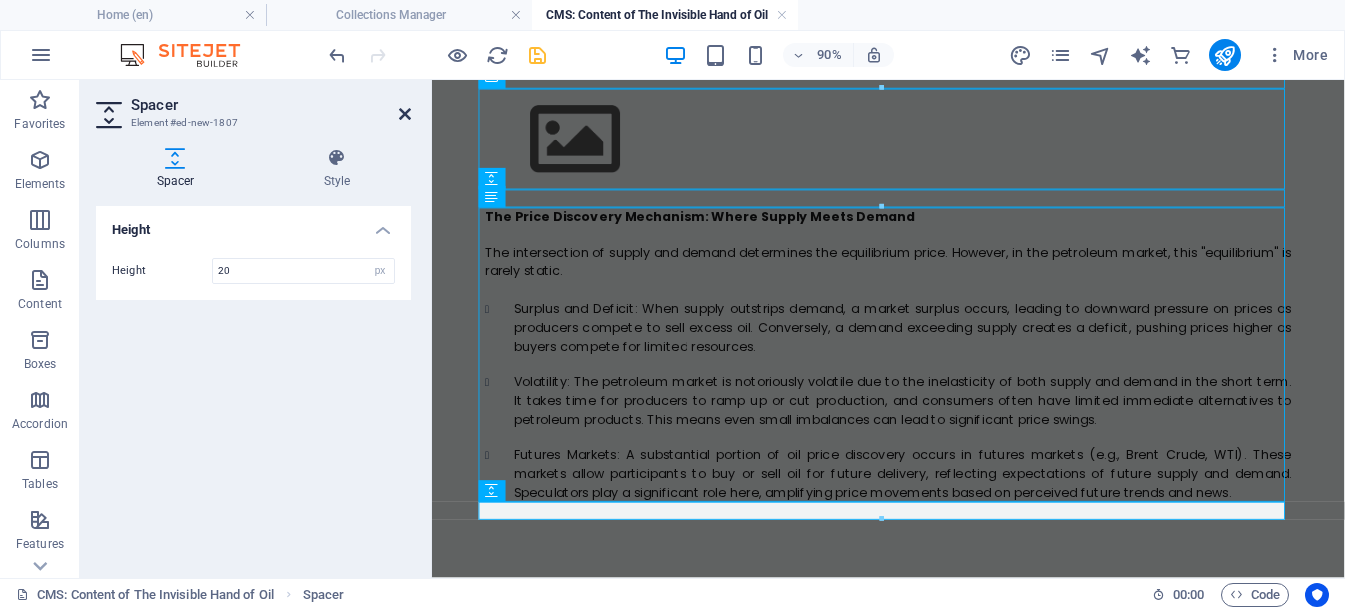 click at bounding box center (405, 114) 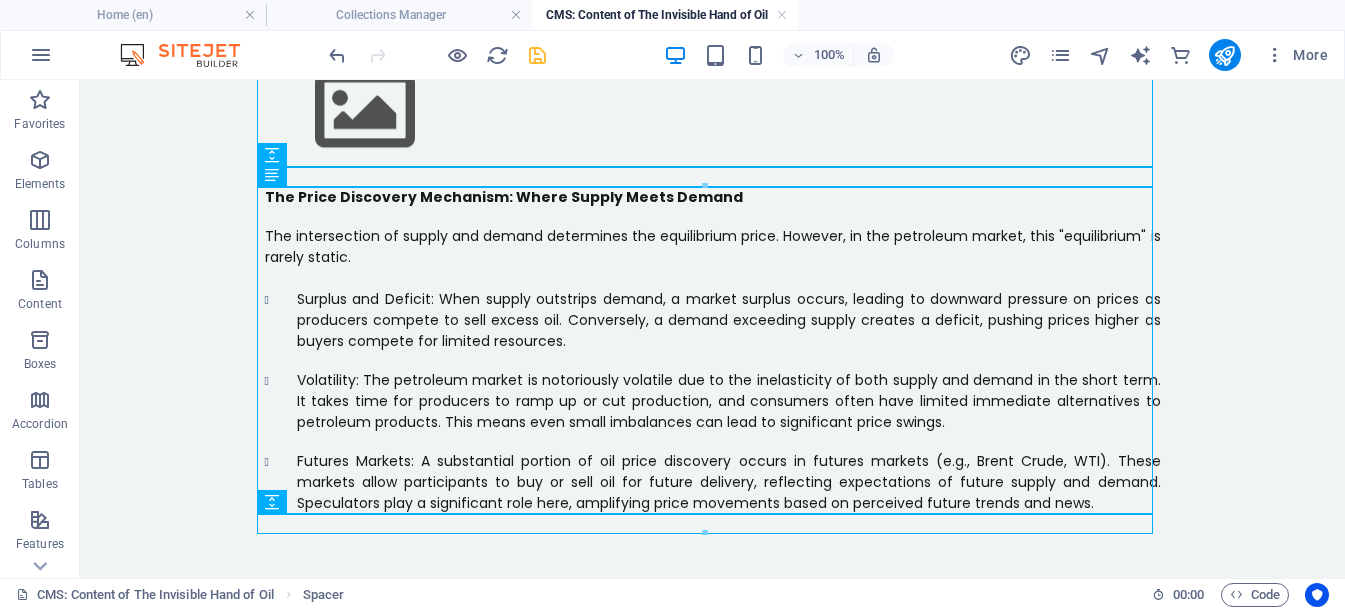 click at bounding box center (705, 533) 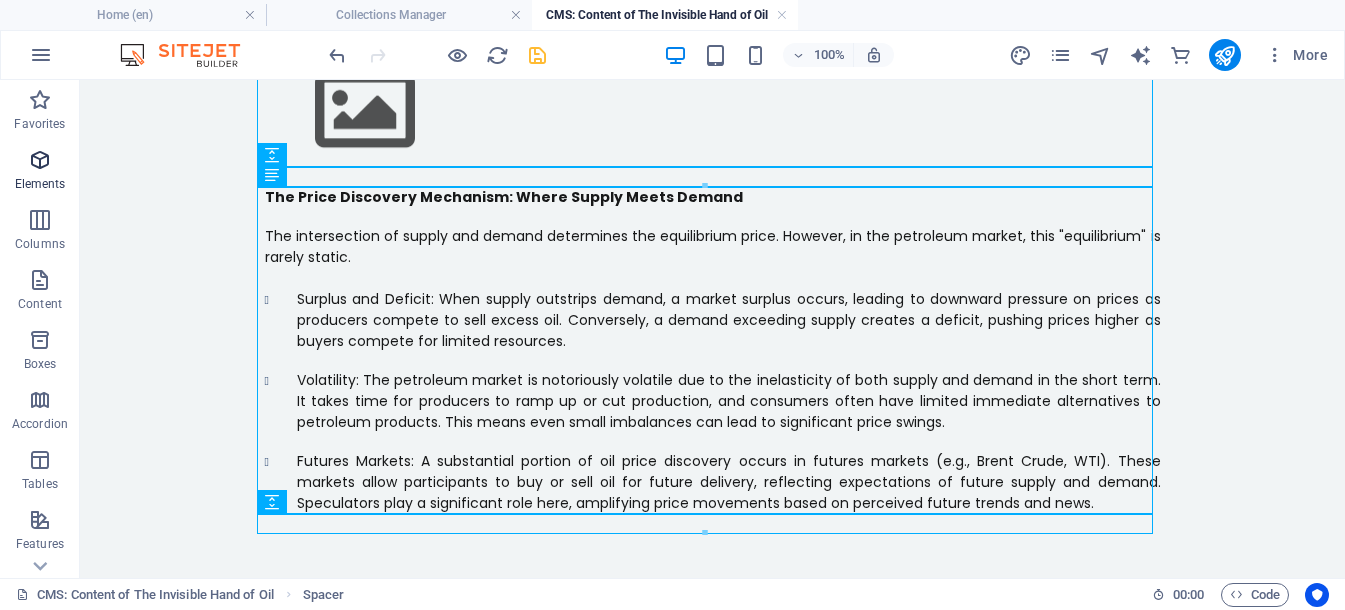 click on "Elements" at bounding box center [40, 184] 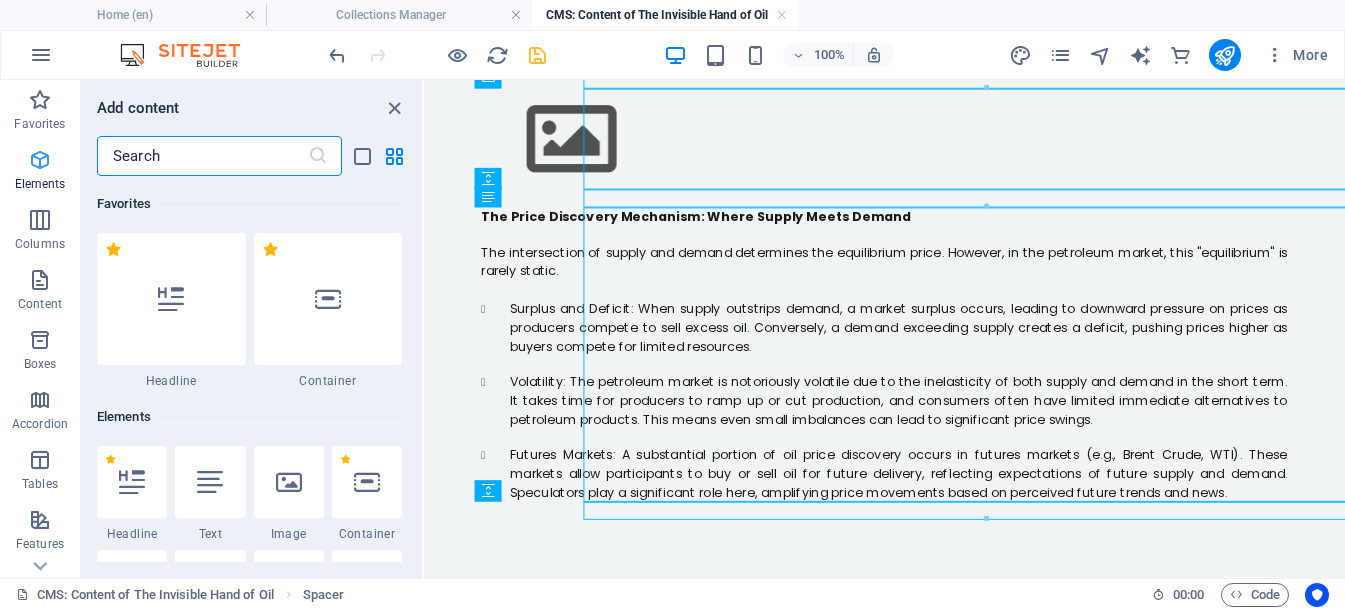 scroll, scrollTop: 1869, scrollLeft: 0, axis: vertical 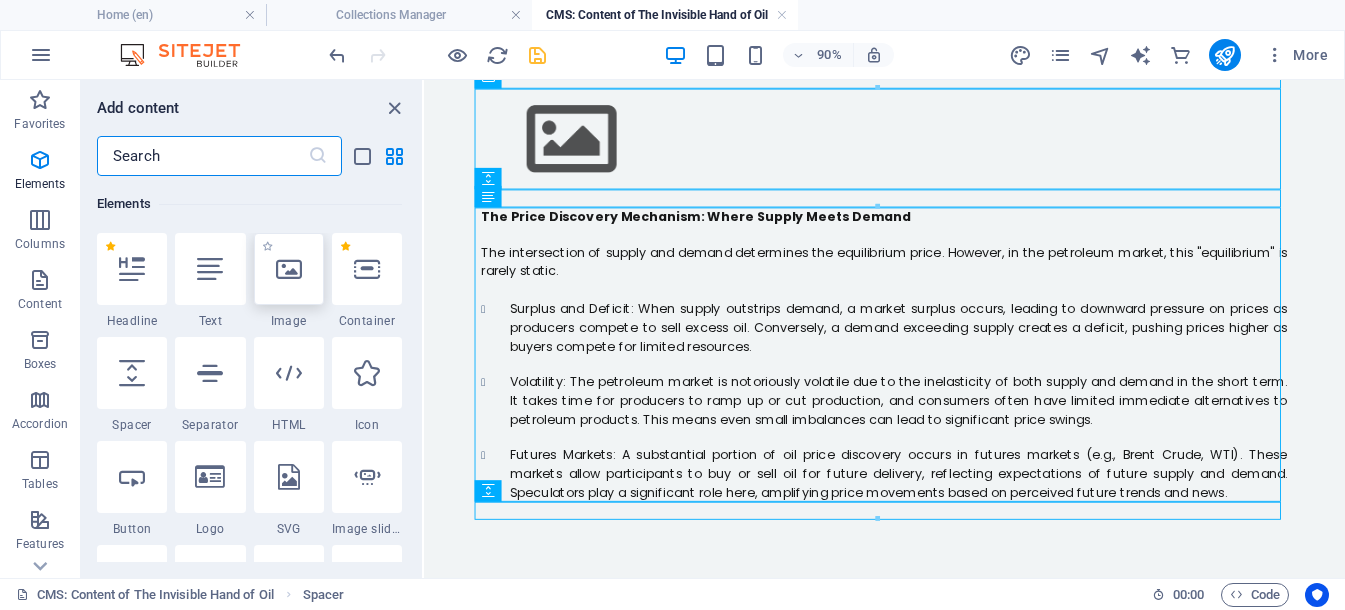 click at bounding box center (289, 269) 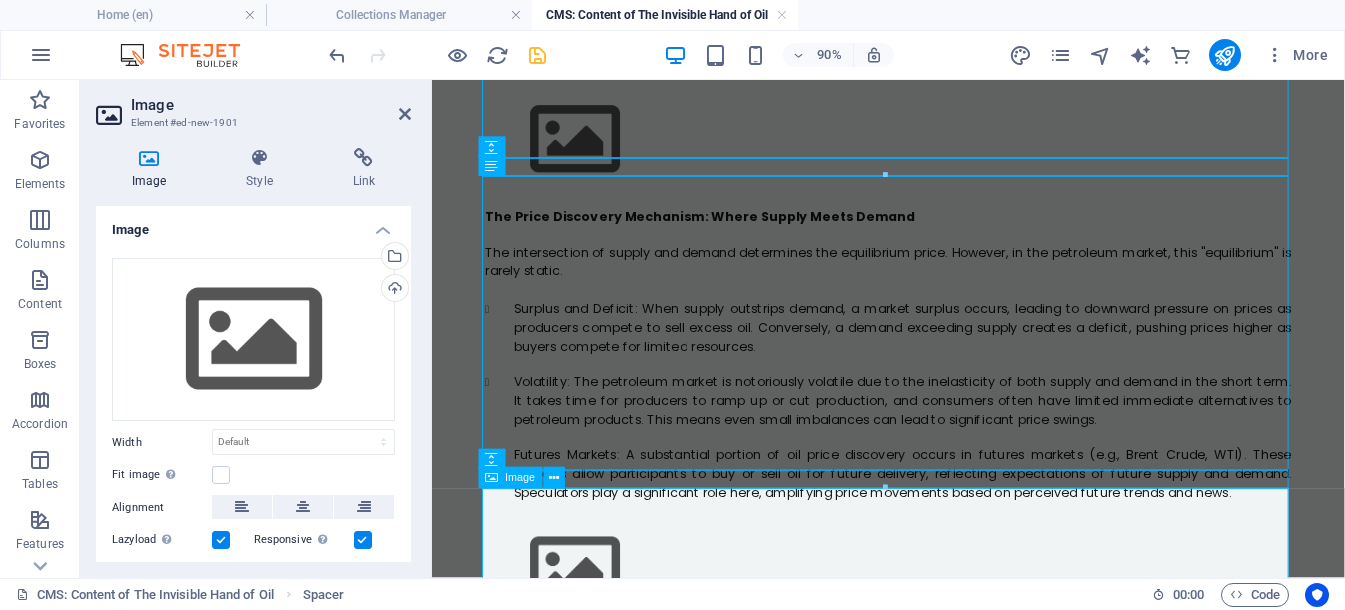 scroll, scrollTop: 1904, scrollLeft: 0, axis: vertical 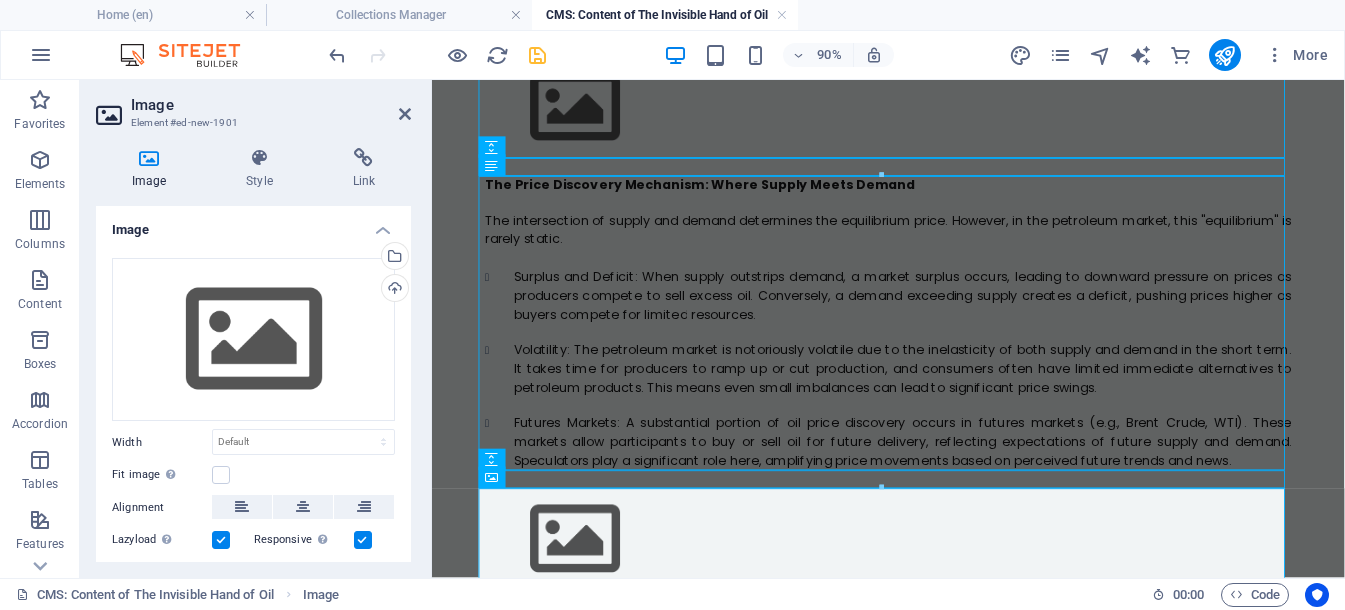 click at bounding box center [221, 540] 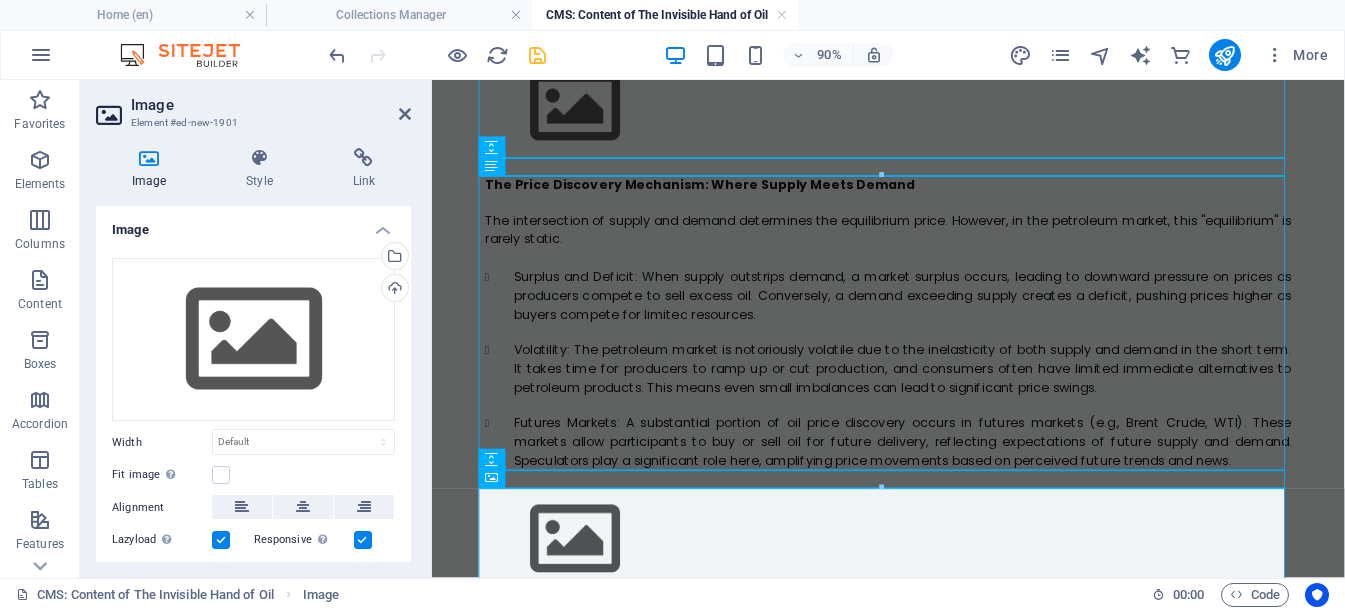 click on "Lazyload Loading images after the page loads improves page speed." at bounding box center (0, 0) 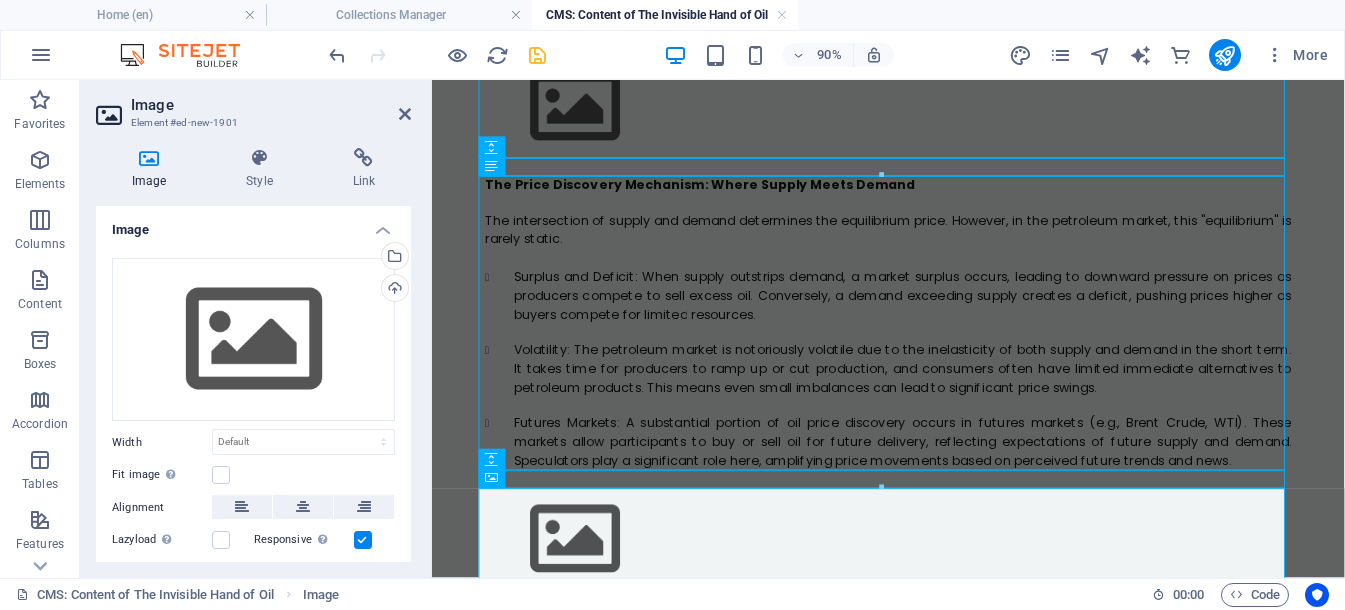 scroll, scrollTop: 1982, scrollLeft: 0, axis: vertical 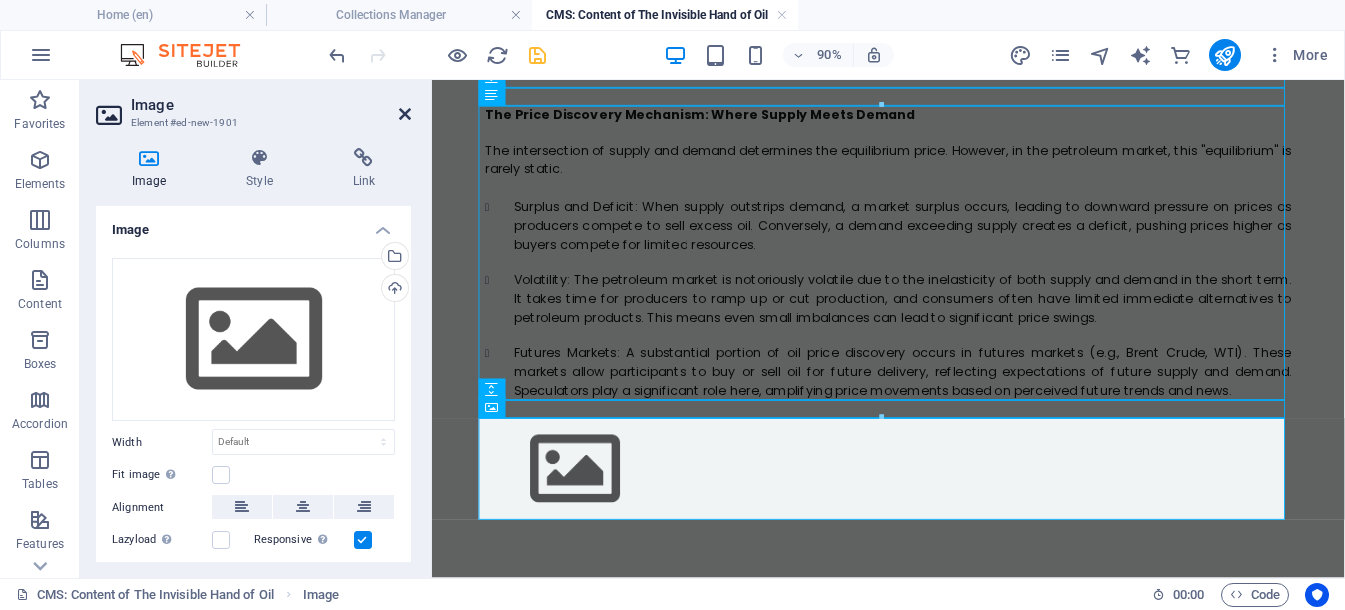 click at bounding box center (405, 114) 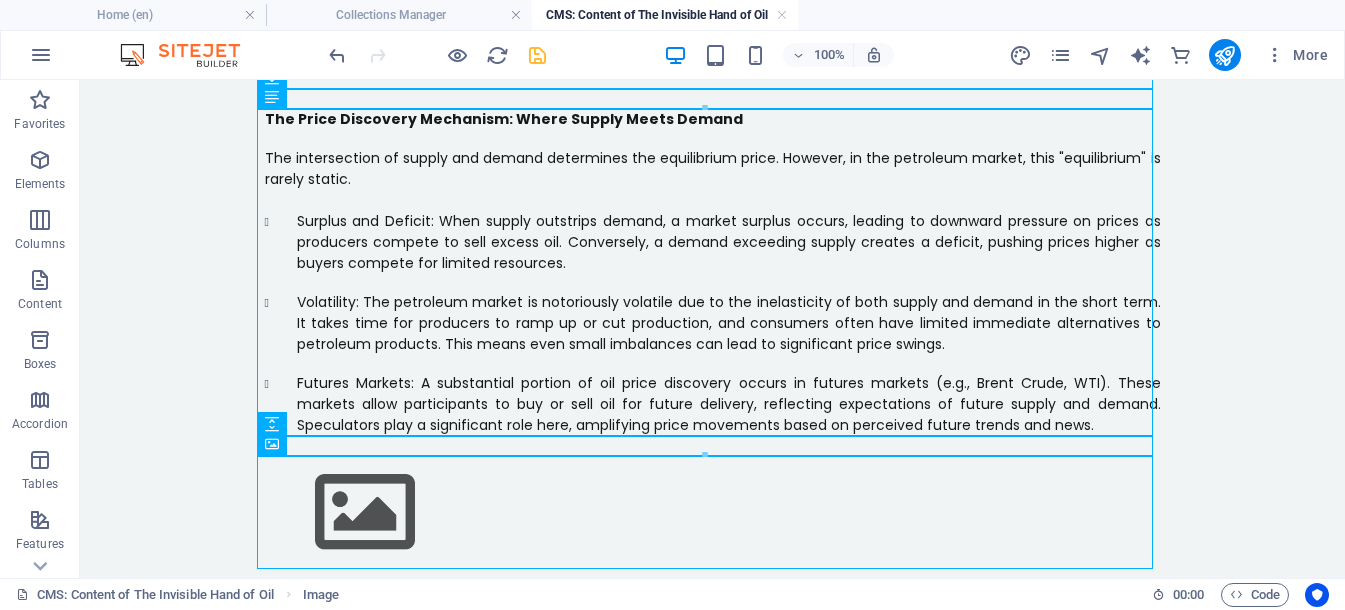 scroll, scrollTop: 2037, scrollLeft: 0, axis: vertical 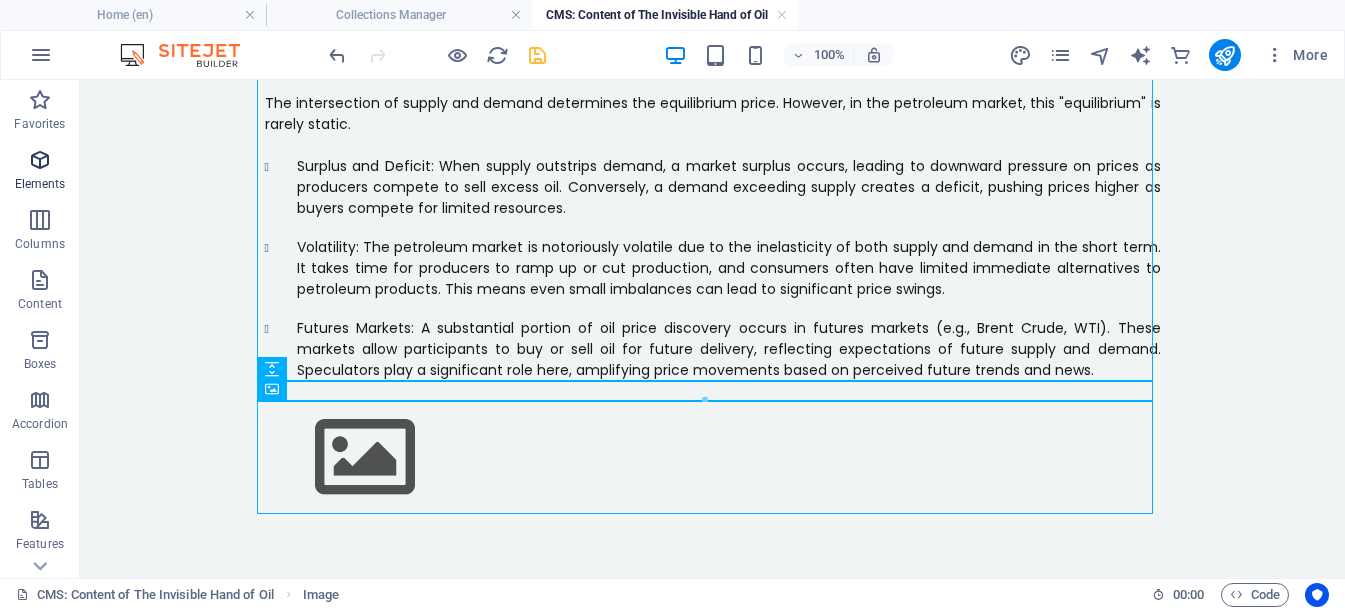 click on "Elements" at bounding box center [40, 184] 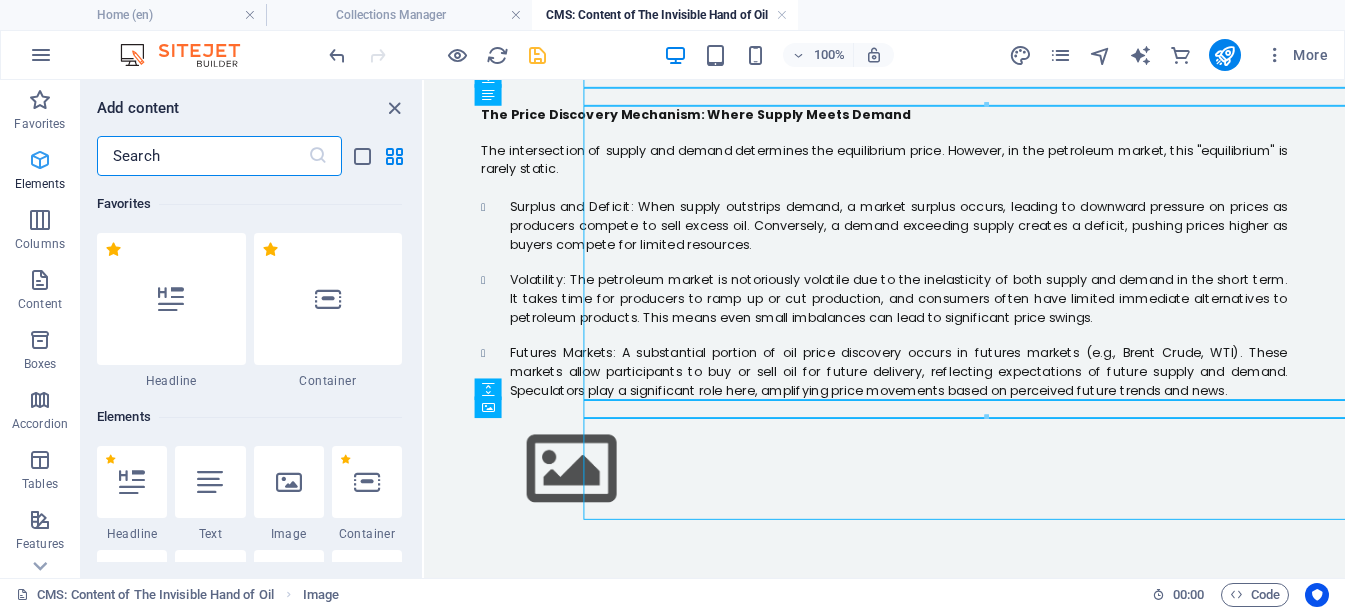 scroll, scrollTop: 1982, scrollLeft: 0, axis: vertical 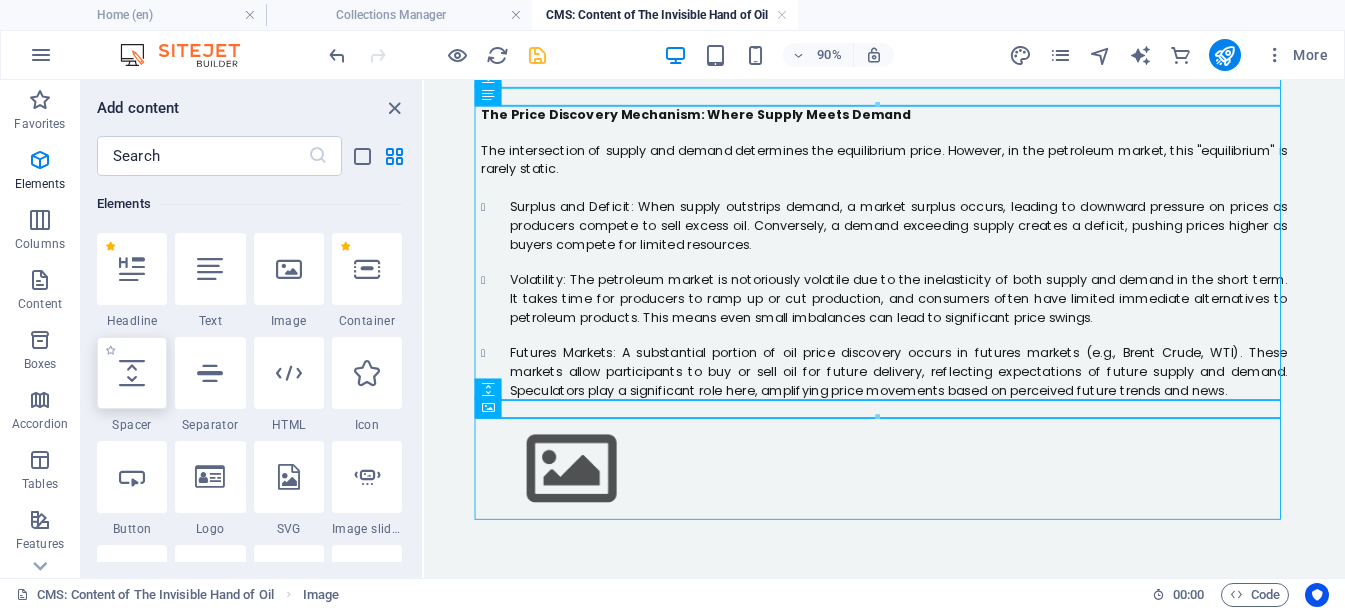 click at bounding box center [132, 373] 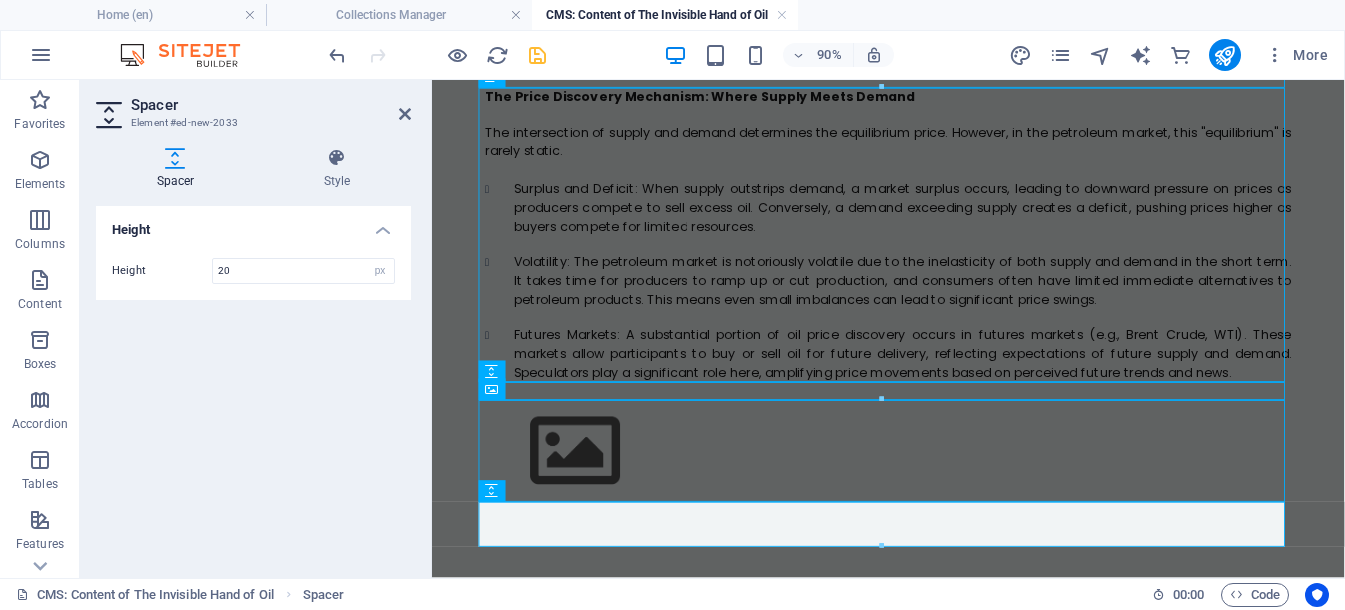 scroll, scrollTop: 2002, scrollLeft: 0, axis: vertical 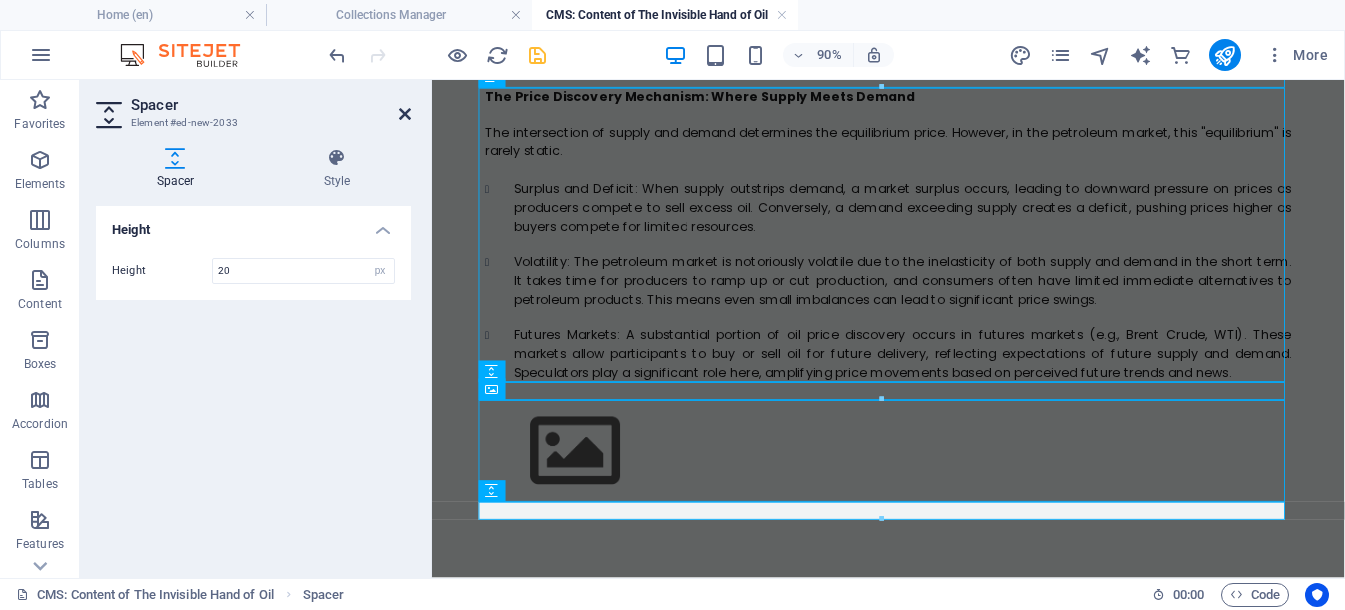 type on "20" 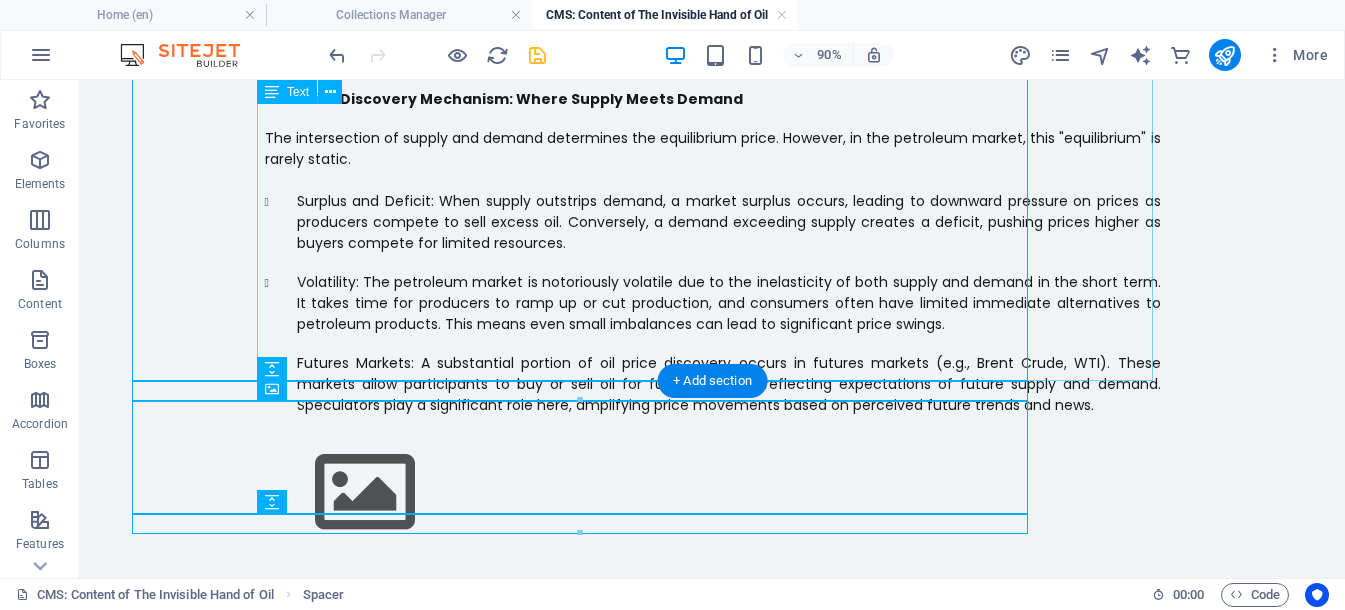 scroll, scrollTop: 2037, scrollLeft: 0, axis: vertical 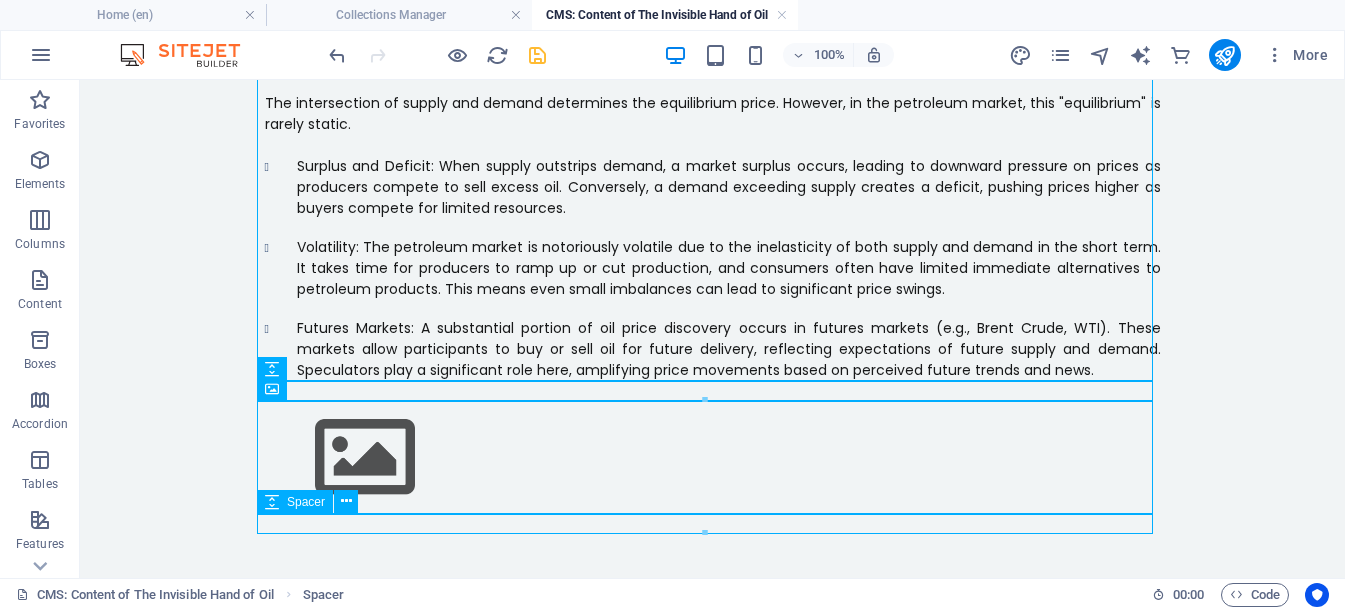 click at bounding box center (713, 524) 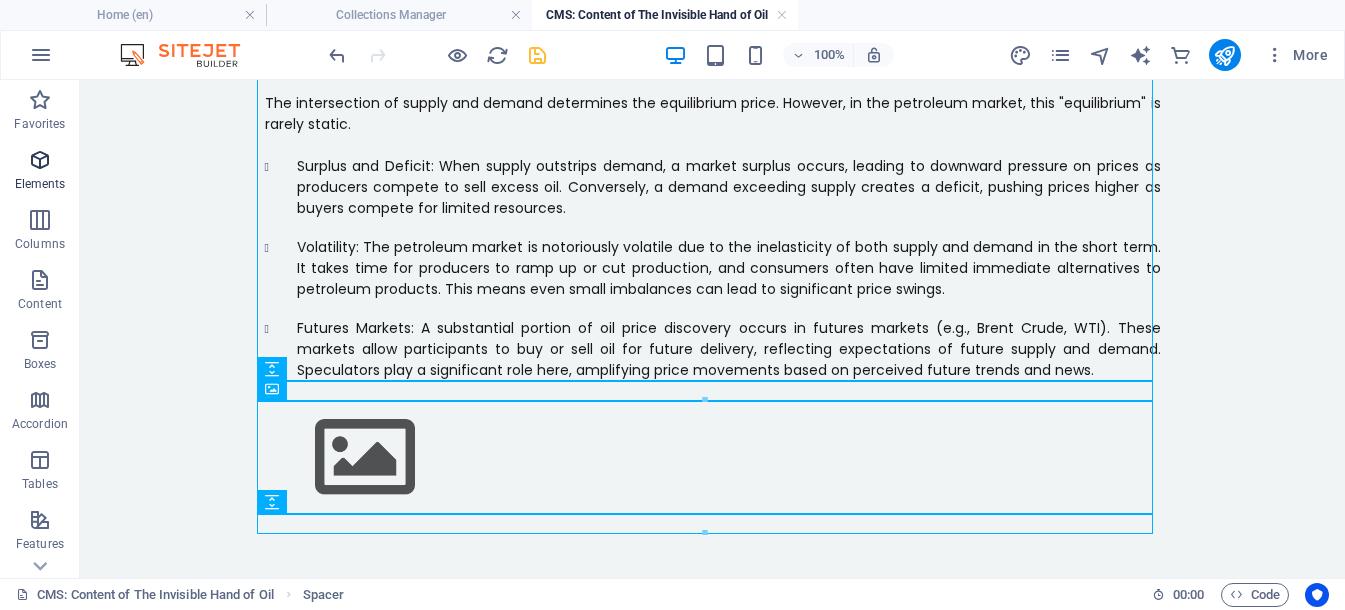 click at bounding box center [40, 160] 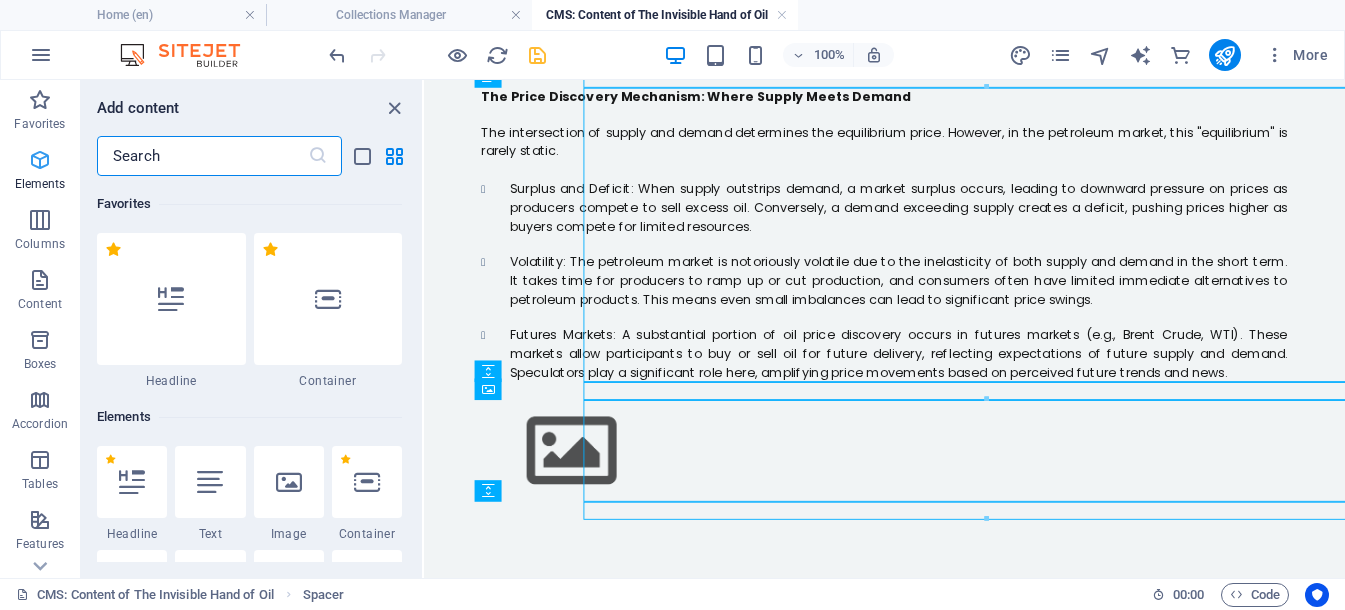 scroll, scrollTop: 2002, scrollLeft: 0, axis: vertical 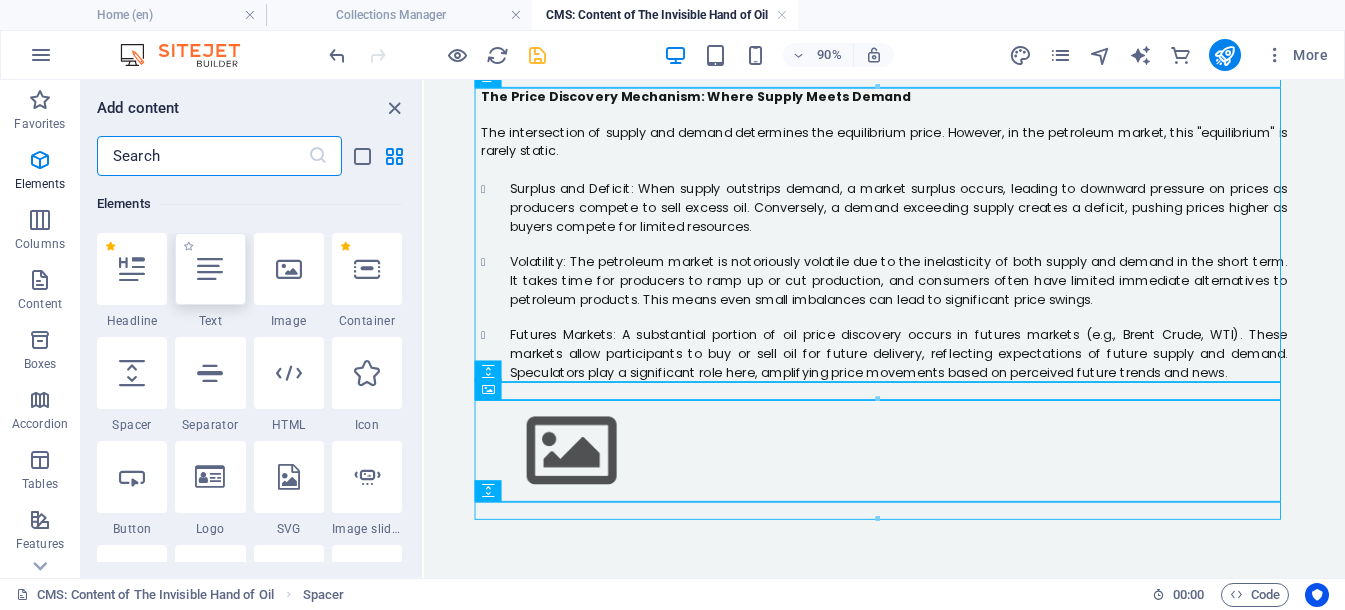 click at bounding box center [210, 269] 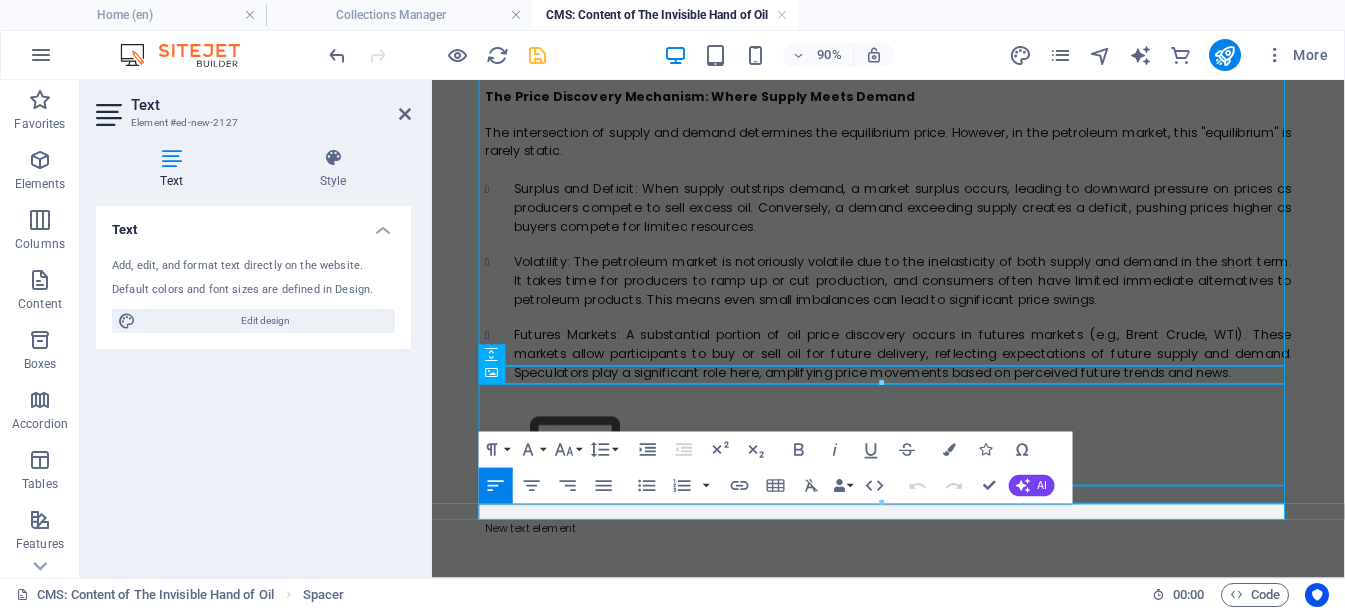 scroll, scrollTop: 2020, scrollLeft: 0, axis: vertical 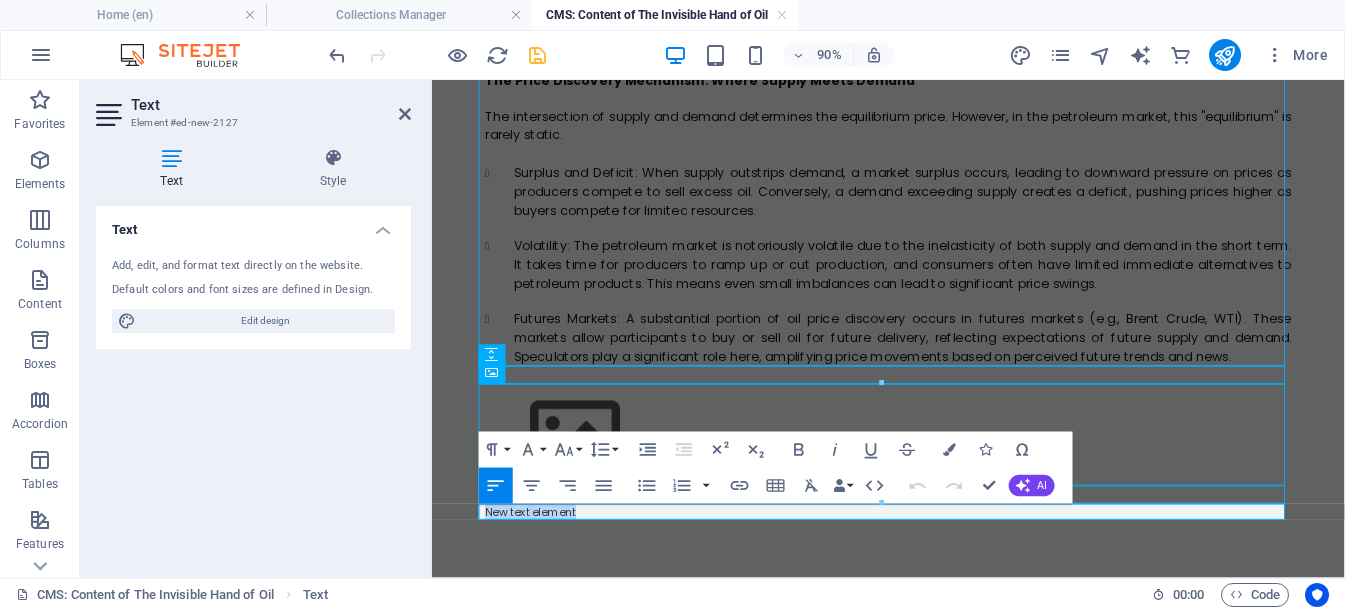 click on "New text element" at bounding box center [939, 560] 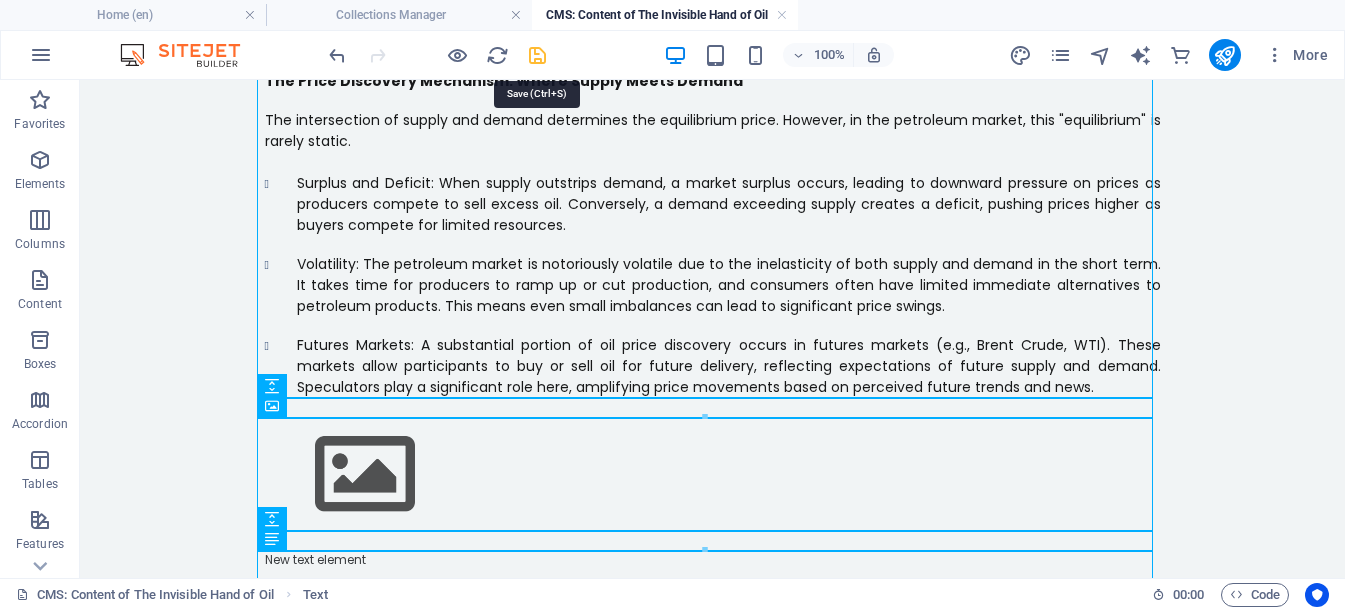 click at bounding box center (537, 55) 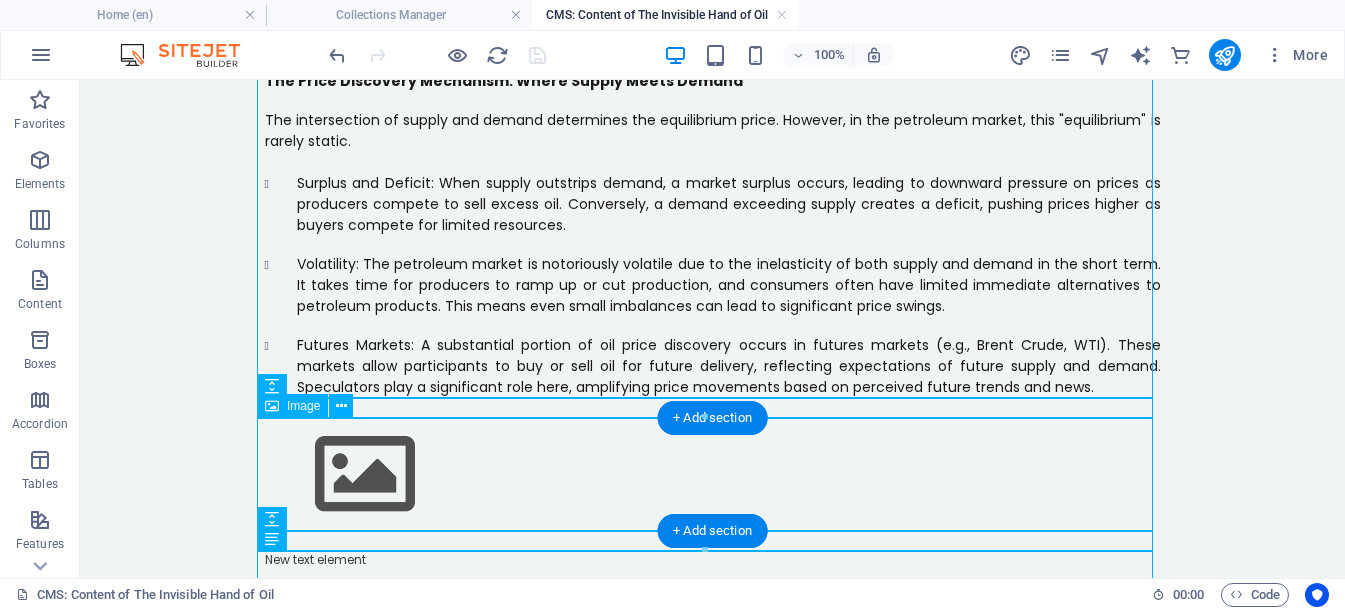 click at bounding box center (713, 474) 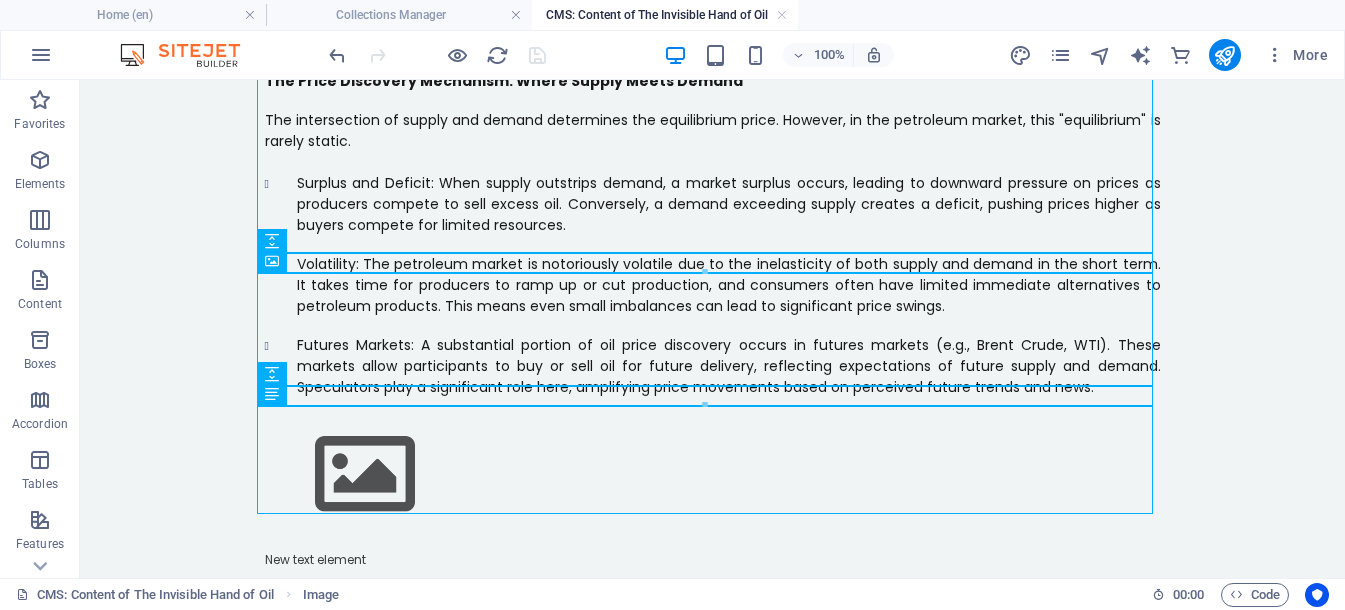 scroll, scrollTop: 2165, scrollLeft: 0, axis: vertical 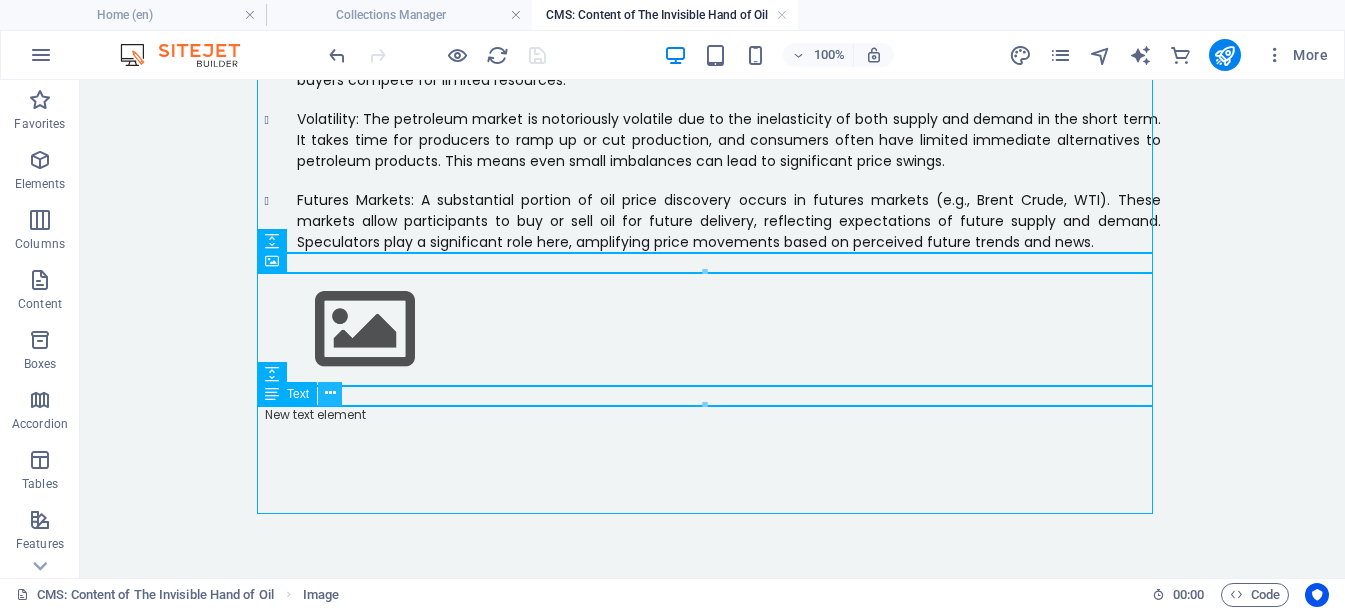 click at bounding box center (330, 393) 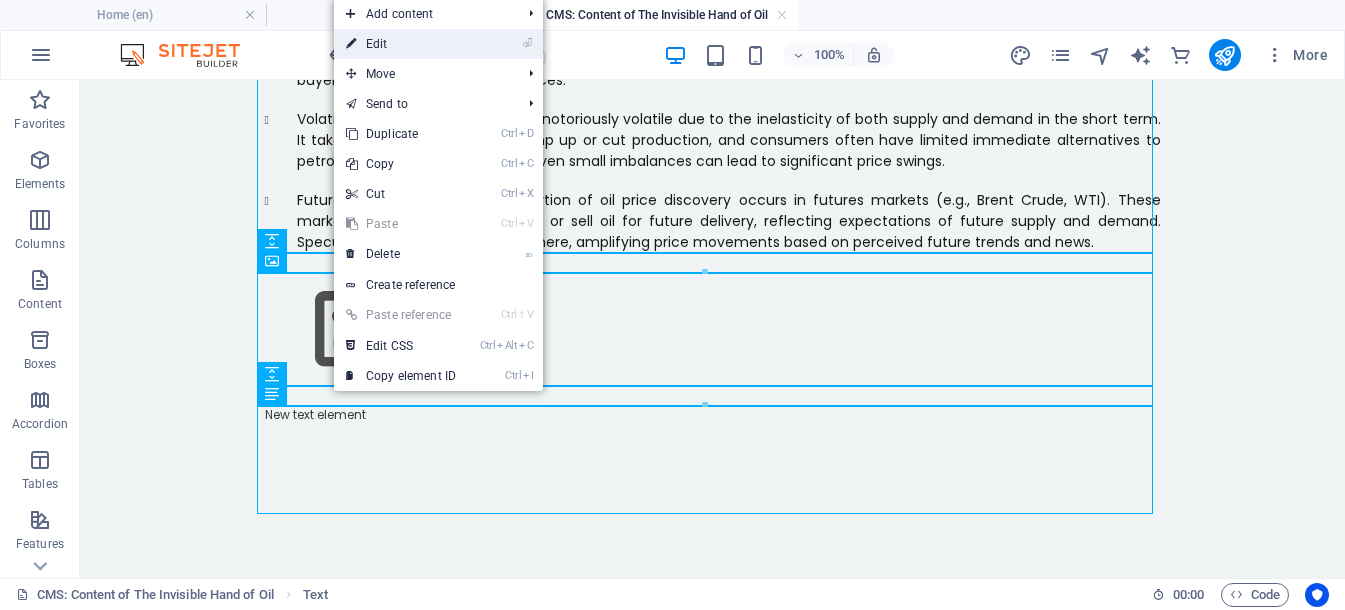 click on "⏎  Edit" at bounding box center (401, 44) 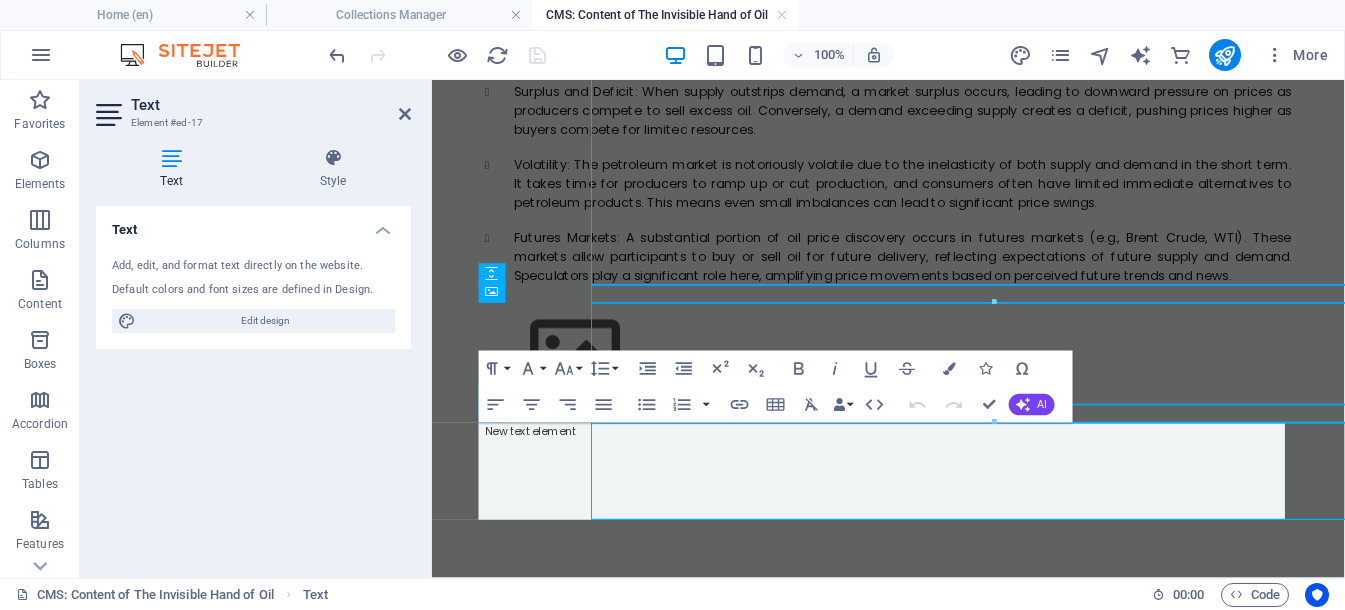 scroll, scrollTop: 2110, scrollLeft: 0, axis: vertical 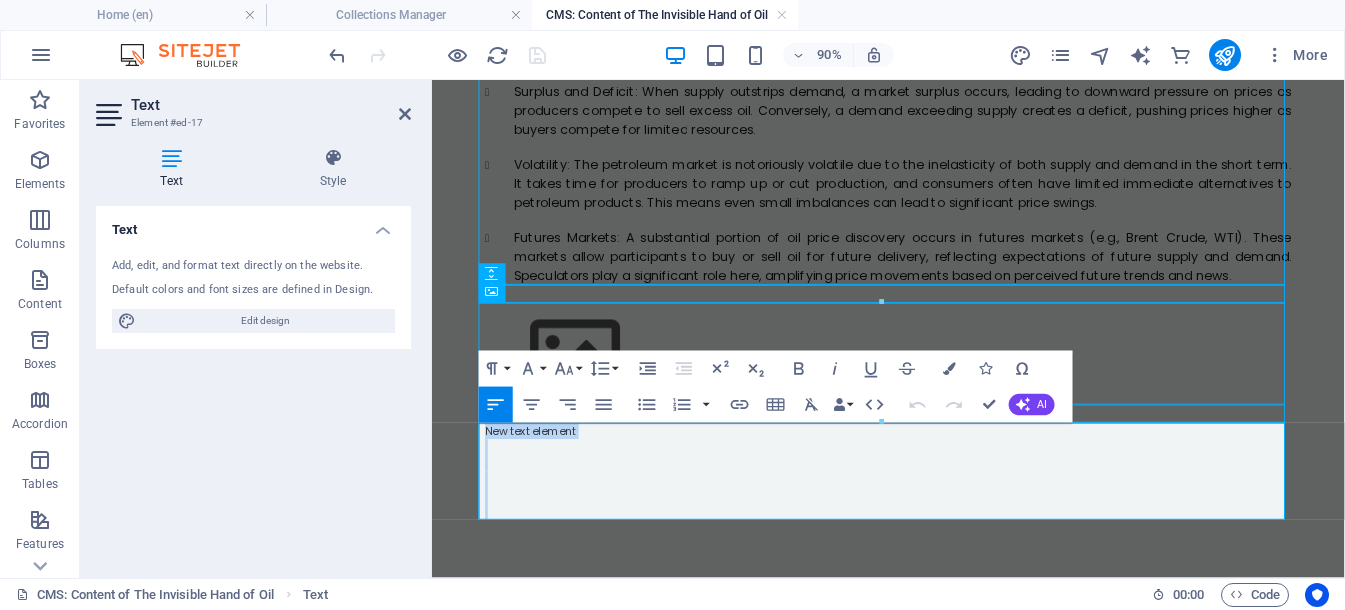 click on "New text element" at bounding box center [939, 470] 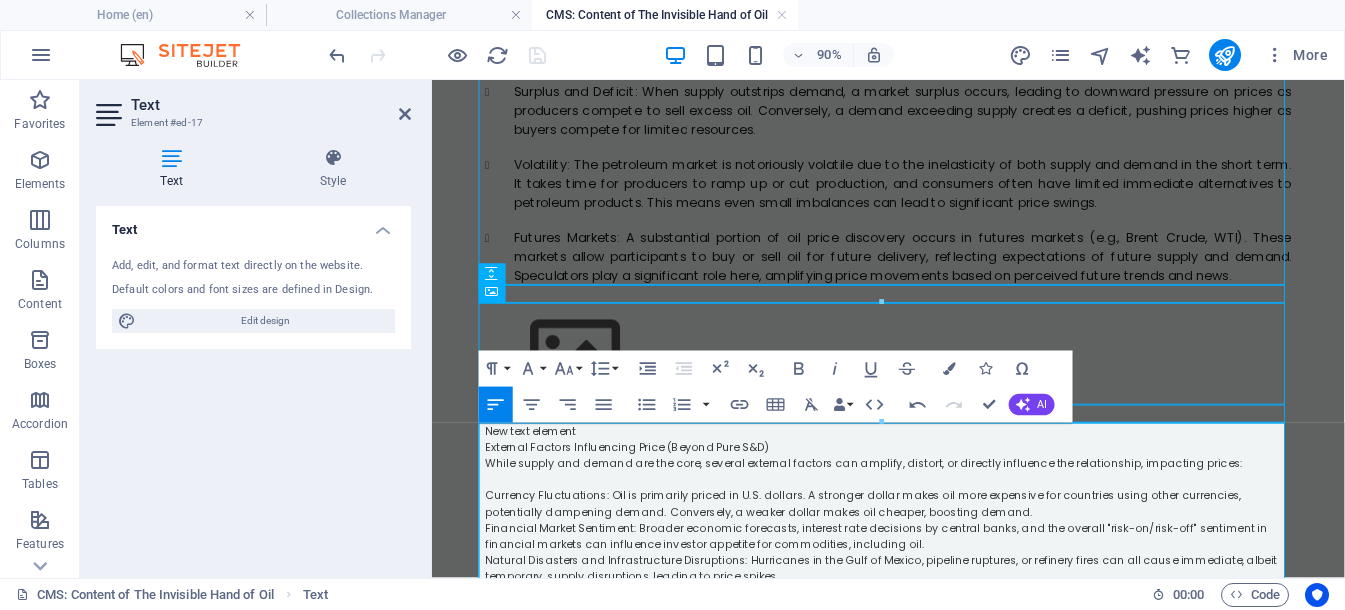 scroll, scrollTop: 23483, scrollLeft: 6, axis: both 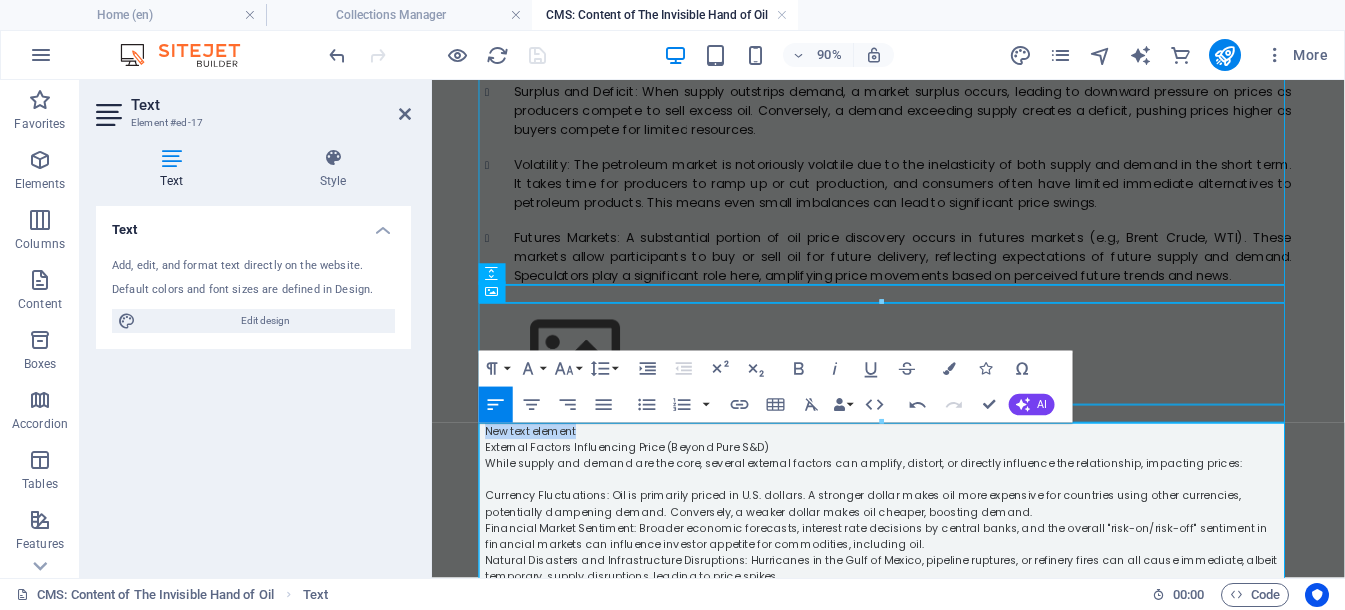 drag, startPoint x: 620, startPoint y: 469, endPoint x: 435, endPoint y: 474, distance: 185.06755 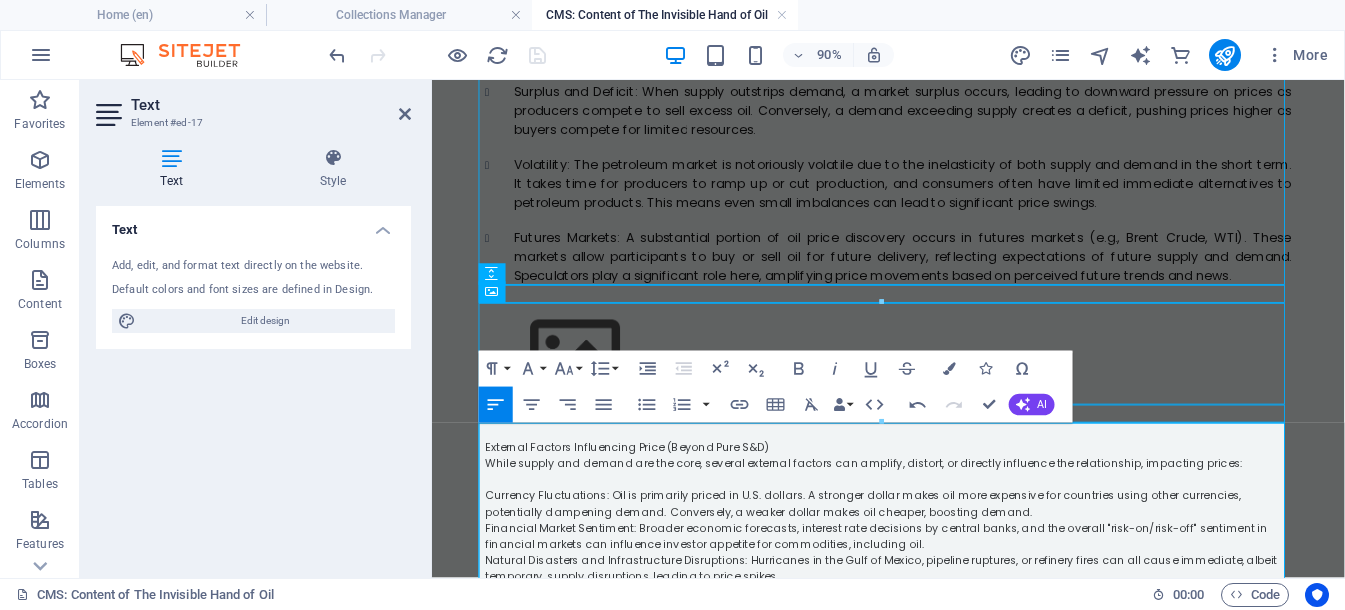 click at bounding box center [939, 470] 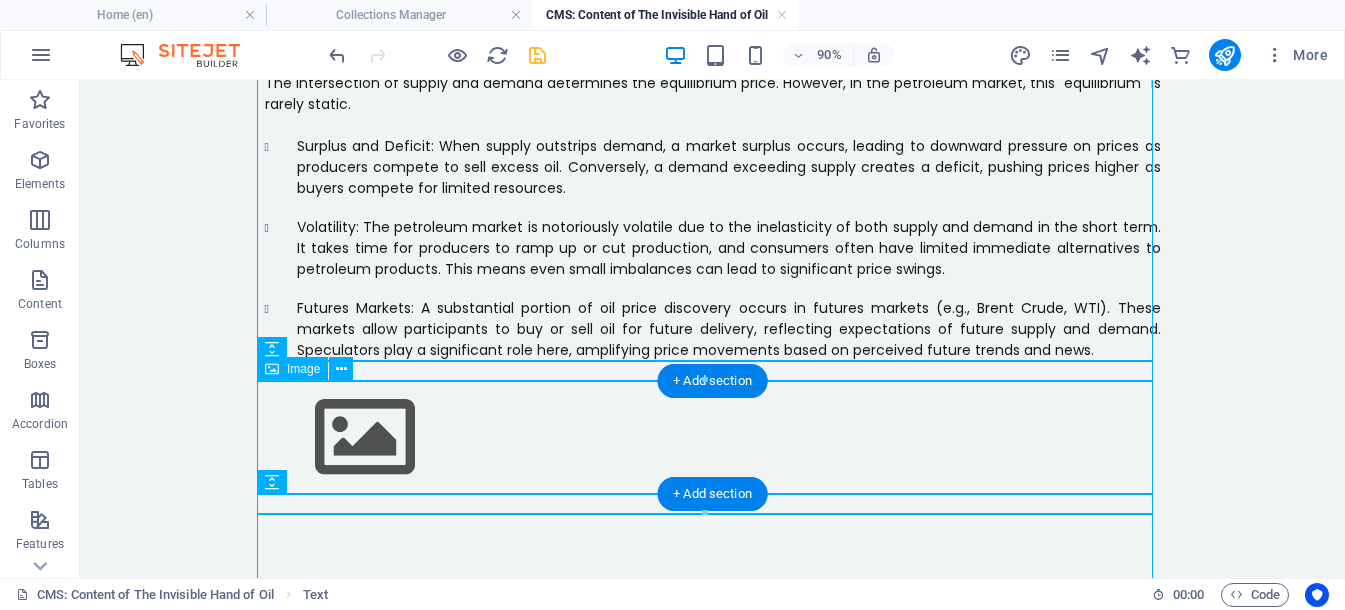 scroll, scrollTop: 2057, scrollLeft: 0, axis: vertical 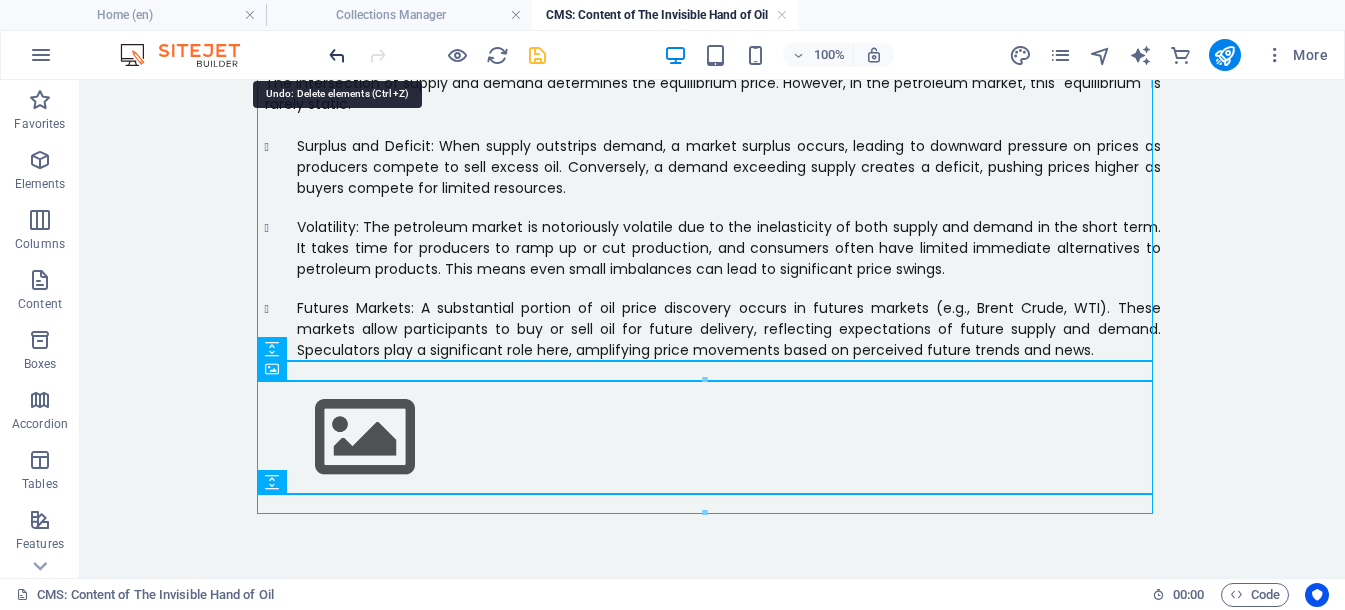 click at bounding box center [337, 55] 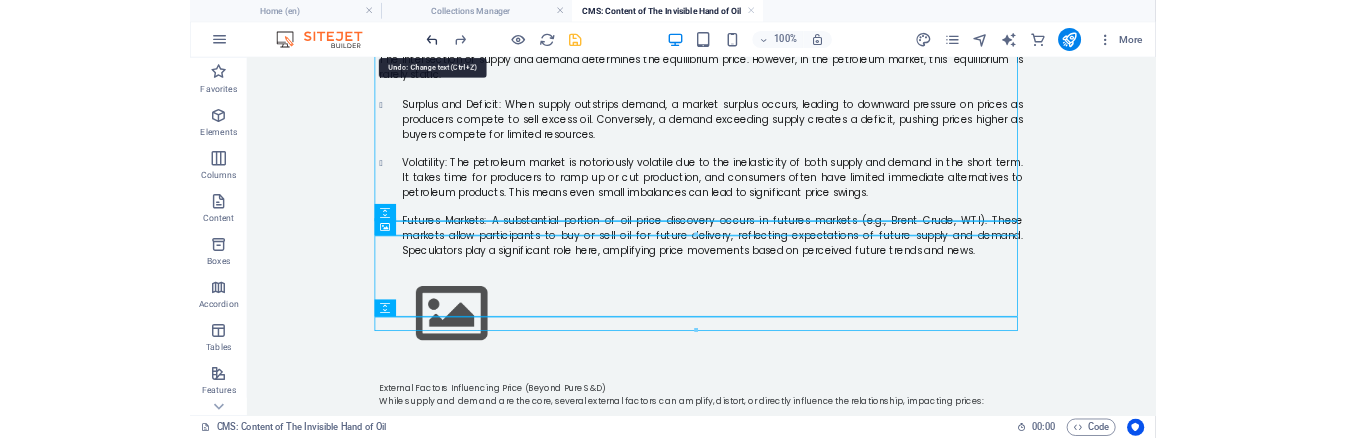 scroll, scrollTop: 2110, scrollLeft: 0, axis: vertical 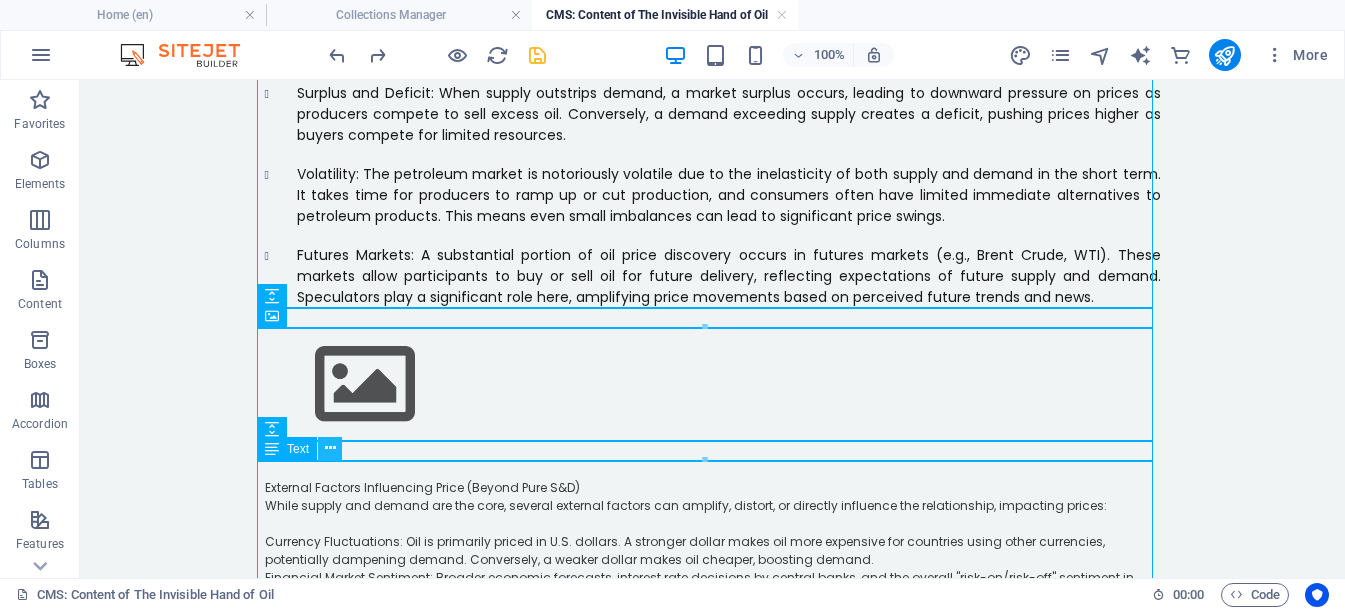 click at bounding box center (330, 448) 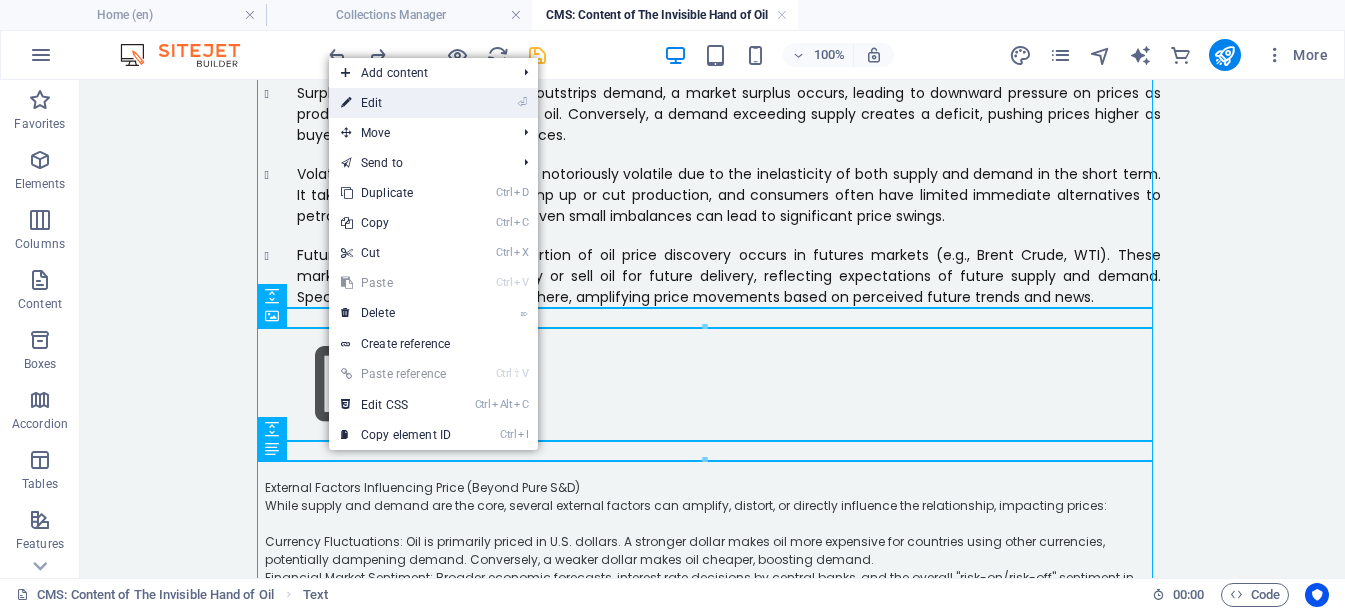 click on "⏎  Edit" at bounding box center (396, 103) 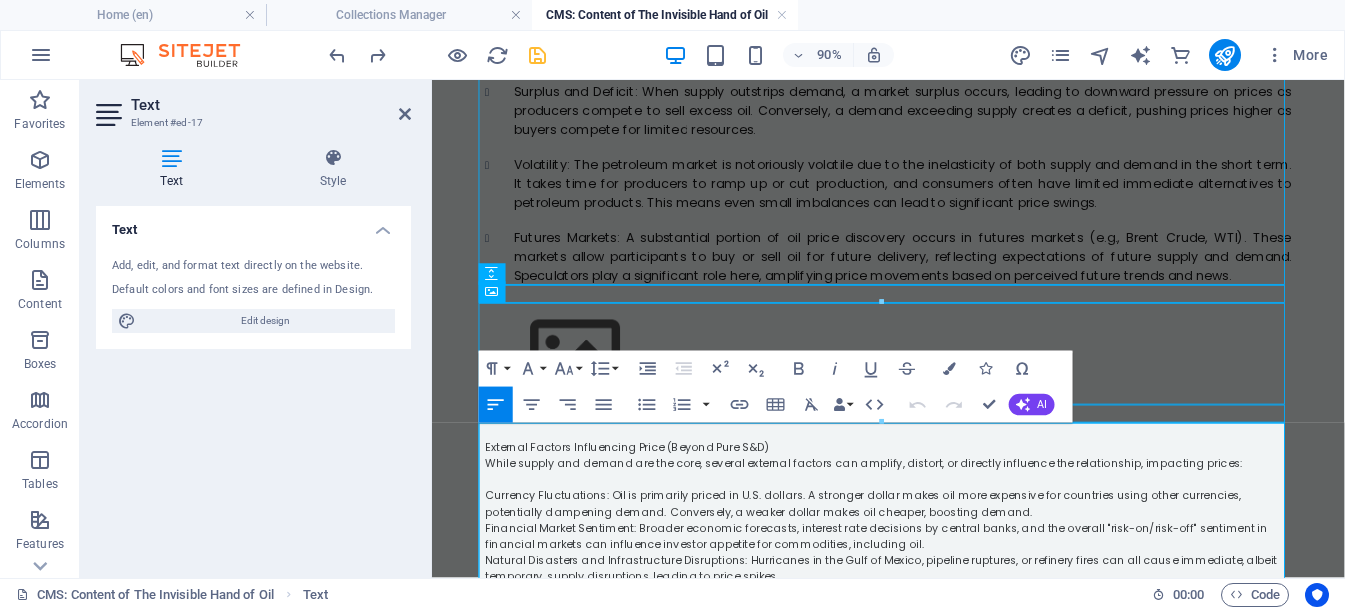 click at bounding box center [939, 470] 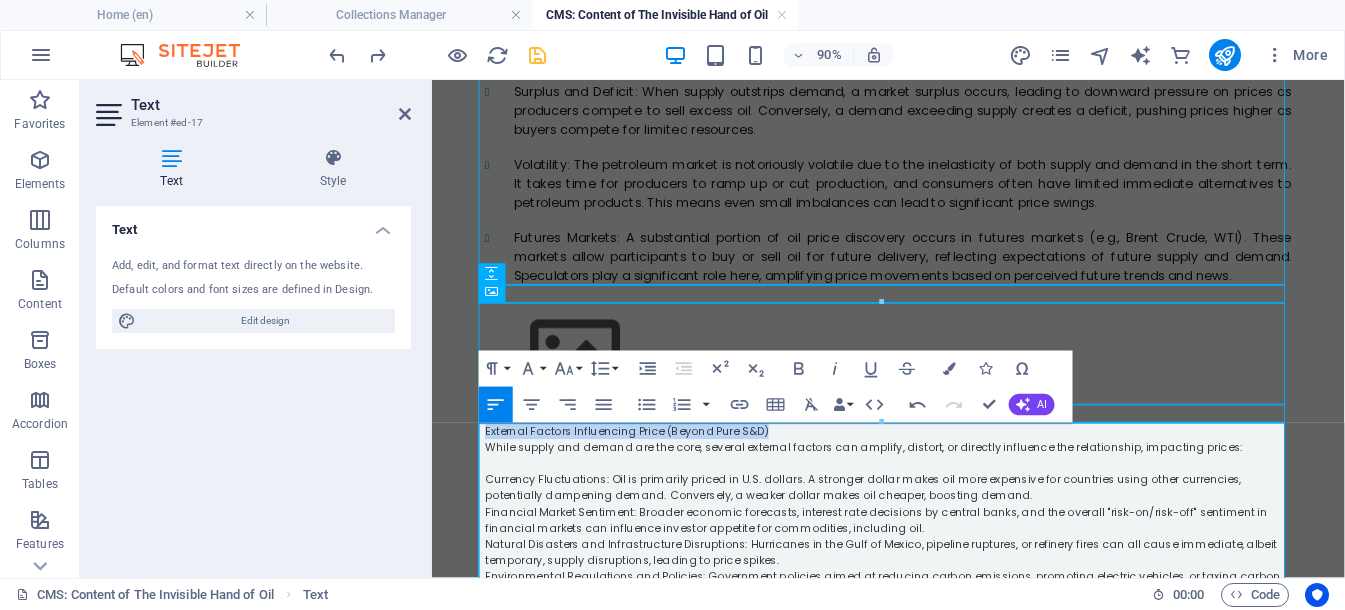 drag, startPoint x: 813, startPoint y: 469, endPoint x: 443, endPoint y: 474, distance: 370.03378 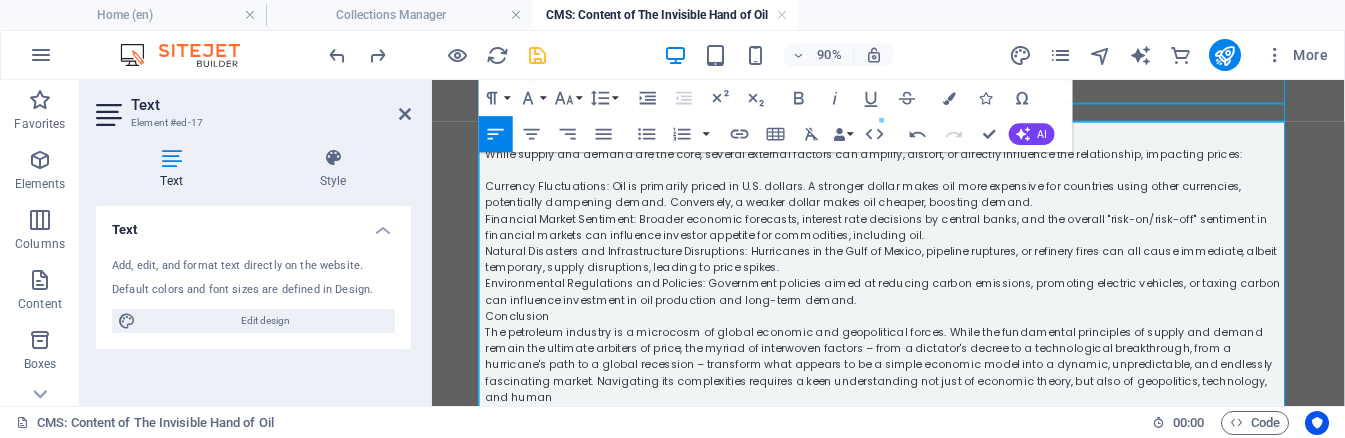 scroll, scrollTop: 2445, scrollLeft: 0, axis: vertical 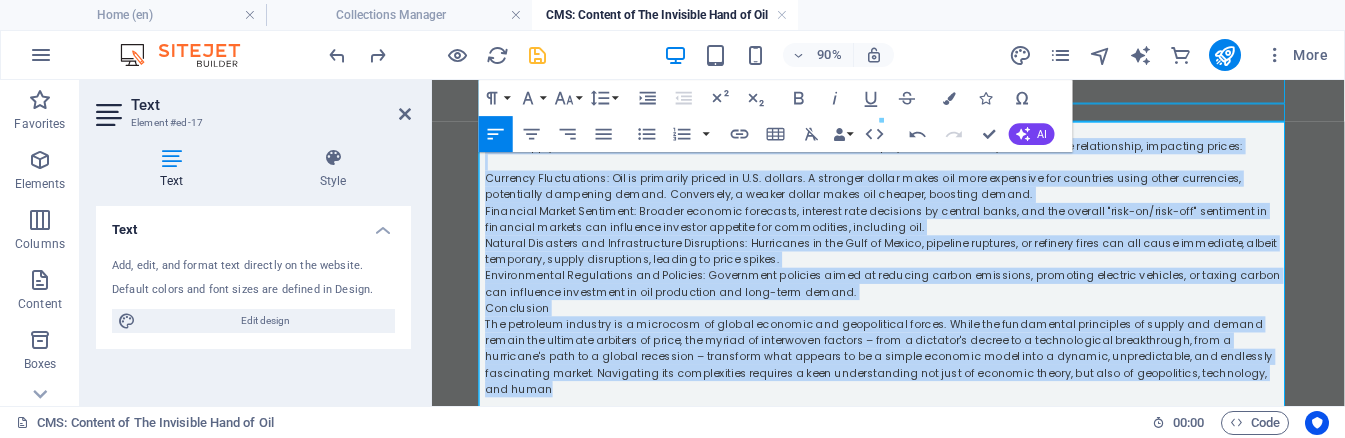 drag, startPoint x: 1298, startPoint y: 406, endPoint x: 480, endPoint y: 112, distance: 869.22955 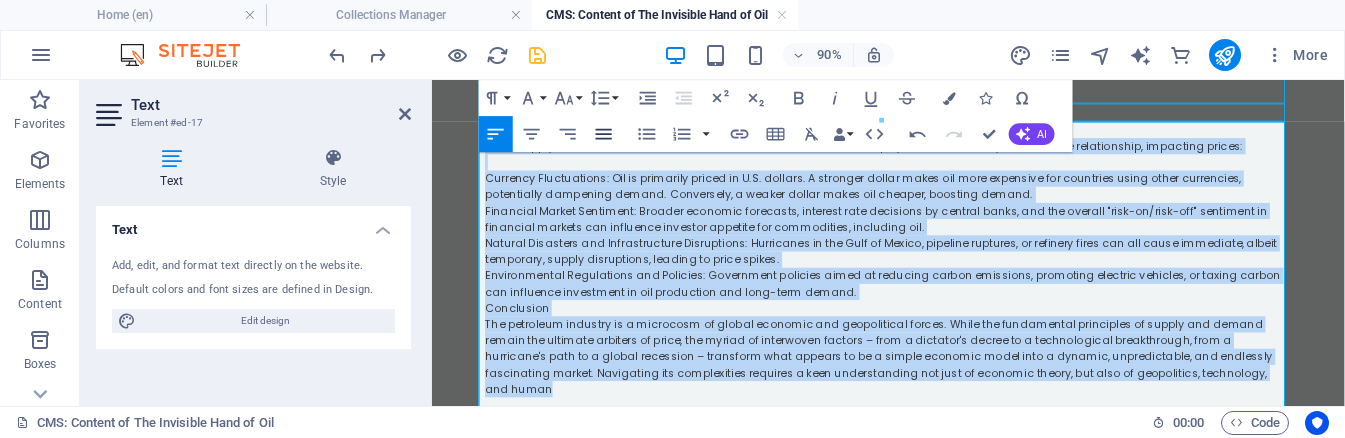 click 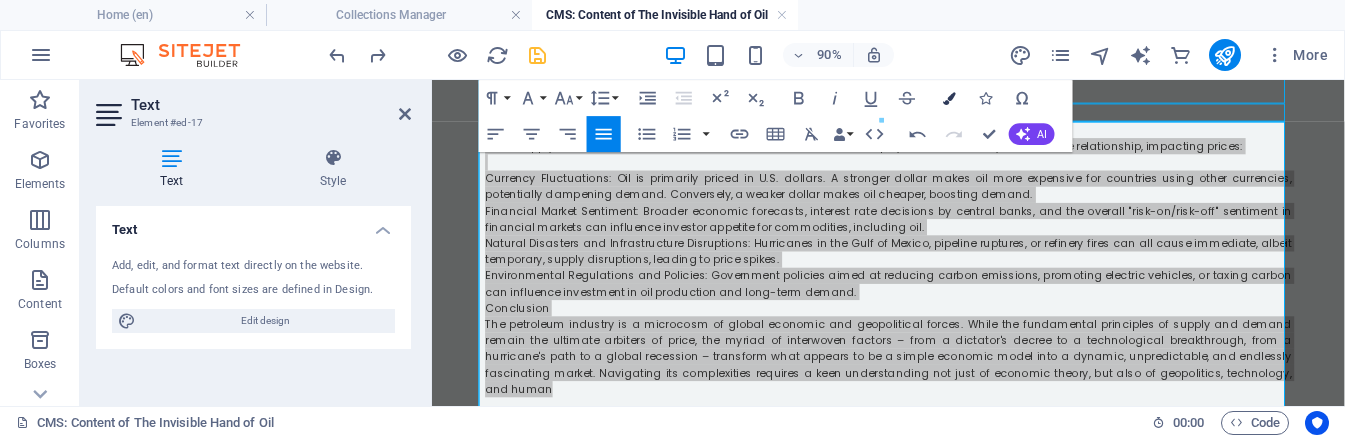 click at bounding box center (950, 98) 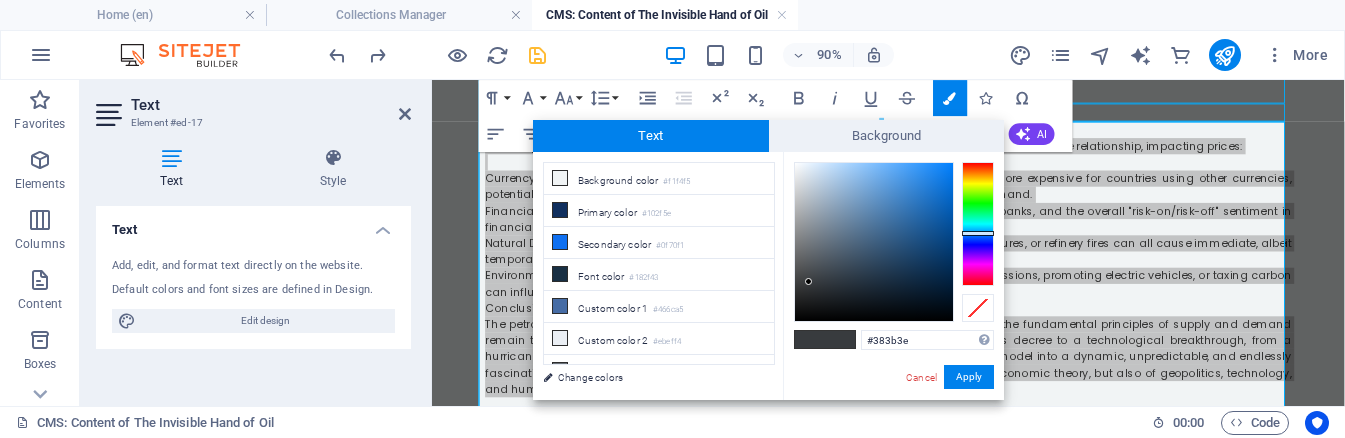 type on "#1a1b1b" 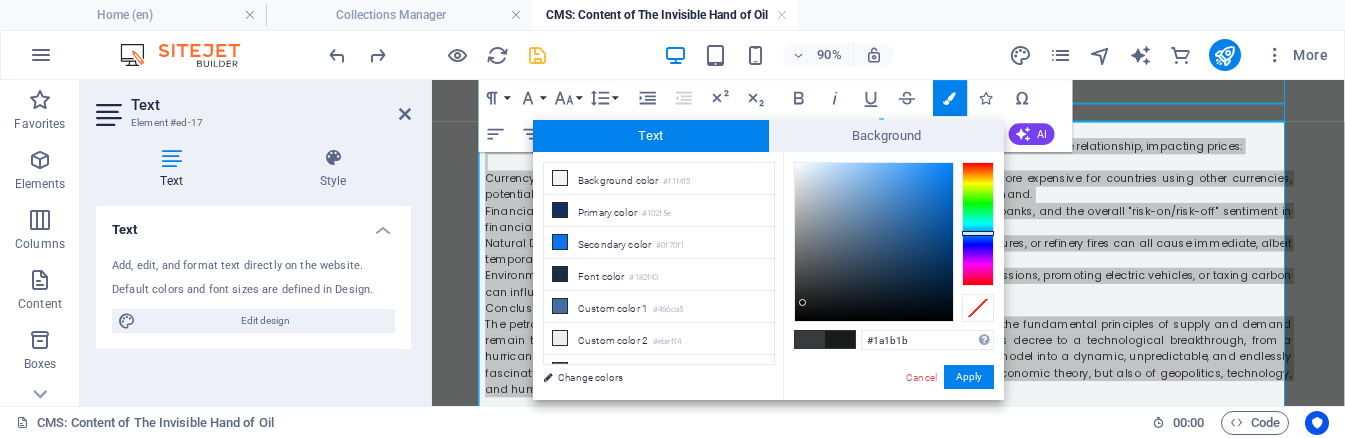 click at bounding box center [874, 242] 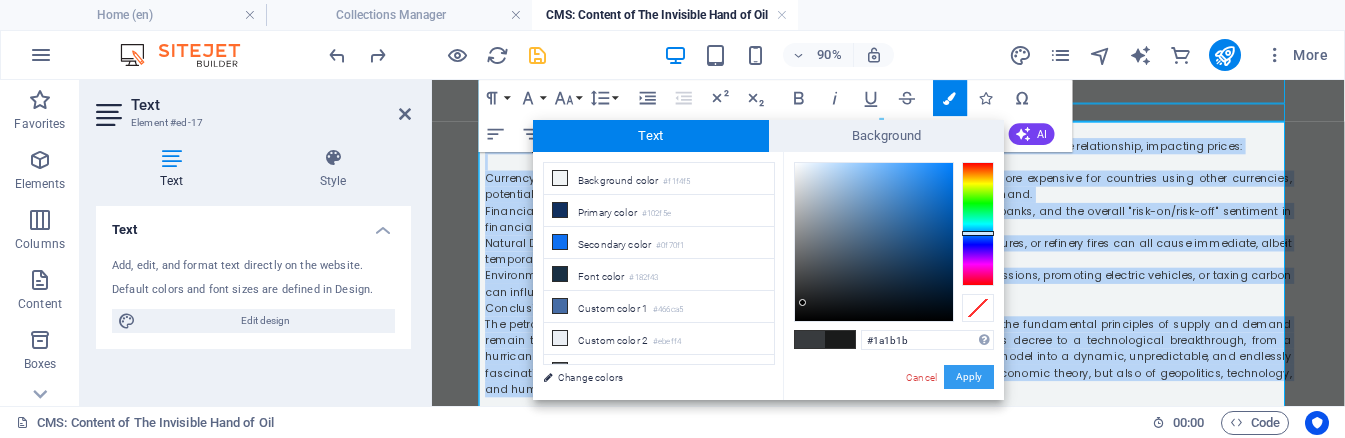 click on "Apply" at bounding box center (969, 377) 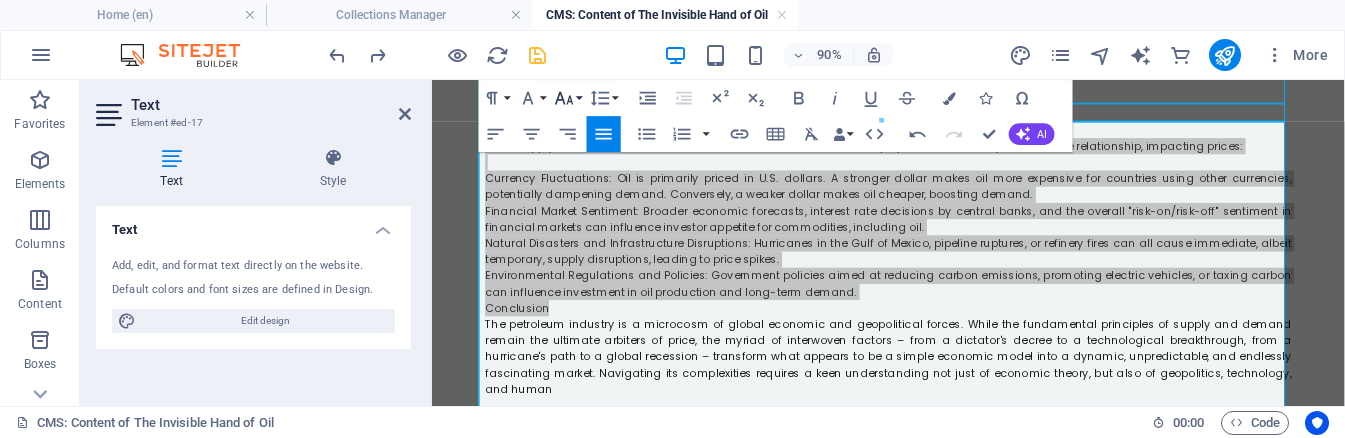 click on "Font Size" at bounding box center [567, 98] 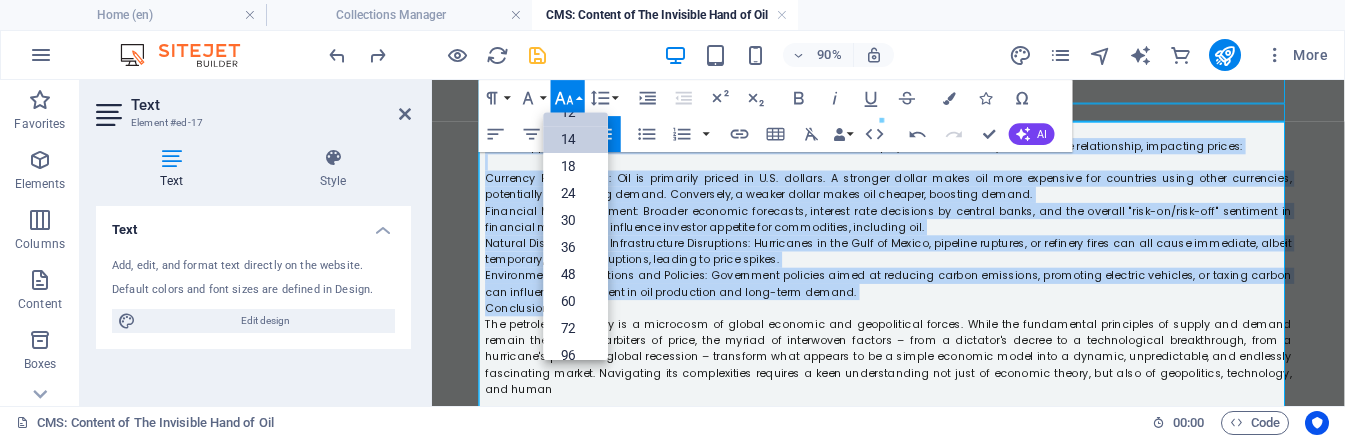 click on "14" at bounding box center (575, 139) 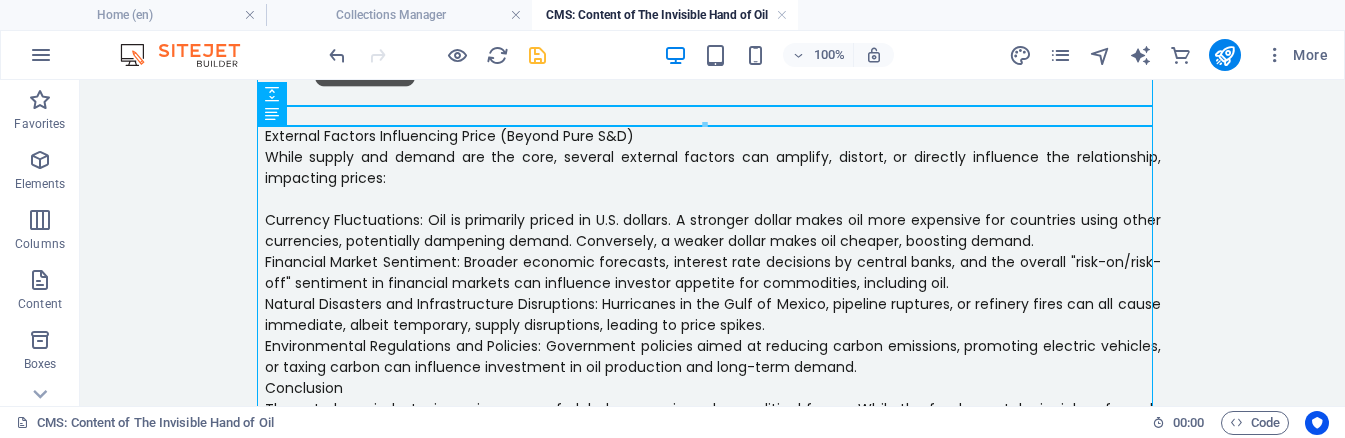 click on "The petroleum industry, often dubbed the "lifeblood of the global economy," is a complex and perpetually moving beast. Its market dynamics and, consequently, global oil prices, are fundamentally governed by the interplay of supply and demand. While this might seem like a simple economic principle, the sheer number of variables affecting both sides of the equation makes it one of the most volatile and keenly watched commodities in the world.  Understanding these fundamentals is crucial to deciphering the seemingly erratic swings in gasoline prices, geopolitical tensions, and even the pace of global energy transition. The Bedrock of Market Dynamics: Supply Petroleum supply is not merely about how much oil is extracted from the ground; it encompasses a vast chain of production, processing, and distribution. Key factors influencing the supply side include: Production Levels: Inventories: The Insatiable Thirst: Demand The Price Discovery Mechanism: Where Supply Meets Demand Conclusion" at bounding box center [713, -854] 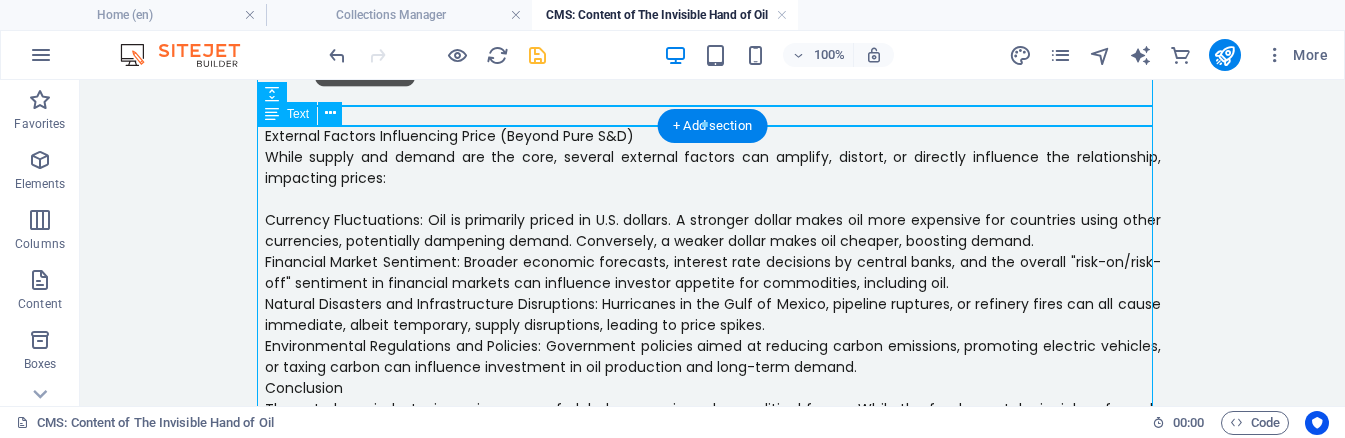 click on "External Factors Influencing Price (Beyond Pure S&D) While supply and demand are the core, several external factors can amplify, distort, or directly influence the relationship, impacting prices: Currency Fluctuations: Oil is primarily priced in U.S. dollars. A stronger dollar makes oil more expensive for countries using other currencies, potentially dampening demand. Conversely, a weaker dollar makes oil cheaper, boosting demand. Financial Market Sentiment: Broader economic forecasts, interest rate decisions by central banks, and the overall "risk-on/risk-off" sentiment in financial markets can influence investor appetite for commodities, including oil. Natural Disasters and Infrastructure Disruptions: Hurricanes in the Gulf of Mexico, pipeline ruptures, or refinery fires can all cause immediate, albeit temporary, supply disruptions, leading to price spikes. Conclusion" at bounding box center (713, 360) 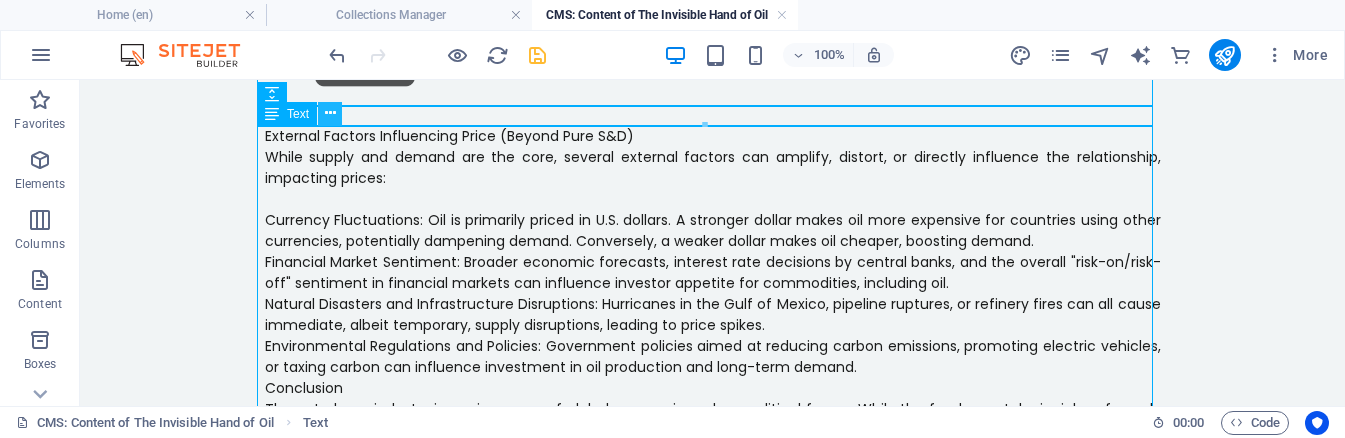click at bounding box center (330, 113) 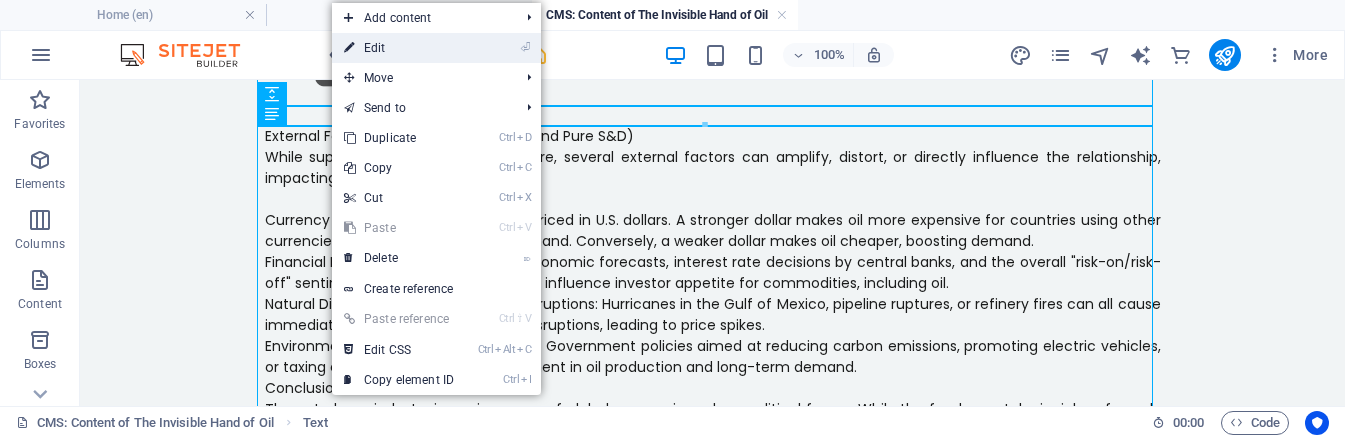 click on "⏎  Edit" at bounding box center (399, 48) 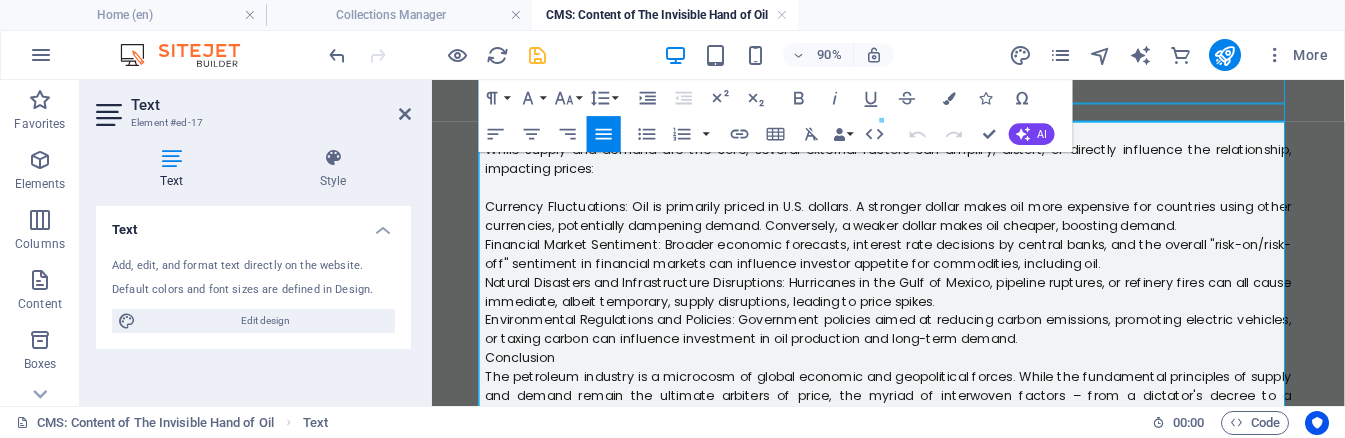 click on "Currency Fluctuations: Oil is primarily priced in U.S. dollars. A stronger dollar makes oil more expensive for countries using other currencies, potentially dampening demand. Conversely, a weaker dollar makes oil cheaper, boosting demand." at bounding box center [939, 230] 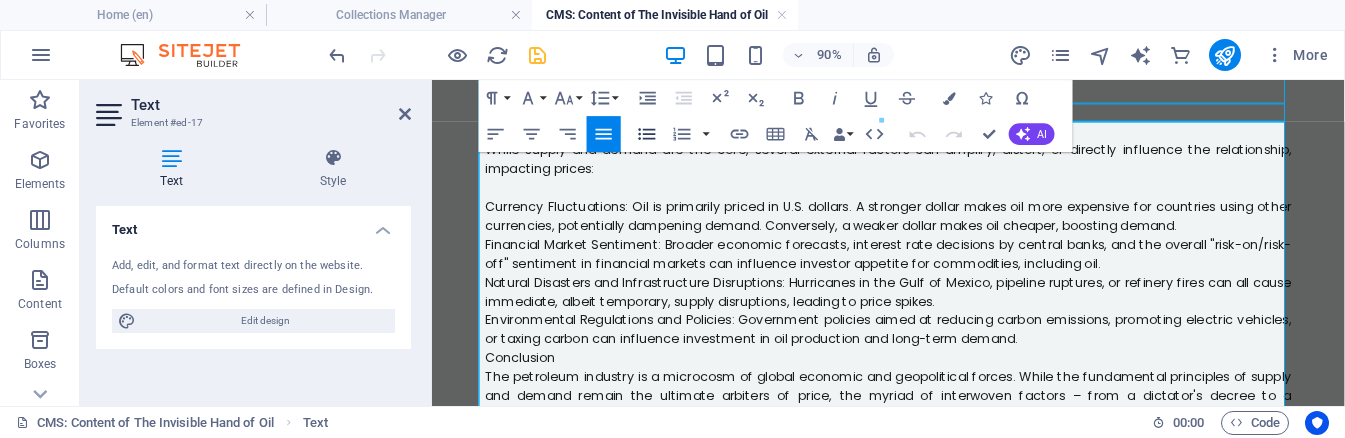click 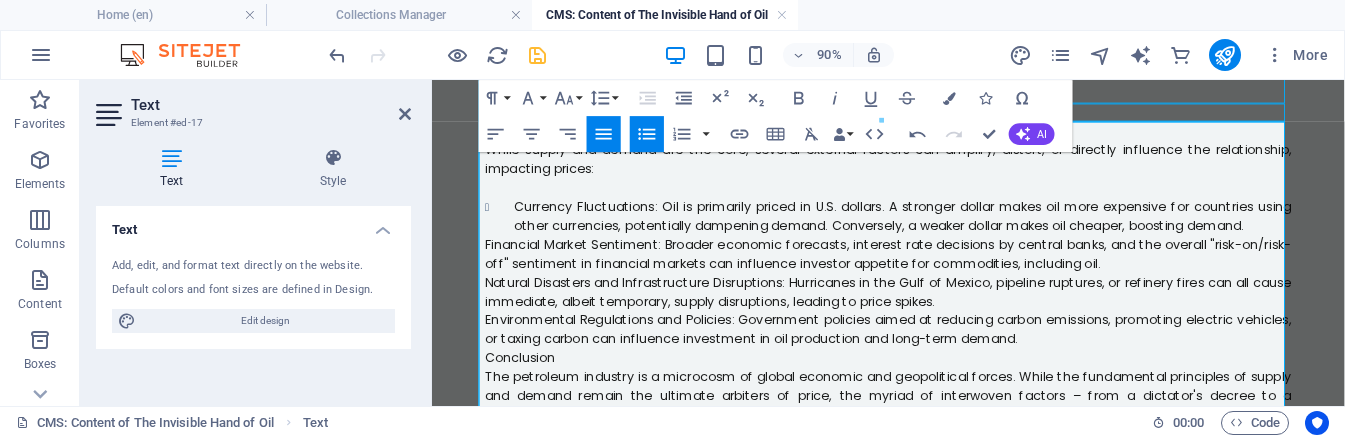 click on "Financial Market Sentiment: Broader economic forecasts, interest rate decisions by central banks, and the overall "risk-on/risk-off" sentiment in financial markets can influence investor appetite for commodities, including oil." at bounding box center (939, 272) 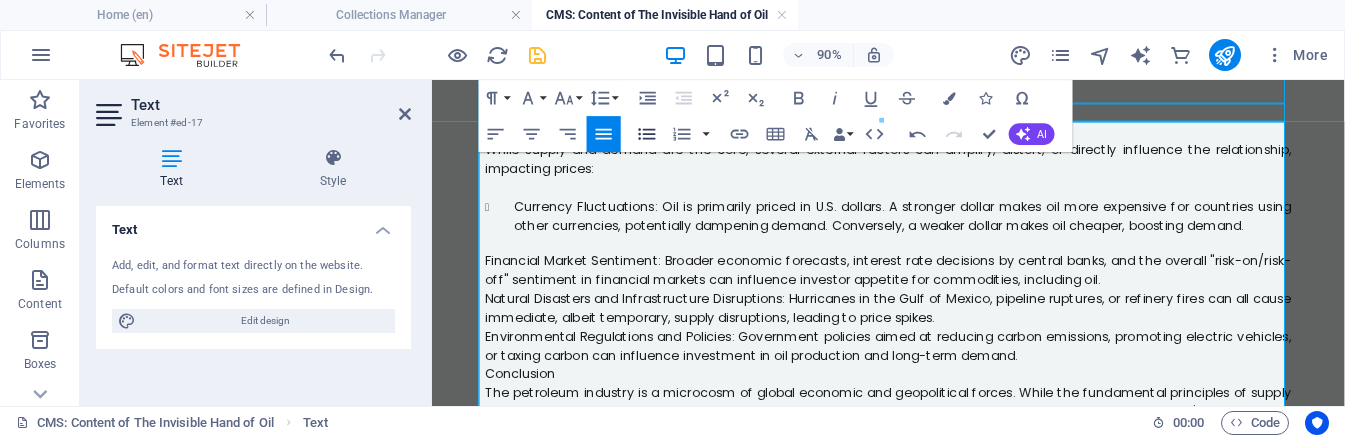 click 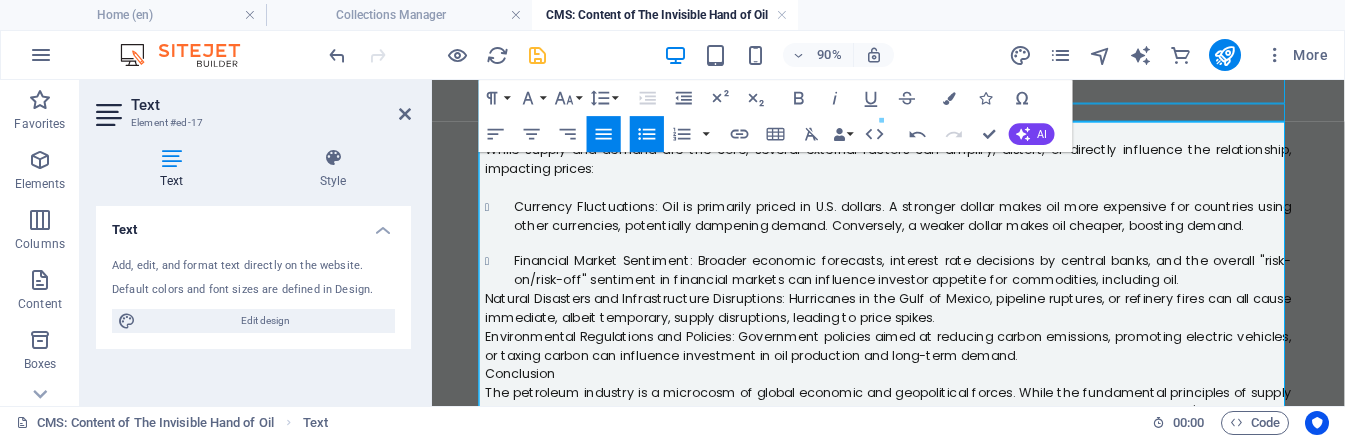 click on "Natural Disasters and Infrastructure Disruptions: Hurricanes in the Gulf of Mexico, pipeline ruptures, or refinery fires can all cause immediate, albeit temporary, supply disruptions, leading to price spikes." at bounding box center (939, 332) 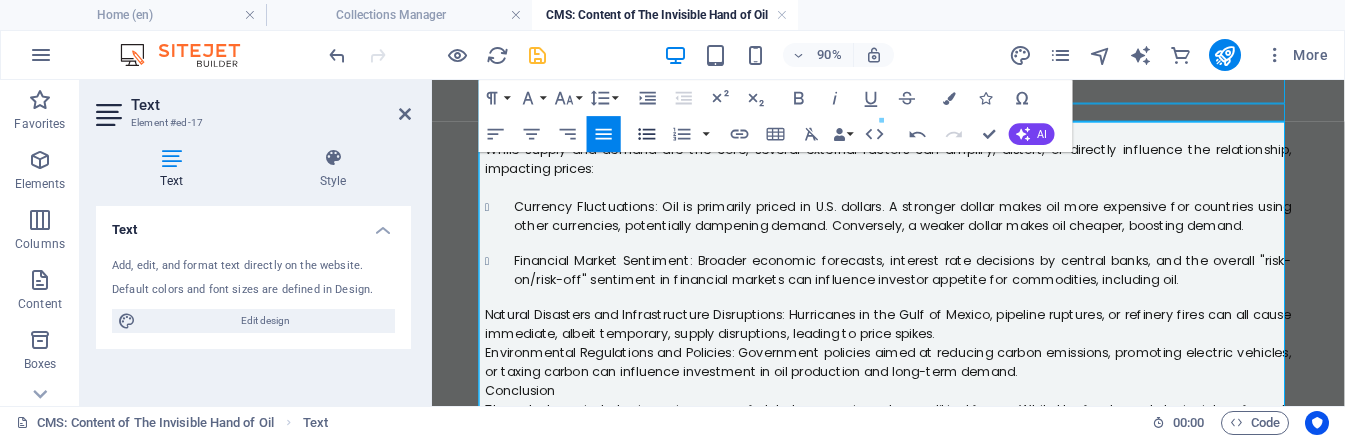 click 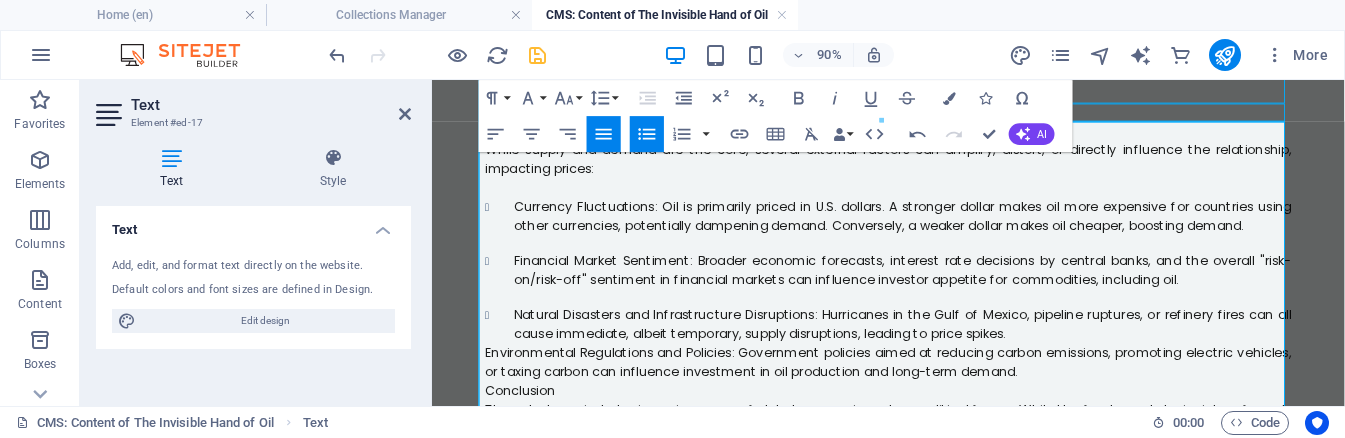 click on "Environmental Regulations and Policies: Government policies aimed at reducing carbon emissions, promoting electric vehicles, or taxing carbon can influence investment in oil production and long-term demand." at bounding box center [939, 392] 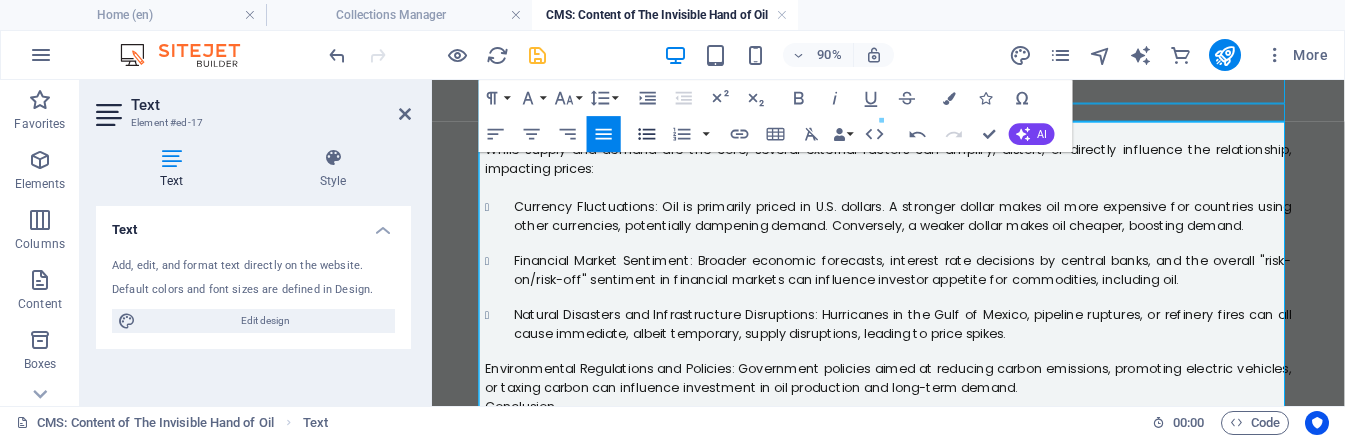 click 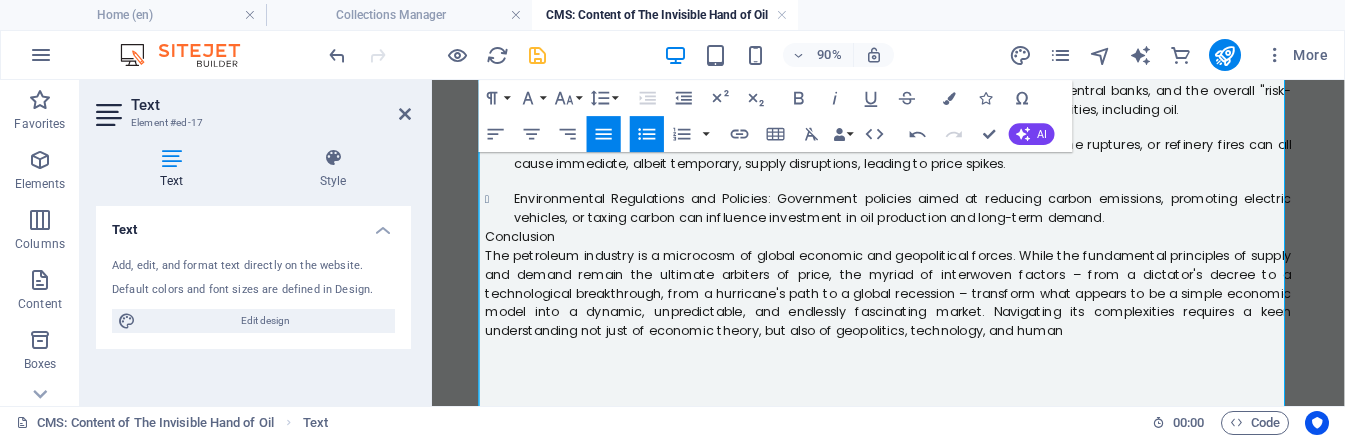 scroll, scrollTop: 2645, scrollLeft: 0, axis: vertical 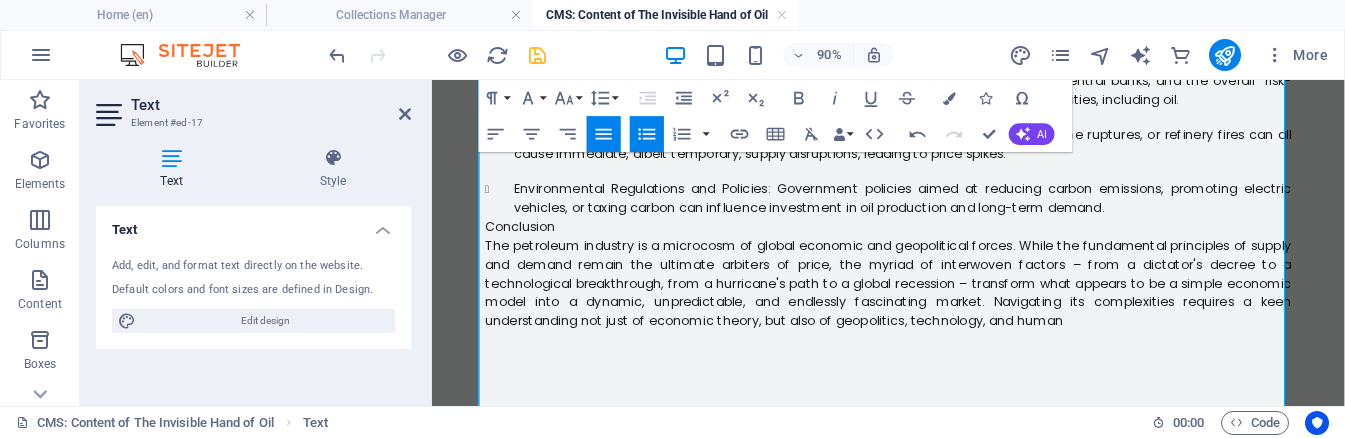 click on "Conclusion" at bounding box center [530, 242] 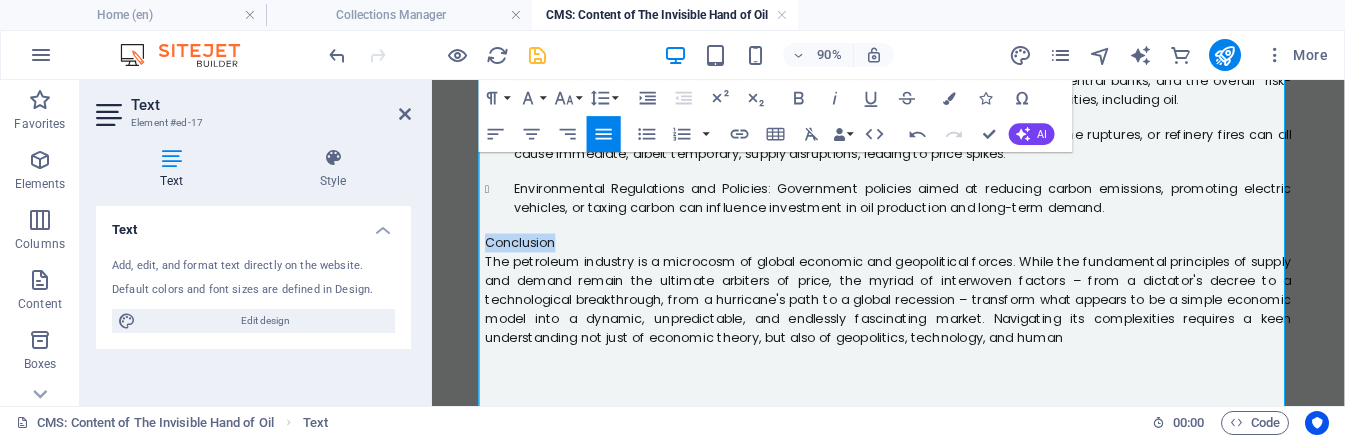 drag, startPoint x: 575, startPoint y: 263, endPoint x: 474, endPoint y: 261, distance: 101.0198 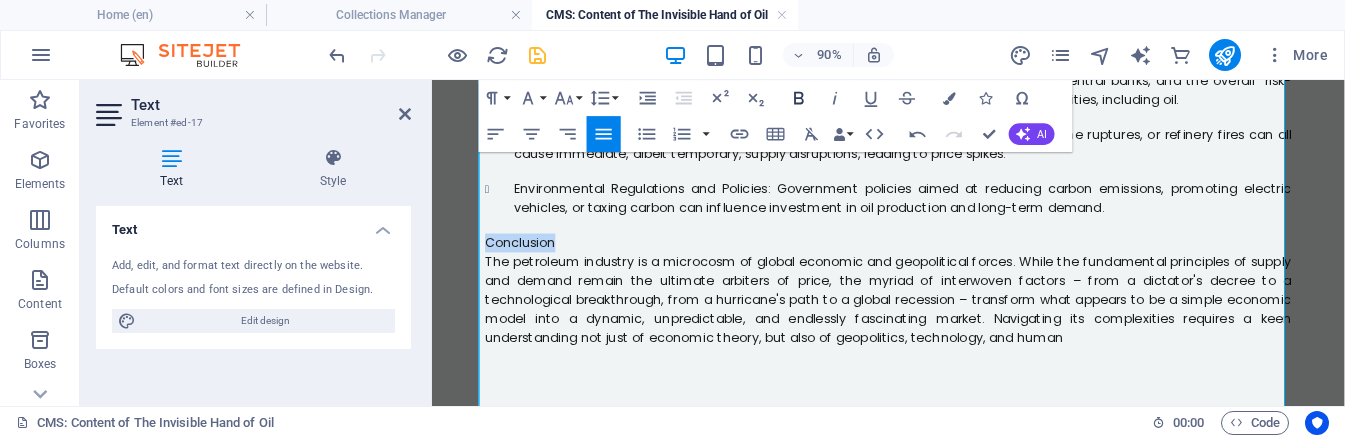 click 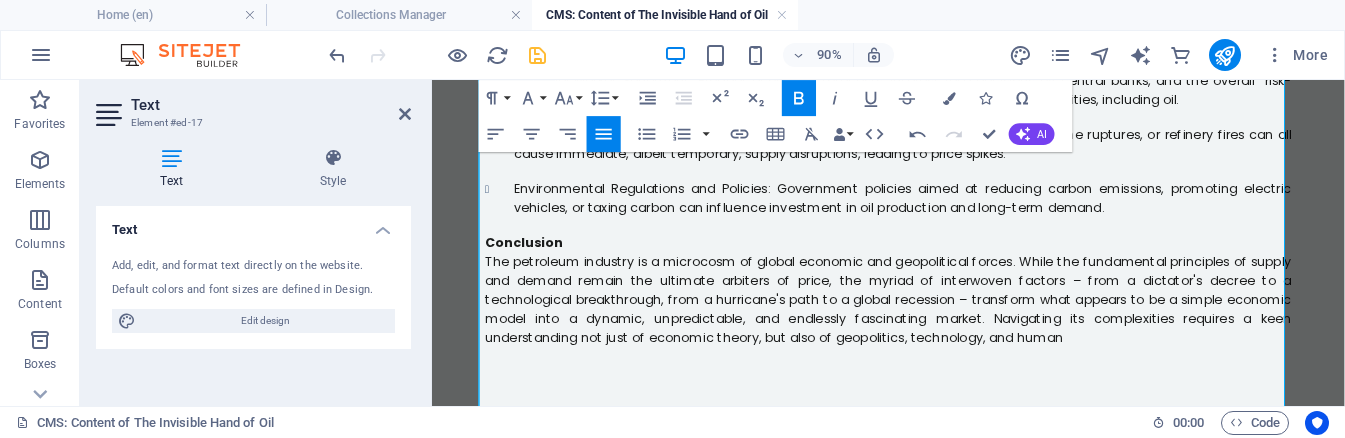click at bounding box center [939, 385] 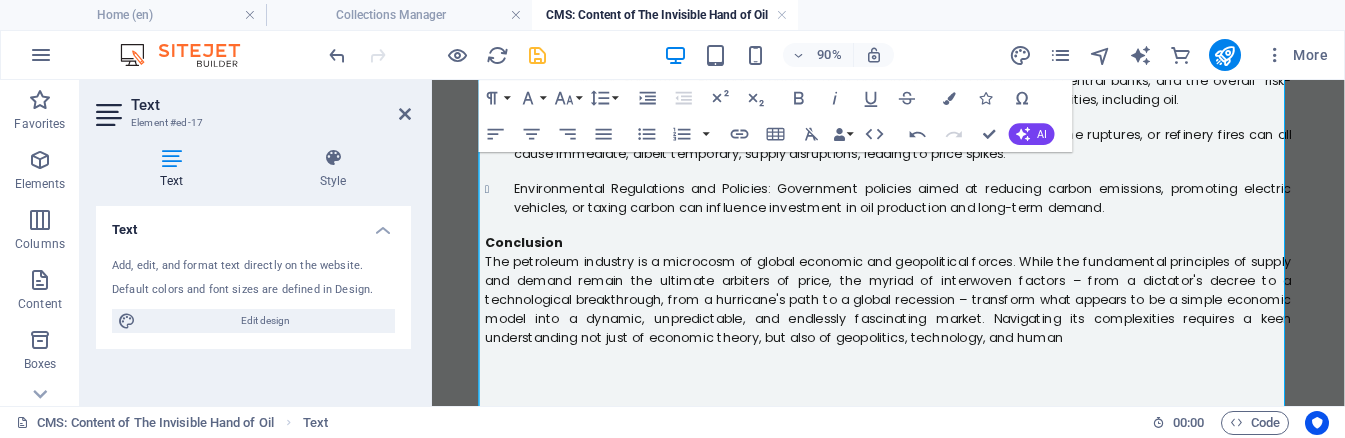 click on "The petroleum industry is a microcosm of global economic and geopolitical forces. While the fundamental principles of supply and demand remain the ultimate arbiters of price, the myriad of interwoven factors – from a dictator's decree to a technological breakthrough, from a hurricane's path to a global recession – transform what appears to be a simple economic model into a dynamic, unpredictable, and endlessly fascinating market. Navigating its complexities requires a keen understanding not just of economic theory, but also of geopolitics, technology, and human" at bounding box center (939, 323) 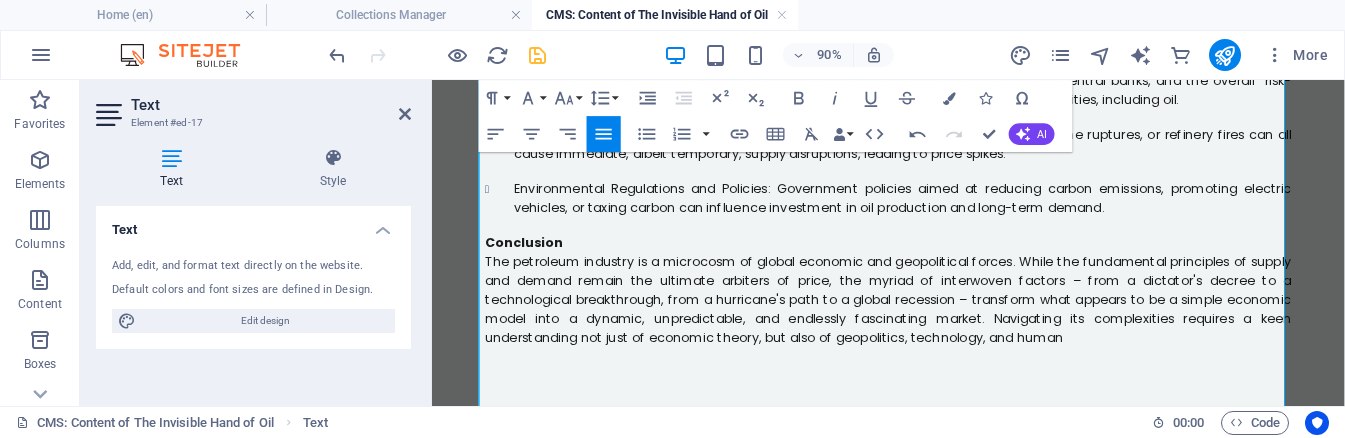 type 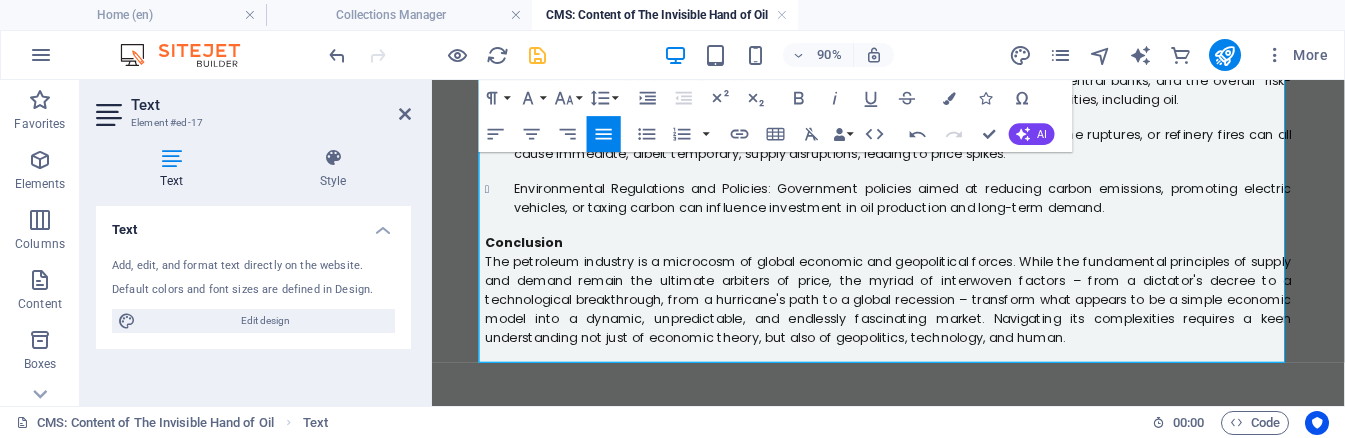 scroll, scrollTop: 2643, scrollLeft: 0, axis: vertical 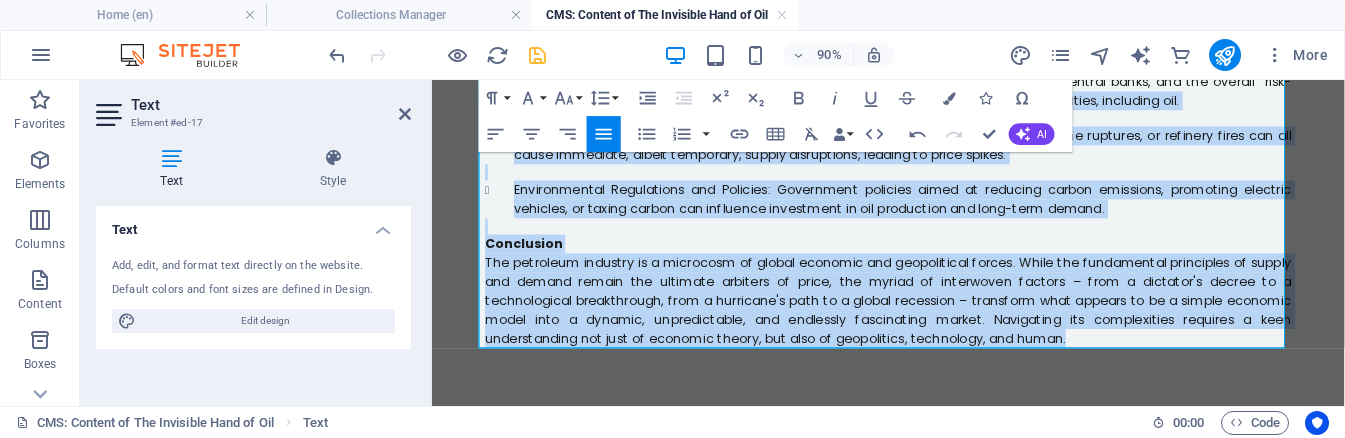 drag, startPoint x: 1138, startPoint y: 371, endPoint x: 953, endPoint y: 189, distance: 259.51685 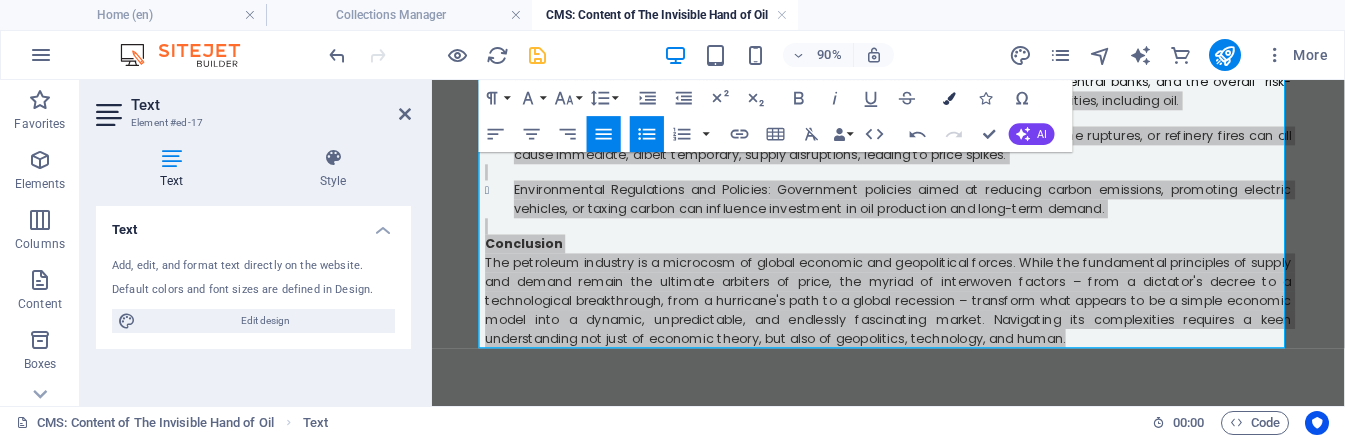 click at bounding box center [950, 98] 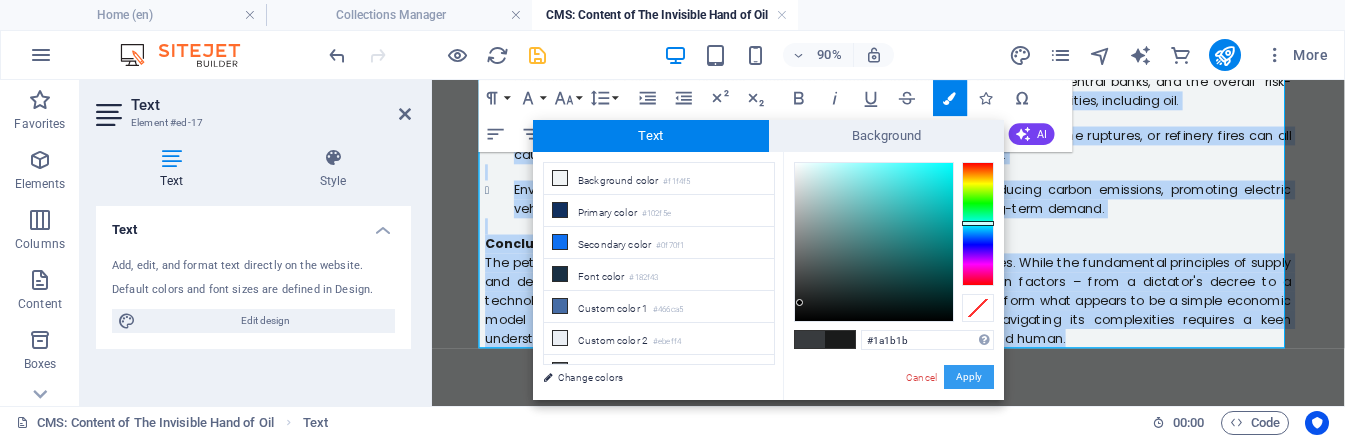 click on "Apply" at bounding box center (969, 377) 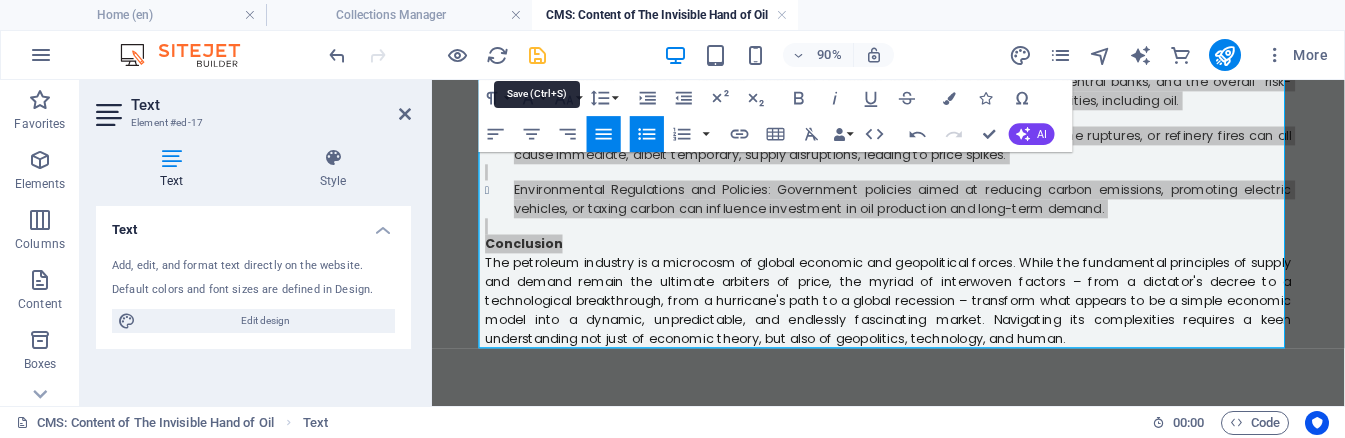 click at bounding box center (537, 55) 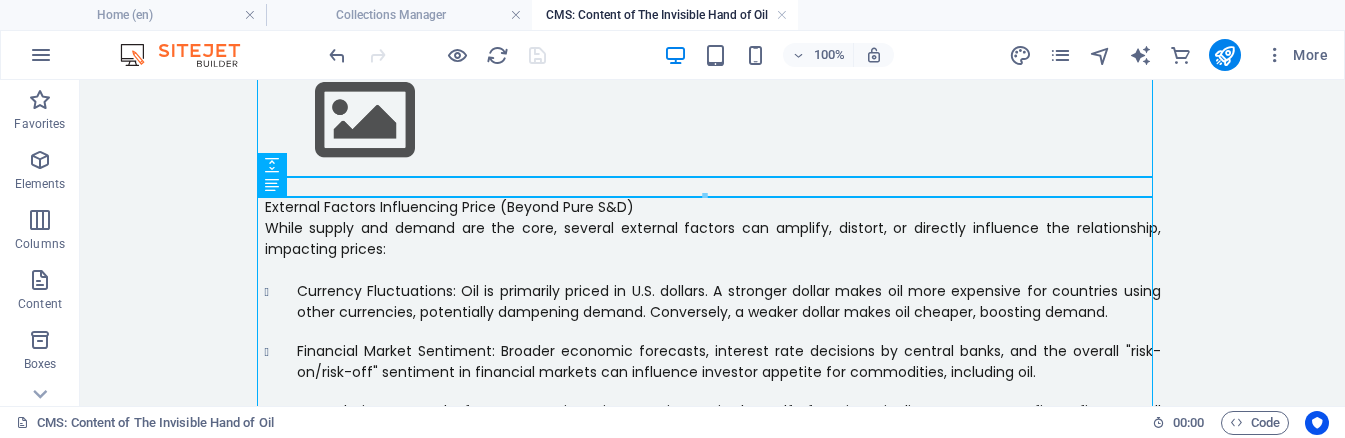 scroll, scrollTop: 2385, scrollLeft: 0, axis: vertical 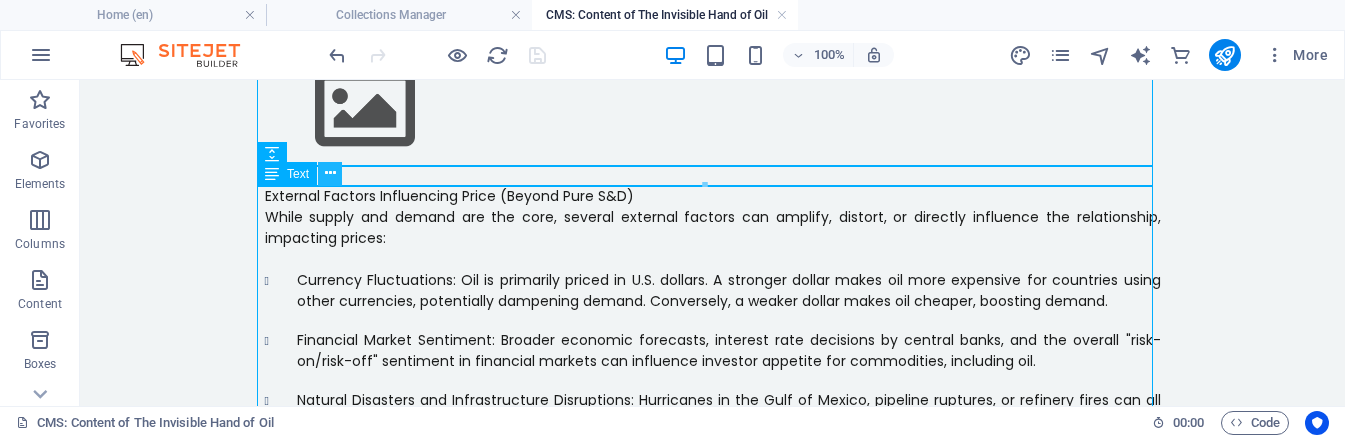 click at bounding box center (330, 173) 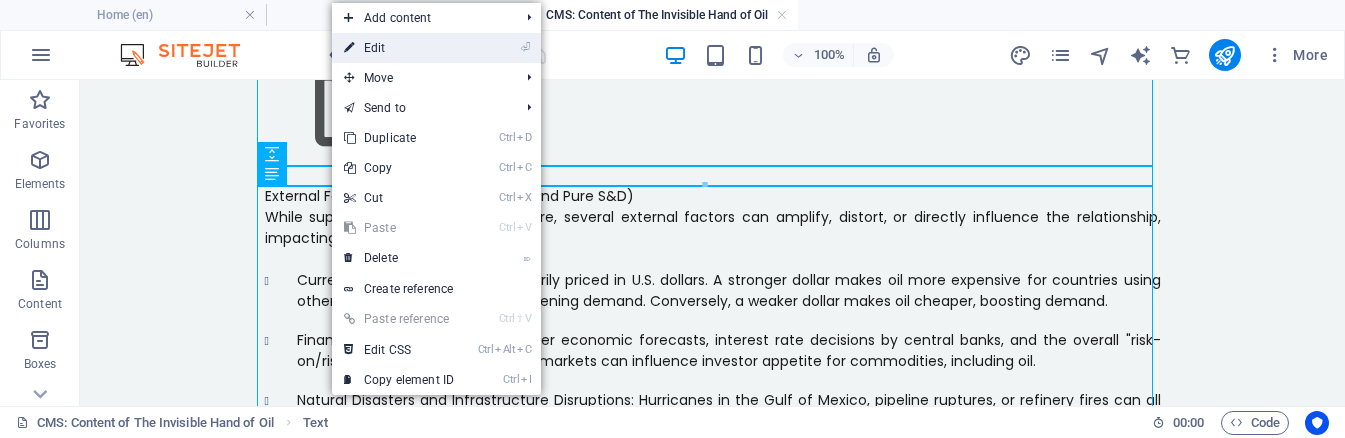 click on "⏎  Edit" at bounding box center (399, 48) 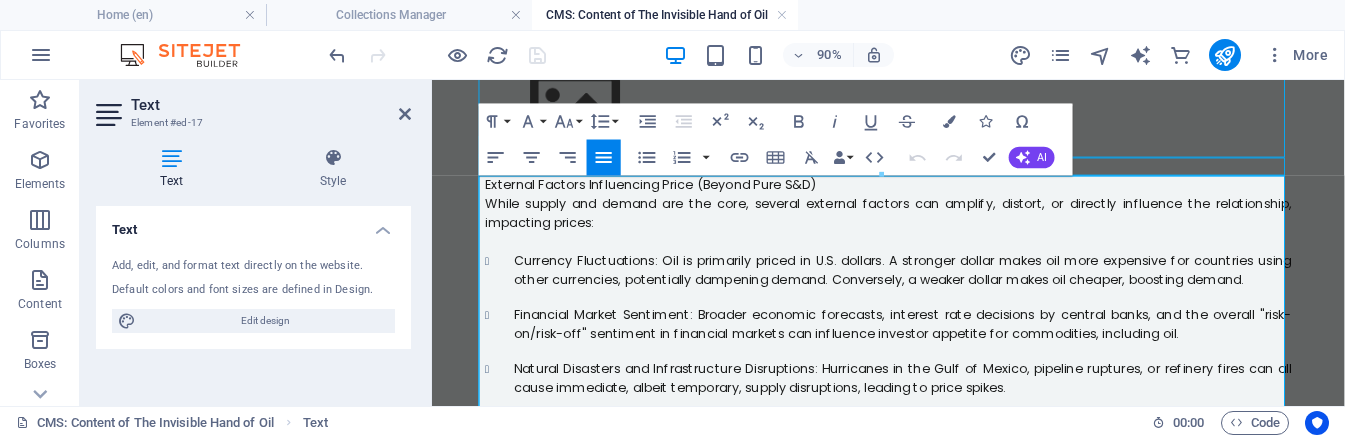click on "External Factors Influencing Price (Beyond Pure S&D)" at bounding box center (939, 196) 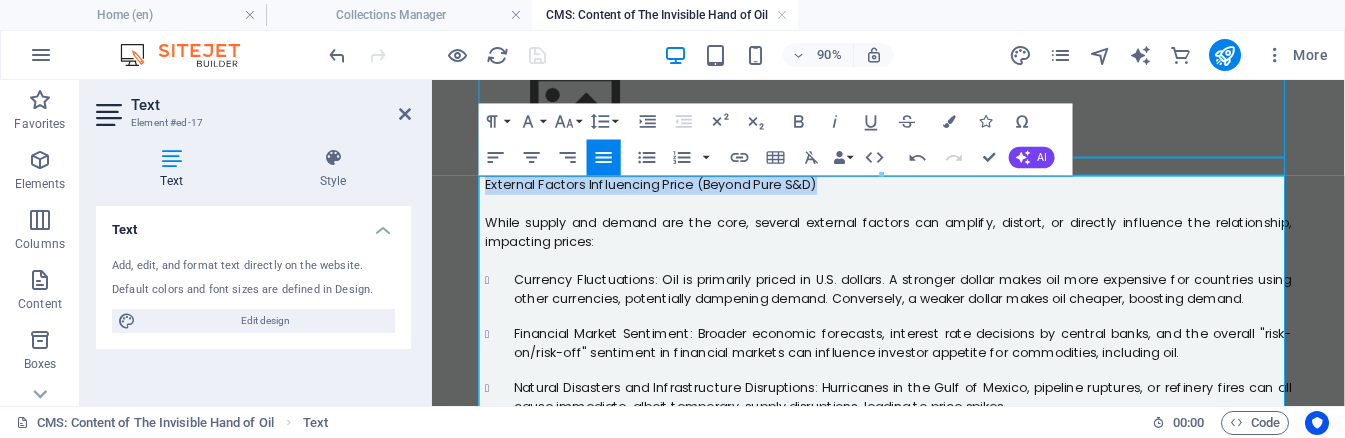 drag, startPoint x: 864, startPoint y: 193, endPoint x: 440, endPoint y: 185, distance: 424.07547 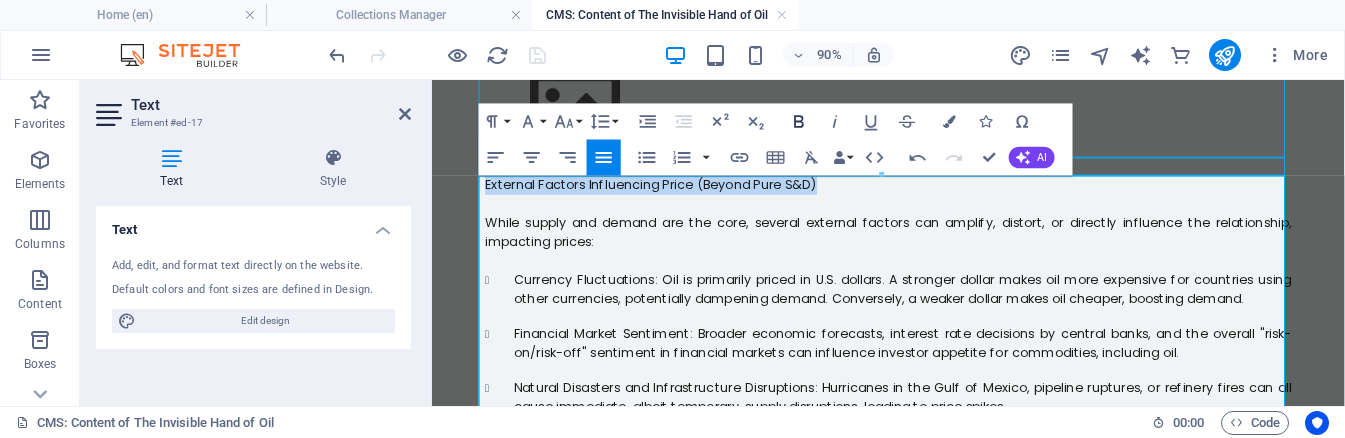 click 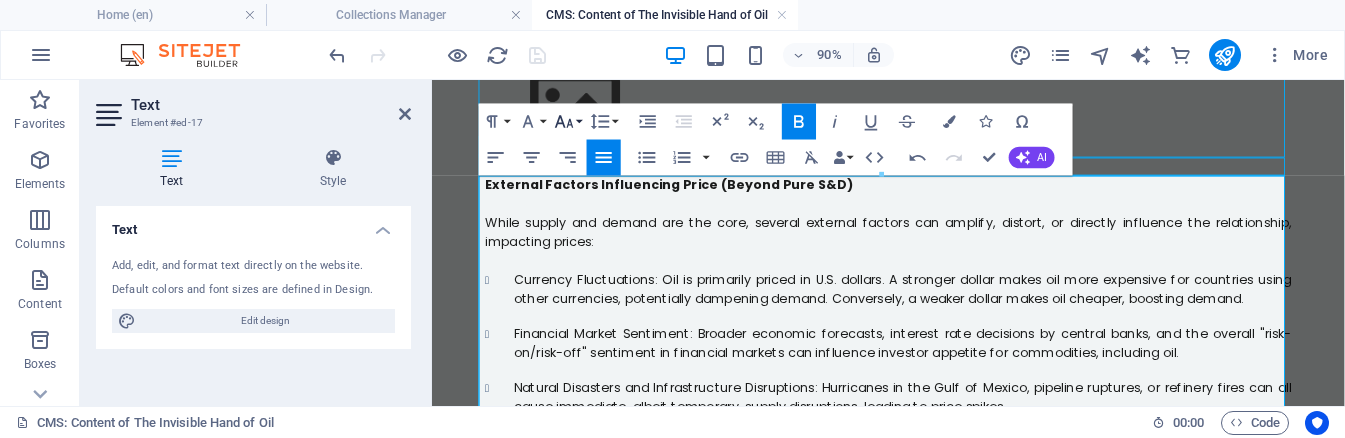 click 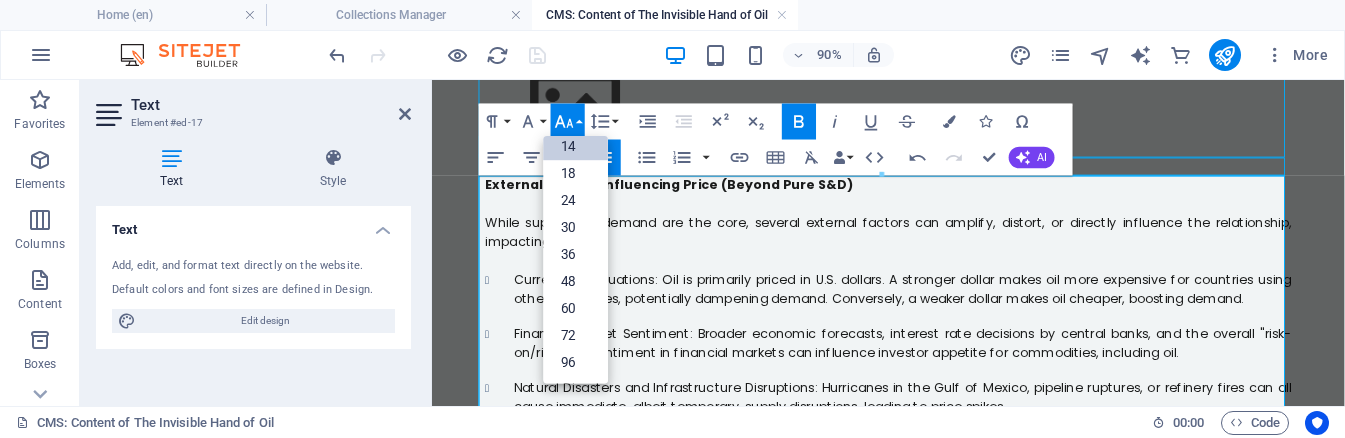 scroll, scrollTop: 161, scrollLeft: 0, axis: vertical 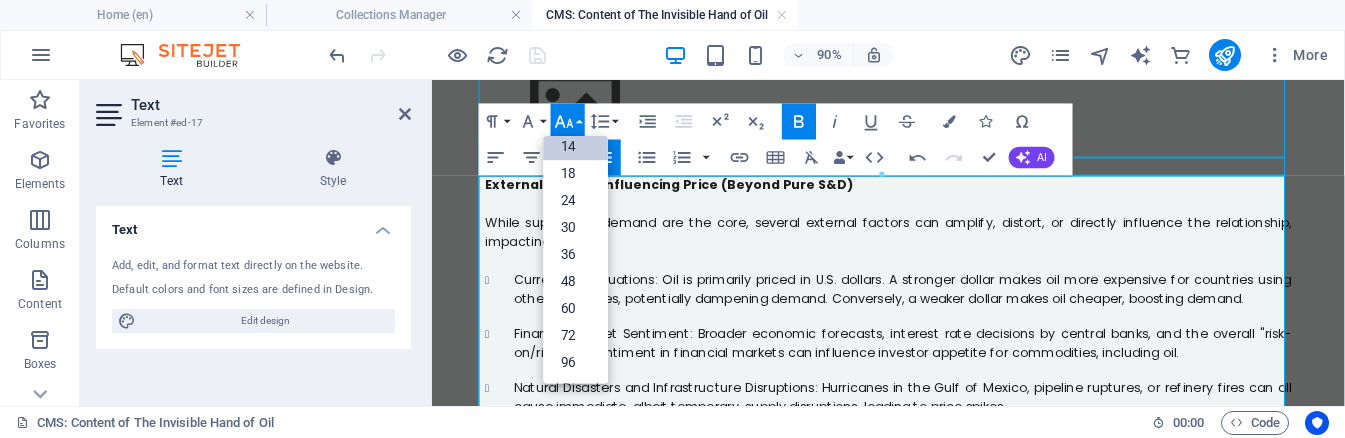click on "14" at bounding box center [575, 146] 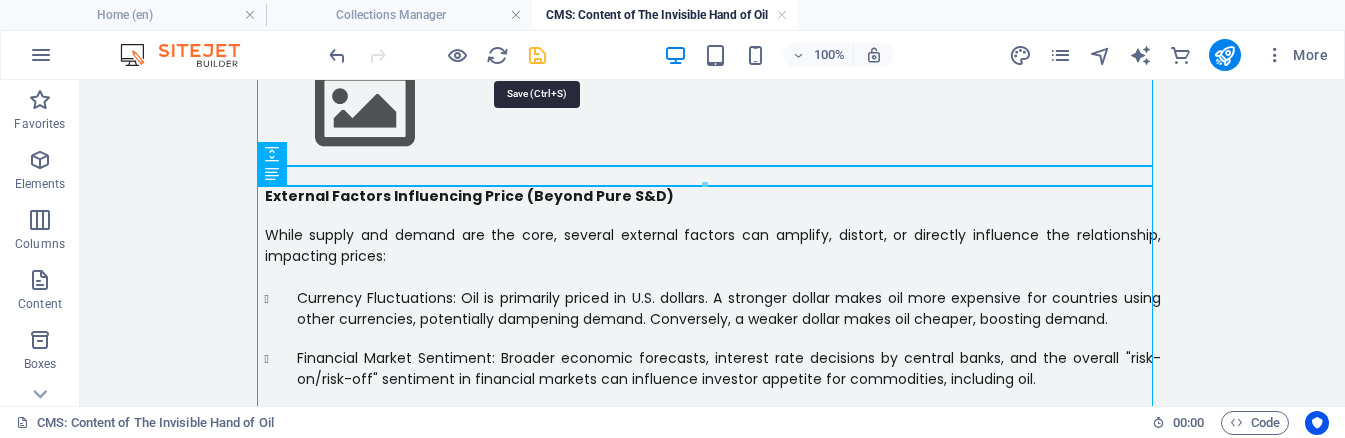 click at bounding box center [537, 55] 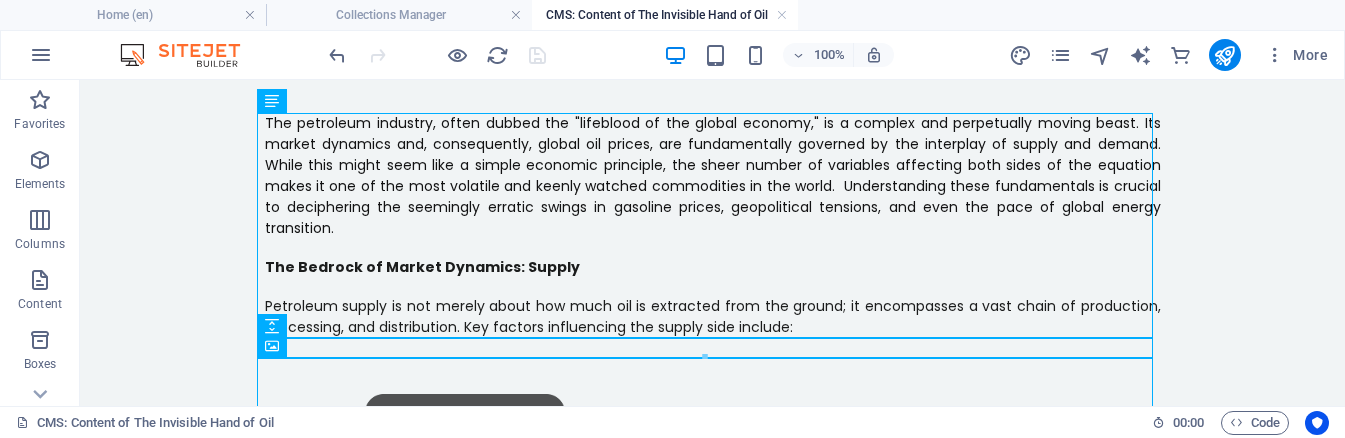 scroll, scrollTop: 0, scrollLeft: 0, axis: both 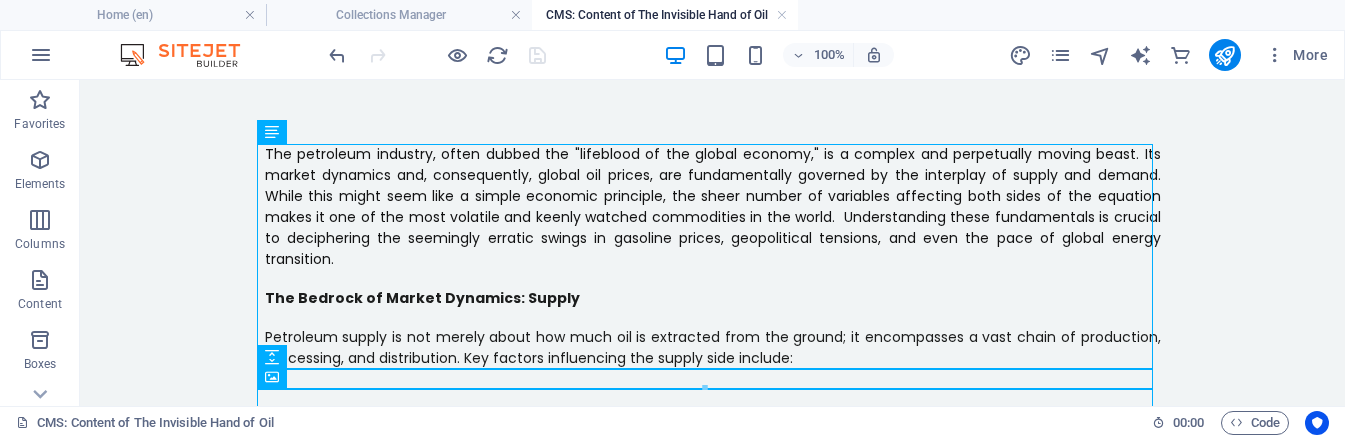 drag, startPoint x: 1342, startPoint y: 338, endPoint x: 1342, endPoint y: 154, distance: 184 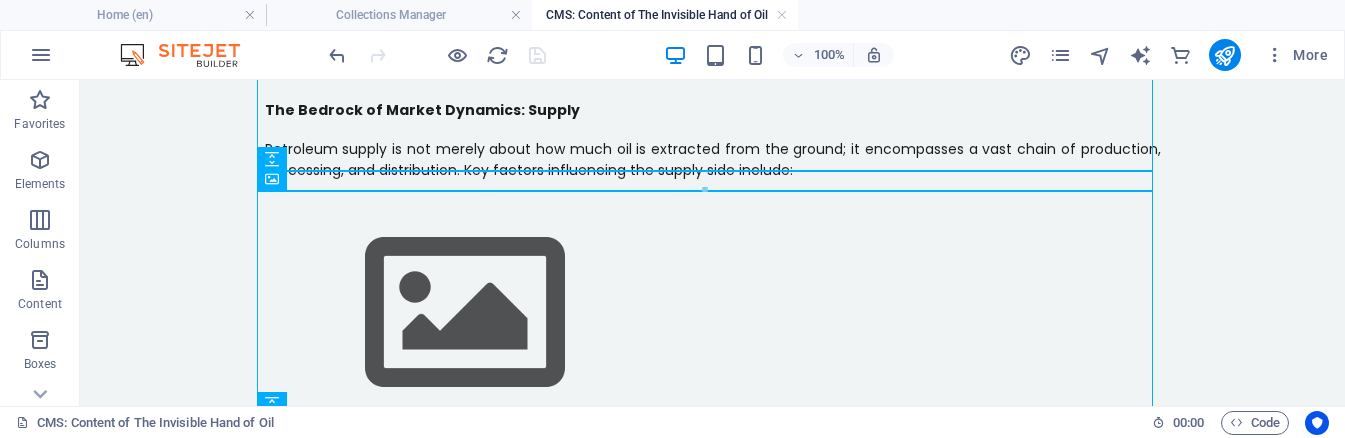 scroll, scrollTop: 135, scrollLeft: 0, axis: vertical 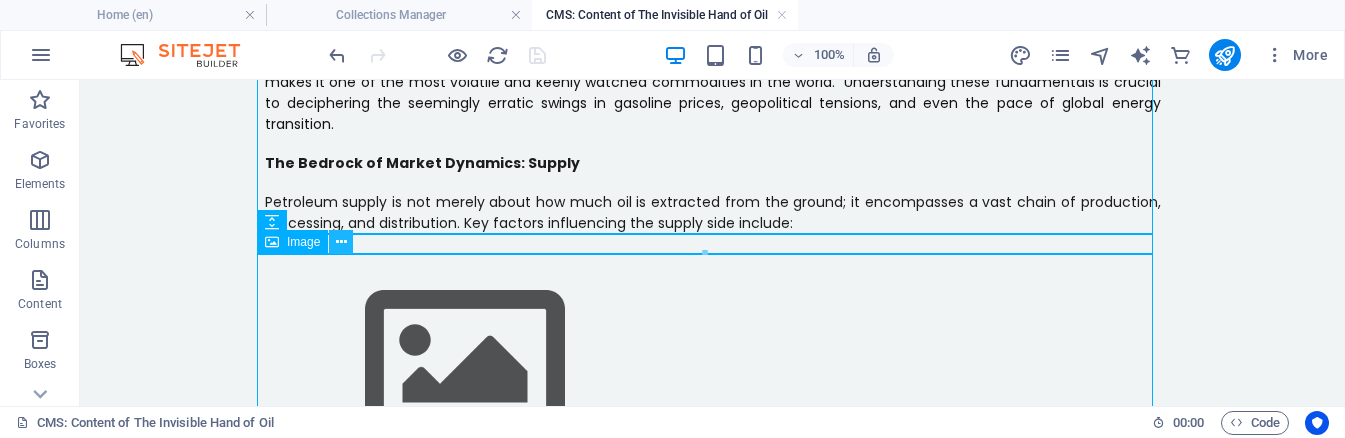 click at bounding box center (341, 242) 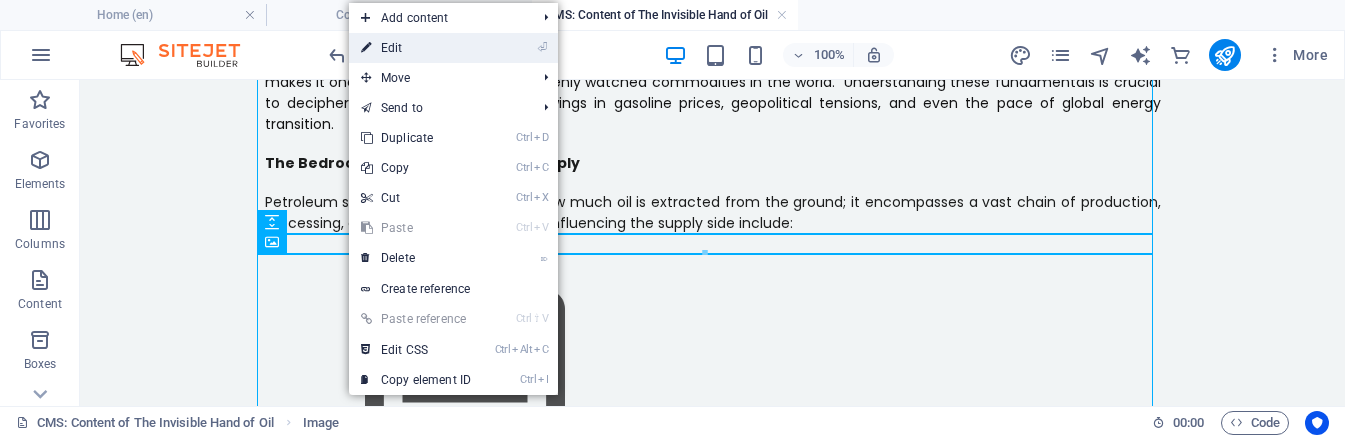 click on "⏎  Edit" at bounding box center [416, 48] 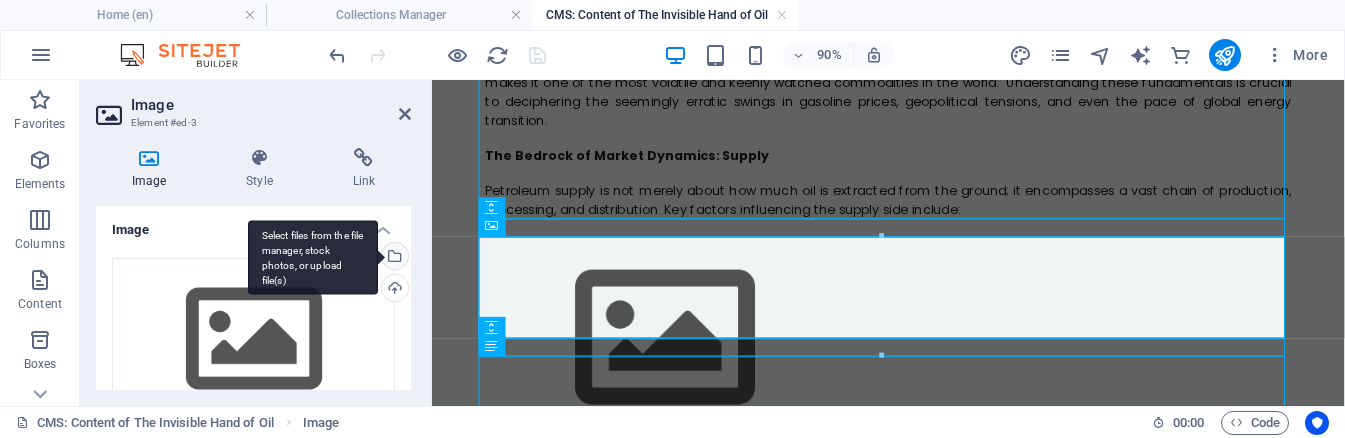 click on "Select files from the file manager, stock photos, or upload file(s)" at bounding box center (393, 258) 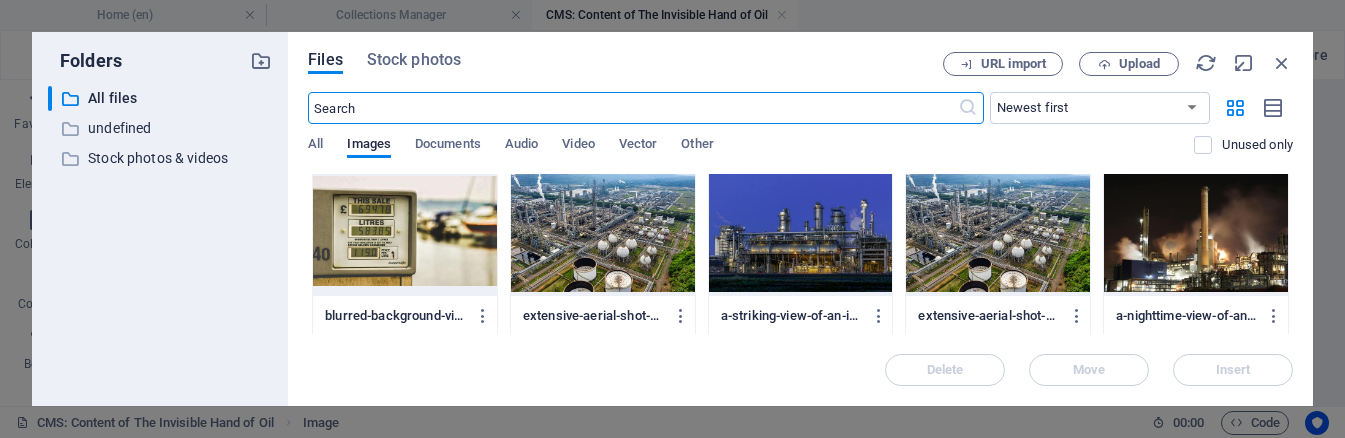 scroll, scrollTop: 0, scrollLeft: 0, axis: both 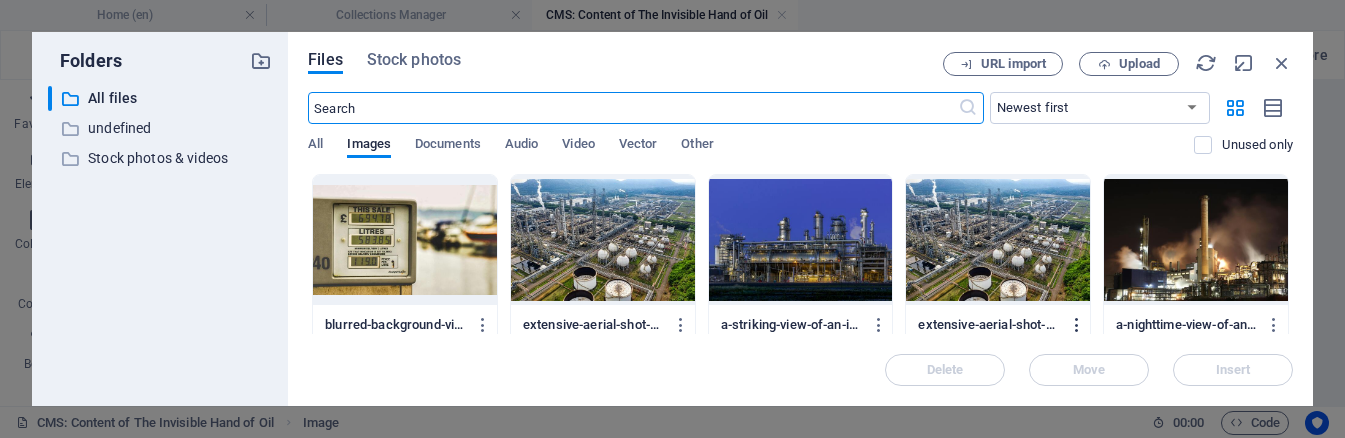 click at bounding box center (1077, 325) 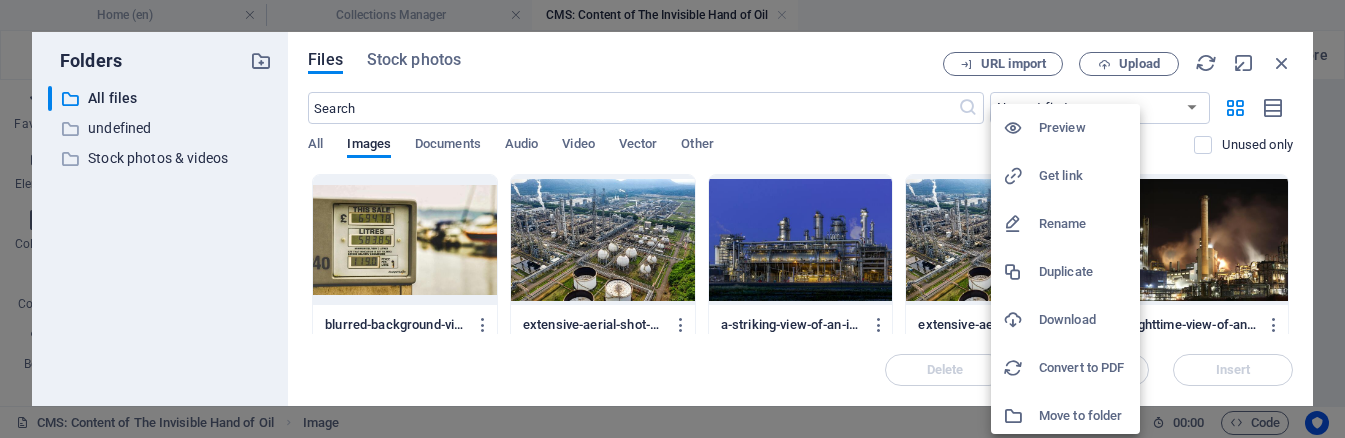 click at bounding box center (672, 219) 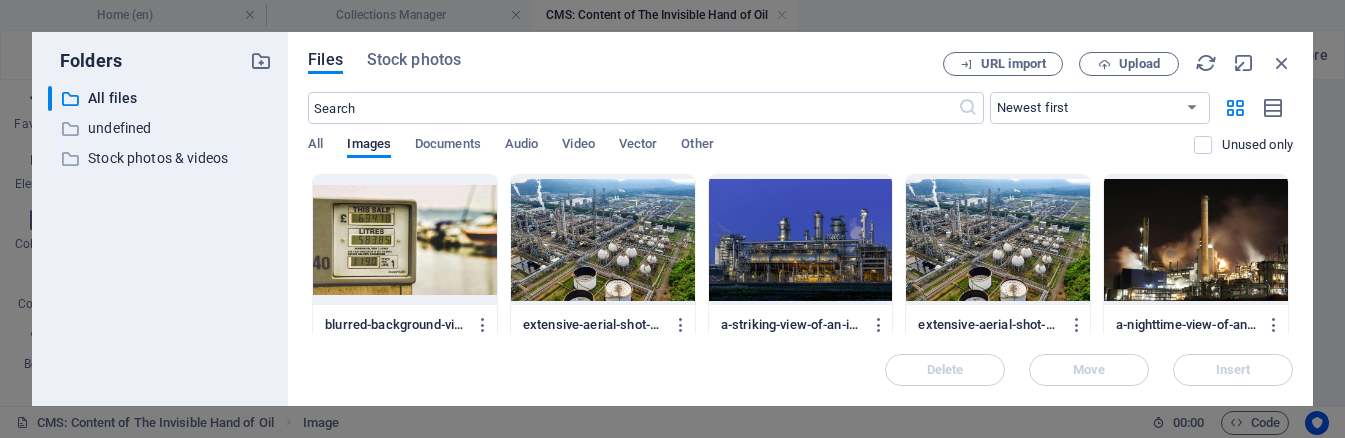 scroll, scrollTop: 7, scrollLeft: 0, axis: vertical 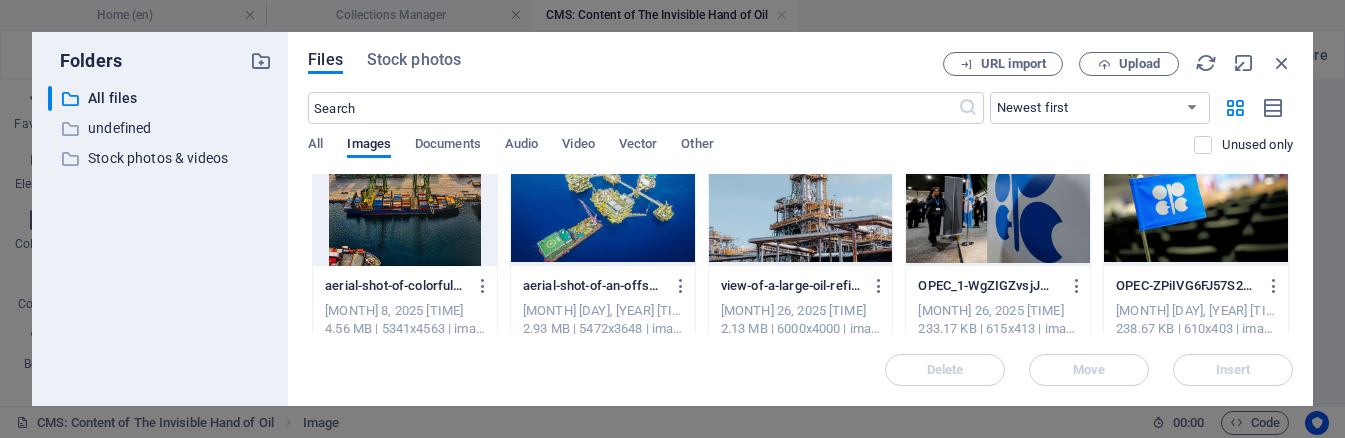 click at bounding box center [801, 201] 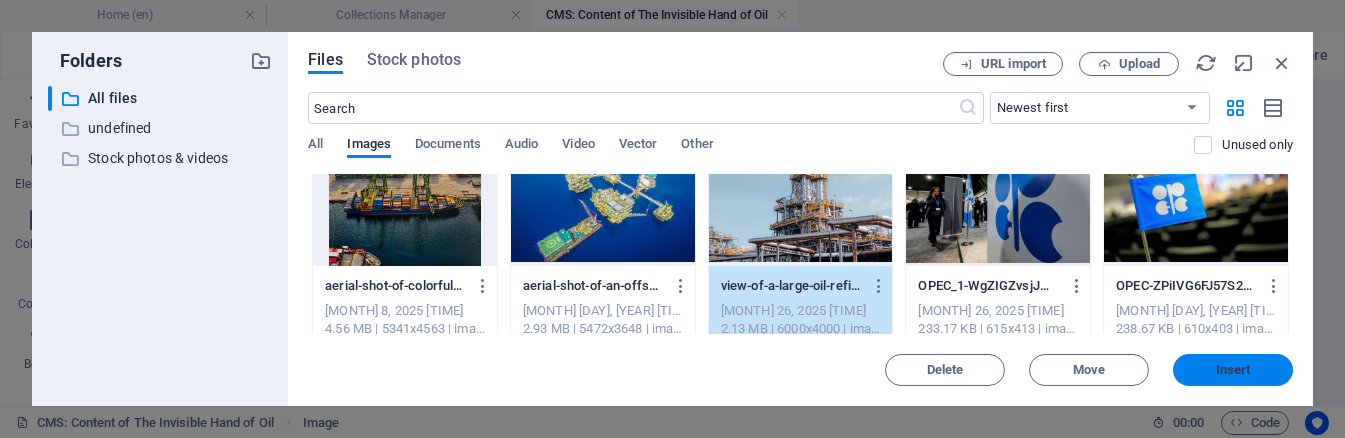 click on "Insert" at bounding box center [1233, 370] 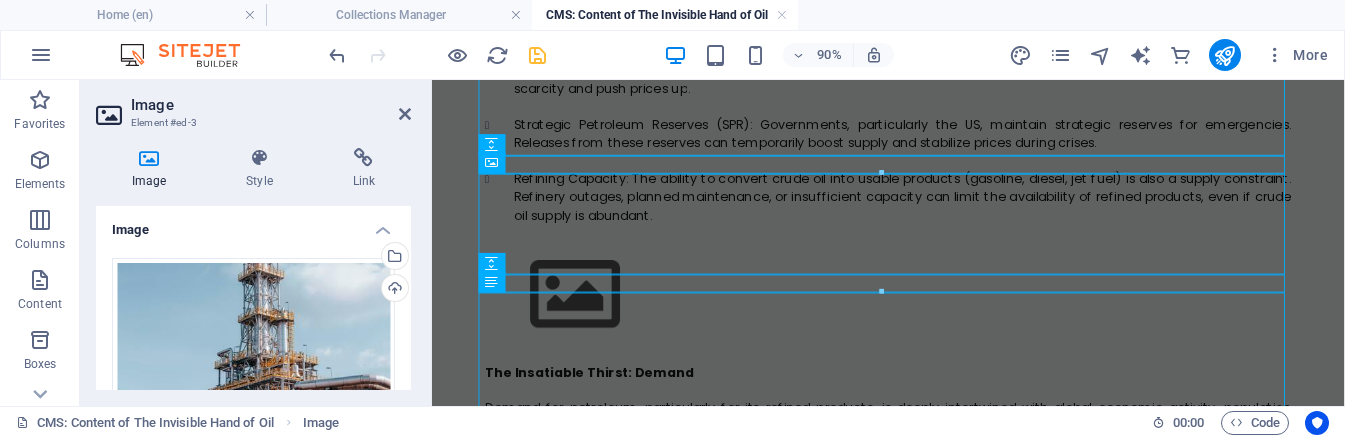 scroll, scrollTop: 1480, scrollLeft: 0, axis: vertical 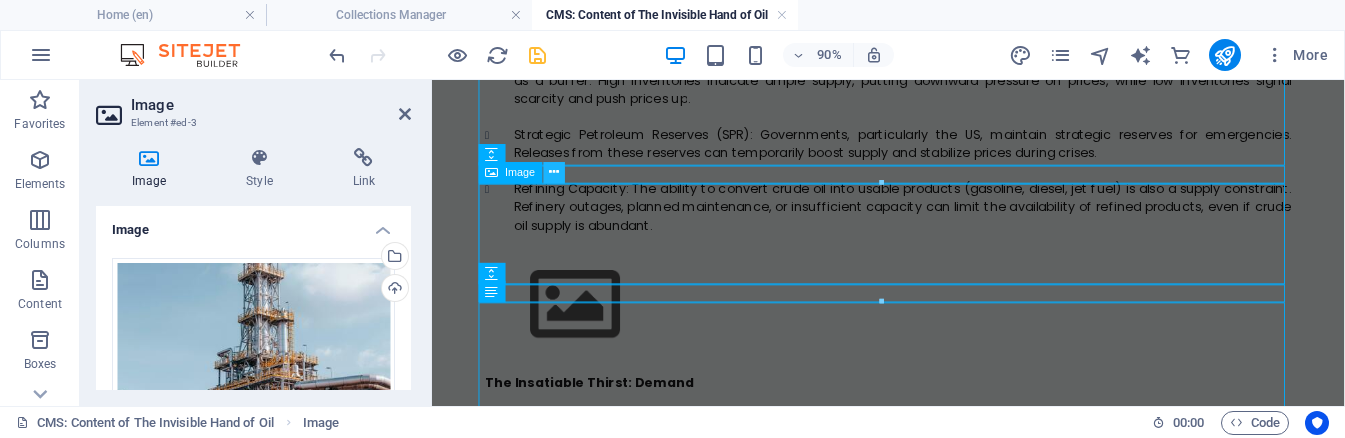 click at bounding box center [554, 172] 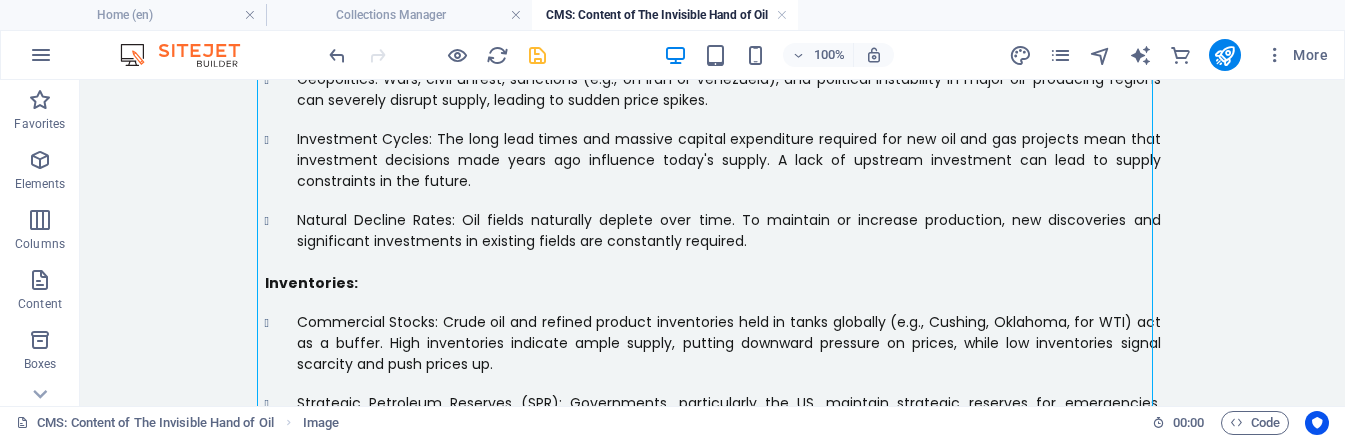 scroll, scrollTop: 1479, scrollLeft: 0, axis: vertical 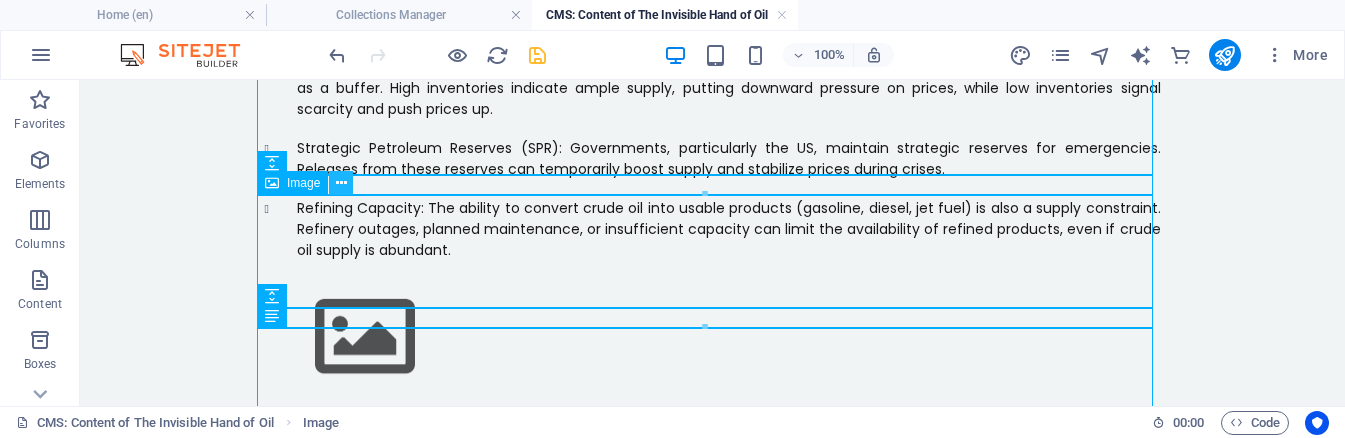 click at bounding box center [341, 183] 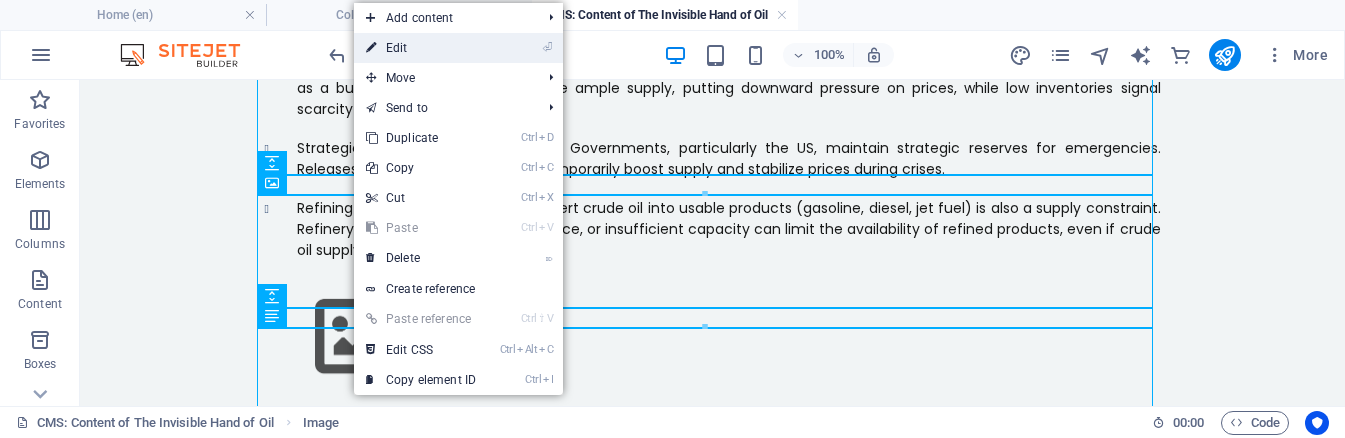 click on "⏎  Edit" at bounding box center (421, 48) 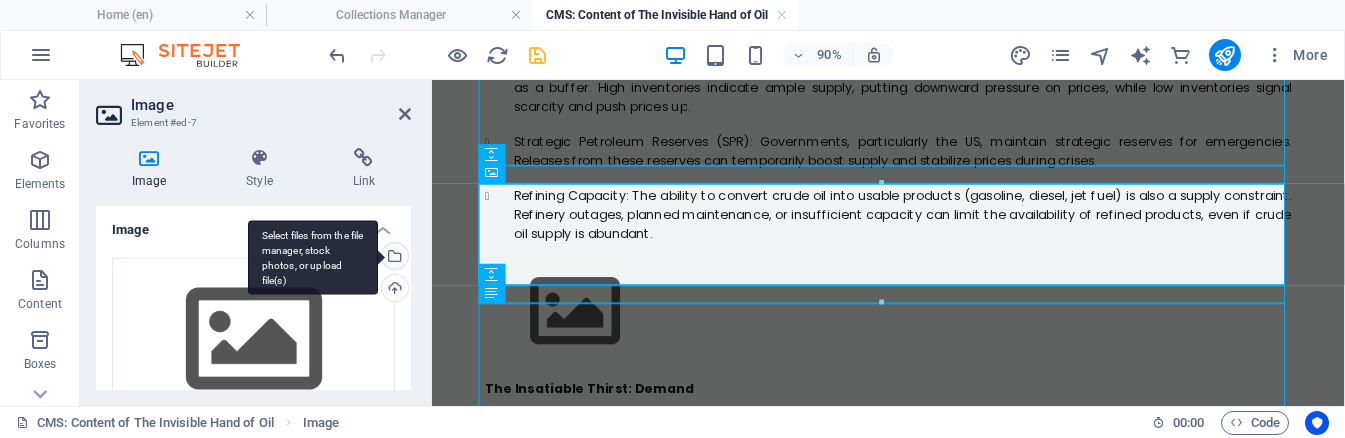 click on "Select files from the file manager, stock photos, or upload file(s)" at bounding box center (393, 258) 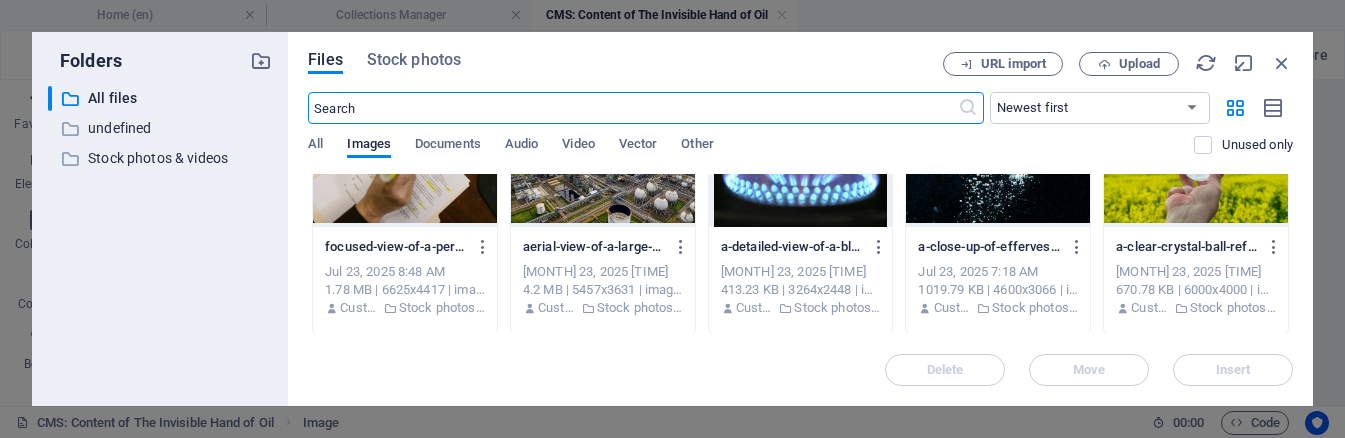 scroll, scrollTop: 1456, scrollLeft: 0, axis: vertical 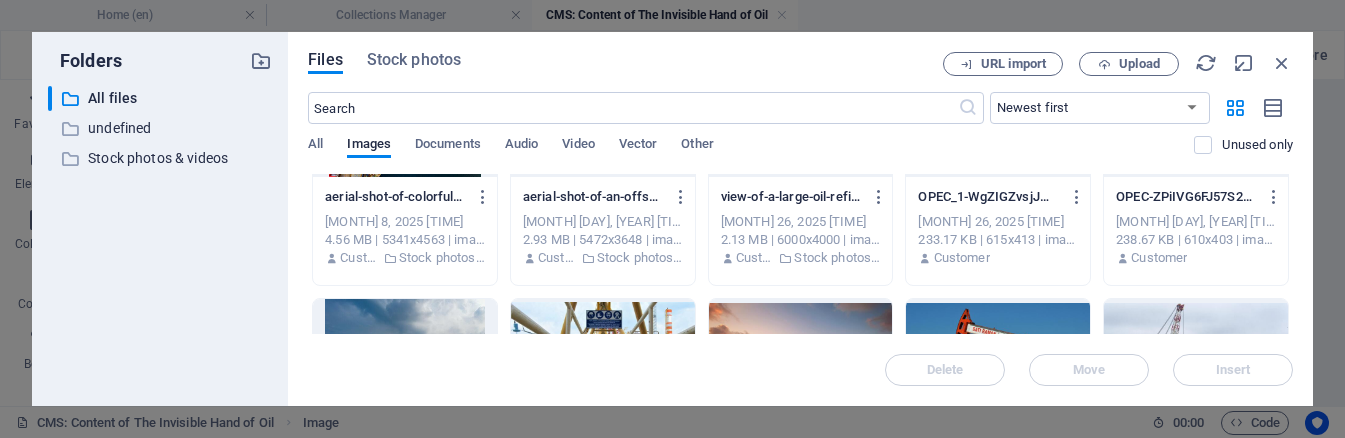 click on "Drop files here to upload them instantly blurred-background-view-with-focus-on-fuel-pump-display-showing-price-and-liters-cs0RFvfTLVtN_C9RBC0HAQ.jpeg blurred-background-view-with-focus-on-fuel-pump-display-showing-price-and-liters-cs0RFvfTLVtN_C9RBC0HAQ.jpeg [MONTH] 3, 2025 [TIME] 2.37 MB | 6000x3610 | image/jpeg Customer Stock photos & videos extensive-aerial-shot-of-a-large-industrial-refinery-located-in-banten-indonesia-fZyhG08iqelUB_whWnBa5A.jpeg extensive-aerial-shot-of-a-large-industrial-refinery-located-in-banten-indonesia-fZyhG08iqelUB_whWnBa5A.jpeg [MONTH] 2, 2025 [TIME] 4.43 MB | 5427x3623 | image/jpeg Customer Stock photos & videos a-striking-view-of-an-industrial-facility-in-zuid-holland-illuminated-at-dusk-against-a-clear-blue-sky-B8rEeY7B4zFUgZatmTgZ5A.jpeg a-striking-view-of-an-industrial-facility-in-zuid-holland-illuminated-at-dusk-against-a-clear-blue-sky-B8rEeY7B4zFUgZatmTgZ5A.jpeg [MONTH] 2, 2025 [TIME] 1.28 MB | 4267x2845 | image/jpeg Customer Stock photos & videos [MONTH] 2, 2025 [TIME] Customer" at bounding box center [800, 254] 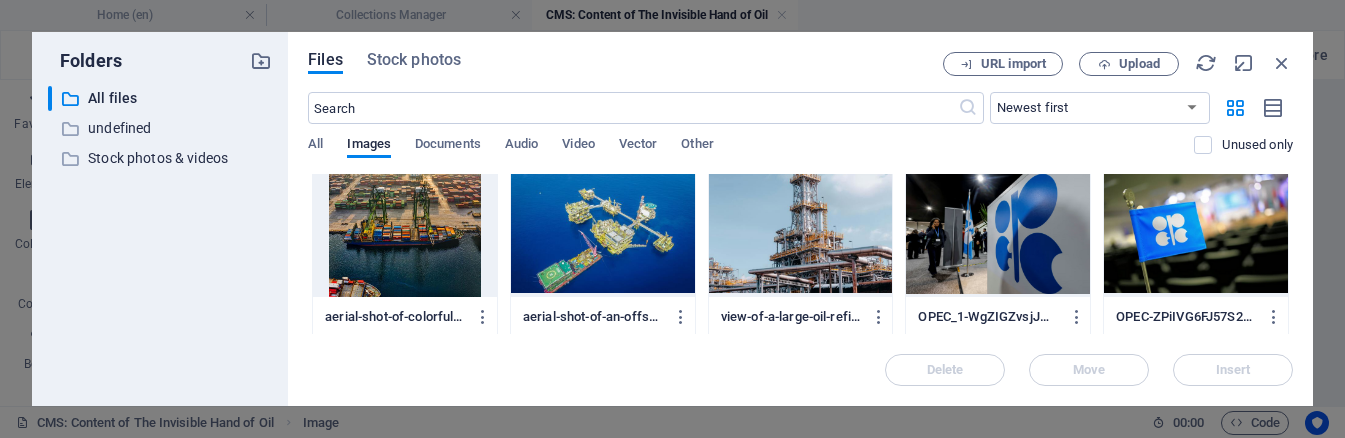 scroll, scrollTop: 2559, scrollLeft: 0, axis: vertical 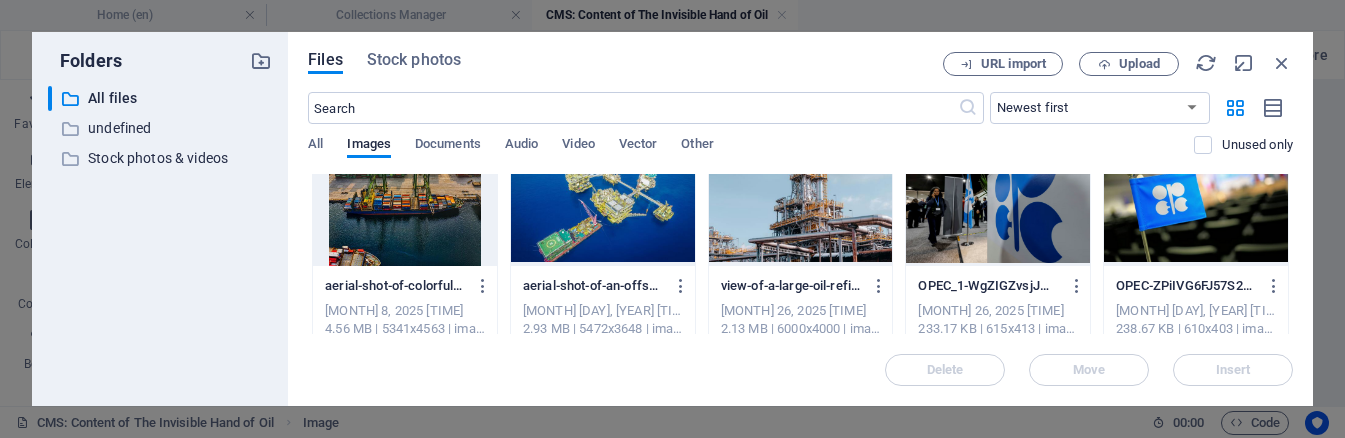 click at bounding box center (1196, 201) 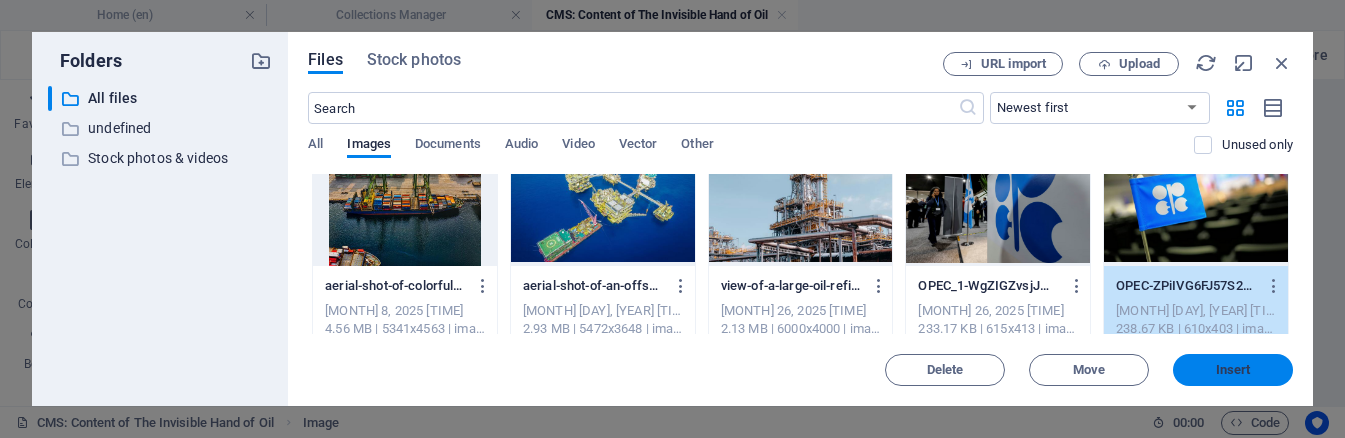 click on "Insert" at bounding box center [1233, 370] 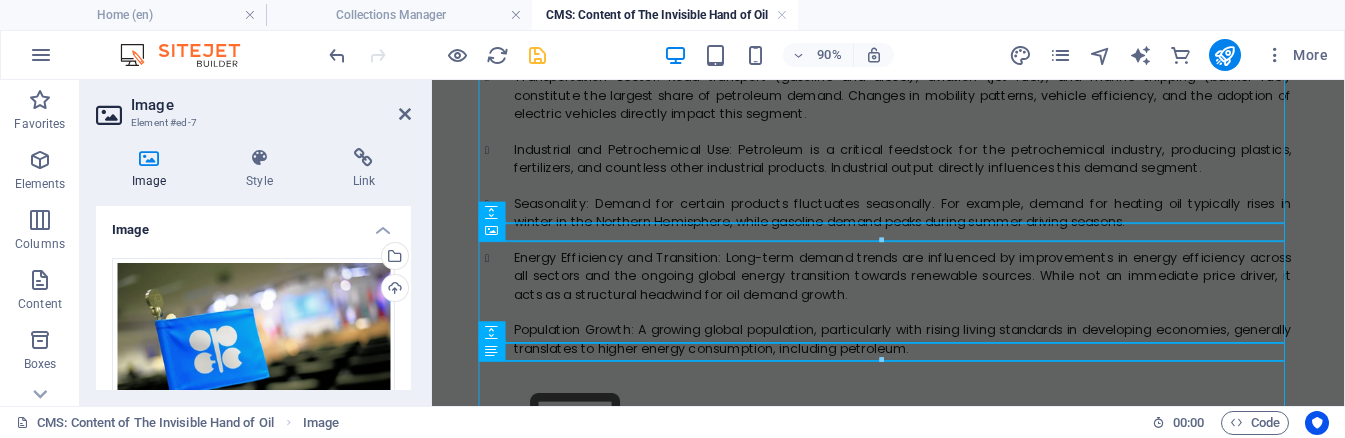 scroll, scrollTop: 2575, scrollLeft: 0, axis: vertical 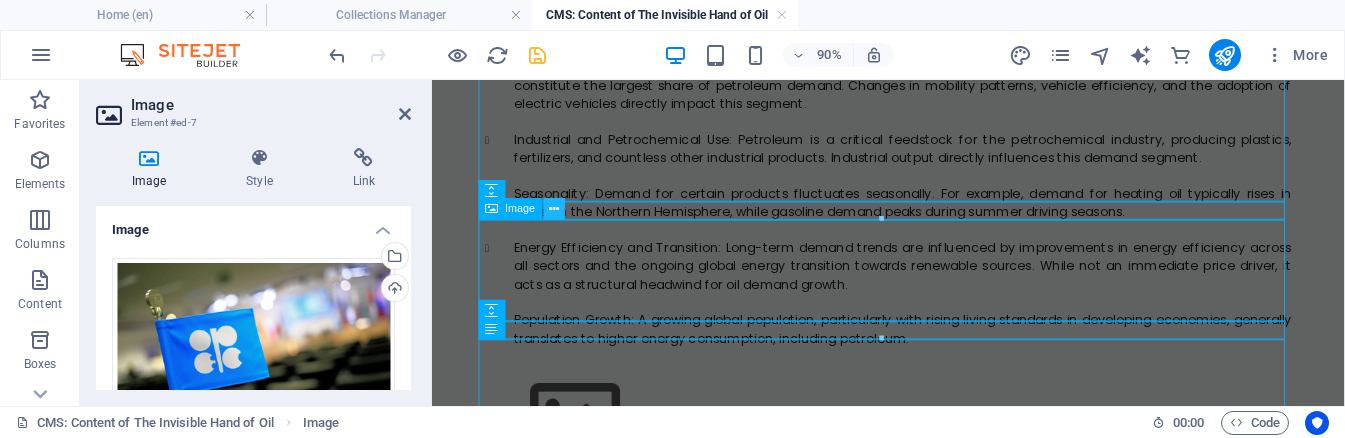 click at bounding box center [554, 208] 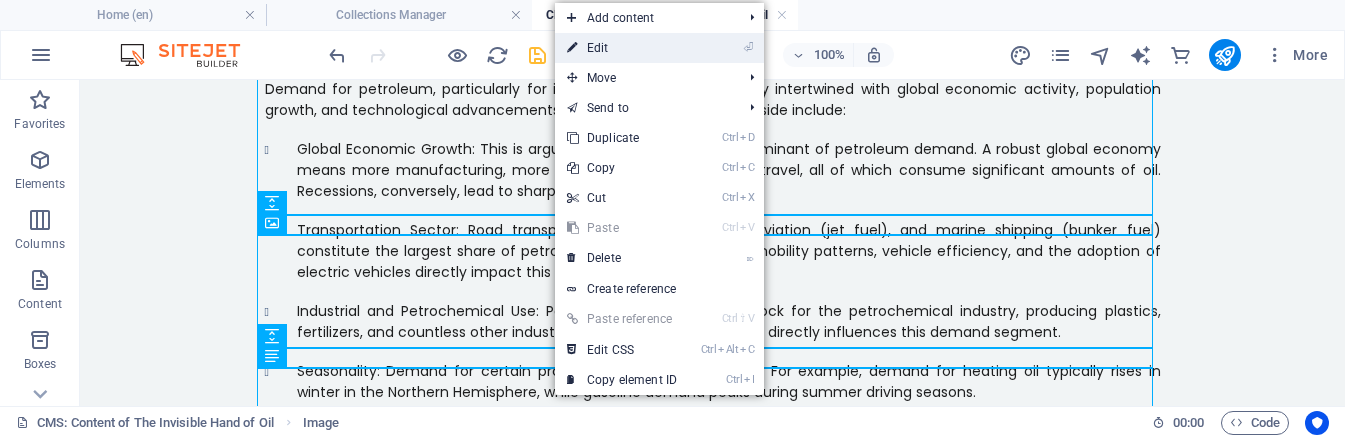 click on "⏎  Edit" at bounding box center (622, 48) 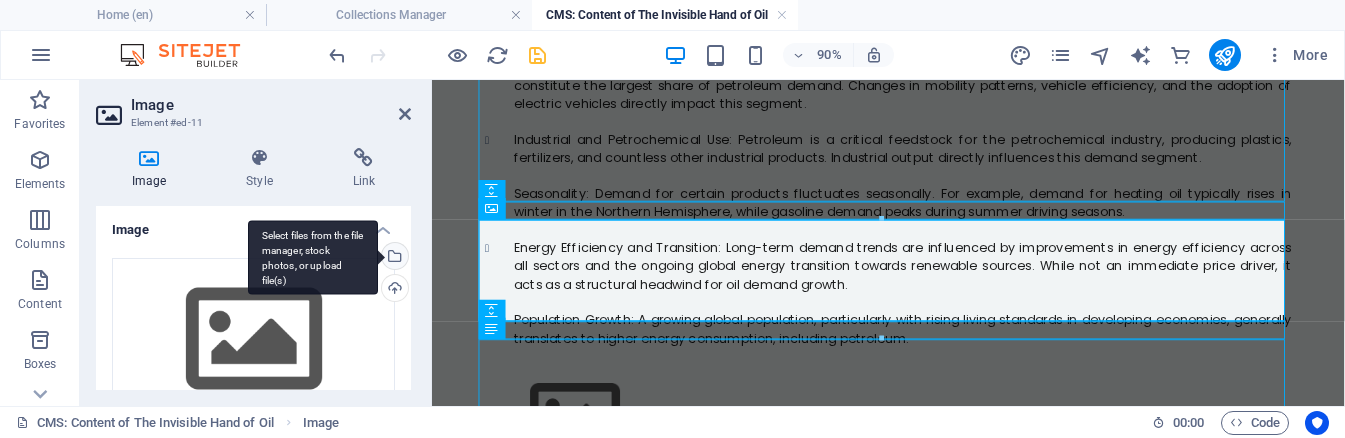 click on "Select files from the file manager, stock photos, or upload file(s)" at bounding box center [393, 258] 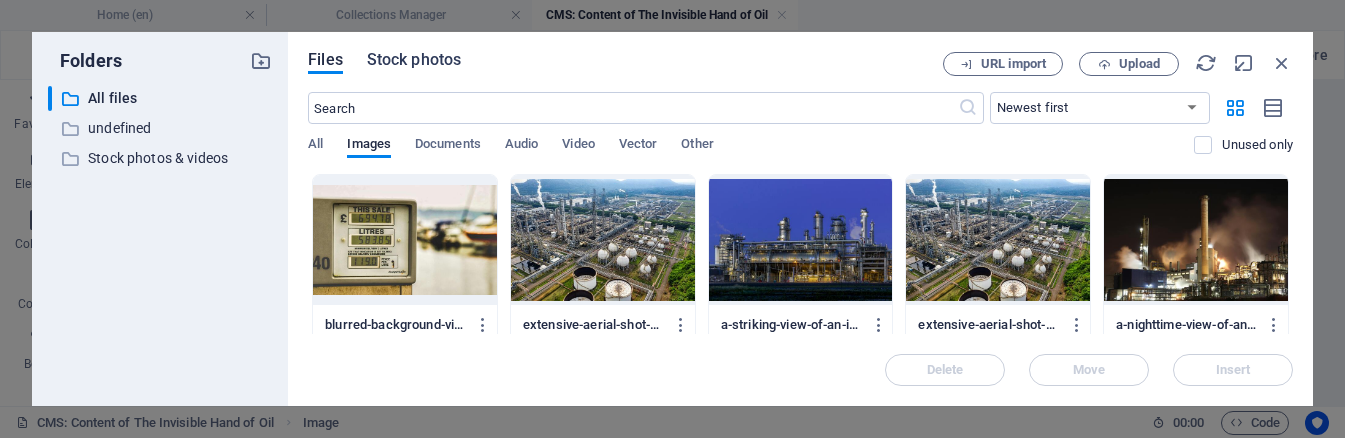 click on "Stock photos" at bounding box center [414, 60] 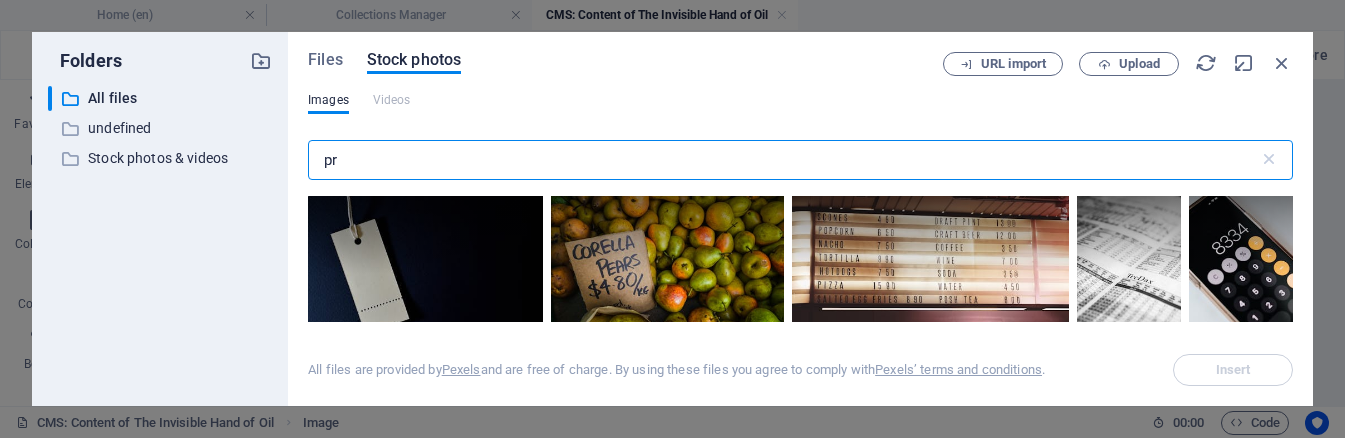 type on "p" 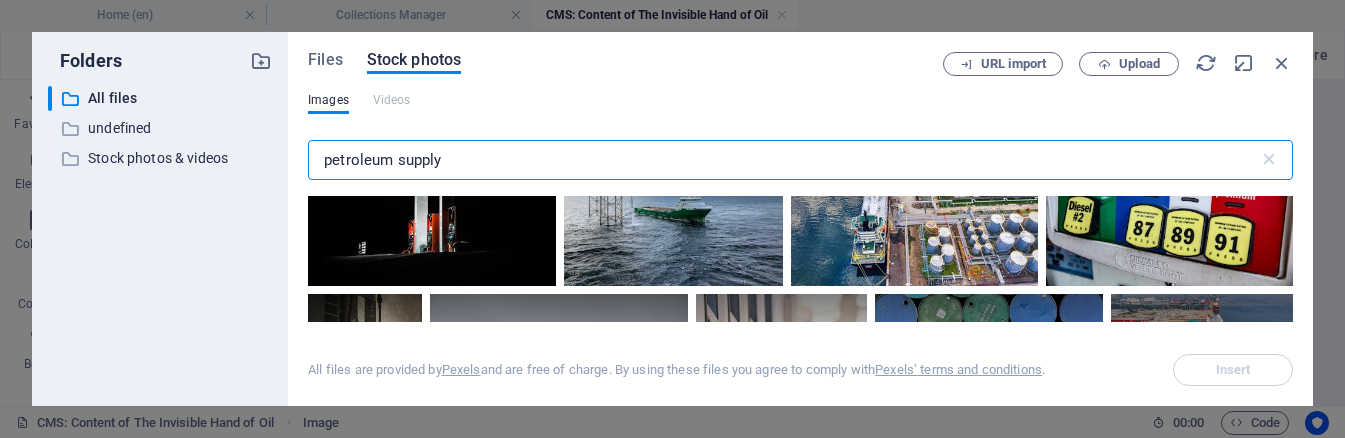 scroll, scrollTop: 760, scrollLeft: 0, axis: vertical 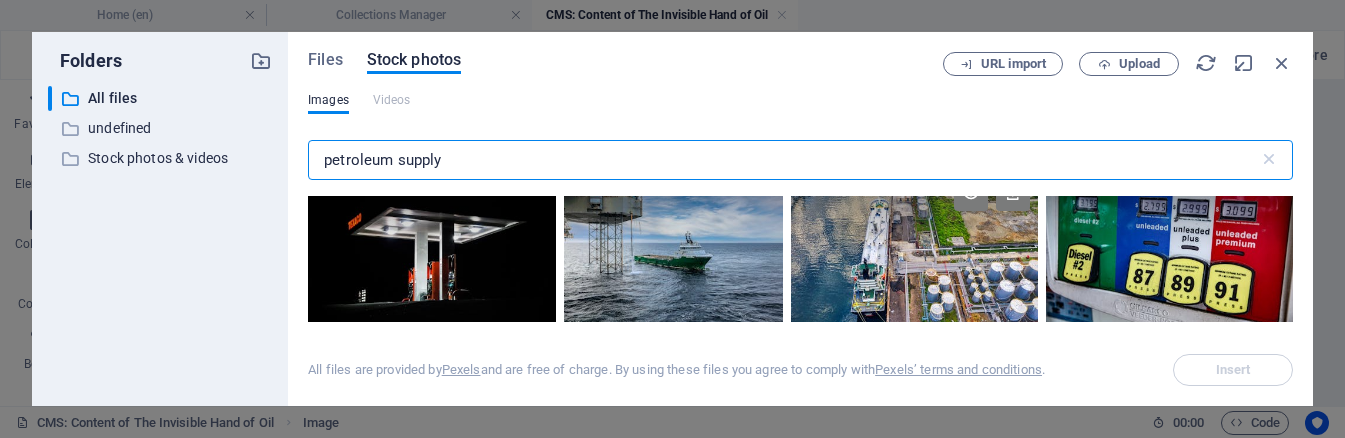 type on "petroleum supply" 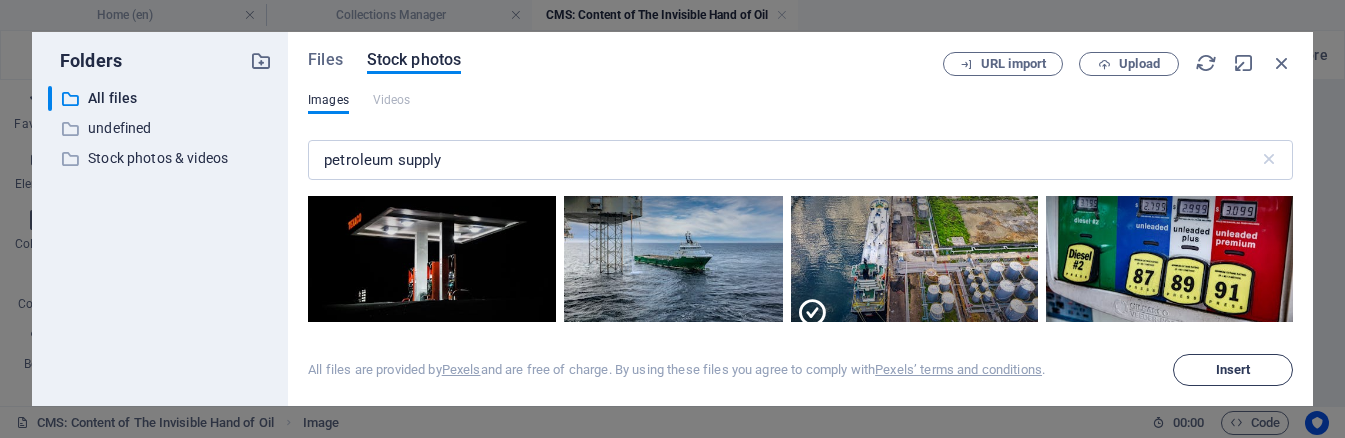 click on "Insert" at bounding box center (1233, 370) 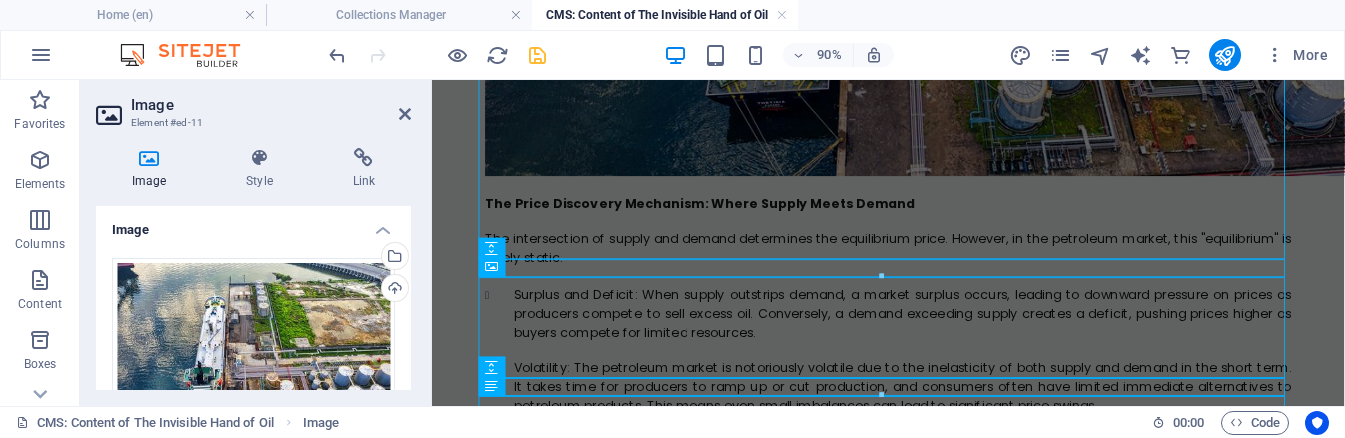 scroll, scrollTop: 3502, scrollLeft: 0, axis: vertical 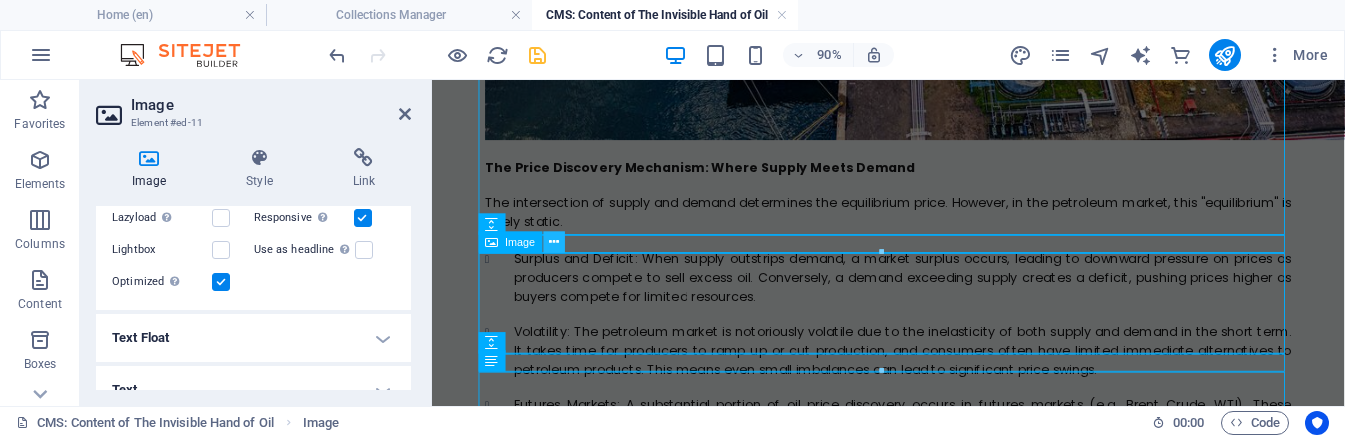 click at bounding box center [554, 241] 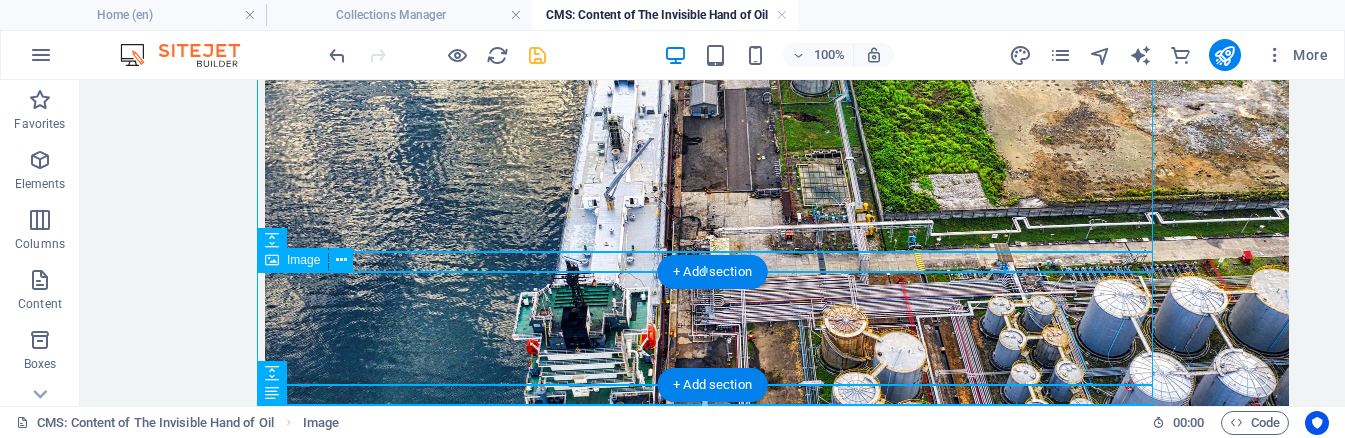 scroll, scrollTop: 3502, scrollLeft: 0, axis: vertical 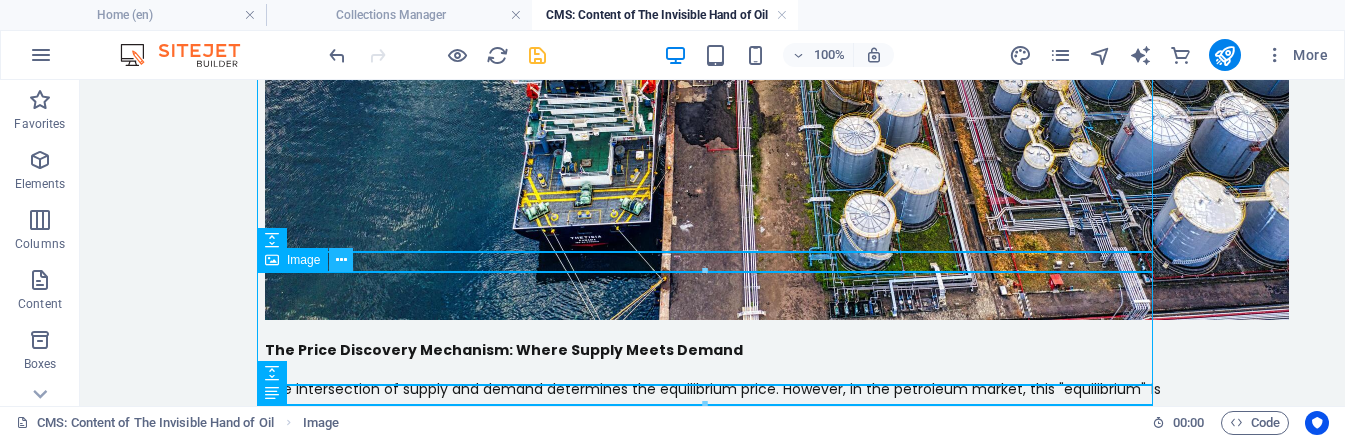click at bounding box center [341, 260] 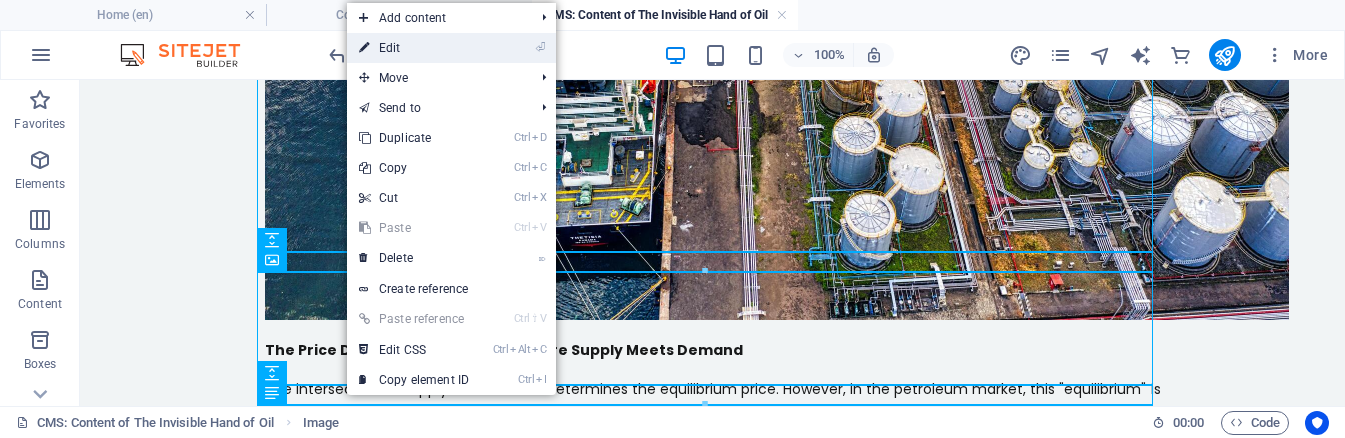 click on "⏎  Edit" at bounding box center [414, 48] 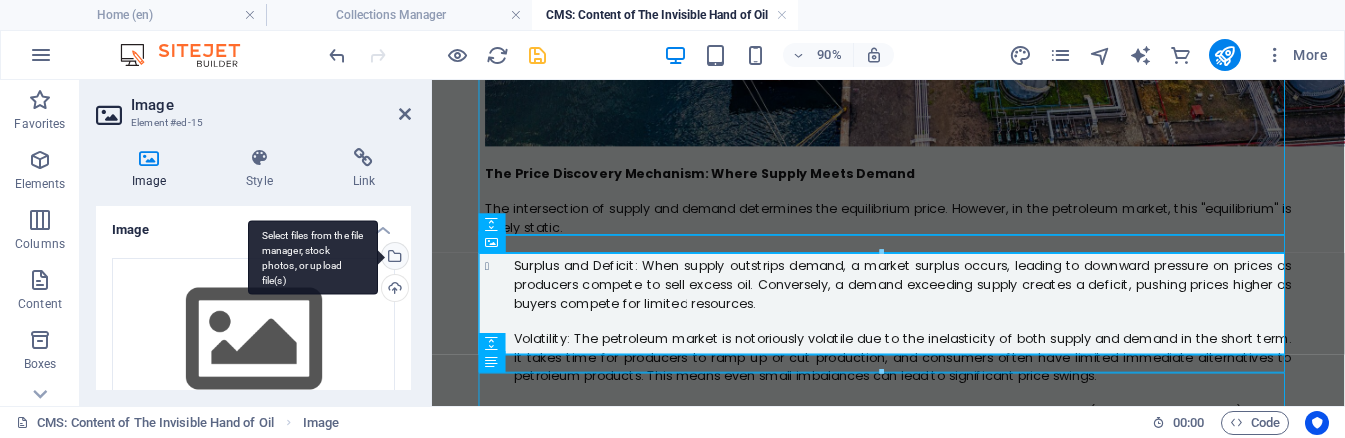 click on "Select files from the file manager, stock photos, or upload file(s)" at bounding box center (393, 258) 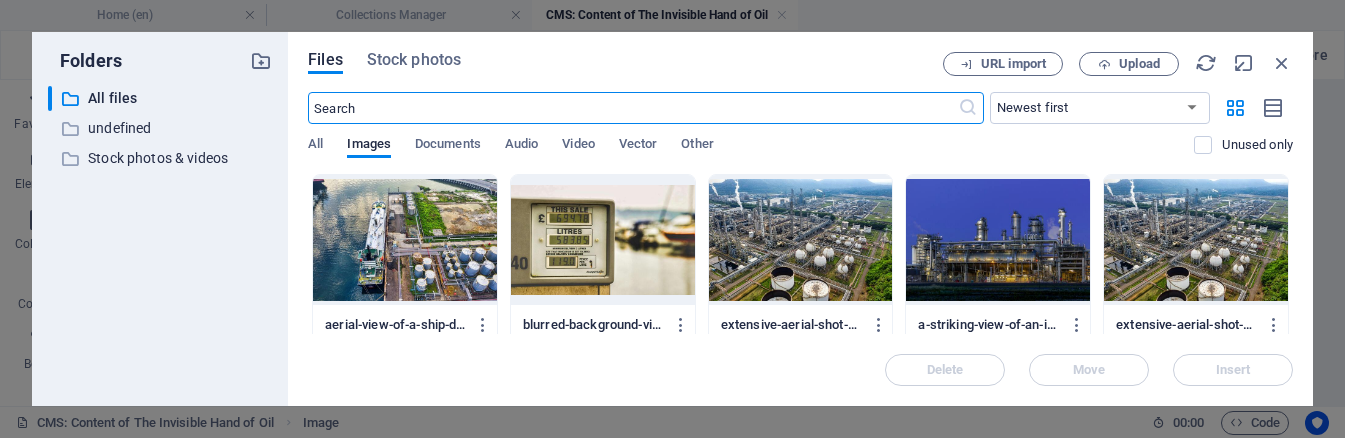 click at bounding box center (632, 108) 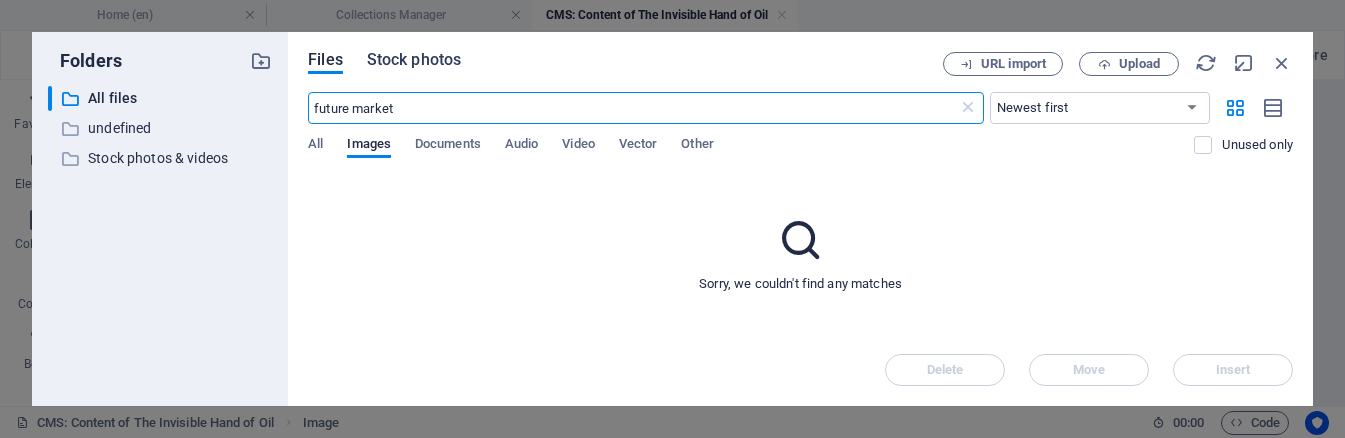 type on "future market" 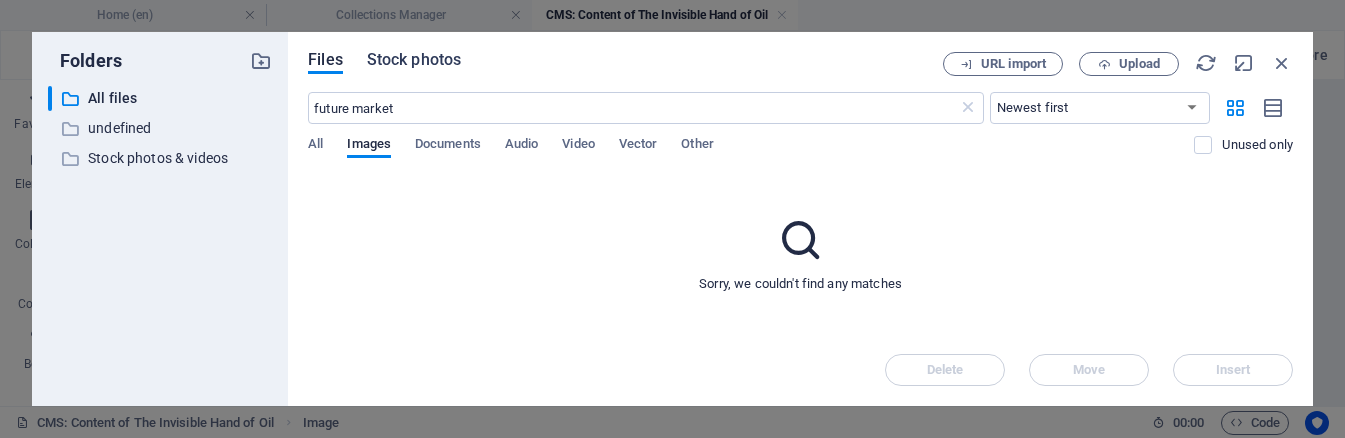 click on "Stock photos" at bounding box center (414, 60) 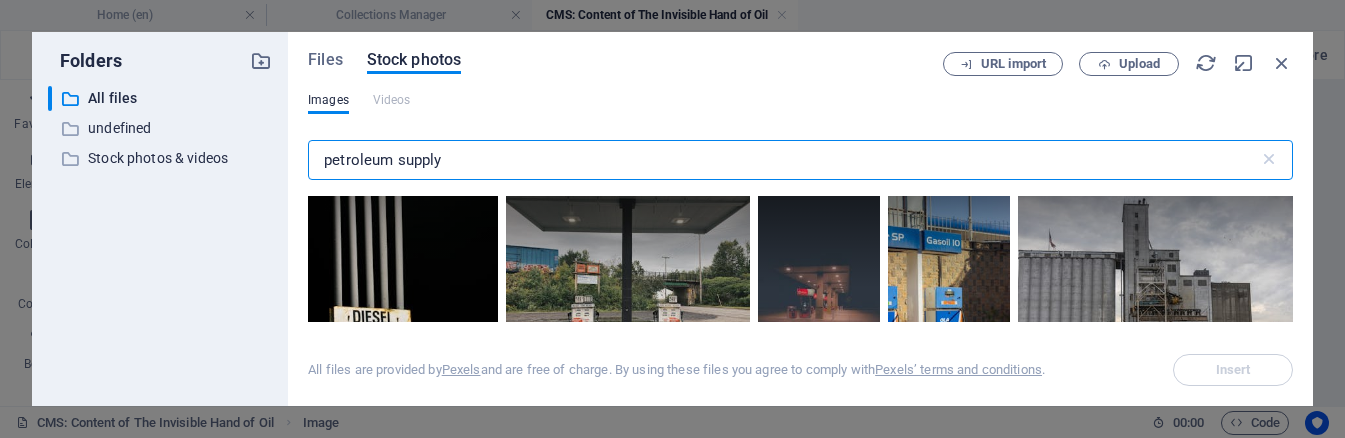 drag, startPoint x: 447, startPoint y: 163, endPoint x: 313, endPoint y: 154, distance: 134.3019 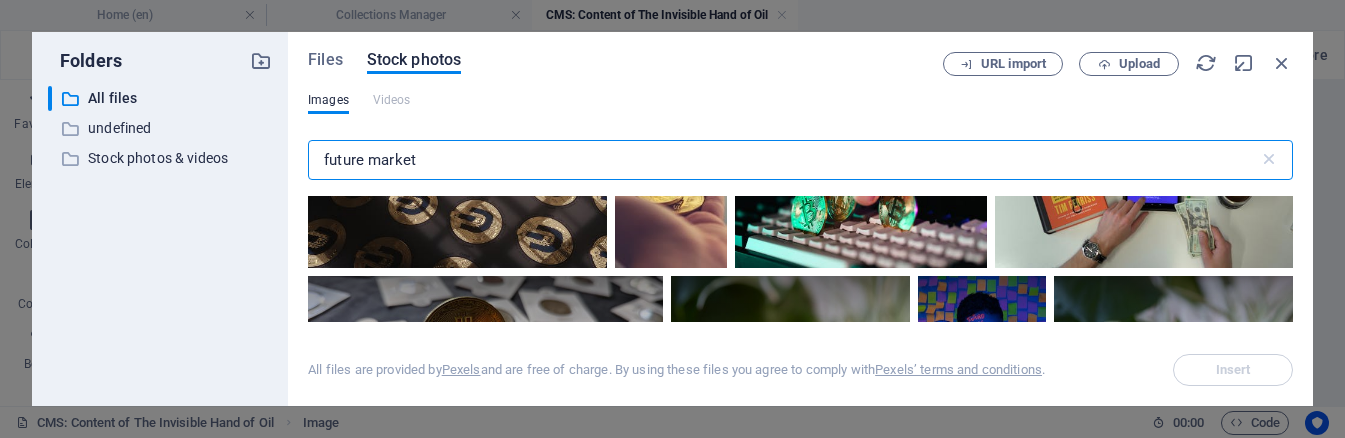 scroll, scrollTop: 1675, scrollLeft: 0, axis: vertical 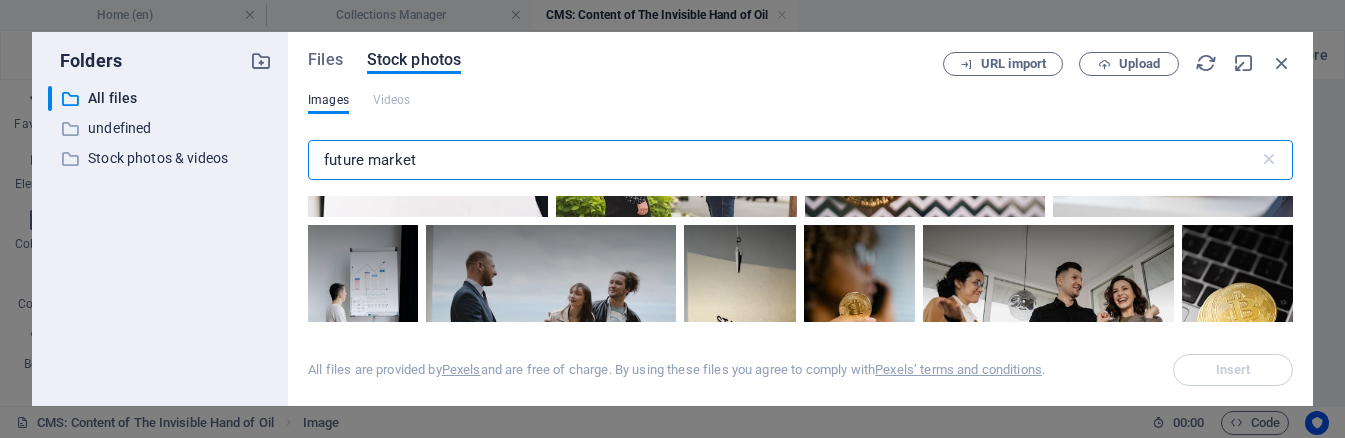 drag, startPoint x: 362, startPoint y: 159, endPoint x: 274, endPoint y: 153, distance: 88.20431 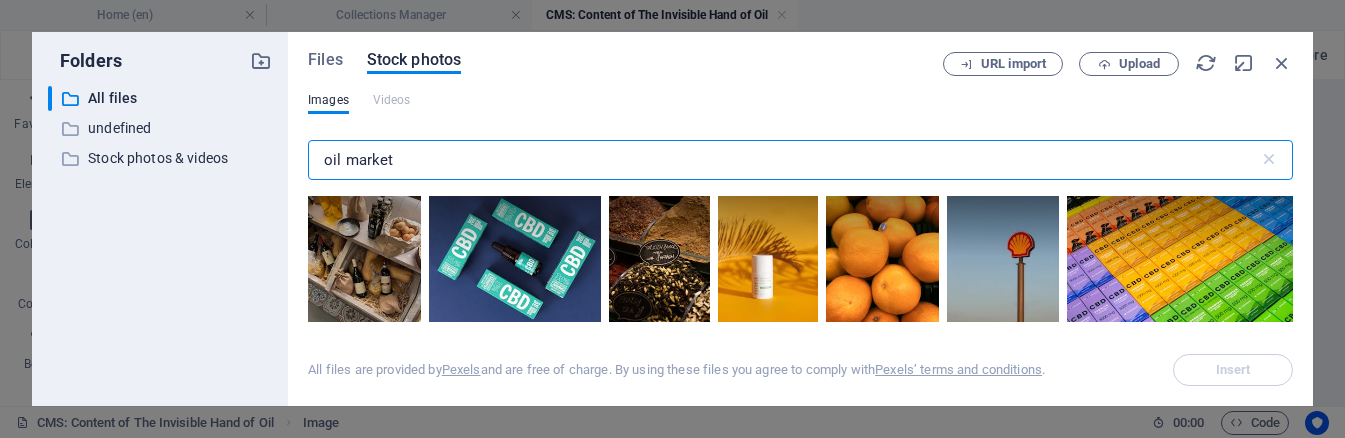 scroll, scrollTop: 1114, scrollLeft: 0, axis: vertical 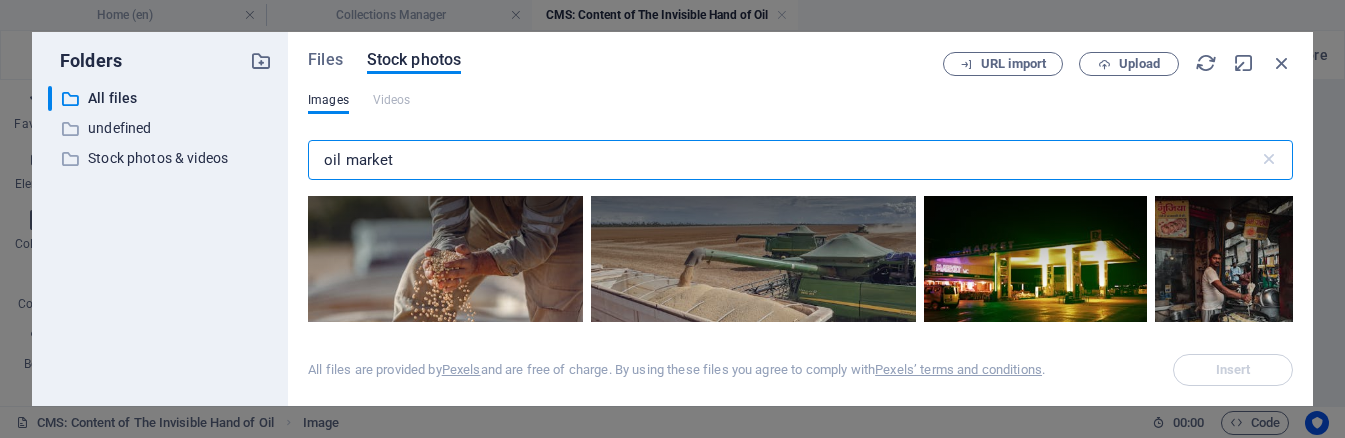 click on "oil market" at bounding box center (783, 160) 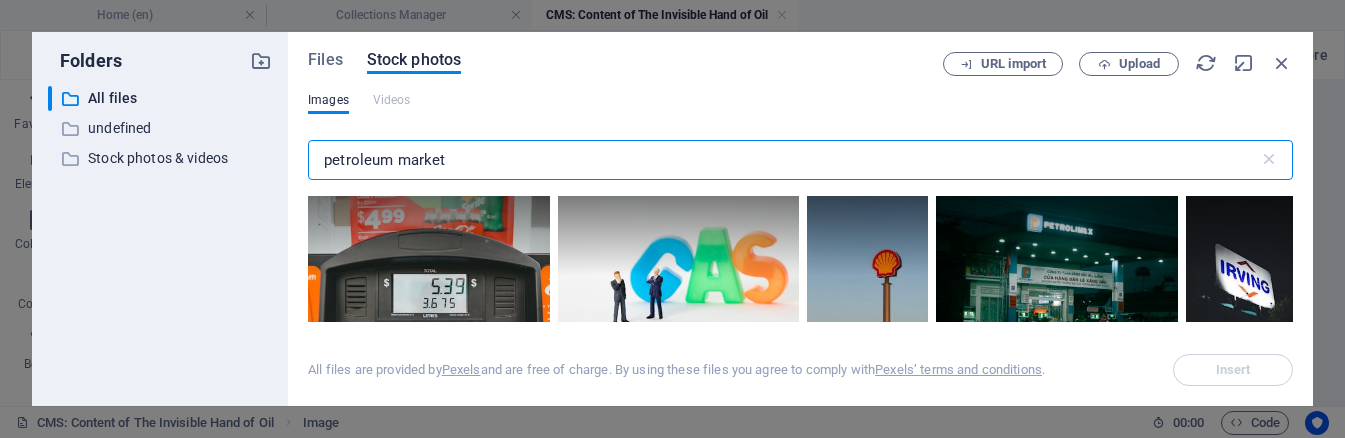 type on "petroleum market" 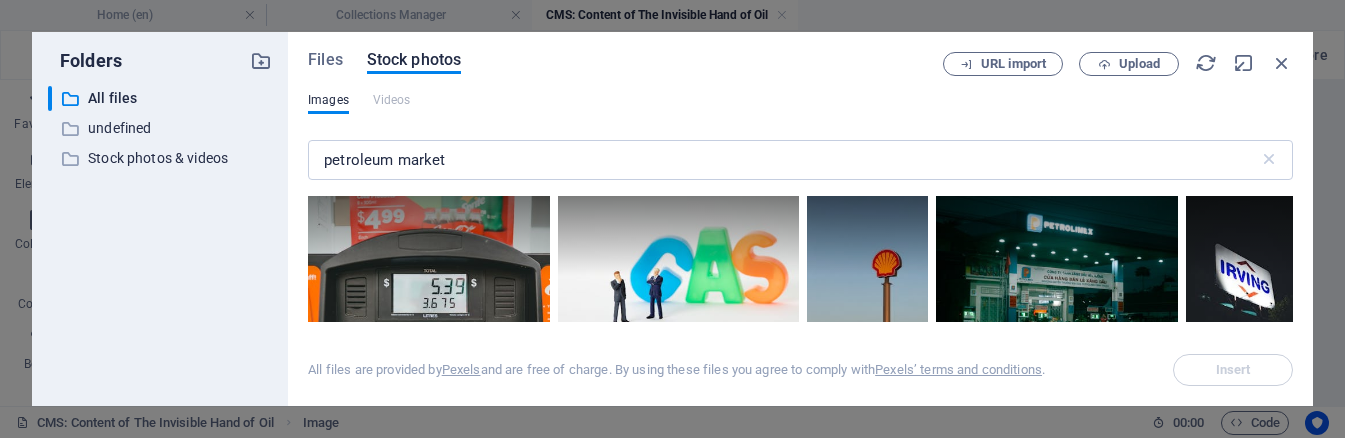 click on "Files Stock photos URL import Upload Images Videos petroleum market ​ All files are provided by  Pexels  and are free of charge. By using these files you agree to comply with  Pexels’ terms and conditions . Insert" at bounding box center [800, 219] 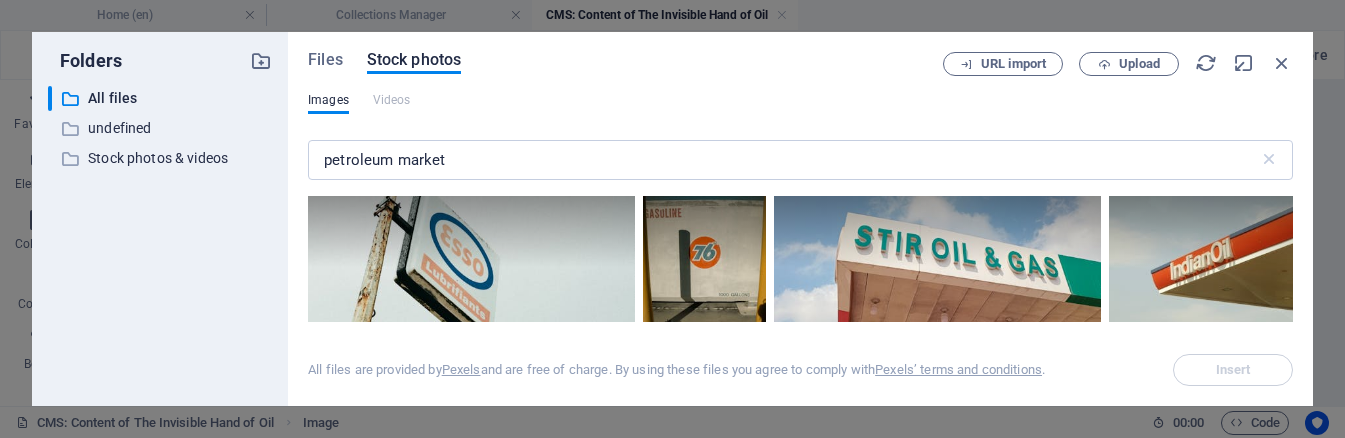 scroll, scrollTop: 166, scrollLeft: 0, axis: vertical 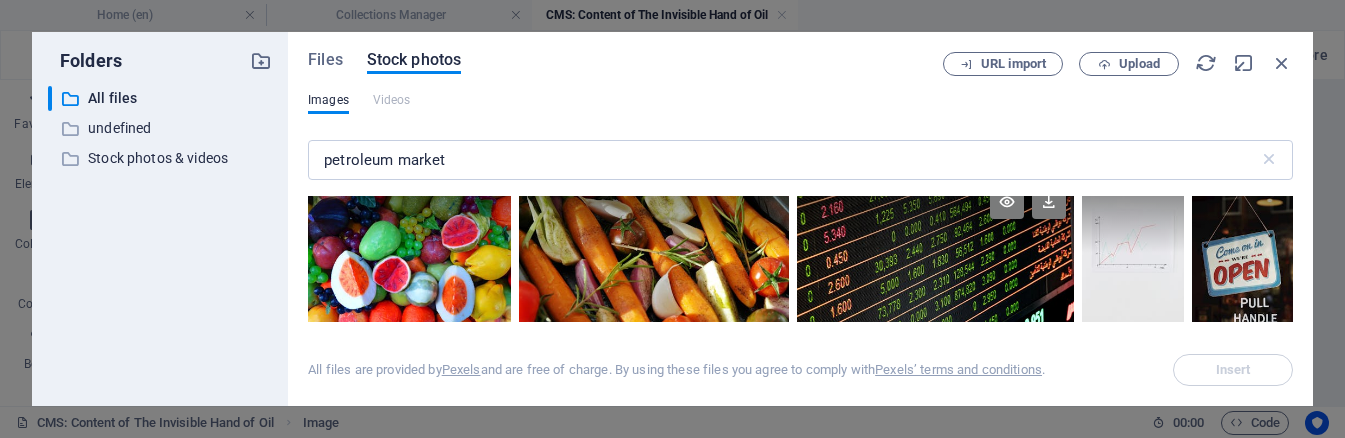 click at bounding box center [936, 253] 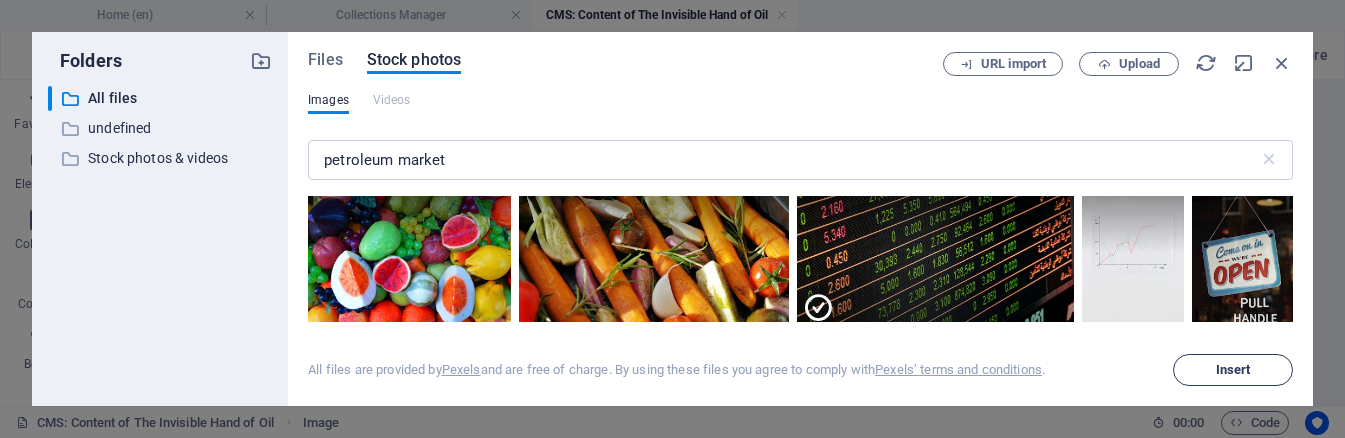 click on "Insert" at bounding box center [1233, 370] 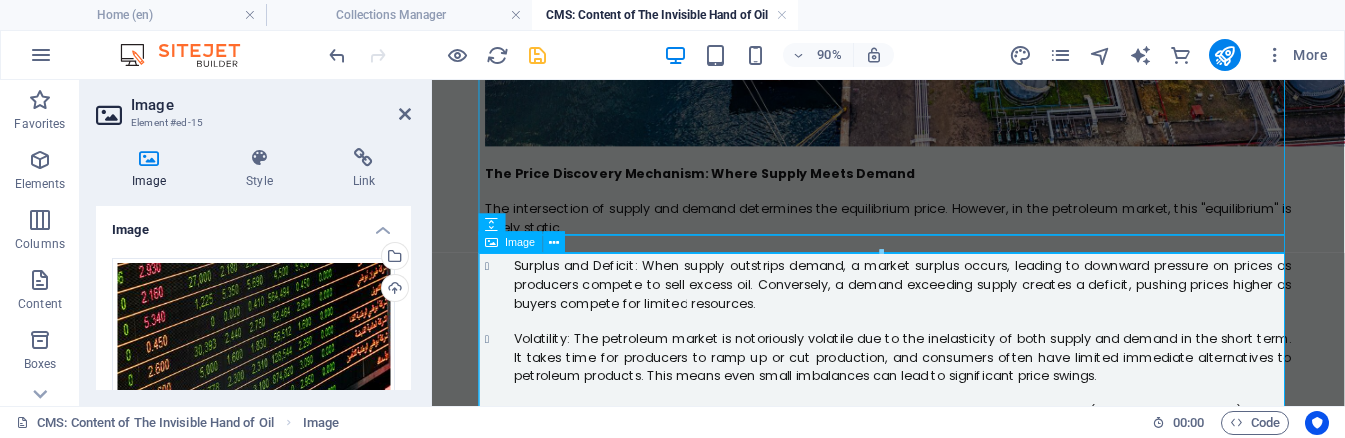 click at bounding box center (939, 799) 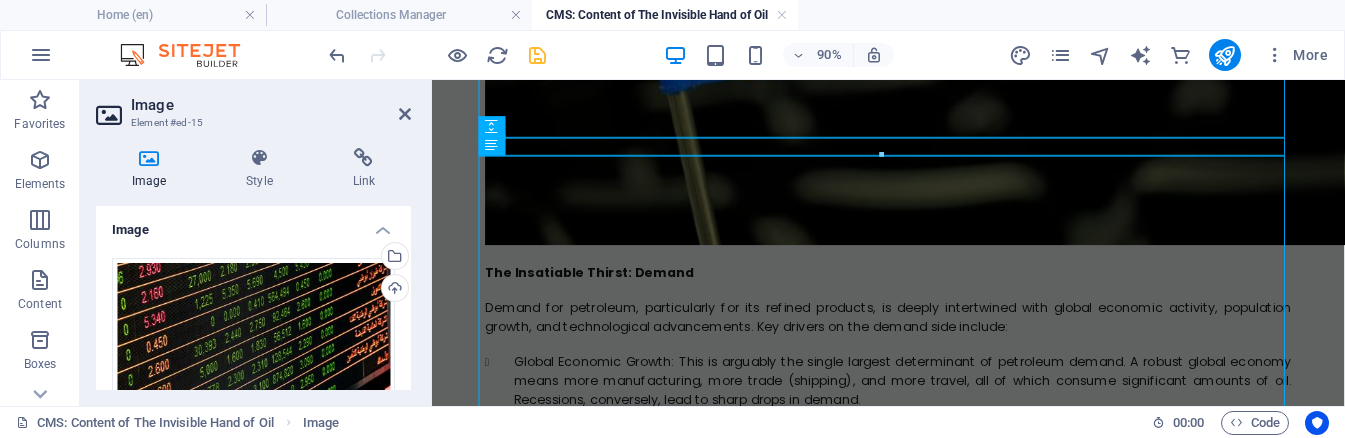 scroll, scrollTop: 2122, scrollLeft: 0, axis: vertical 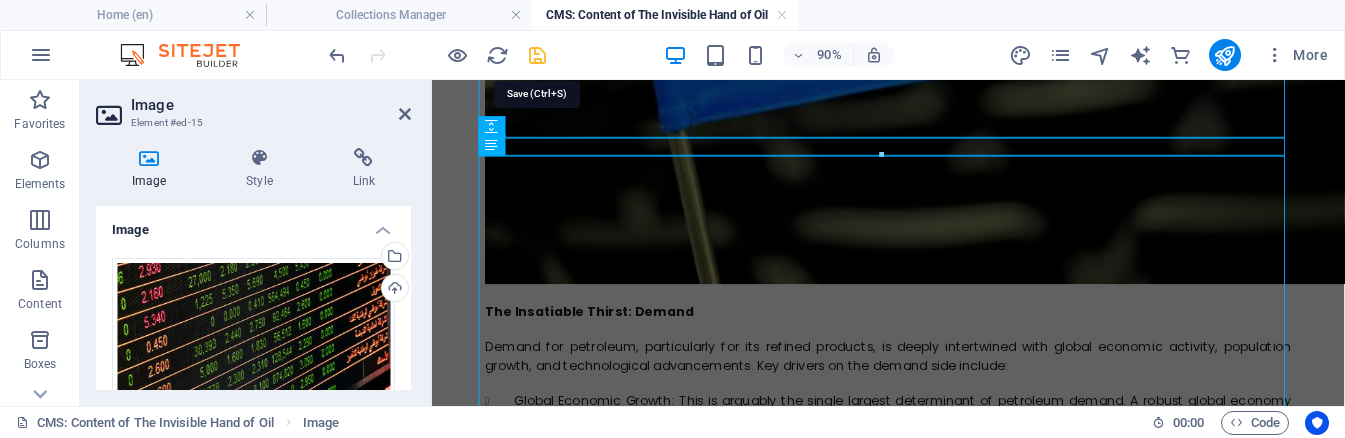 click at bounding box center (537, 55) 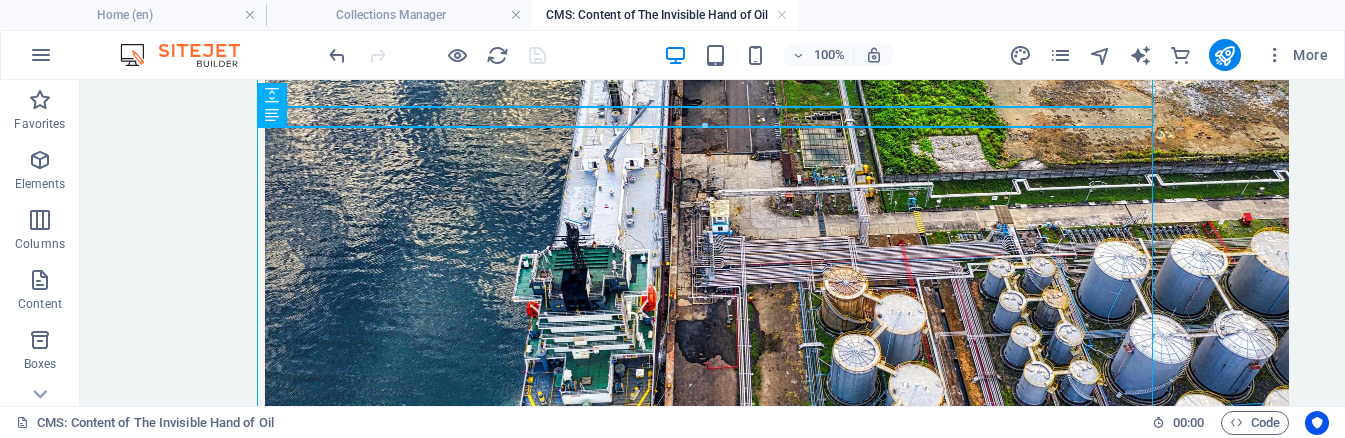 scroll, scrollTop: 3333, scrollLeft: 0, axis: vertical 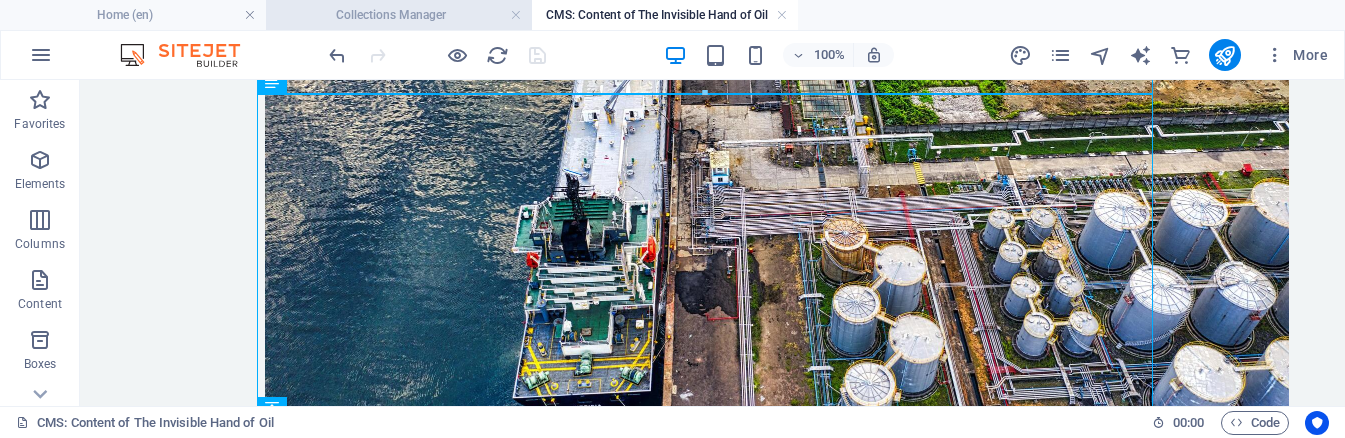 click on "Collections Manager" at bounding box center (399, 15) 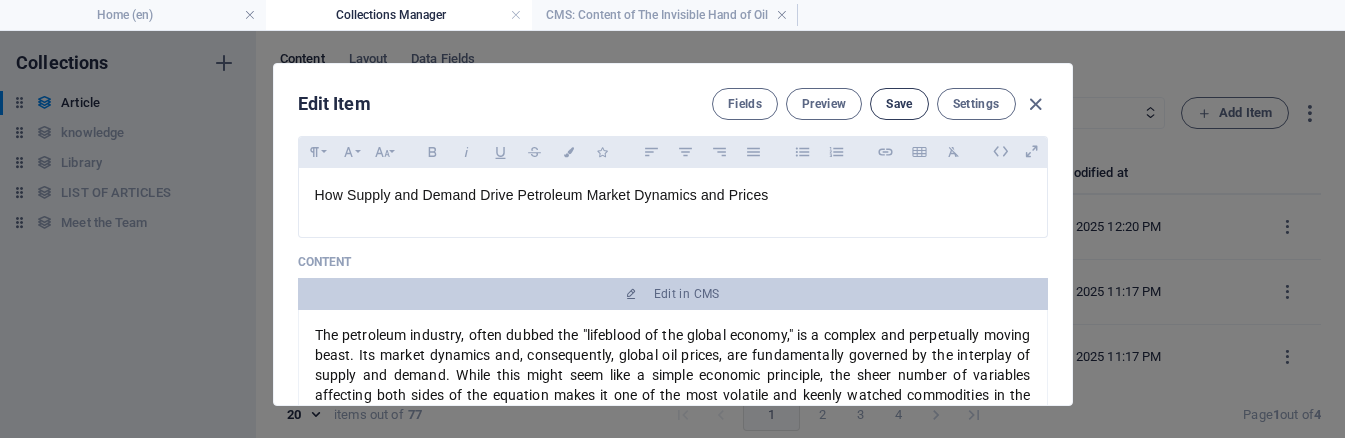 click on "Save" at bounding box center (899, 104) 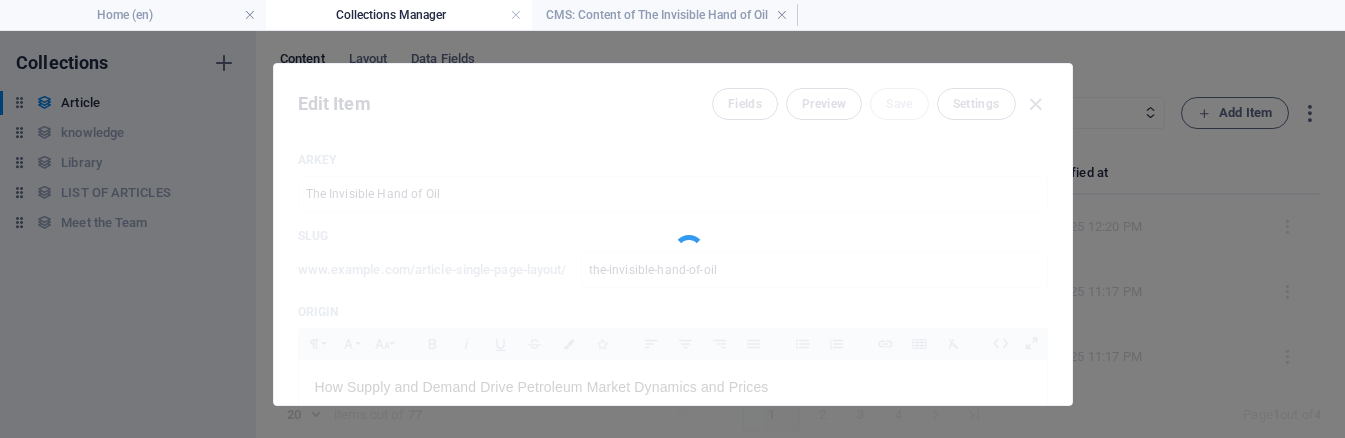 select on "Business" 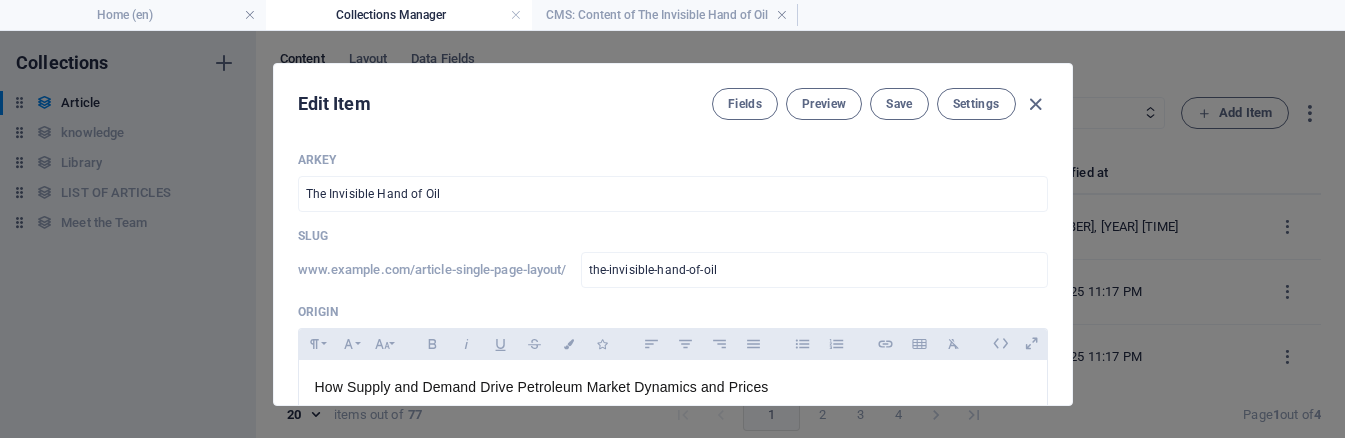 scroll, scrollTop: 0, scrollLeft: 0, axis: both 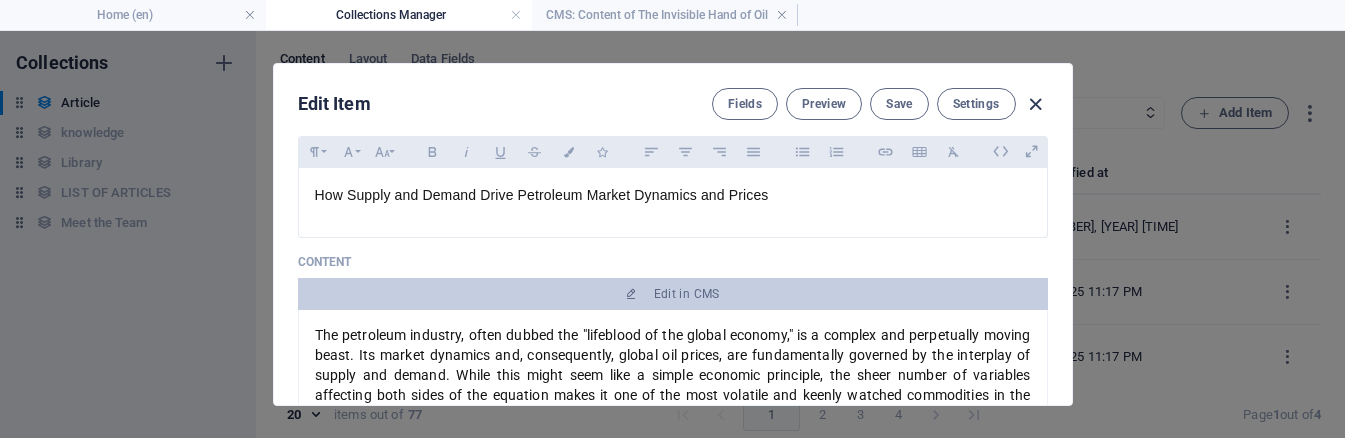 click at bounding box center [1035, 104] 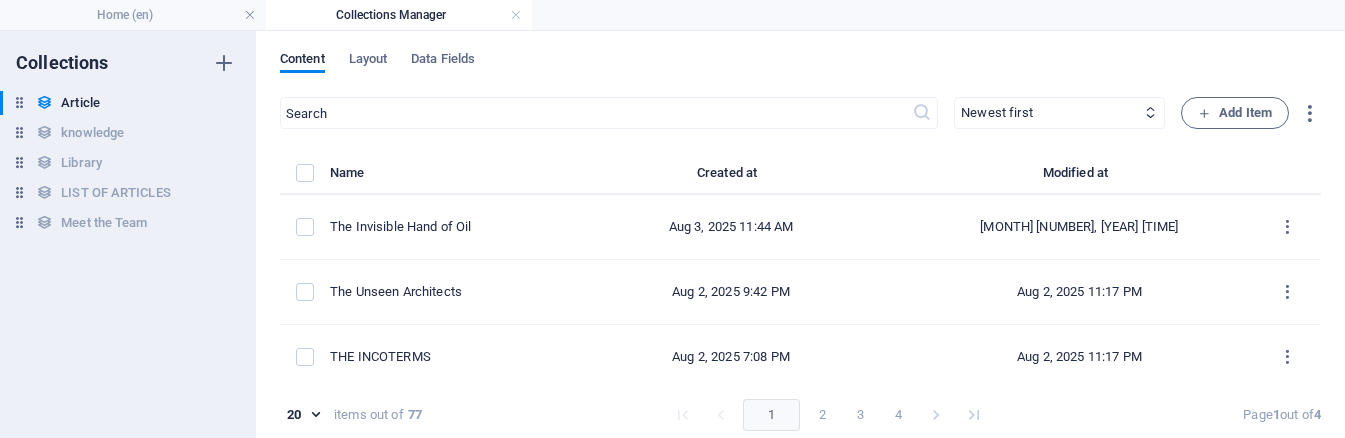 type on "2025-08-03" 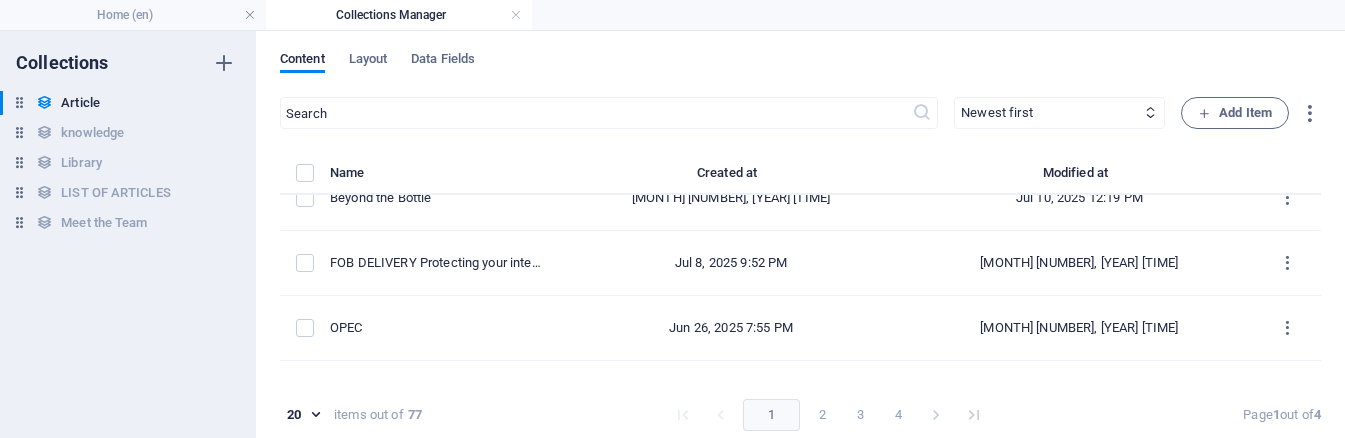 scroll, scrollTop: 685, scrollLeft: 0, axis: vertical 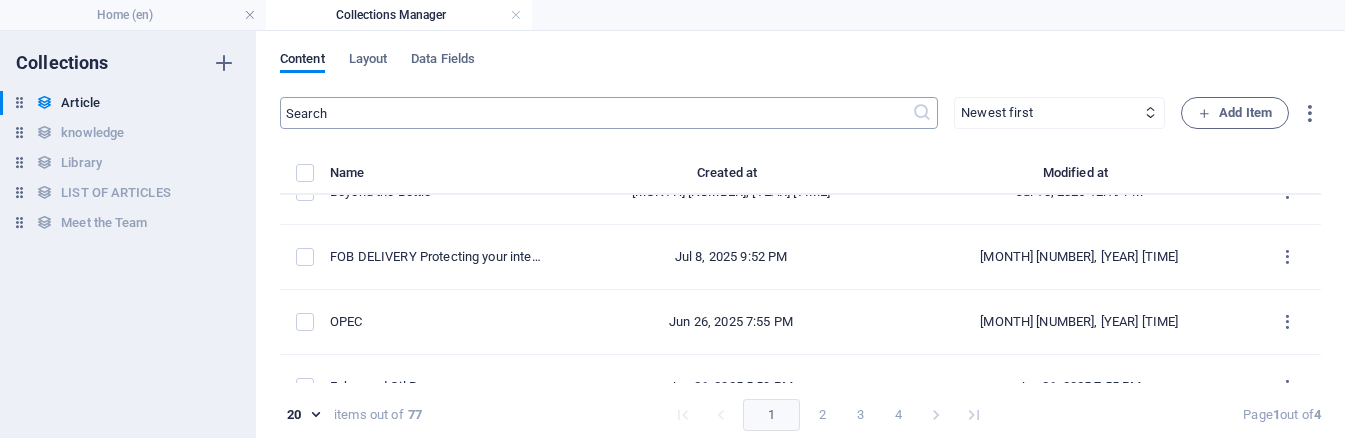 click at bounding box center [596, 113] 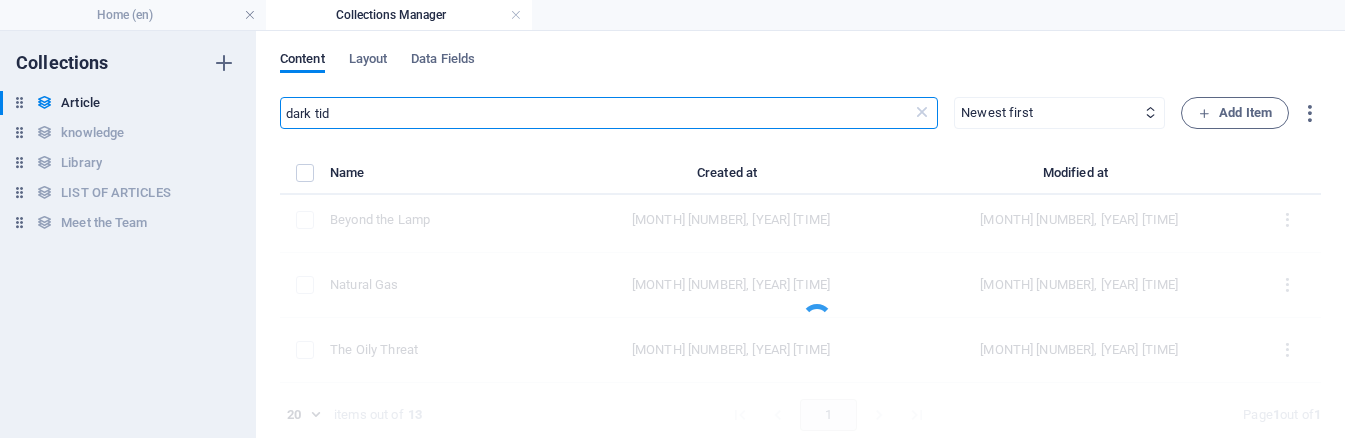 scroll, scrollTop: 657, scrollLeft: 0, axis: vertical 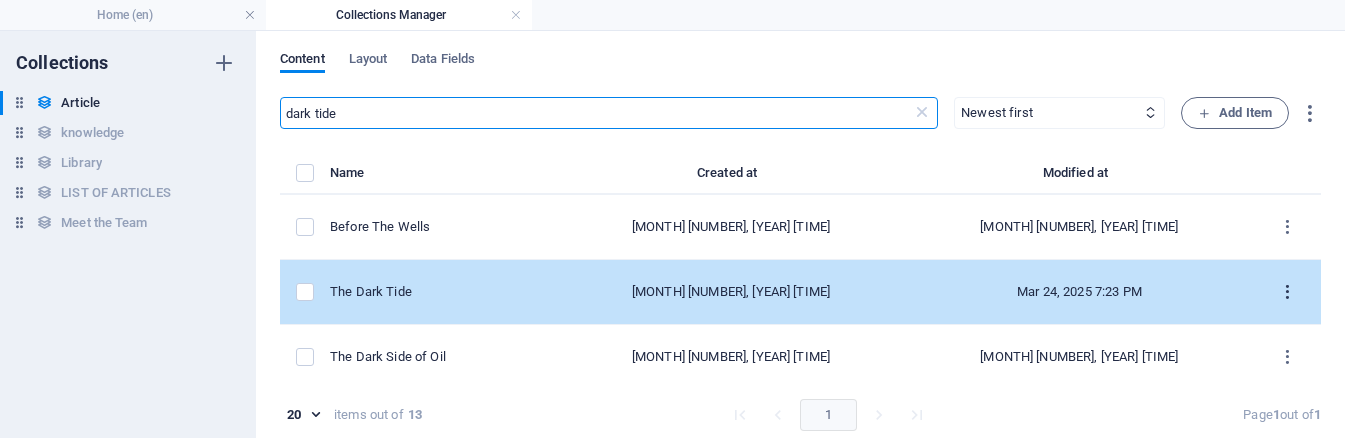 type on "dark tide" 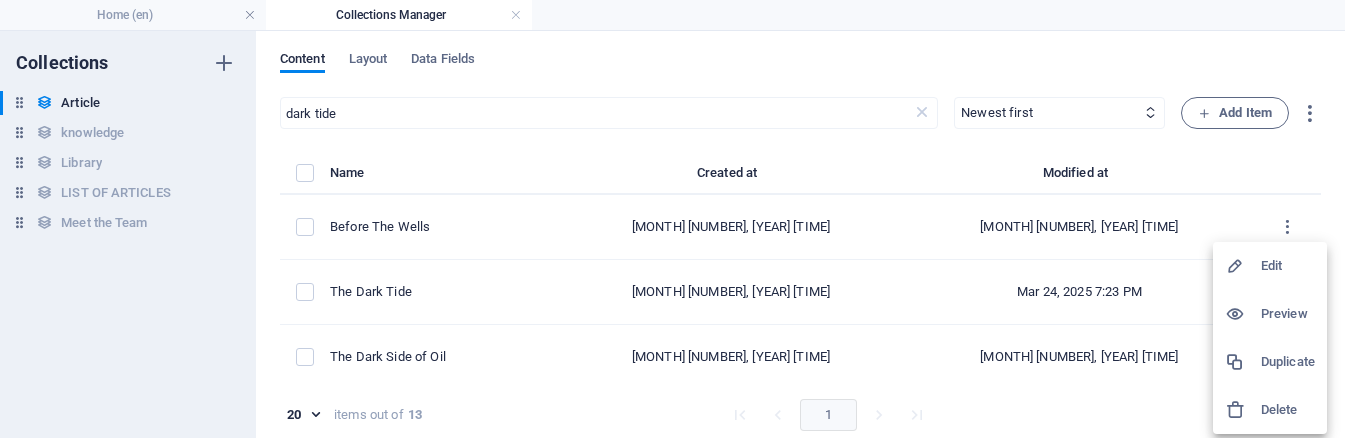 click on "Edit" at bounding box center (1288, 266) 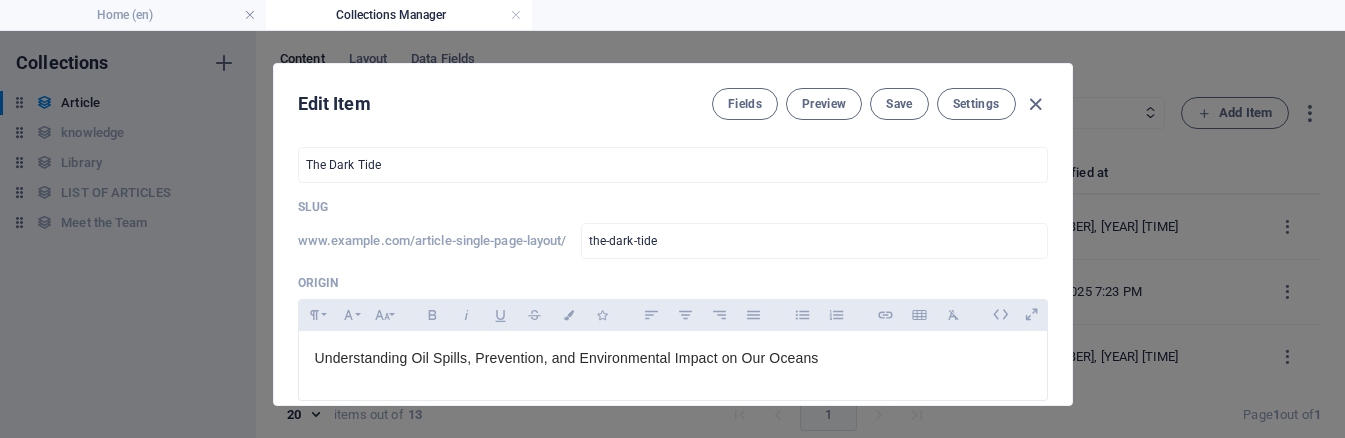 scroll, scrollTop: 0, scrollLeft: 0, axis: both 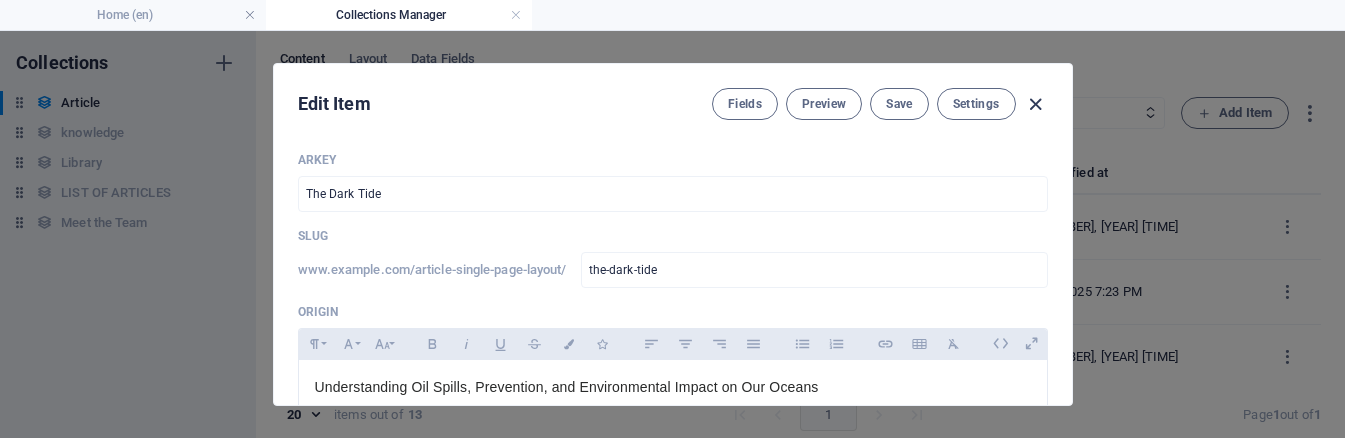 click at bounding box center [1035, 104] 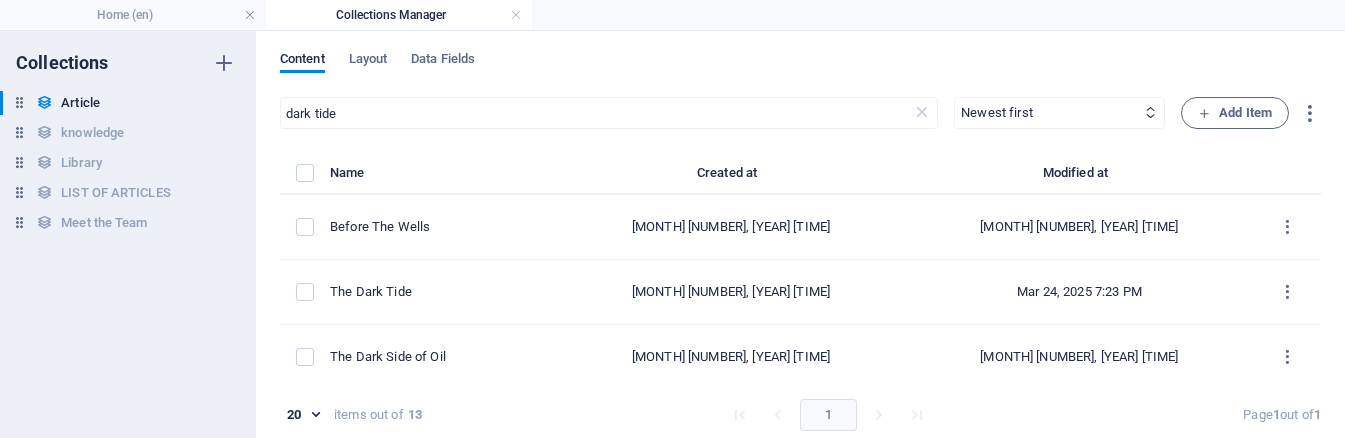 type on "2025-08-03" 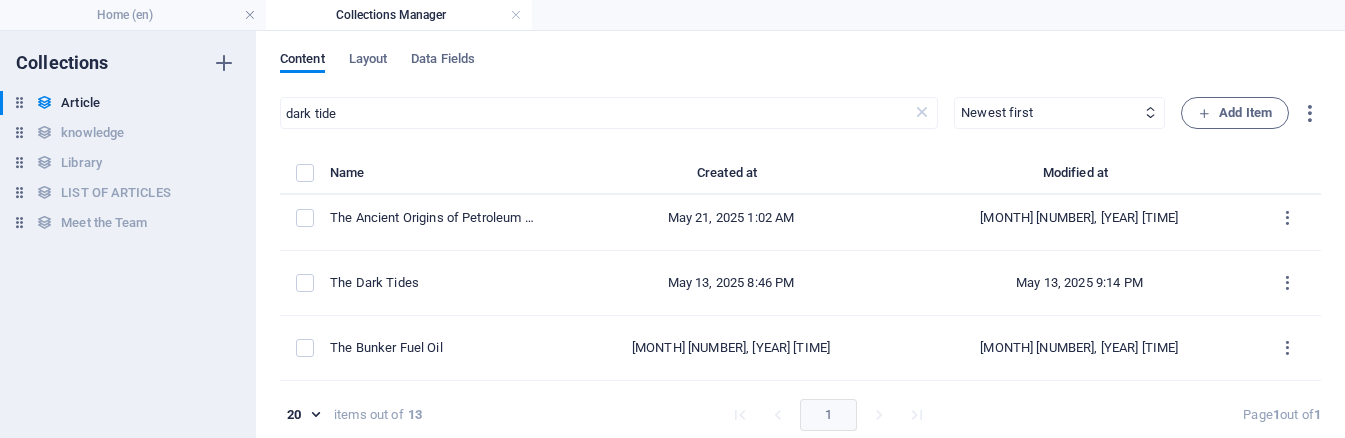 scroll, scrollTop: 261, scrollLeft: 0, axis: vertical 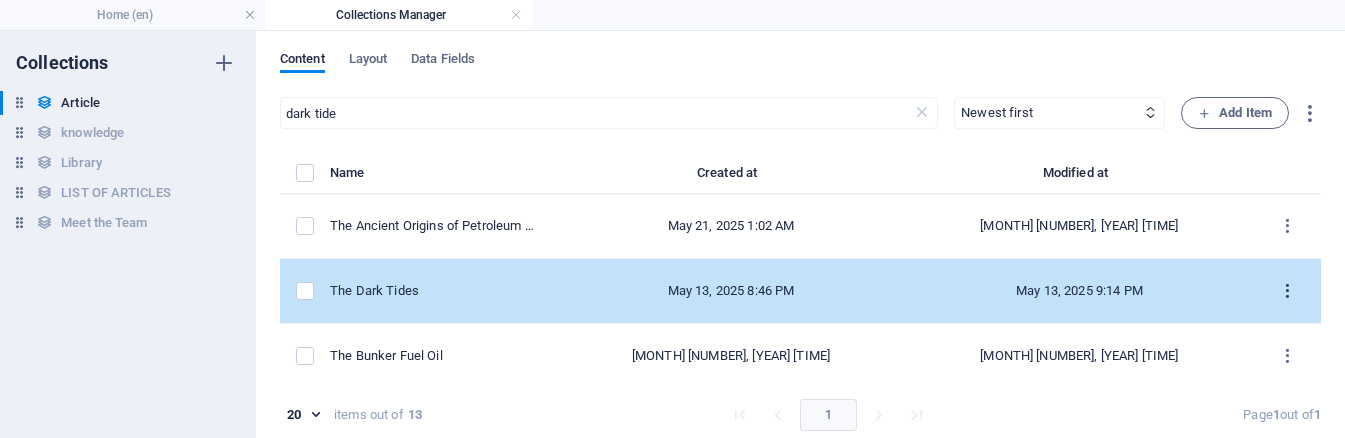 click at bounding box center [1287, 291] 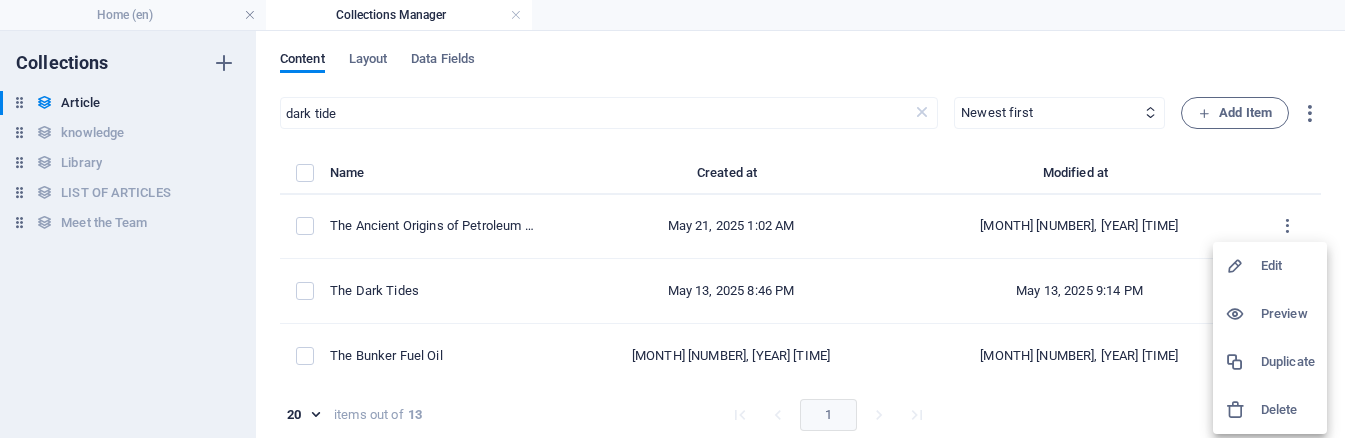 click at bounding box center [1243, 266] 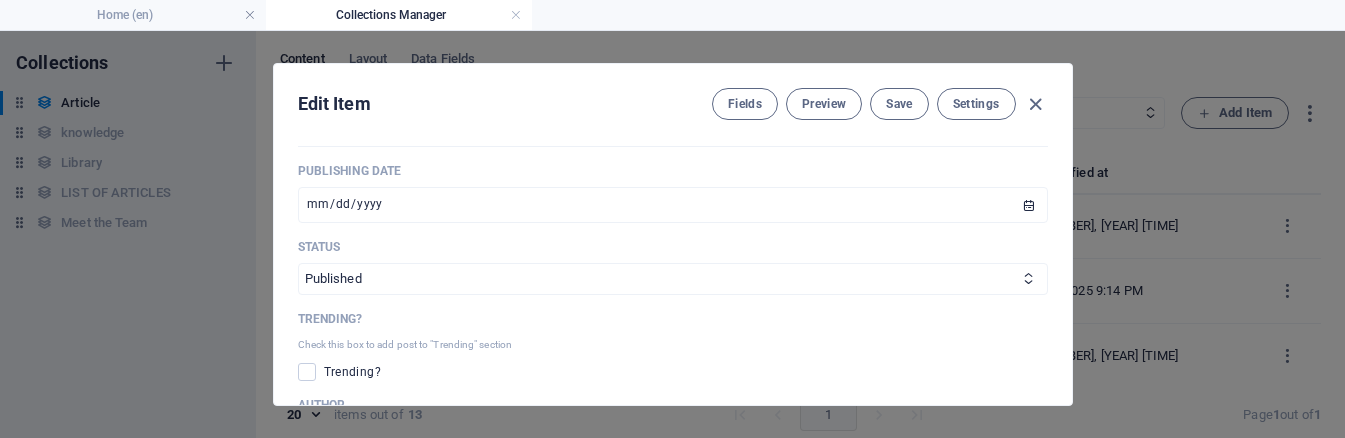 scroll, scrollTop: 948, scrollLeft: 0, axis: vertical 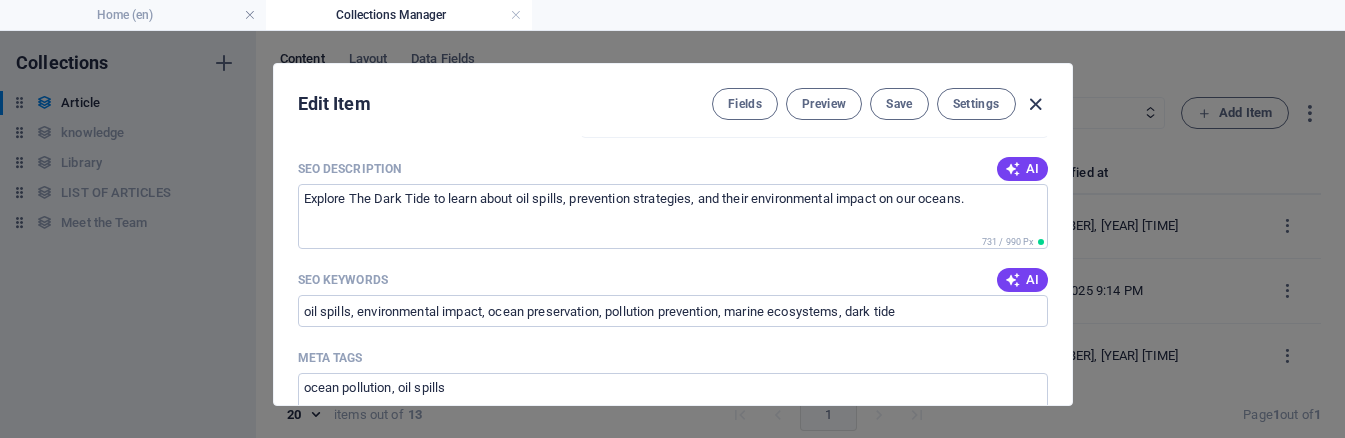 click at bounding box center [1035, 104] 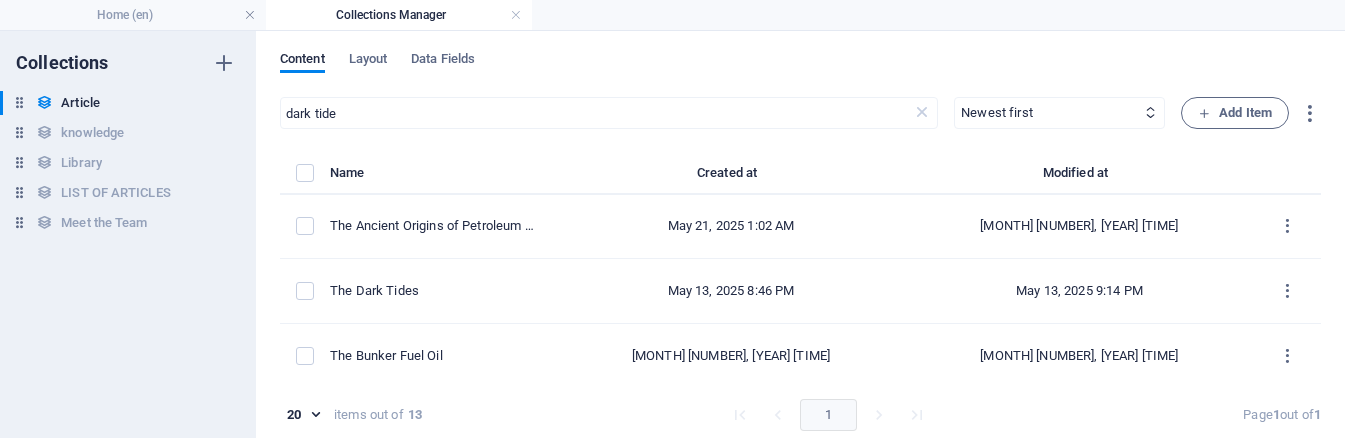scroll, scrollTop: 1391, scrollLeft: 0, axis: vertical 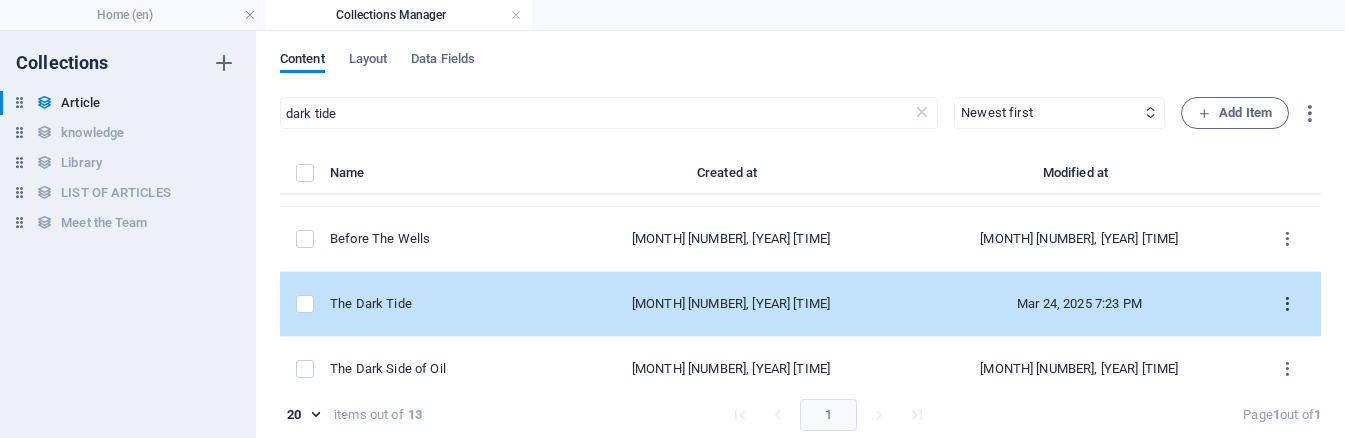 click at bounding box center [1287, 304] 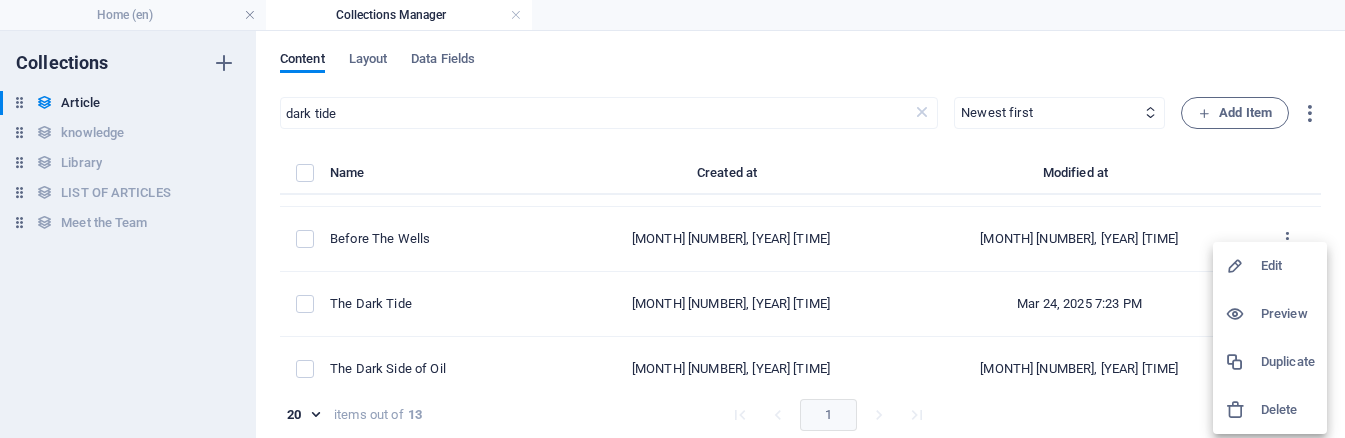 click on "Delete" at bounding box center (1288, 410) 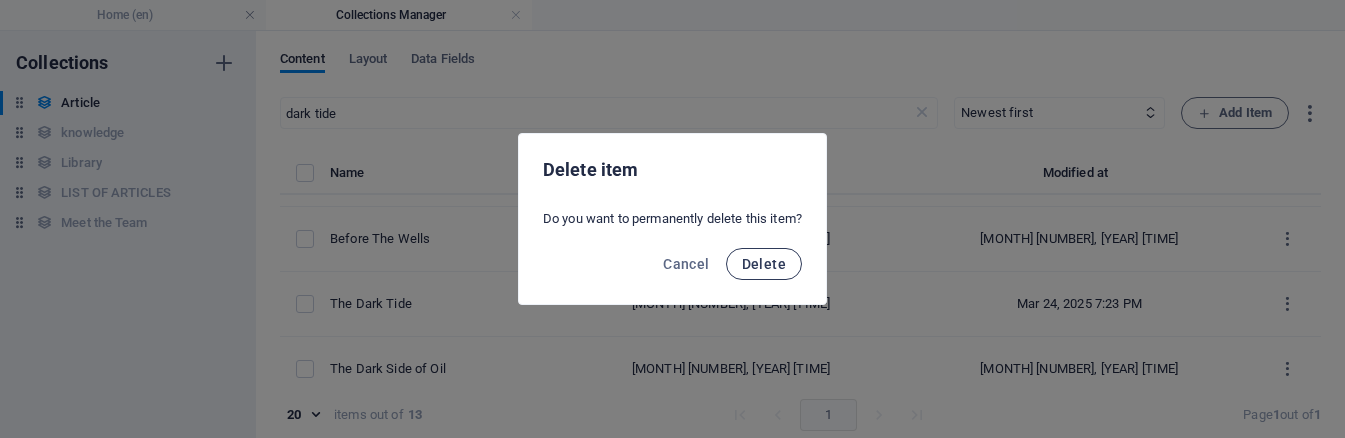 click on "Delete" at bounding box center (764, 264) 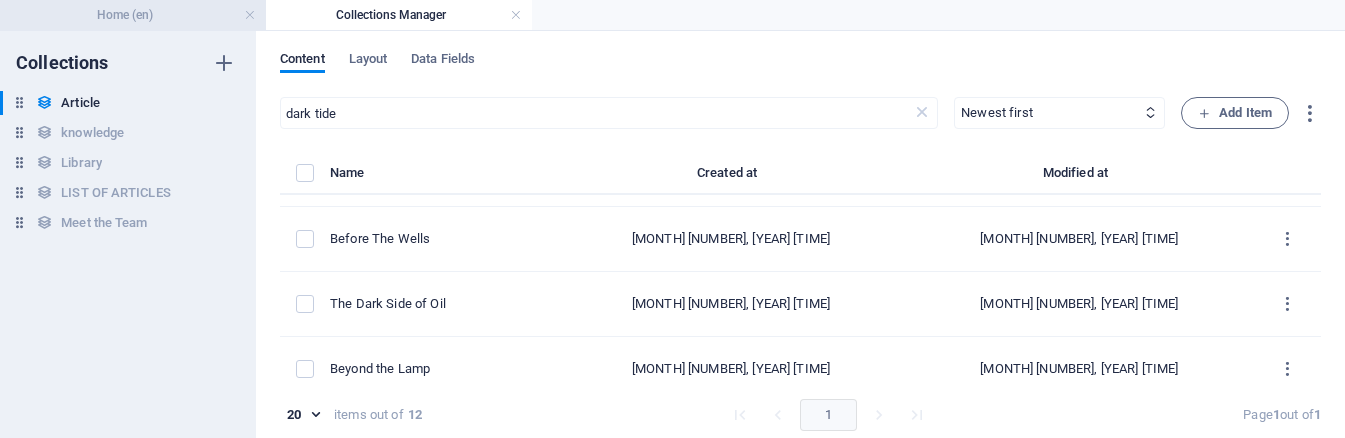 click on "Home (en)" at bounding box center (133, 15) 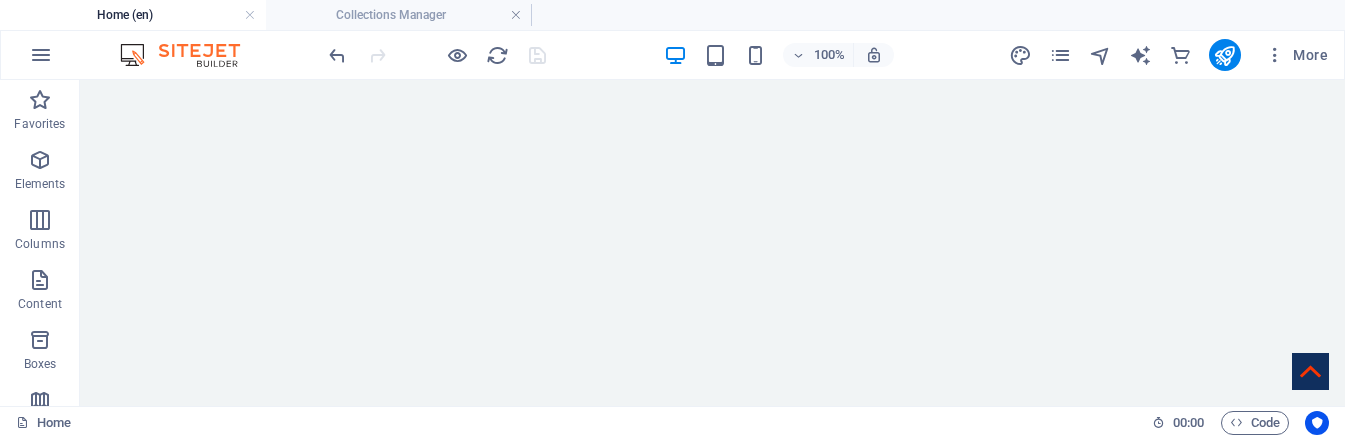 scroll, scrollTop: 1424, scrollLeft: 0, axis: vertical 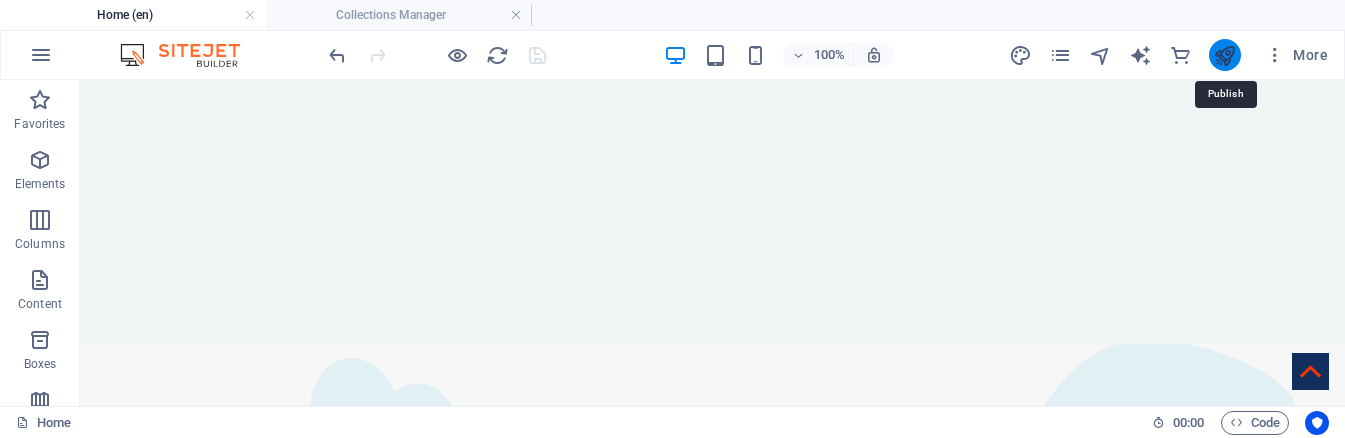 click at bounding box center (1224, 55) 